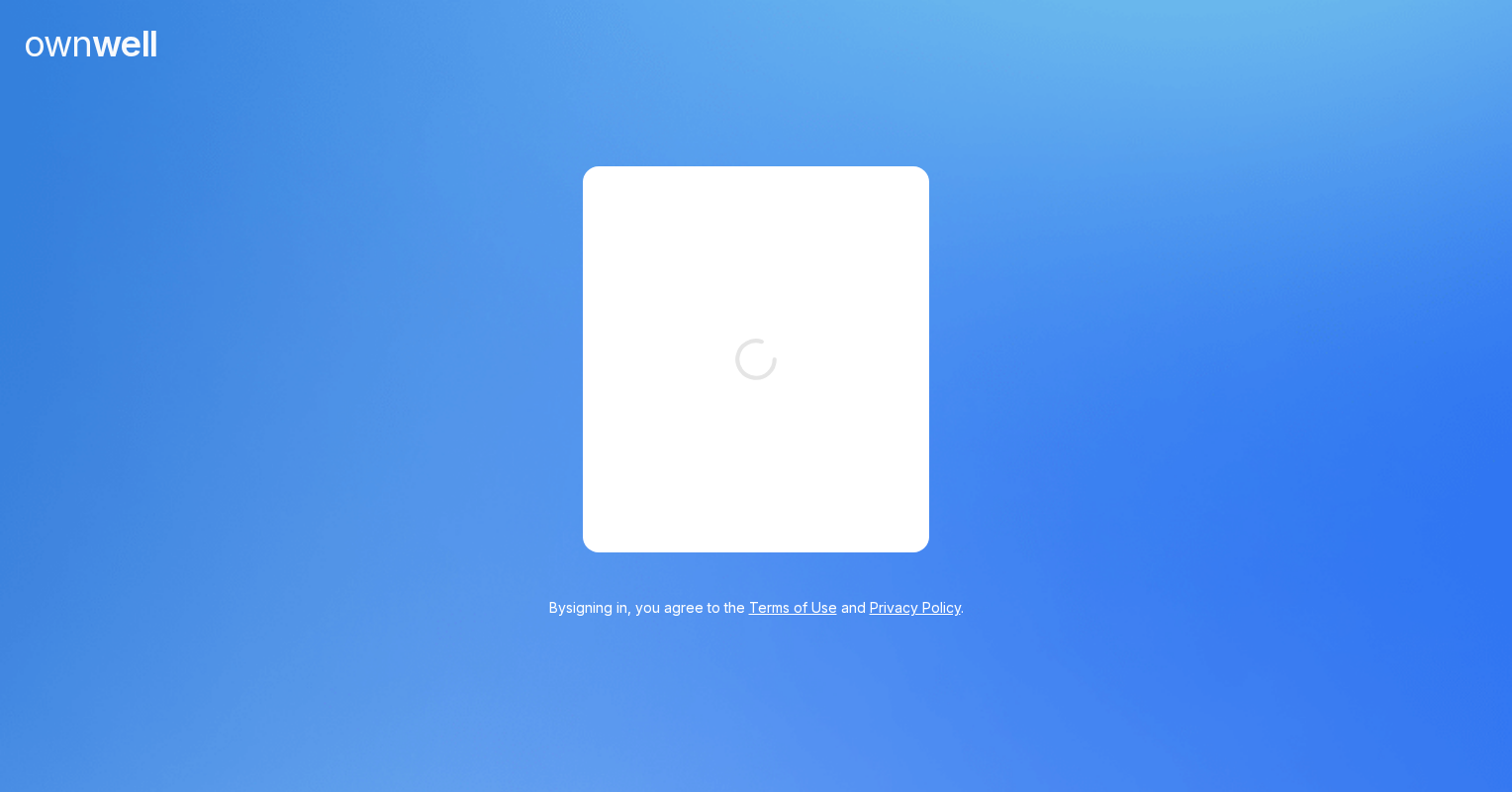 scroll, scrollTop: 0, scrollLeft: 0, axis: both 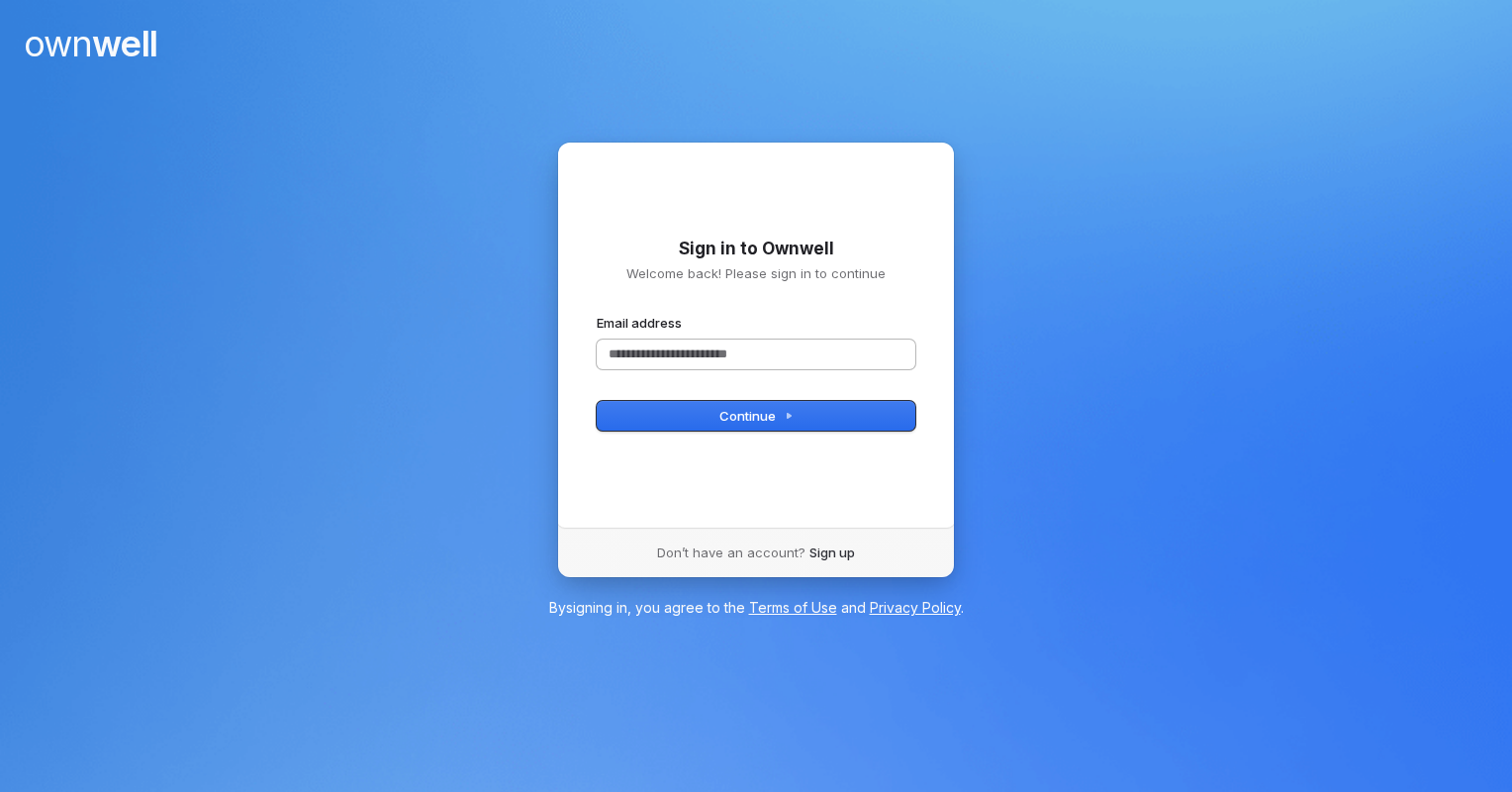 click on "Email address" at bounding box center [756, 354] 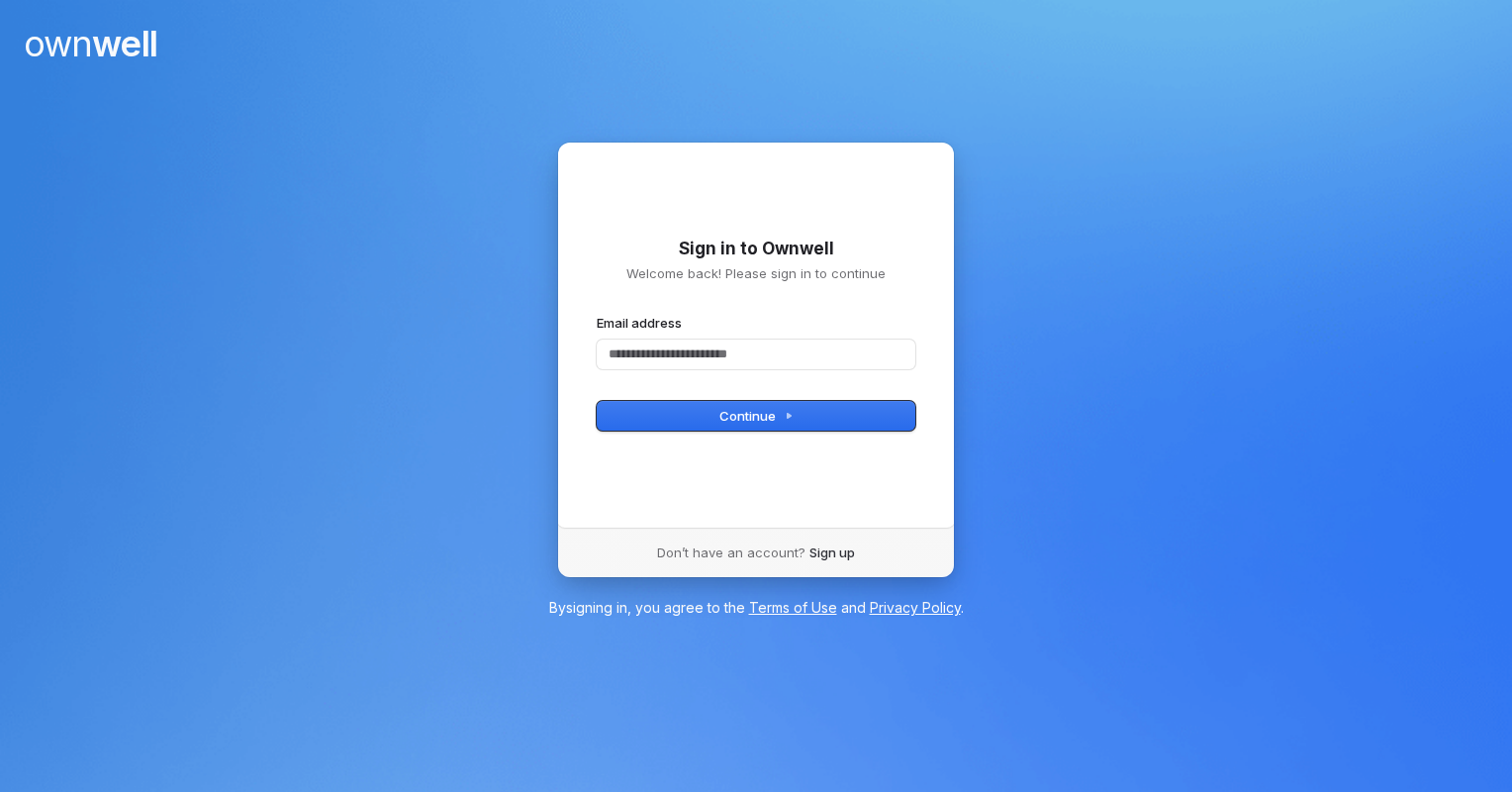 click at bounding box center (892, 354) 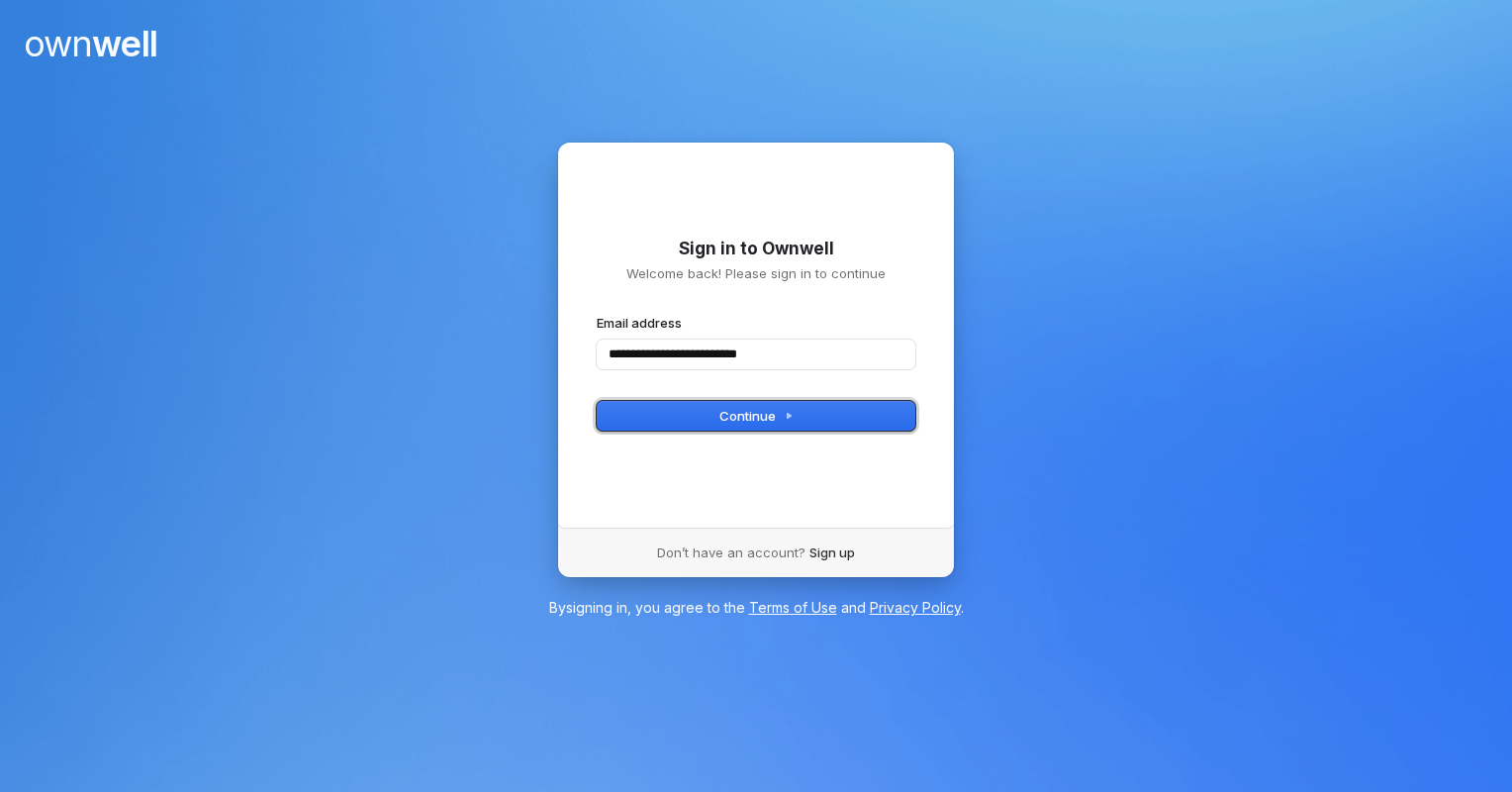 click on "Continue" at bounding box center (756, 416) 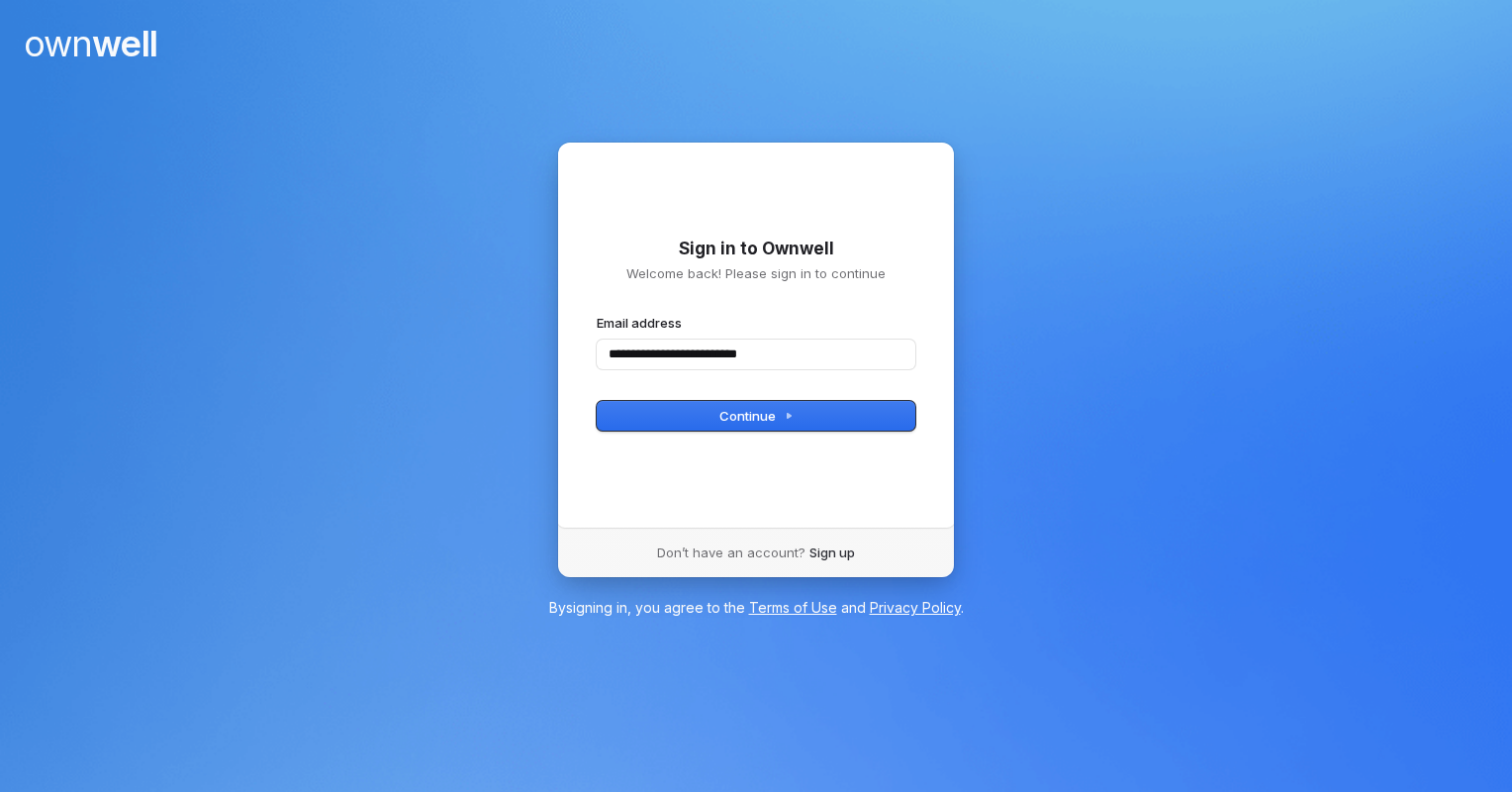 type on "**********" 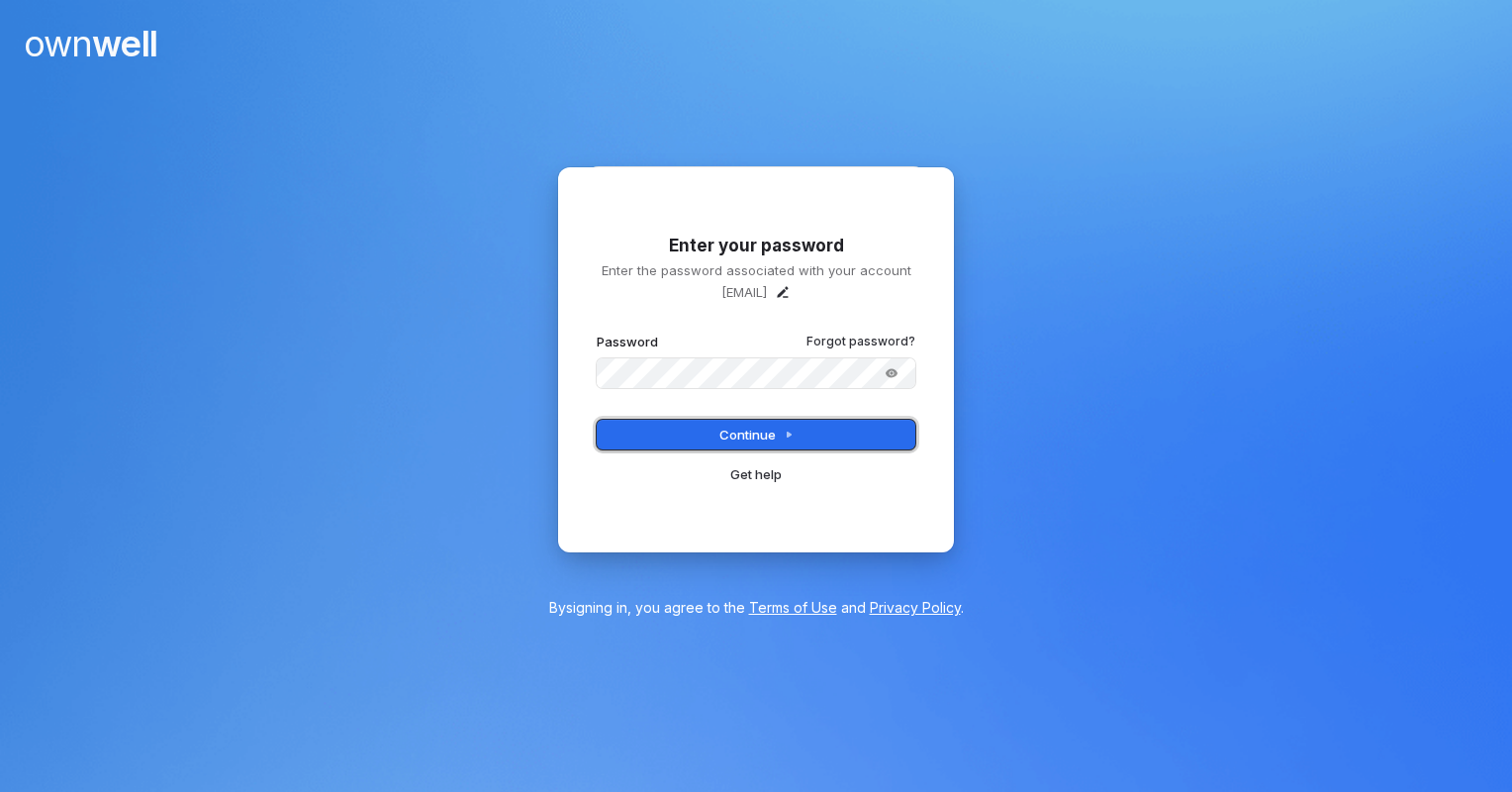 click on "Continue" at bounding box center [756, 435] 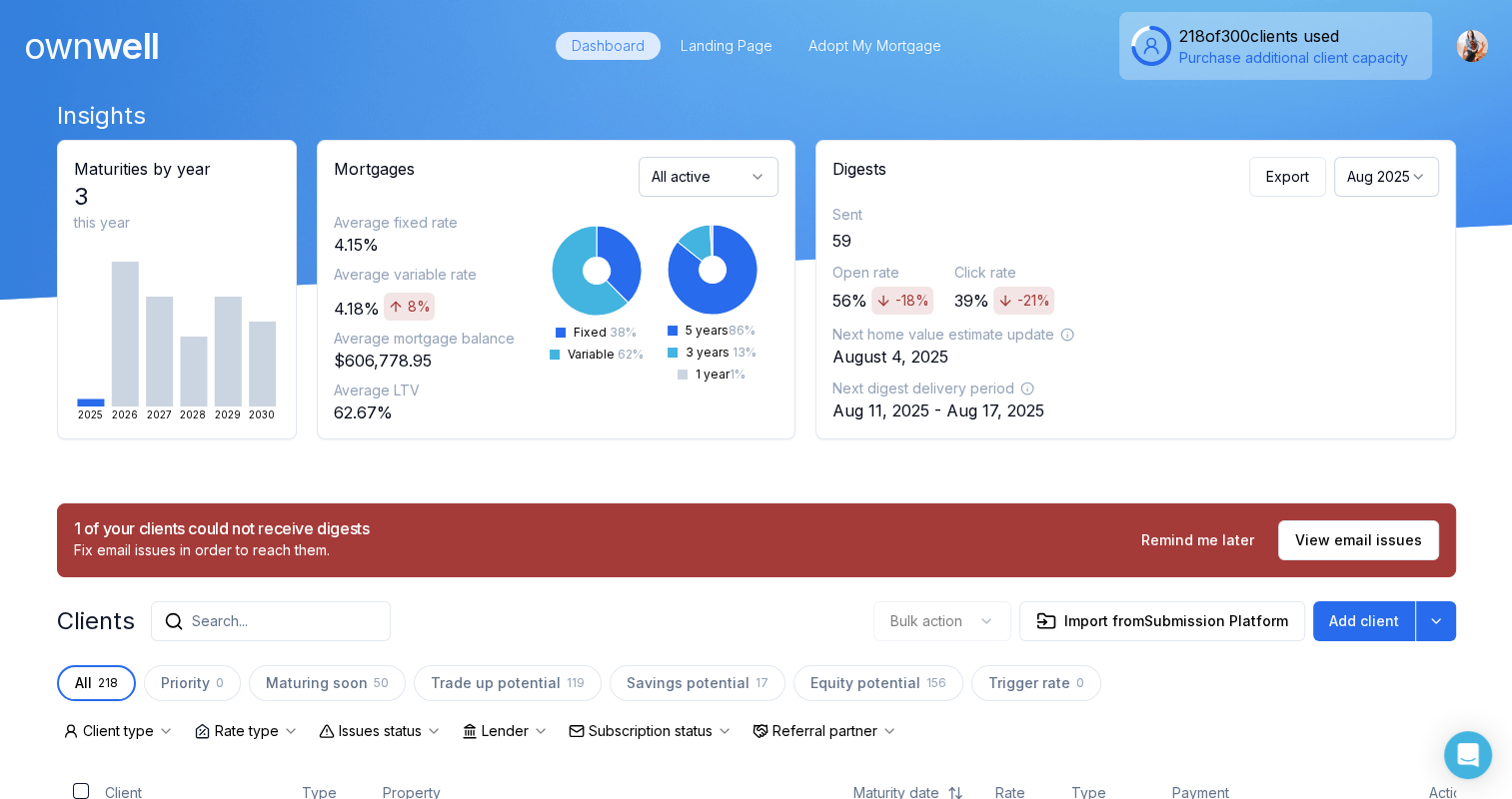 click on "Search..." at bounding box center [271, 621] 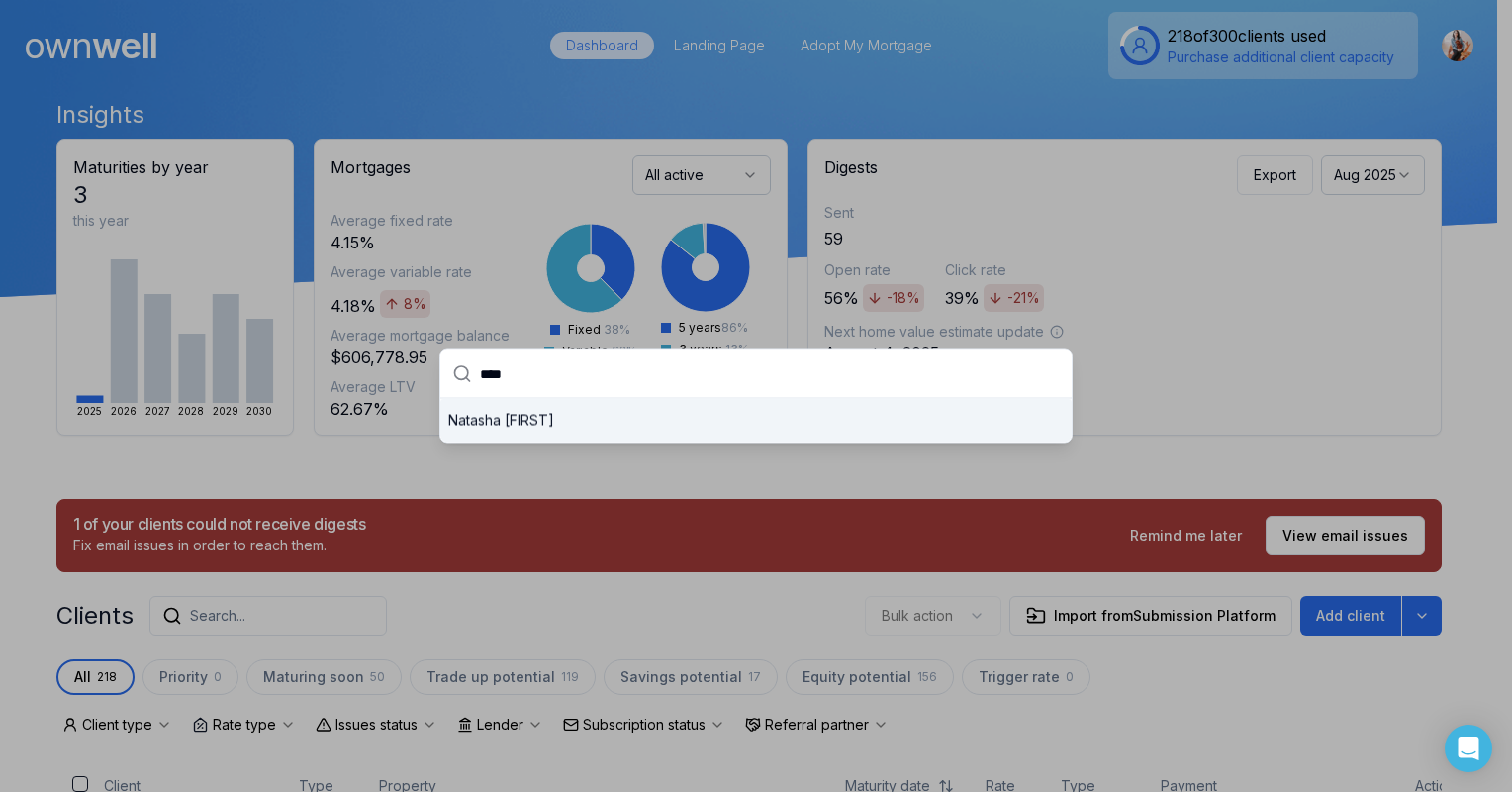 type on "****" 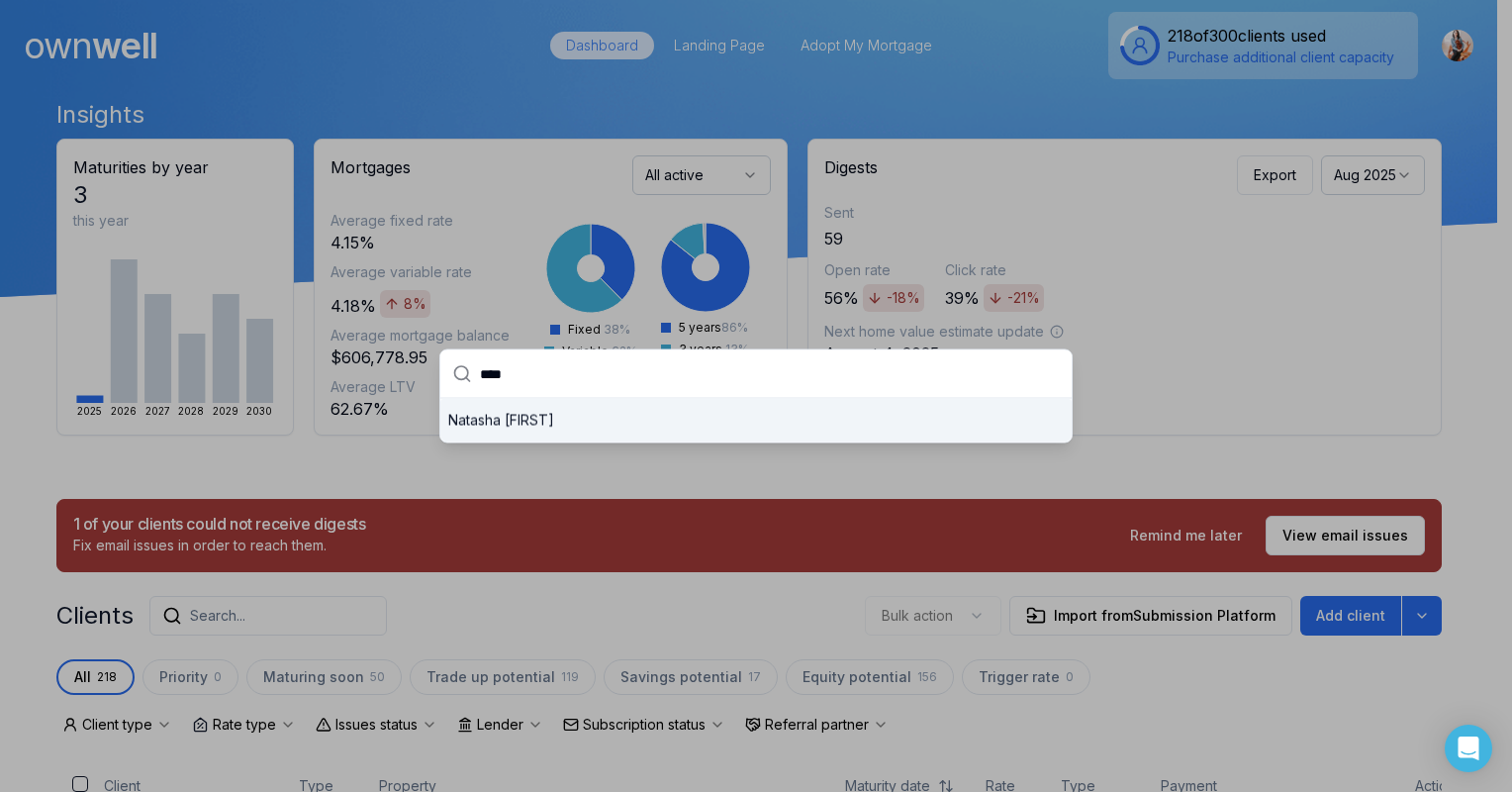 click on "[FIRST] [LAST]" at bounding box center (756, 421) 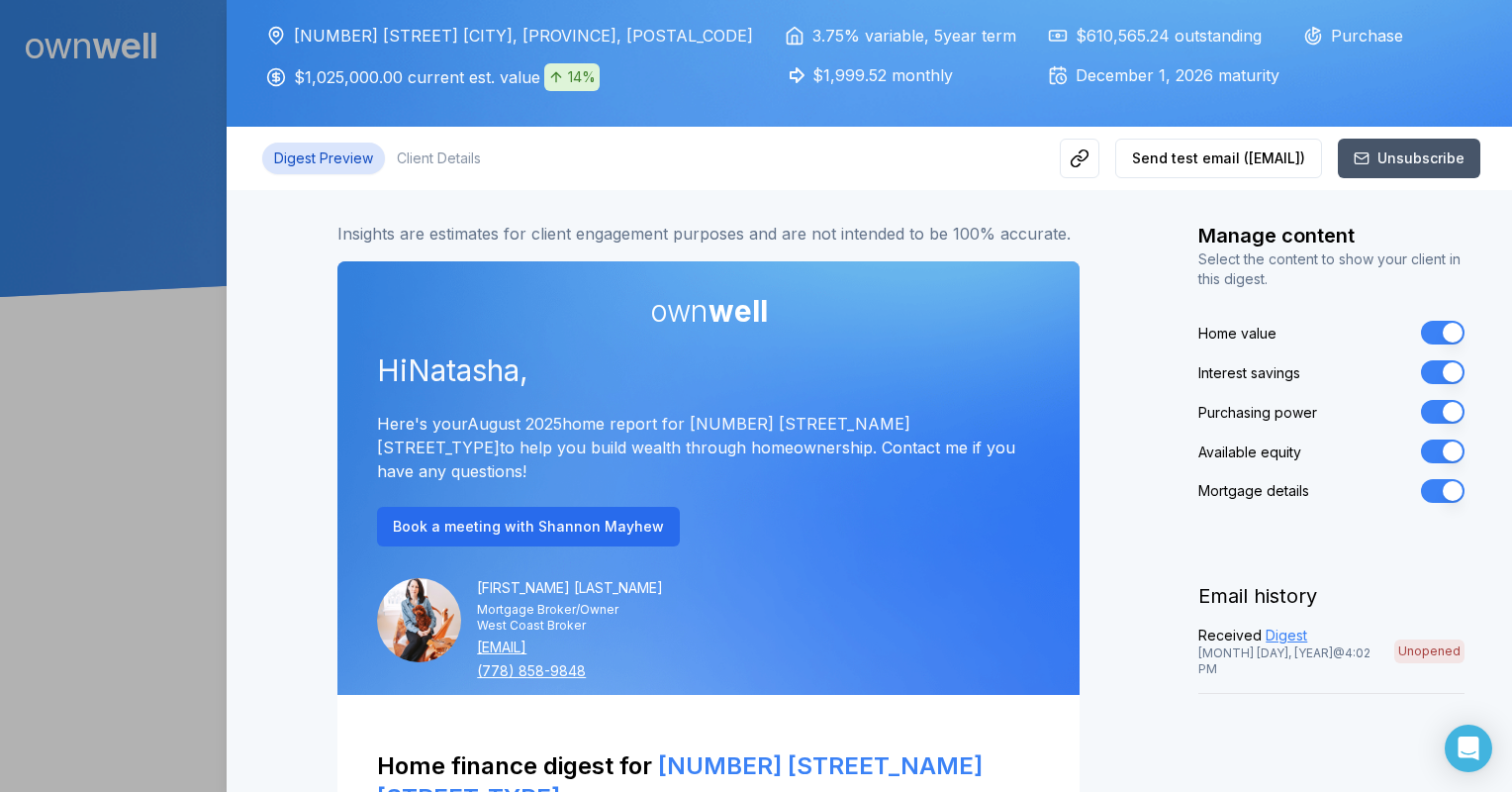 scroll, scrollTop: 99, scrollLeft: 0, axis: vertical 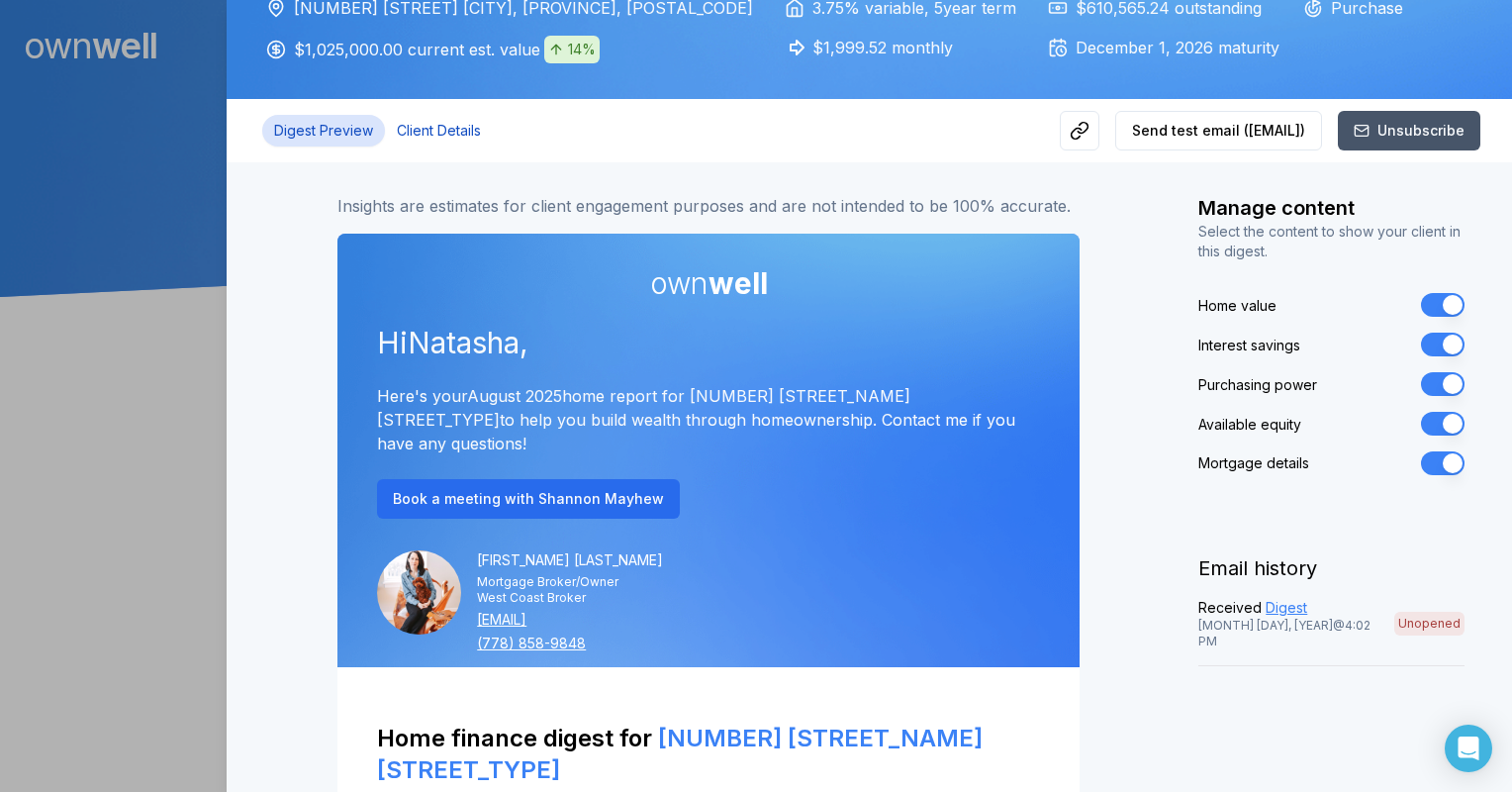 click on "Client Details" at bounding box center [438, 131] 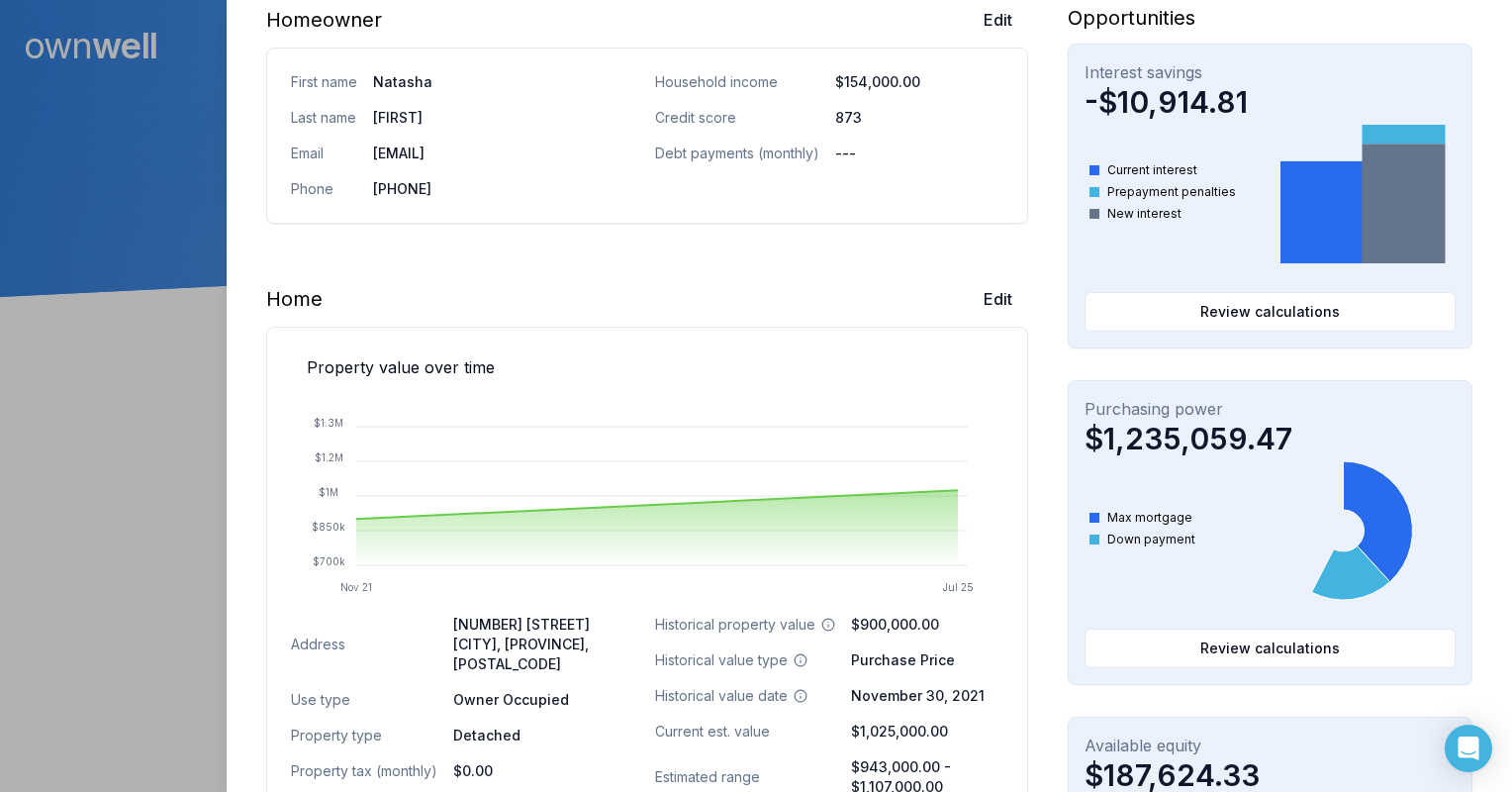scroll, scrollTop: 297, scrollLeft: 0, axis: vertical 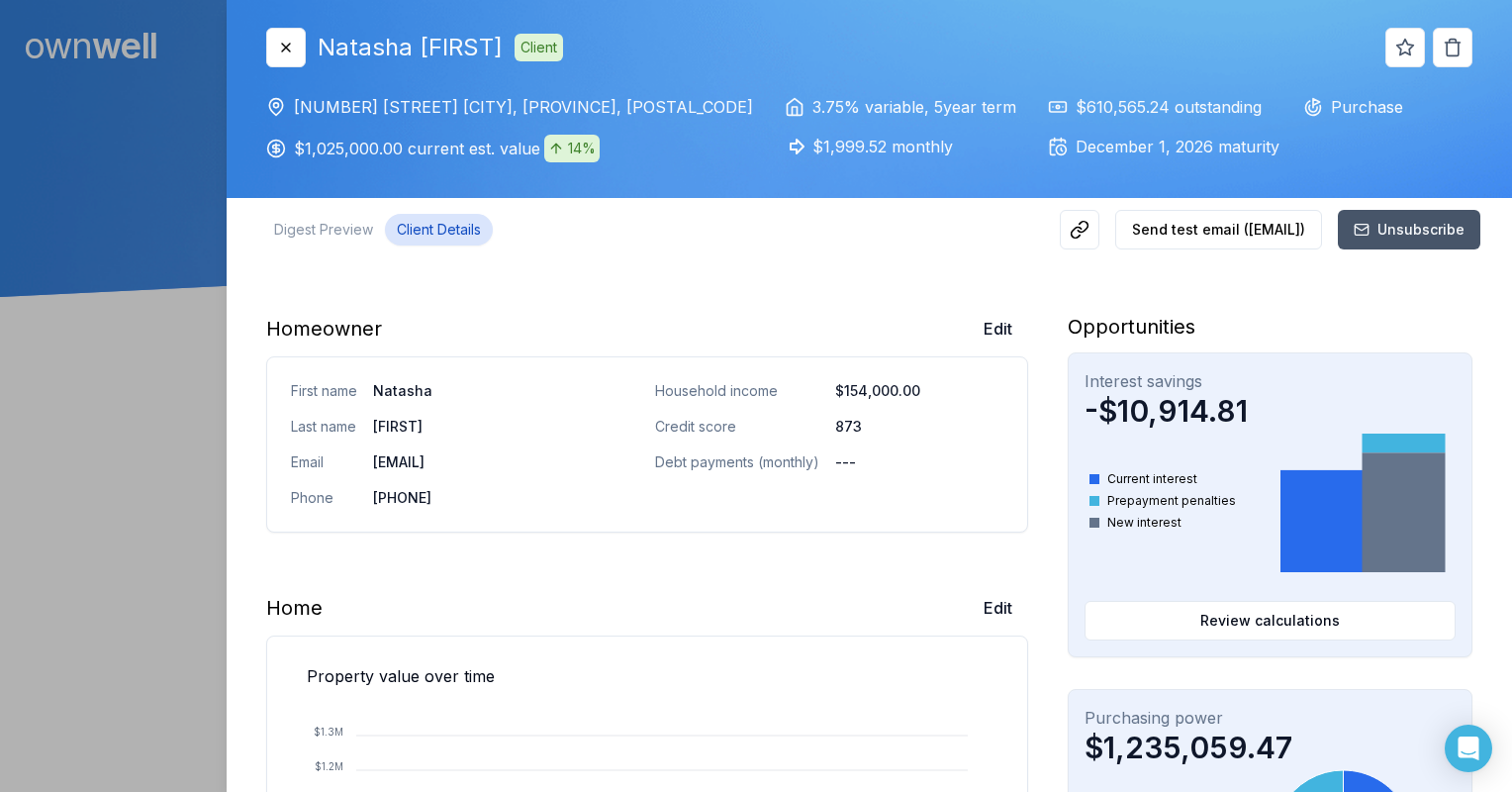 click on "Digest Preview" at bounding box center [324, 230] 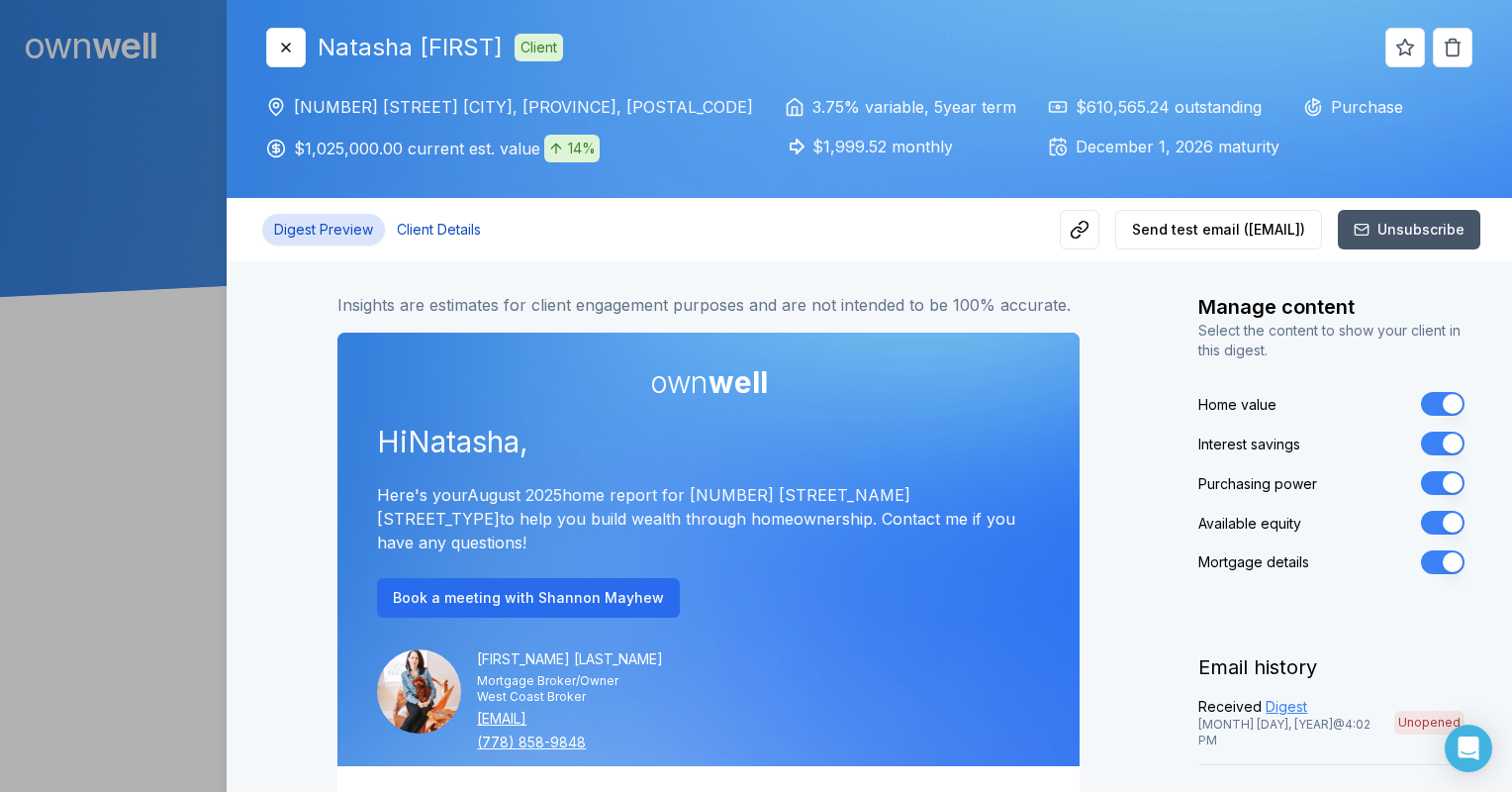click on "Client Details" at bounding box center [438, 230] 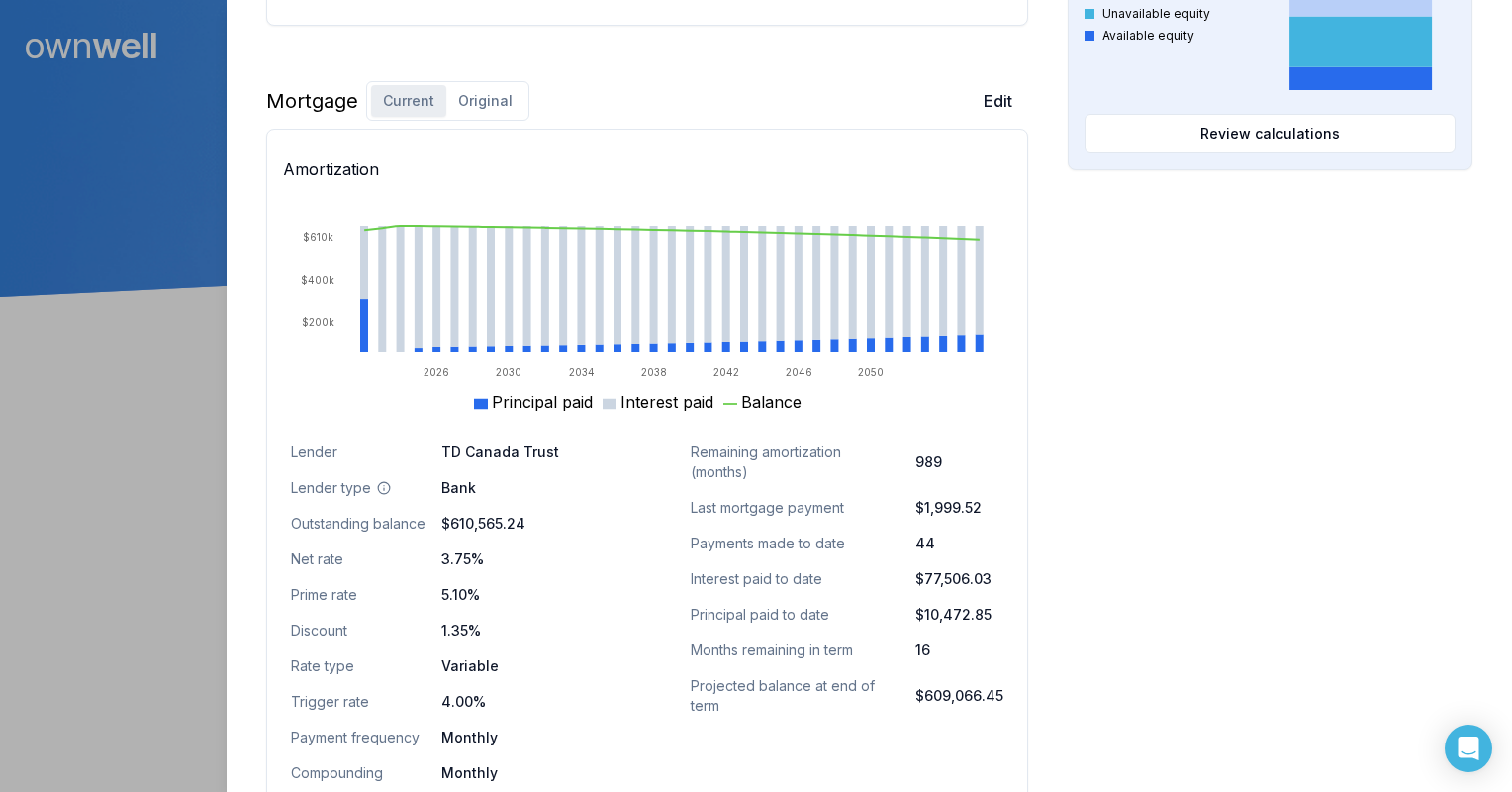 scroll, scrollTop: 1117, scrollLeft: 0, axis: vertical 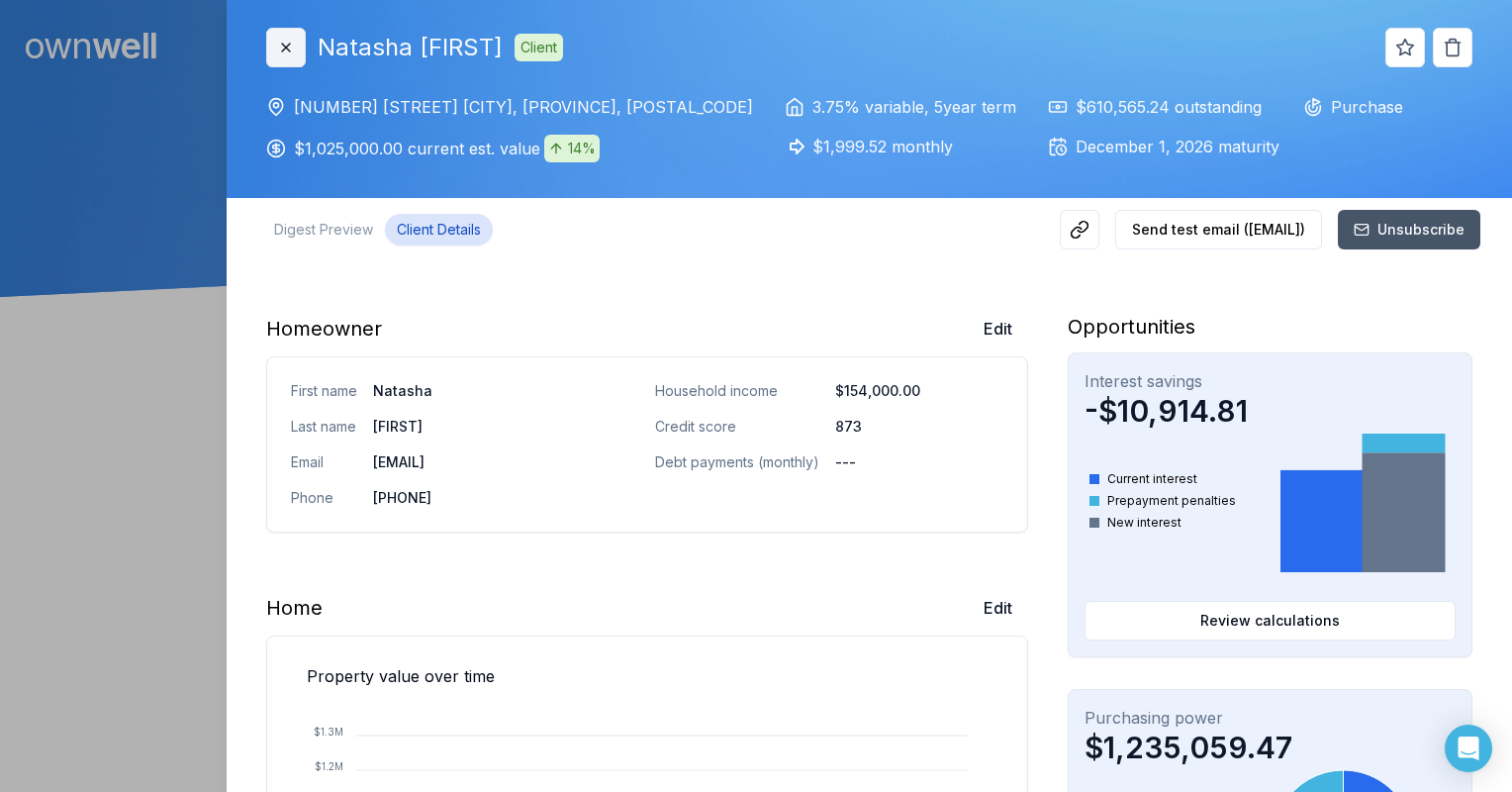 click 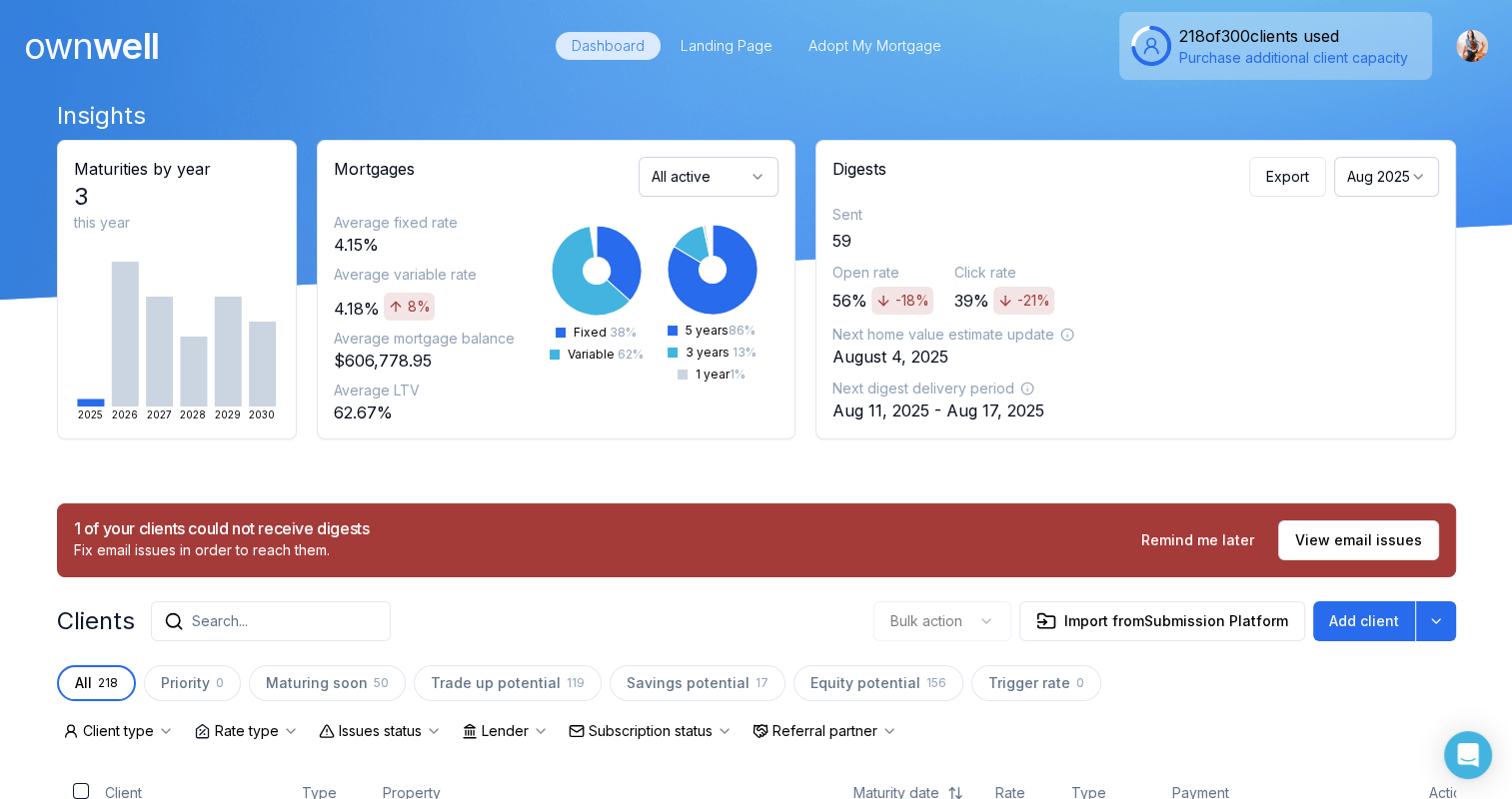 click on "Search..." at bounding box center (271, 621) 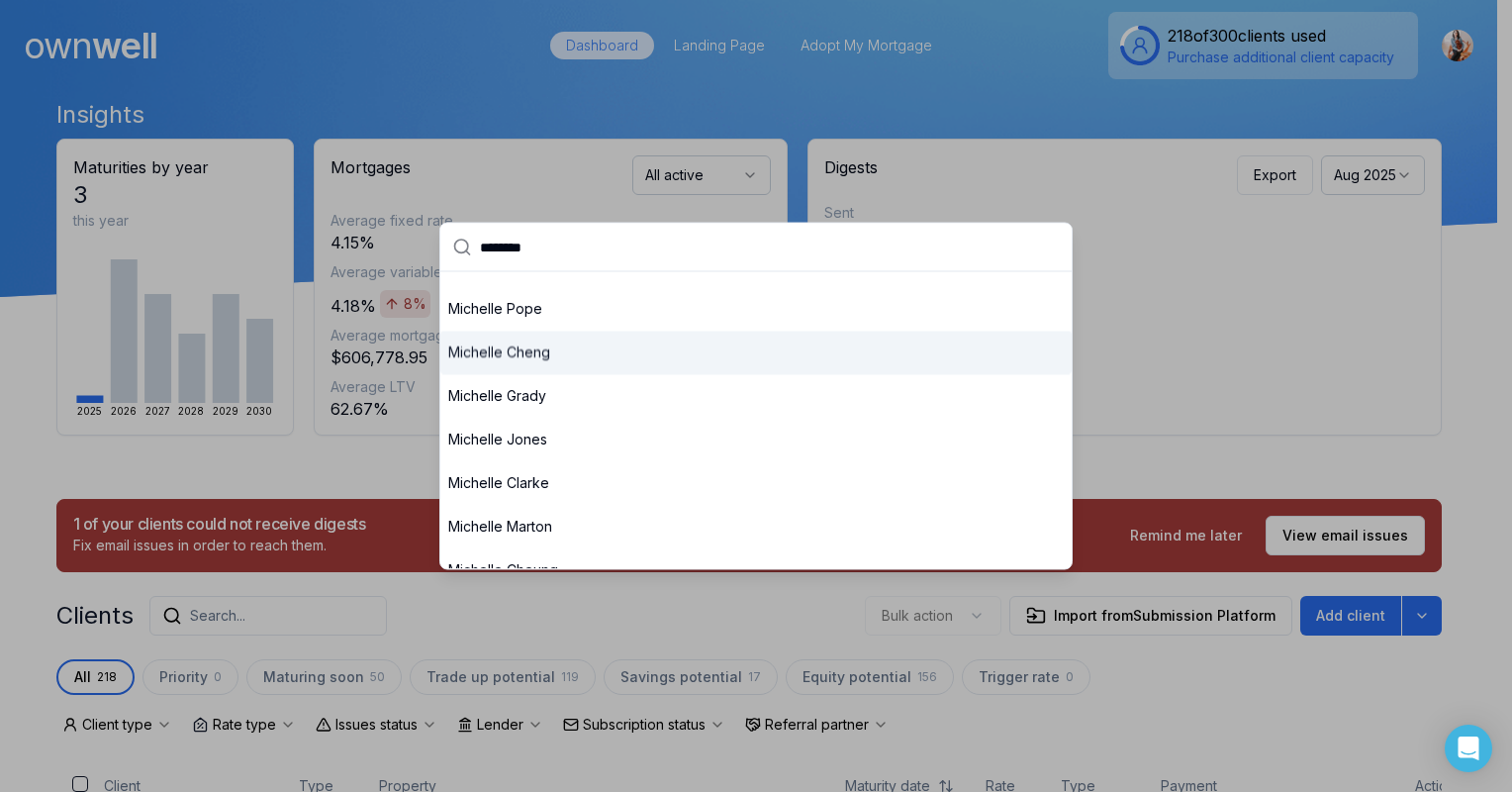 scroll, scrollTop: 51, scrollLeft: 0, axis: vertical 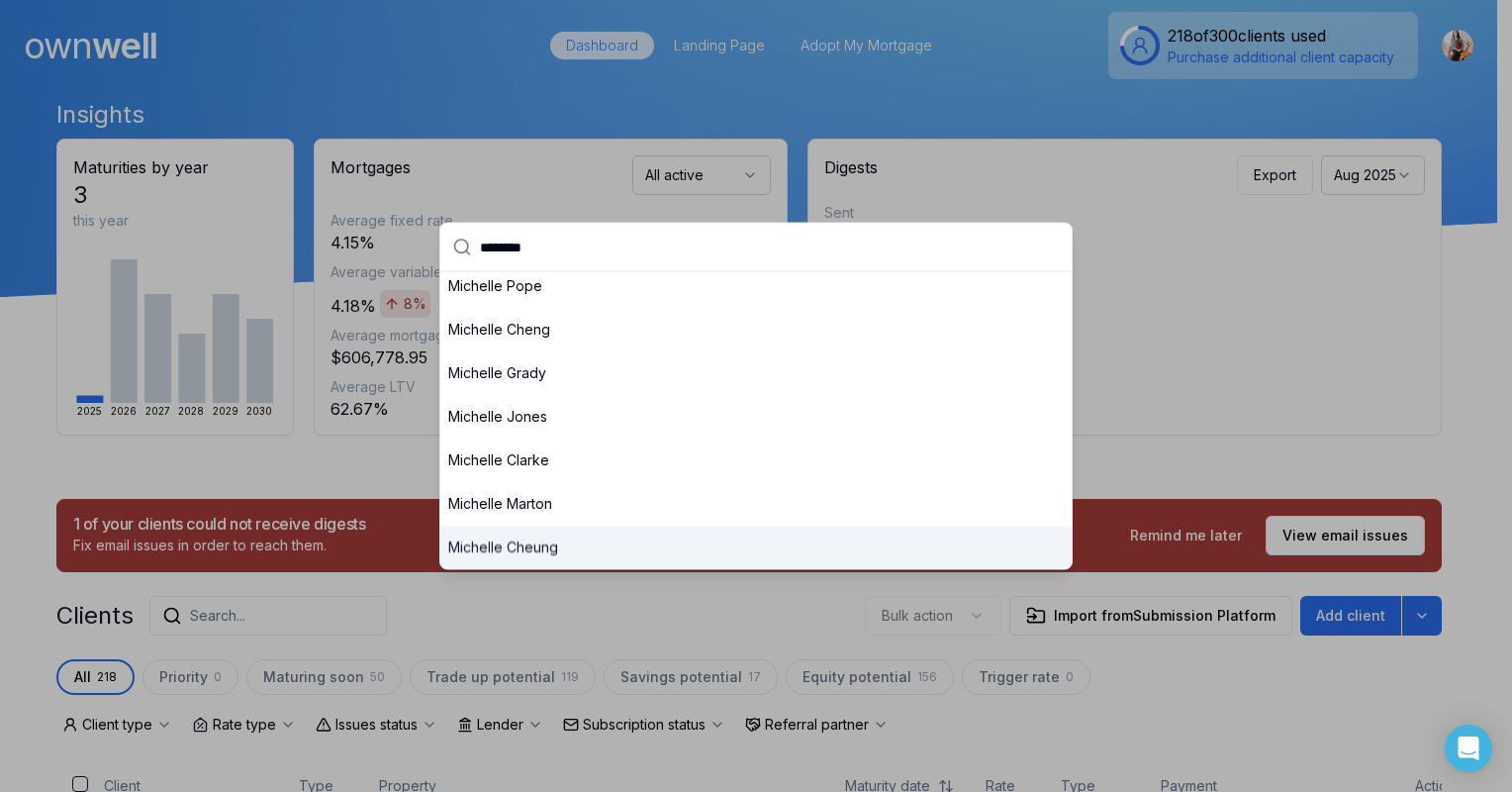 type on "********" 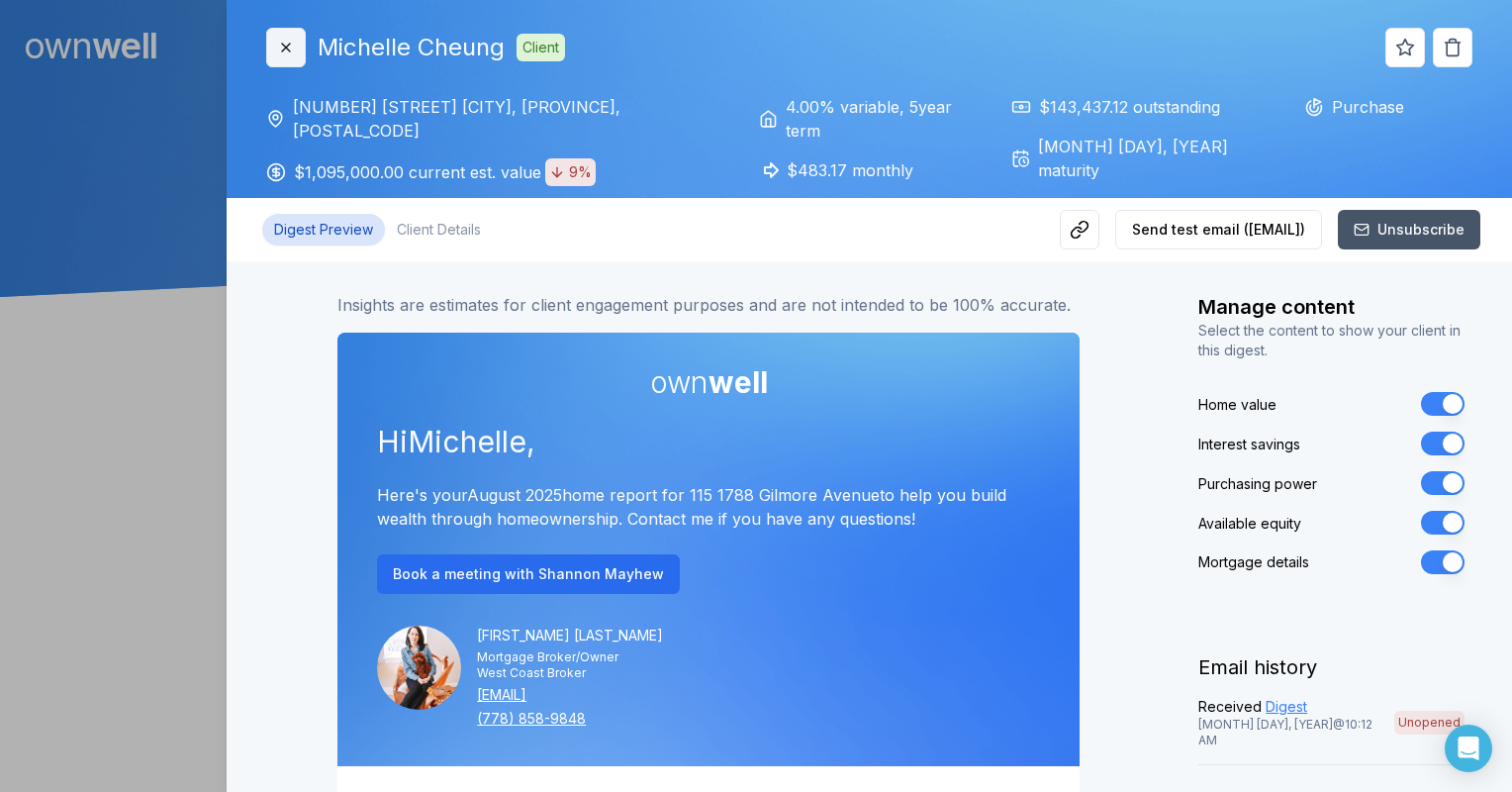click on "Close" at bounding box center (286, 48) 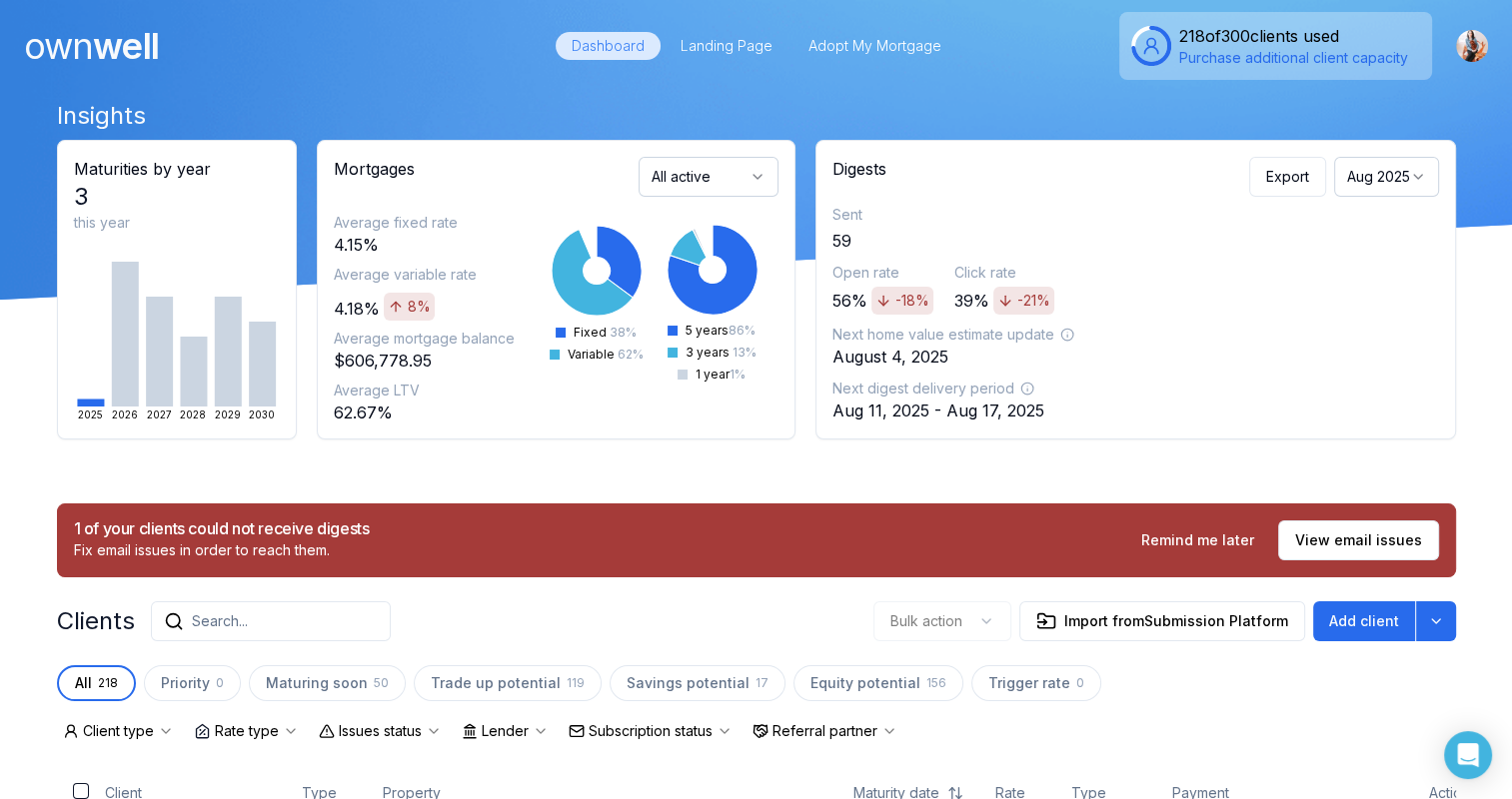 click on "Search..." at bounding box center (271, 621) 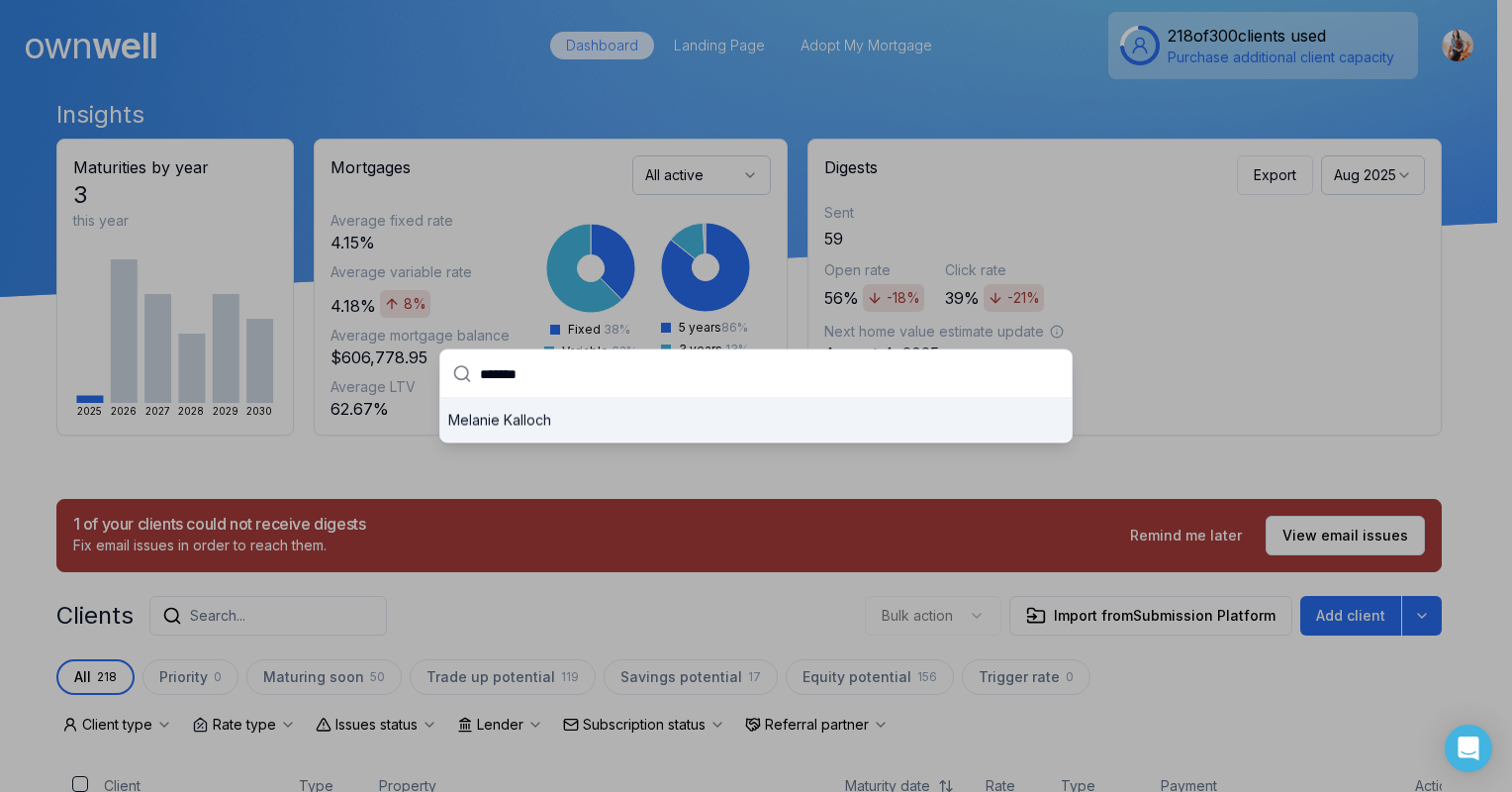 type on "*******" 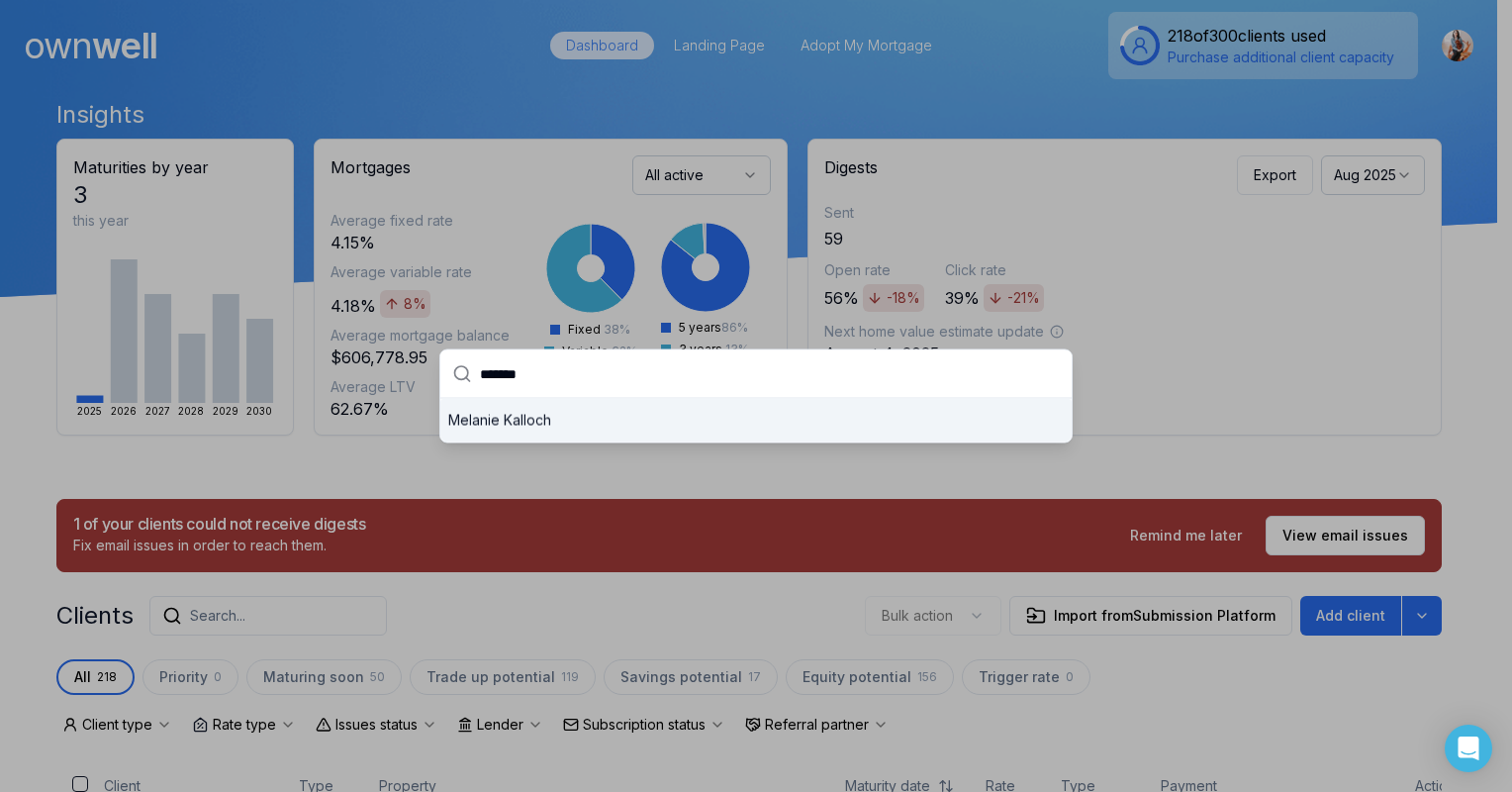 click on "[FIRST] [LAST]" at bounding box center [756, 421] 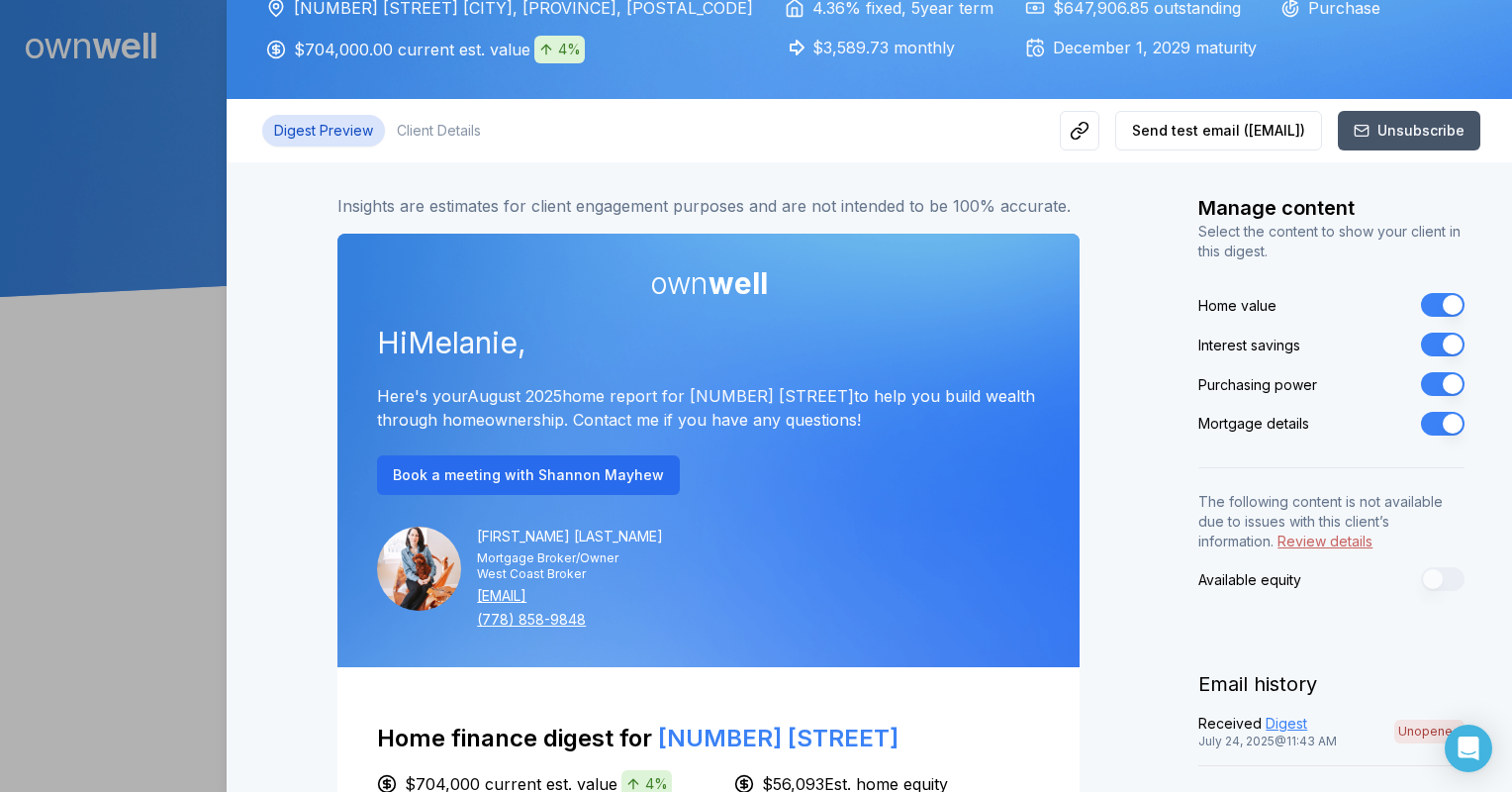 scroll, scrollTop: 0, scrollLeft: 0, axis: both 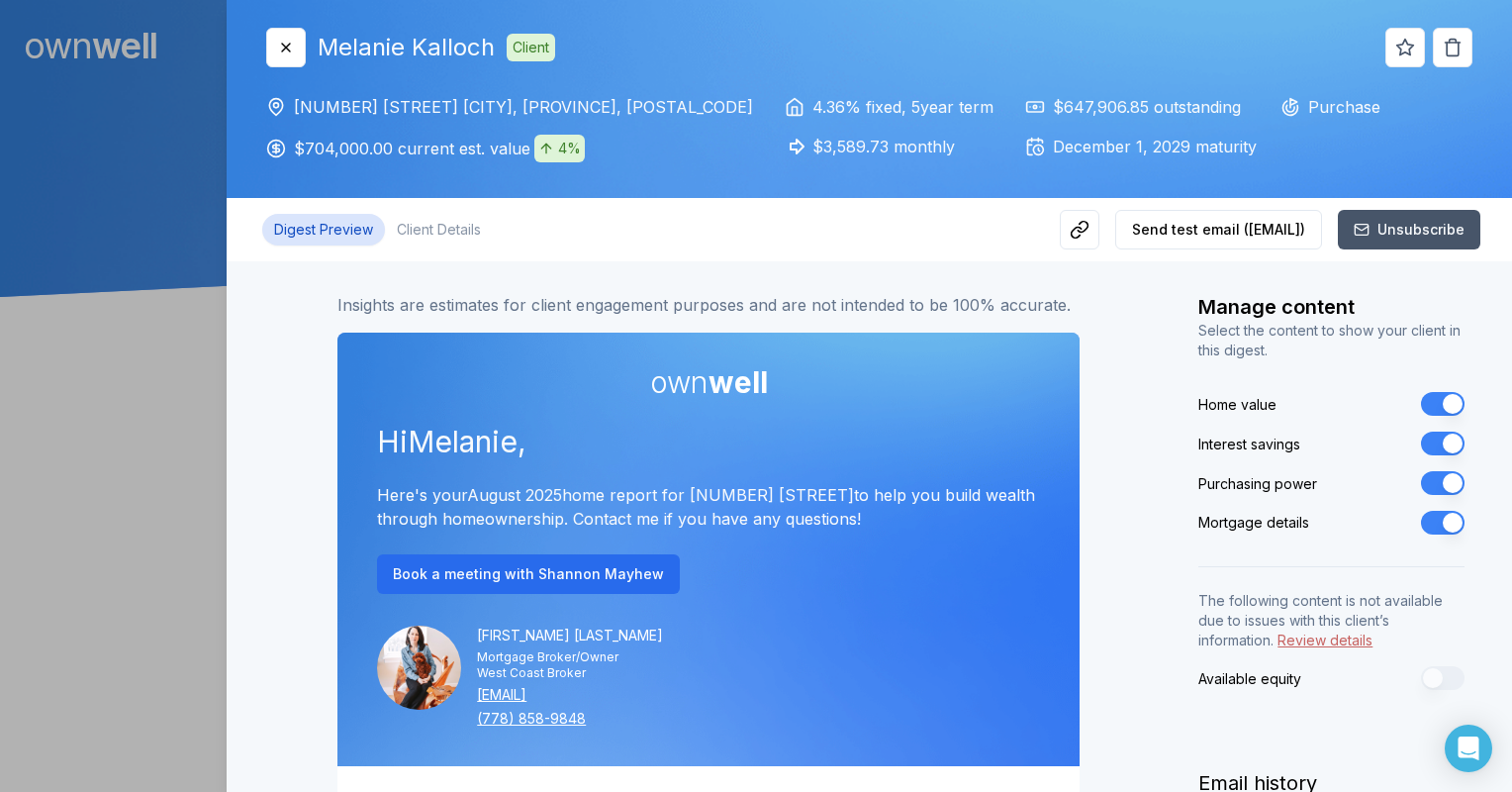 click on "own well Hi [FIRST] , Here's your [MONTH] [YEAR] home report for [NUMBER] [STREET_NAME] to help you build wealth through homeownership. Contact me if you have any questions! Book a meeting with [AGENT_NAME] [AGENT_NAME] Mortgage Broker/Owner West Coast Broker [EMAIL] [PHONE] Home finance digest for [NUMBER] [STREET_NAME] [PRICE] current est. value [INTEREST_RATE] [ESTIMATED_EQUITY] Est. home equity [MONTHLY_PAYMENT] monthly [INTEREST_RATE] fixed , [TERM] year term [OUTSTANDING_BALANCE] outstanding balance [DATE] maturity date The estimated market value of your home for [MONTH] [YEAR] is [PRICE] Low estimate [PRICE] Estimated price [PRICE] High estimate [PRICE] Estimated price [PRICE] Low estimate [PRICE] High estimate That’s a decrease of [PRICE] ( [PERCENTAGE] ) compared to last month. Adjust value [DATE] [DATE] [DATE] [PRICE] [PRICE] [PRICE] [PRICE] [PRICE] That’s a decrease of [PRICE] ( [PERCENTAGE] ) compared to last month. Request value Learn about my home price estimate [PRICE] [NUMBER] Current interest Prepayment penalties" at bounding box center [709, 2326] 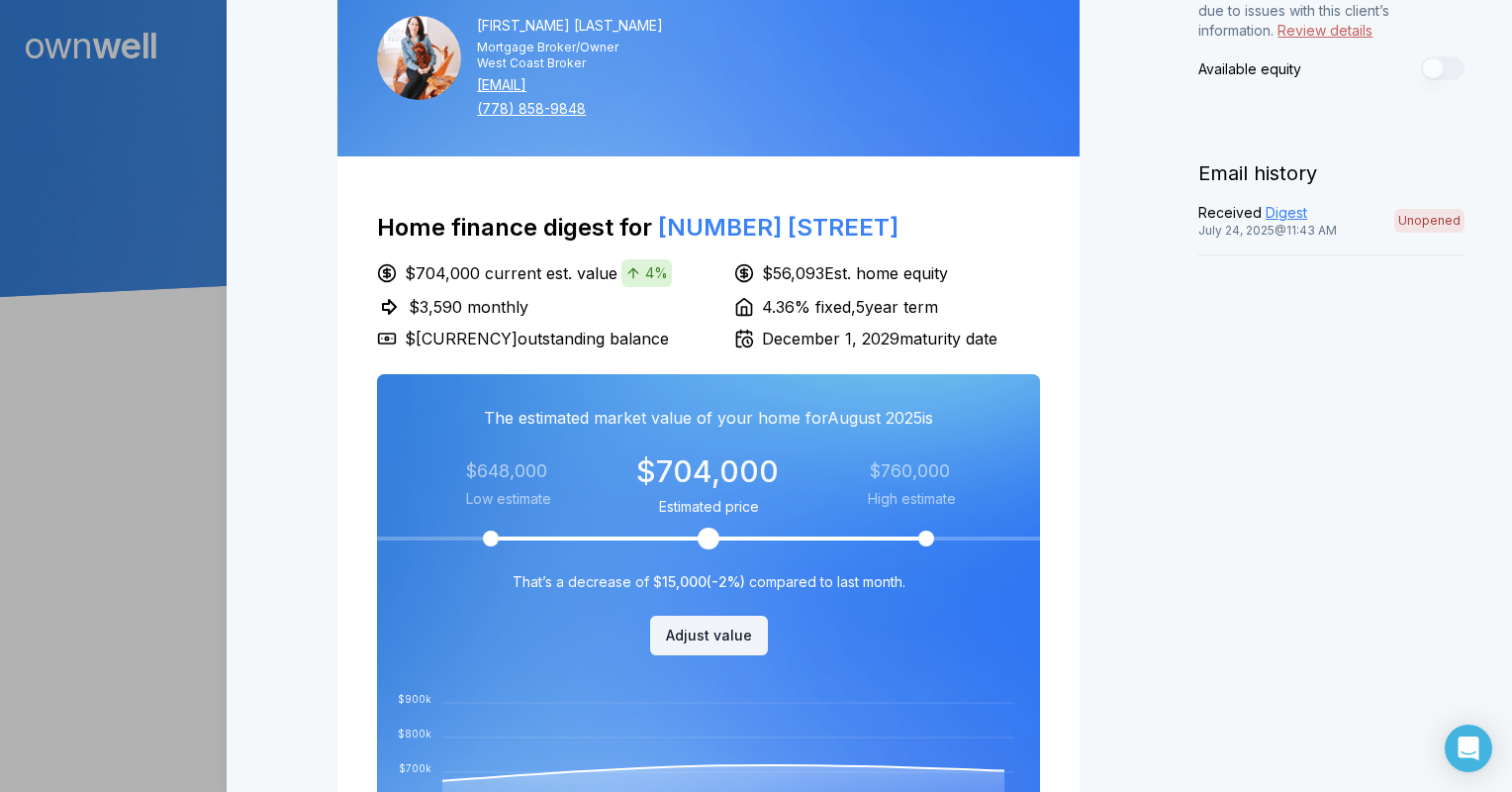scroll, scrollTop: 693, scrollLeft: 0, axis: vertical 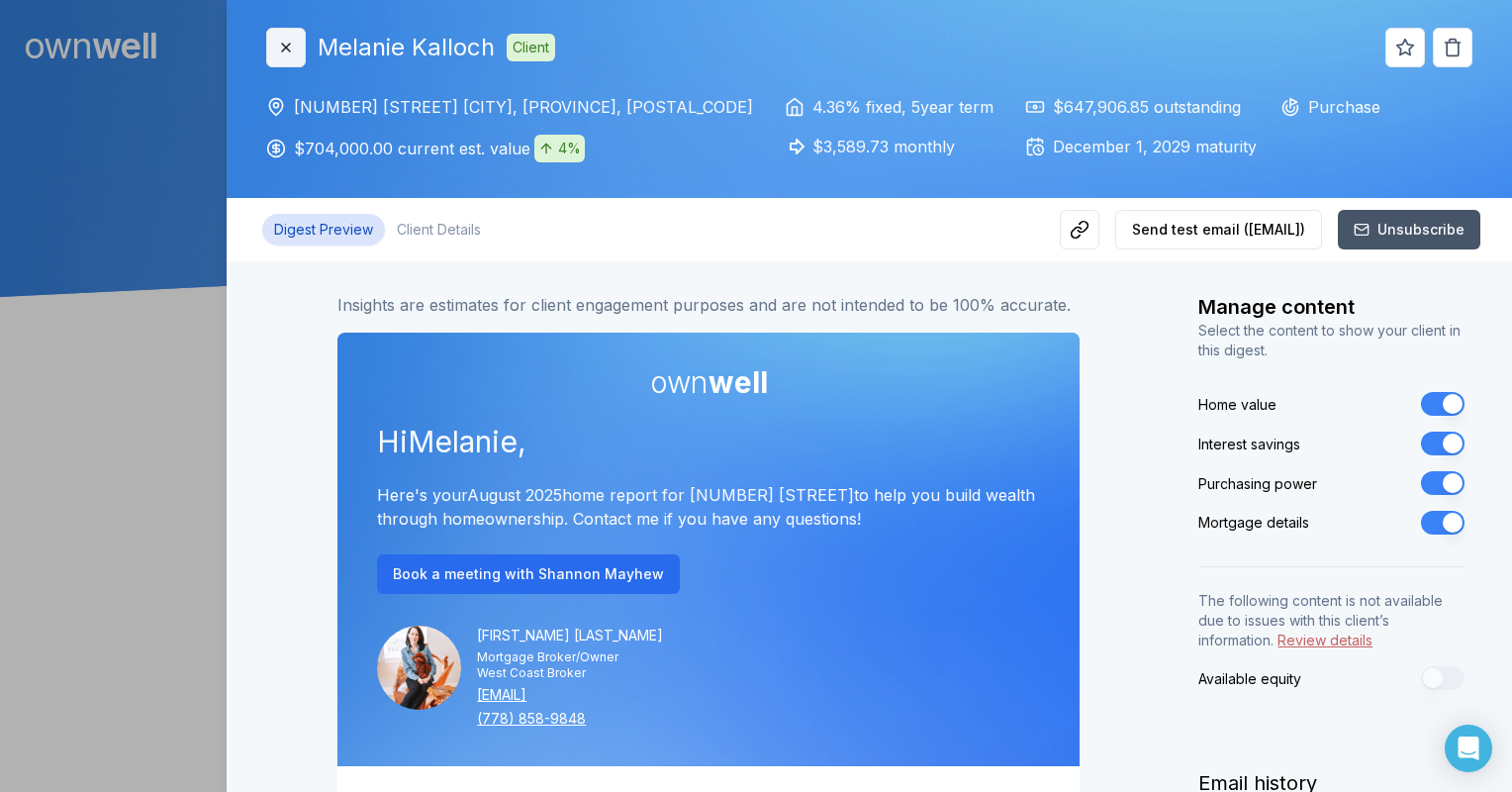 click on "Close" at bounding box center (286, 48) 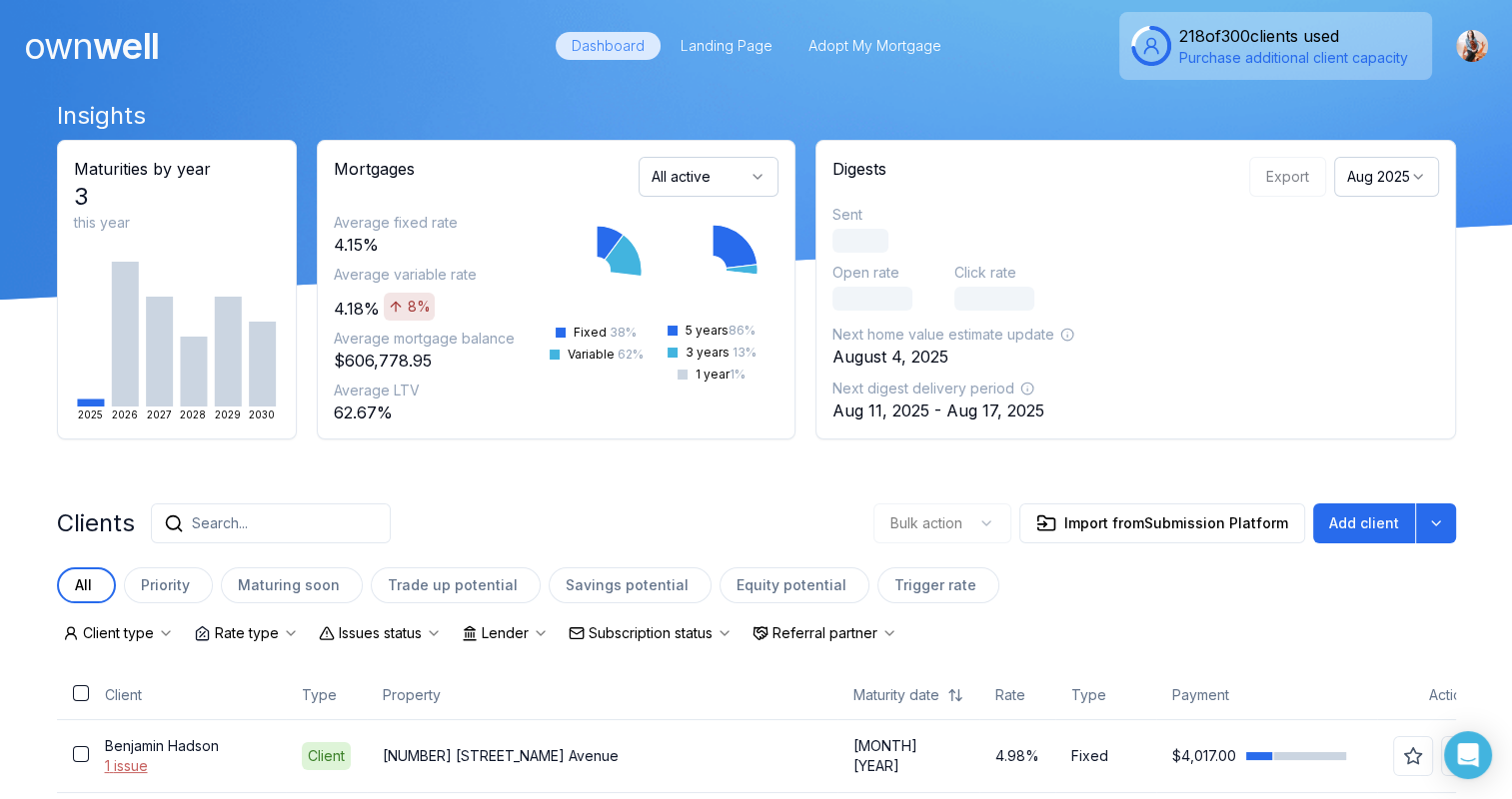 click on "Clients Search... Bulk action   Import from  Submission Platform Add client All Priority Maturing soon Trade up potential Savings potential Equity potential Trigger rate Client type Rate type Issues status Lender Subscription status Referral partner Client Type Property Maturity date Rate Type Payment Actions Benjamin   Hadson 1   issue Client [NUMBER] [STREET] [CITY] May 1, 2022 4.98% Fixed $4,017.00 Glenn   Brewerton 1   issue Client [NUMBER] [STREET] [CITY] Aug 1, 2025 2.64% Fixed $2,486.42 Toby   MacDonald Lead [NUMBER] East 8th Oct 1, 2025 1.84% Fixed $1,414.76 Tara   Olchowy 1   issue Client 29 1108 Riverside Close Dec 1, 2025 3.75% Variable $3,144.56 Shannon   Mayhew Client 224  Holly Avenue Jan 1, 2026 4.15% Variable $2,639.19 Nicole   Porter Client 406 1438 Parkway Boulevard Feb 1, 2026 4.10% Variable $1,413.76 Hassan   Packir Client 4901 47a Avenue Feb 1, 2026 4.14% Variable $3,024.36 Ria   Stroppa Client 1976 Blackthorn Drive Feb 1, 2026 4.97% Fixed $2,819.08 Julie   Rhodes Client 292 Morningside Gardens Feb 1, 2026" at bounding box center (756, 2468) 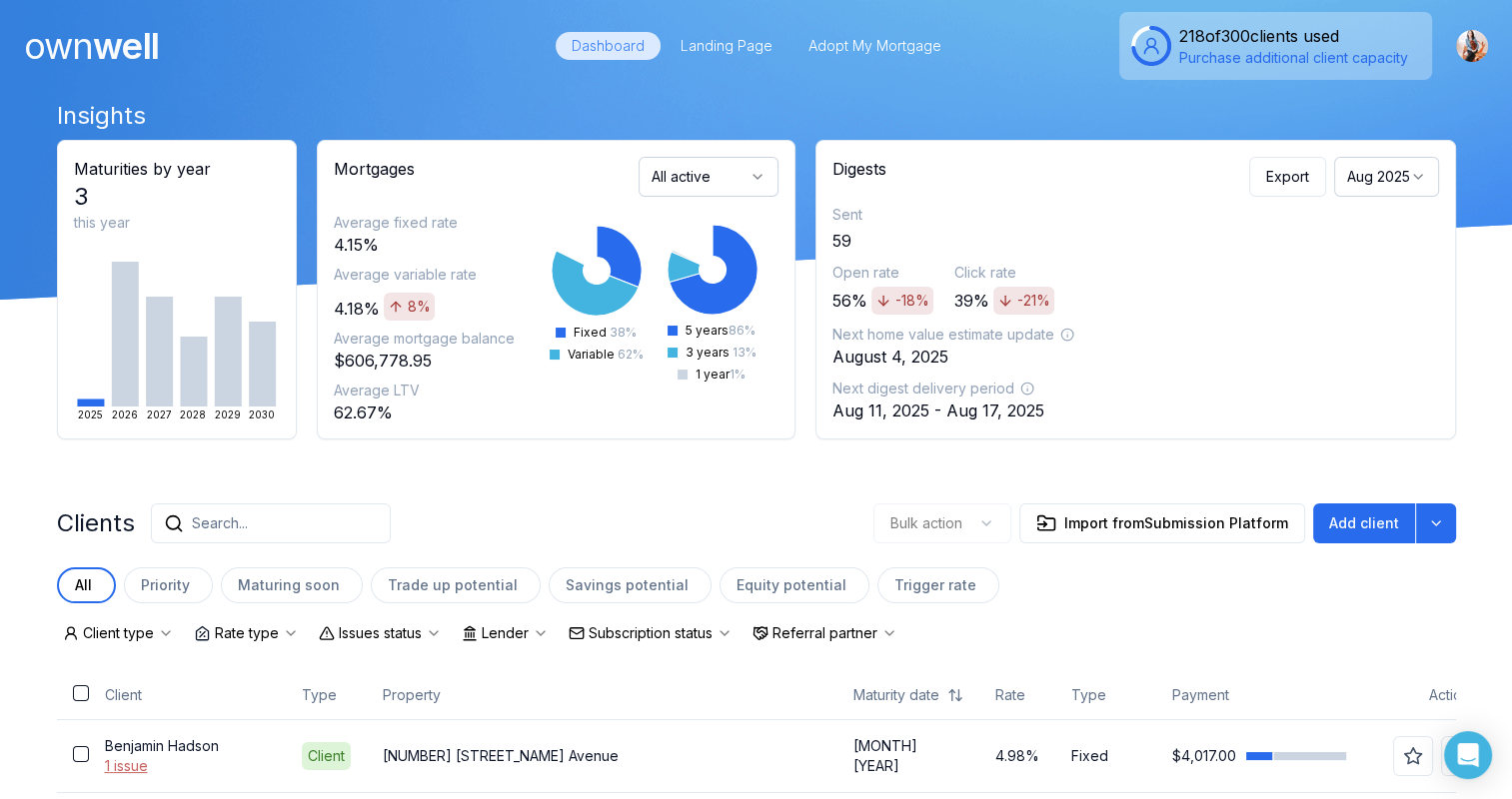 click on "Search..." at bounding box center (271, 523) 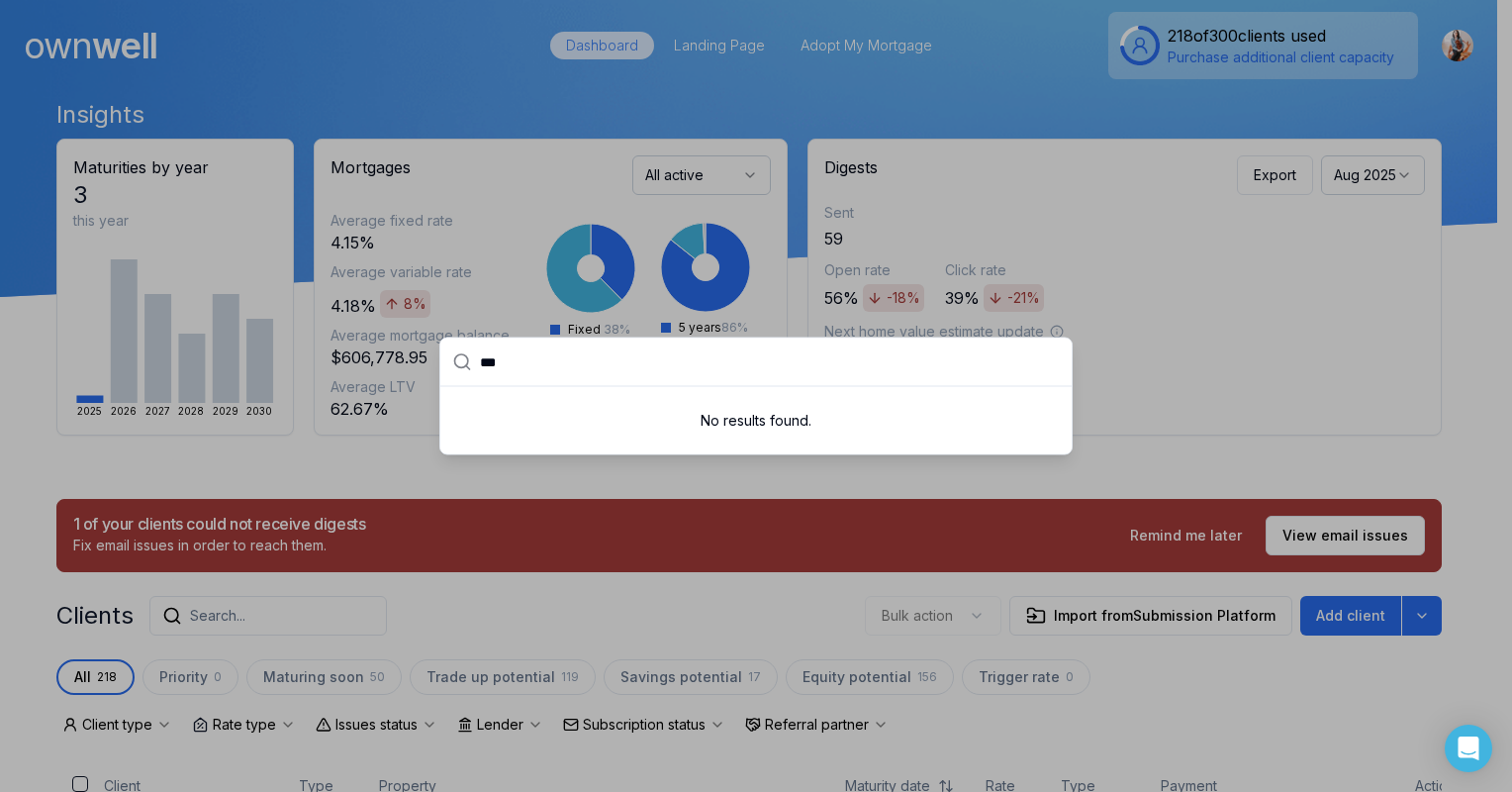 click on "***" at bounding box center (770, 362) 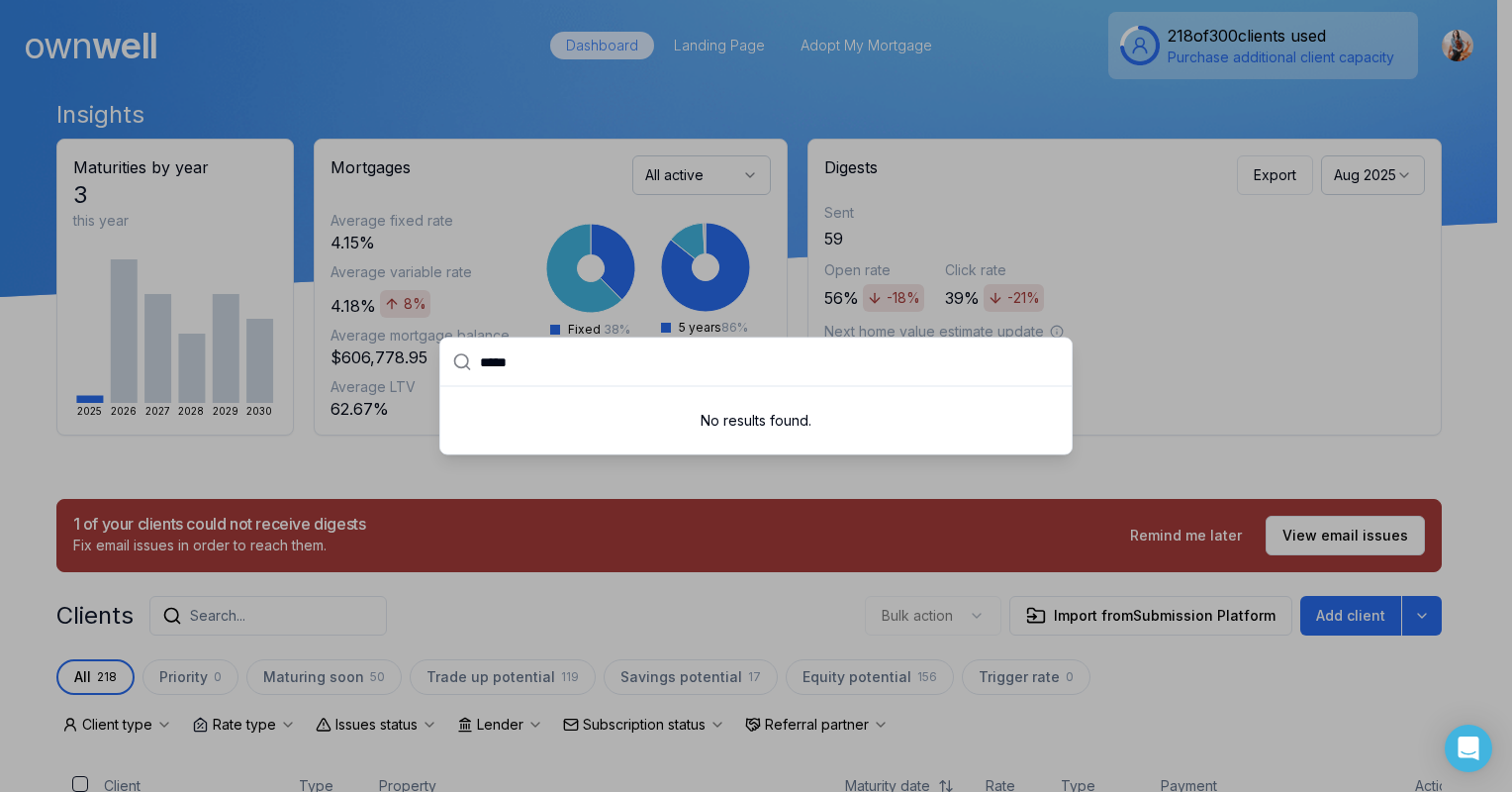 drag, startPoint x: 570, startPoint y: 372, endPoint x: -4, endPoint y: 380, distance: 574.0557 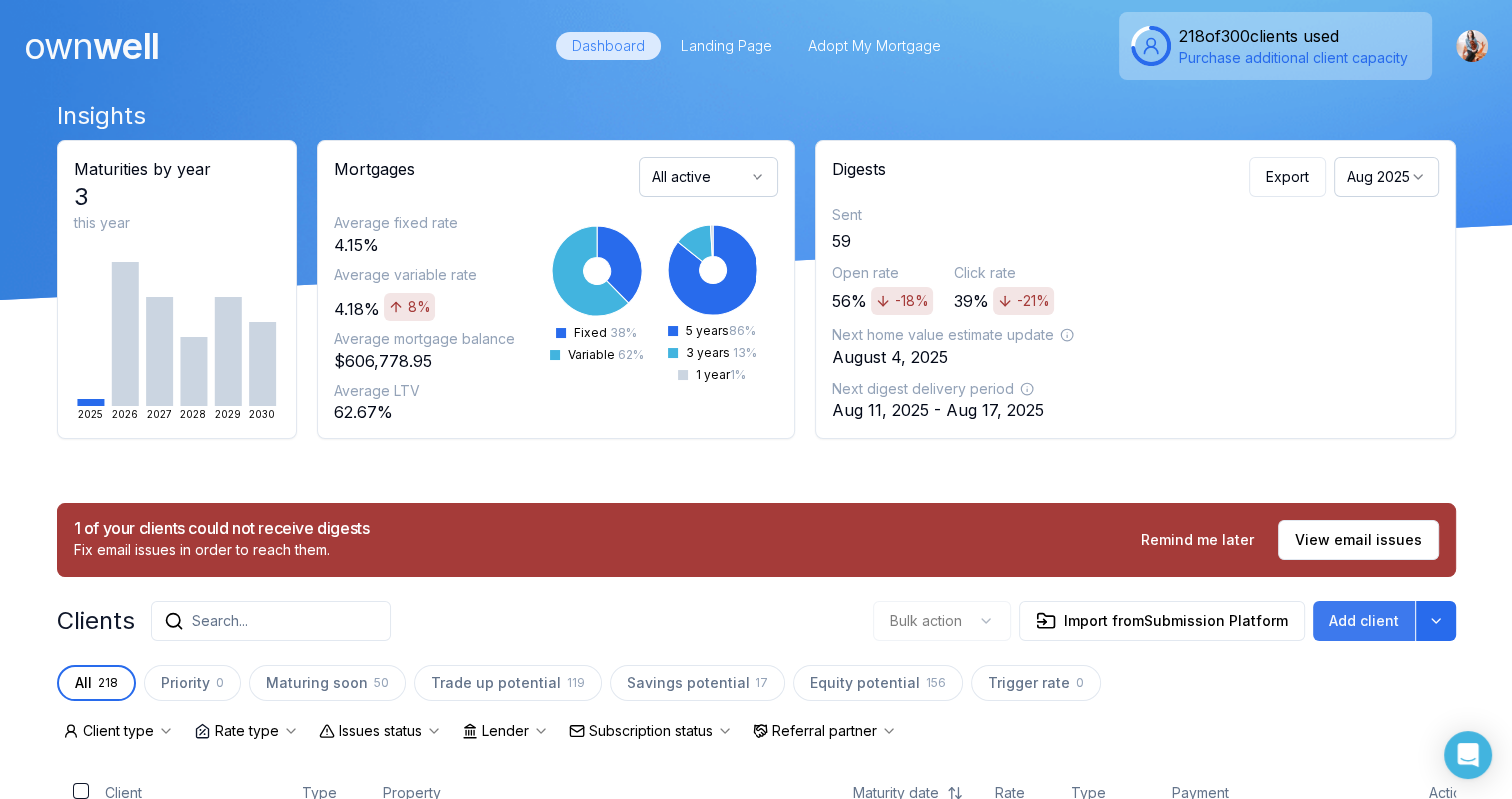 click on "Add client" at bounding box center (1364, 621) 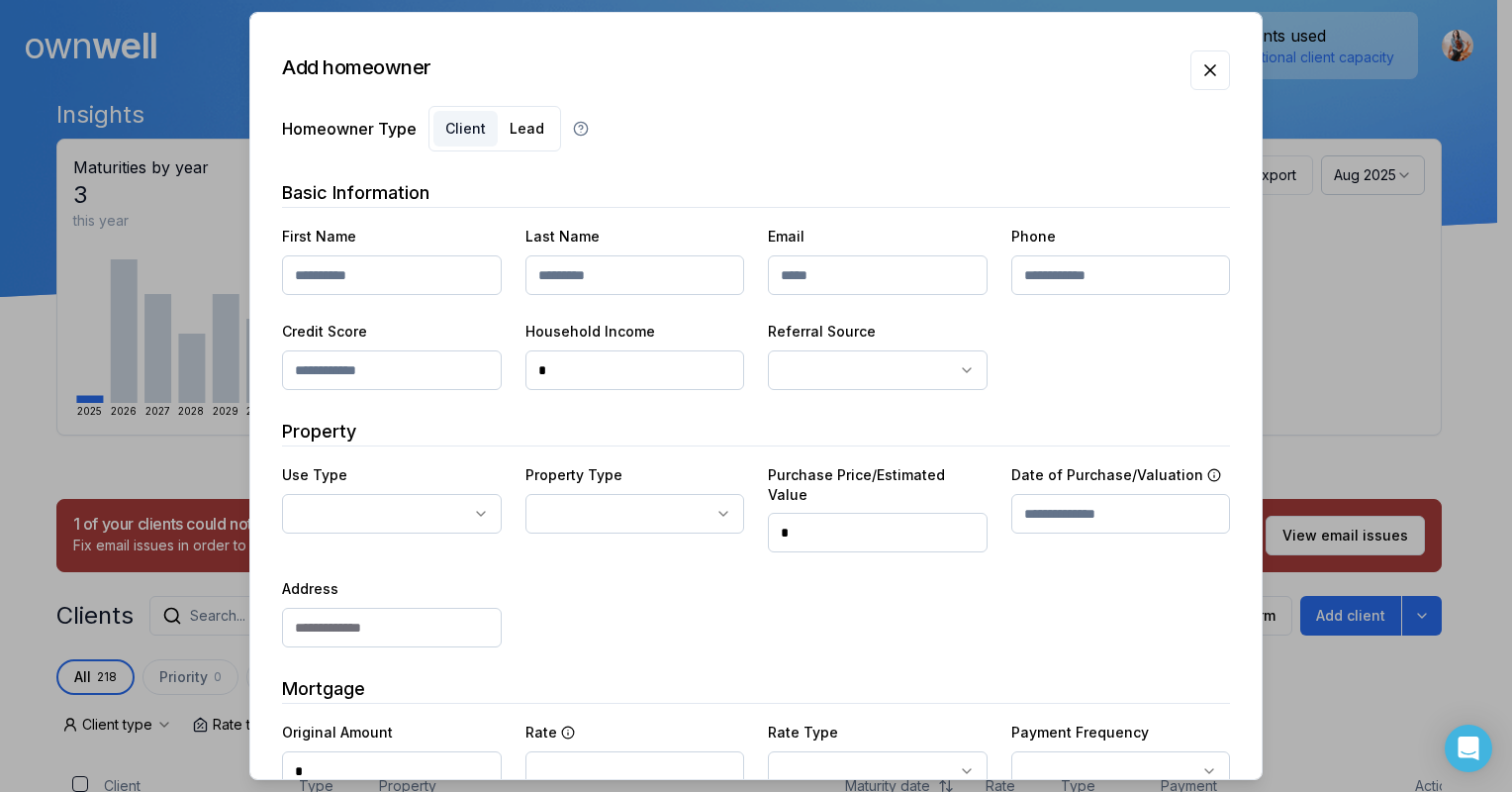 type on "**********" 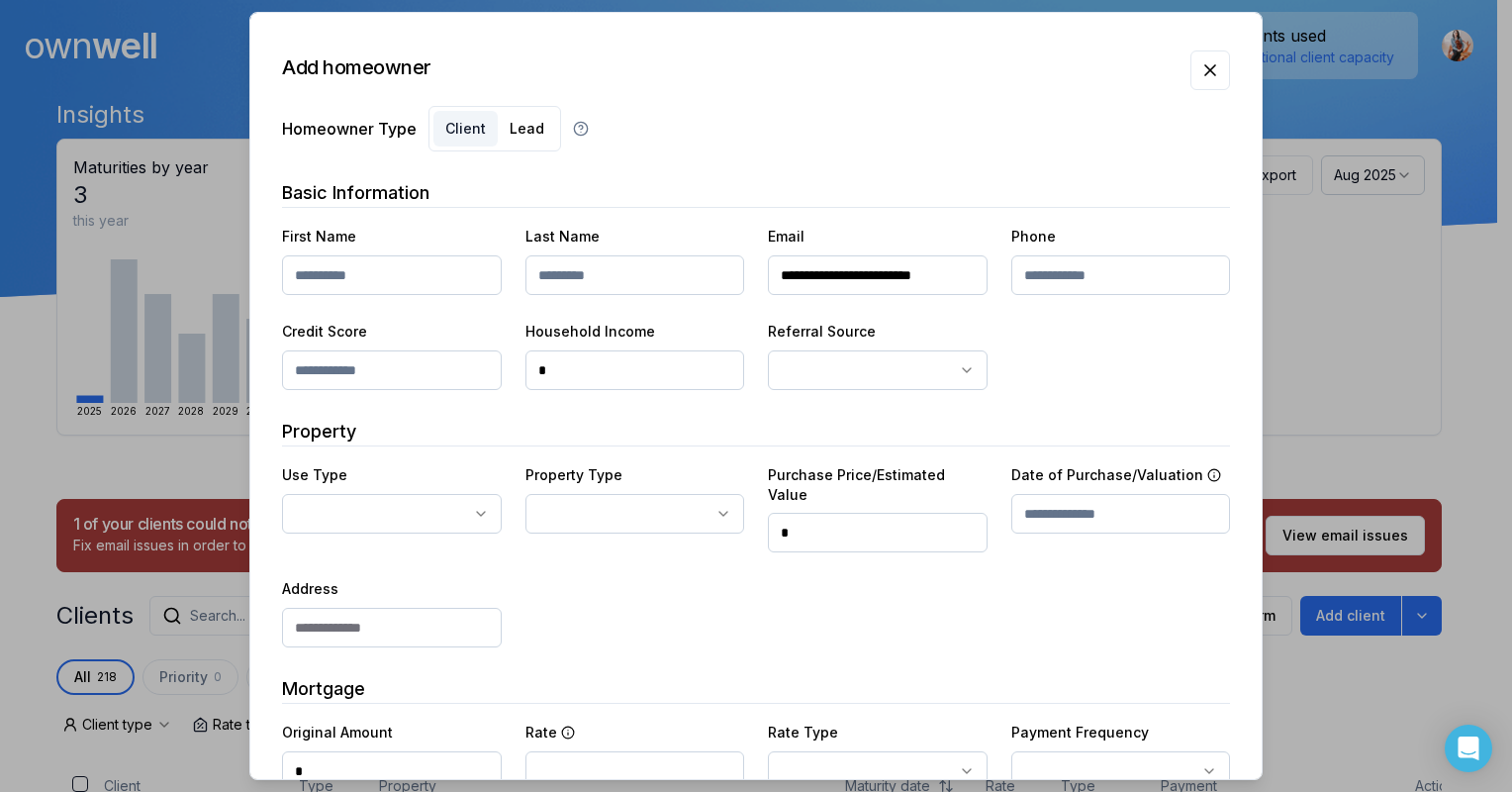 click at bounding box center (392, 275) 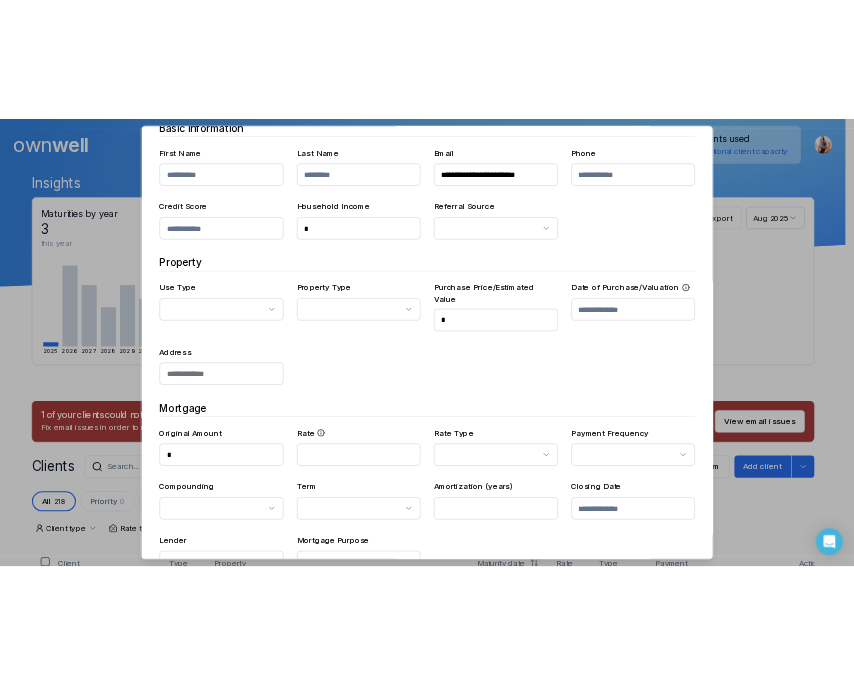 scroll, scrollTop: 0, scrollLeft: 0, axis: both 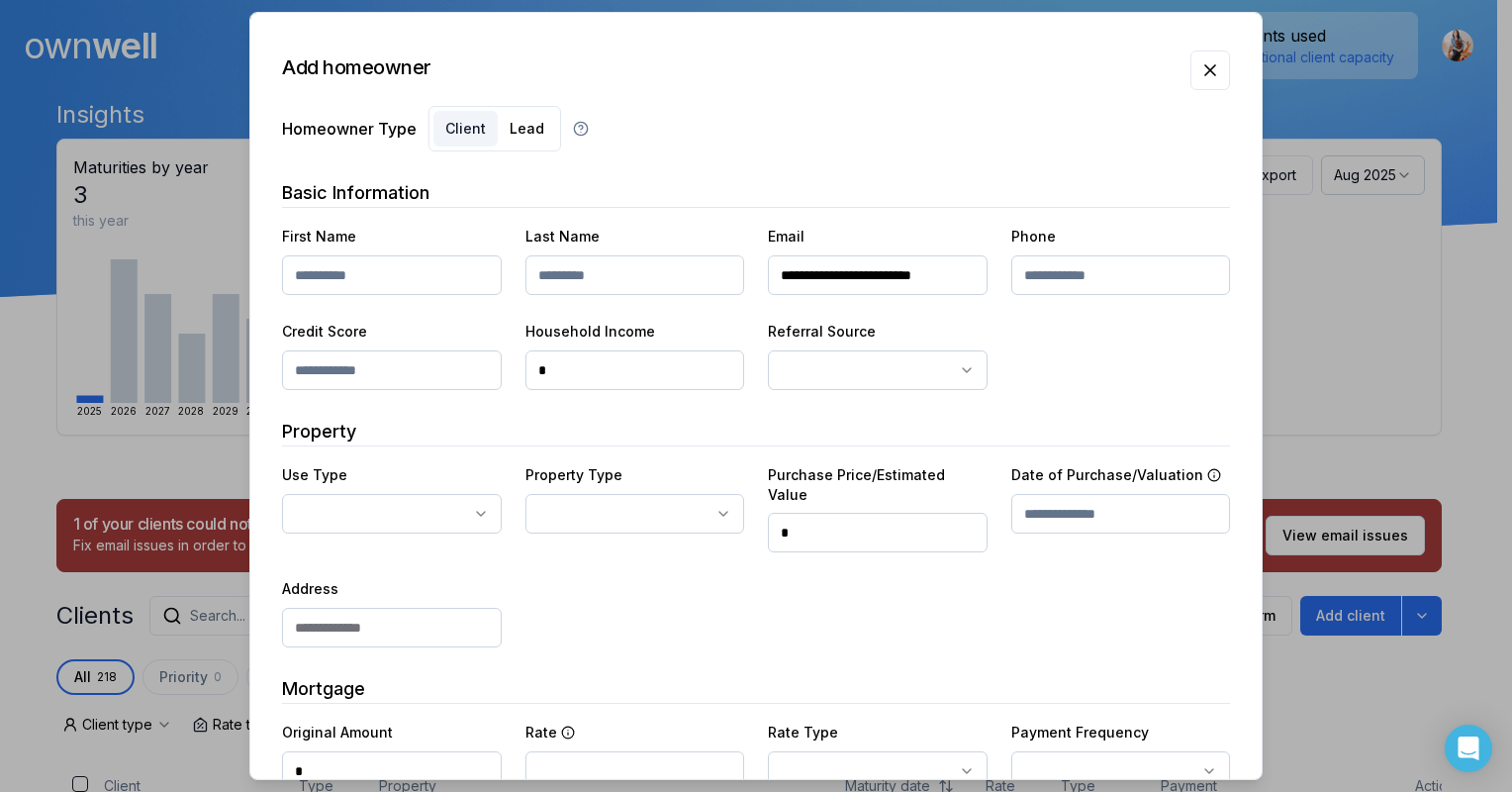 click at bounding box center [392, 275] 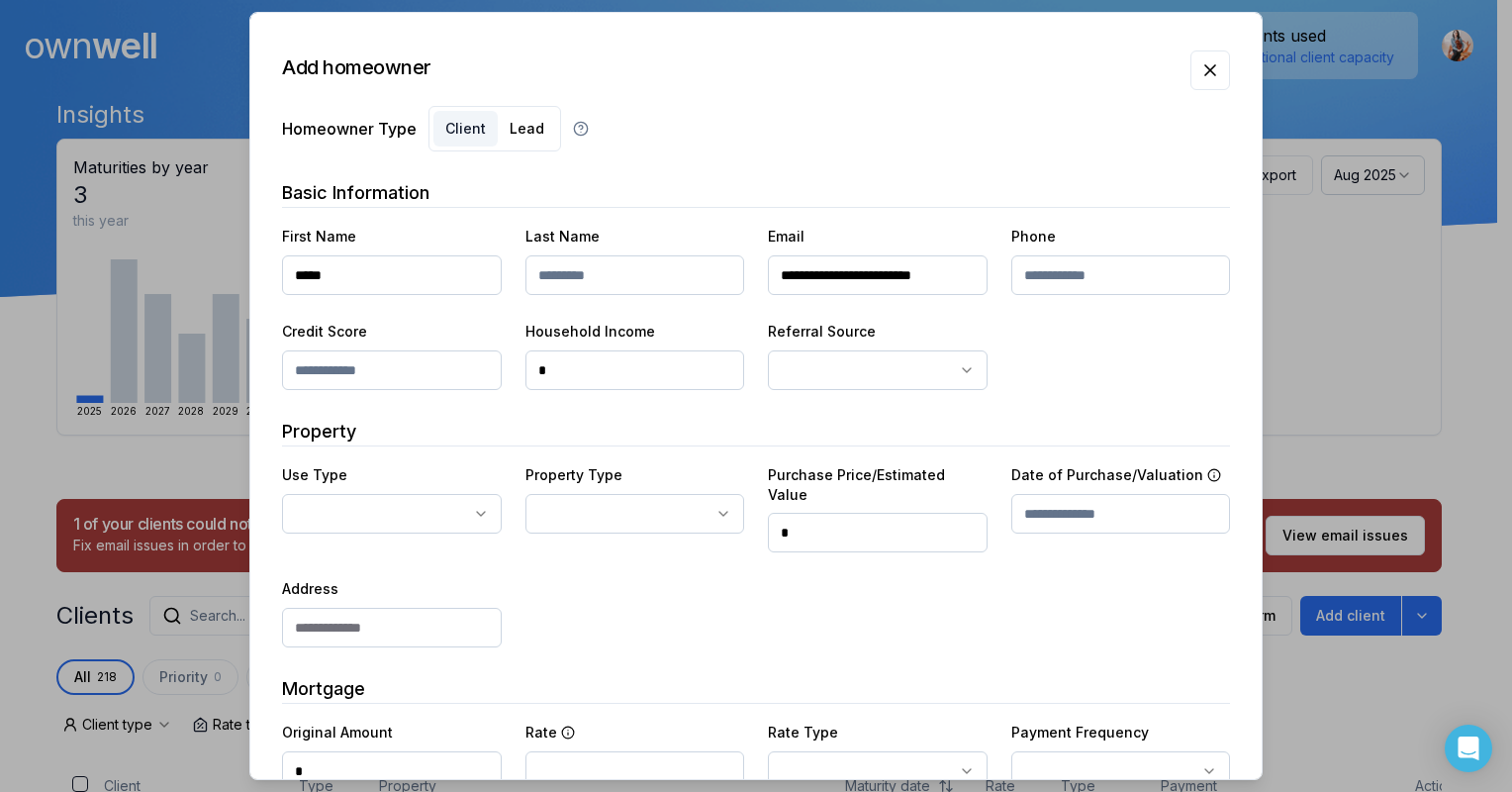 type on "*****" 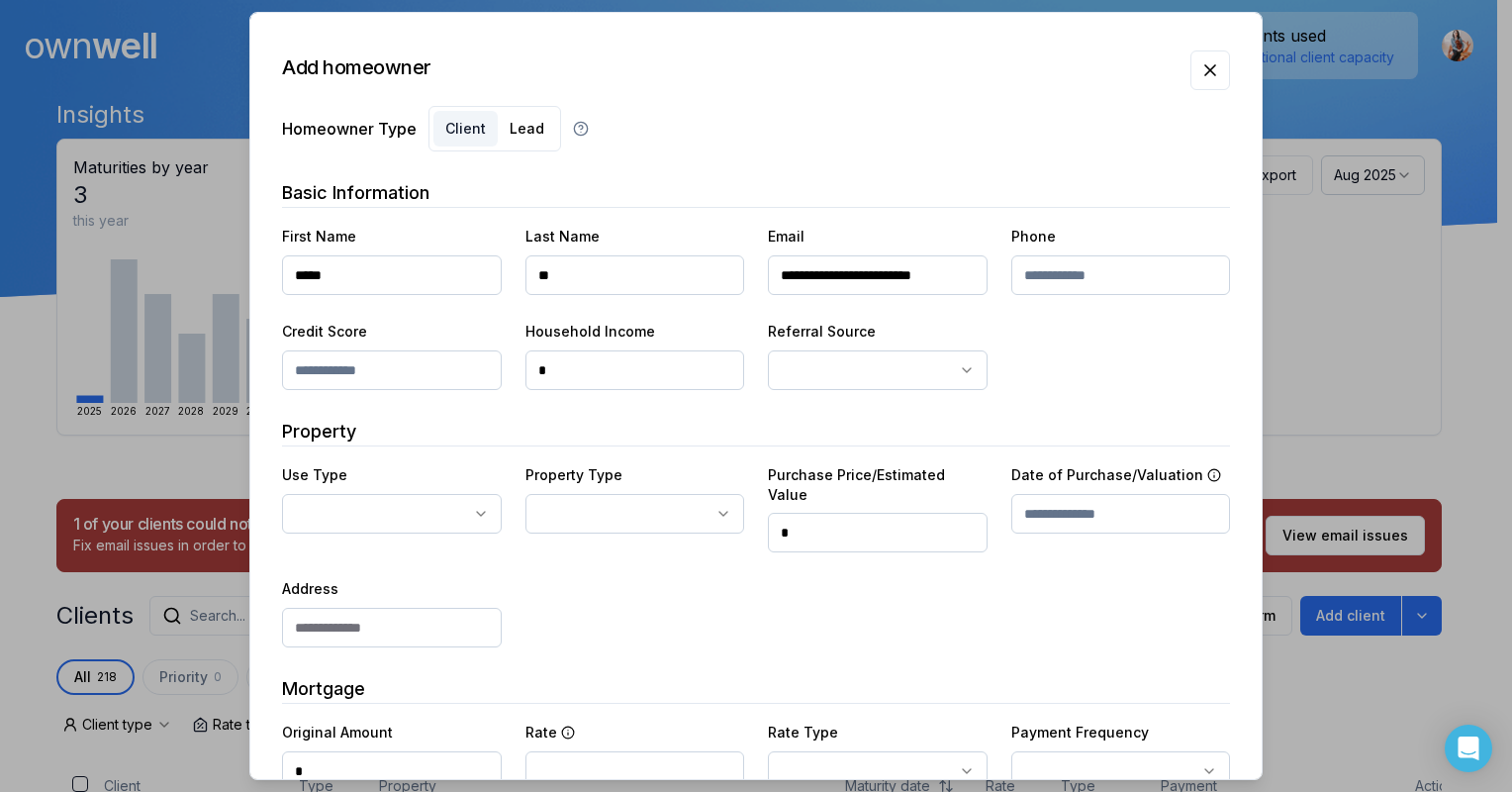 type on "*" 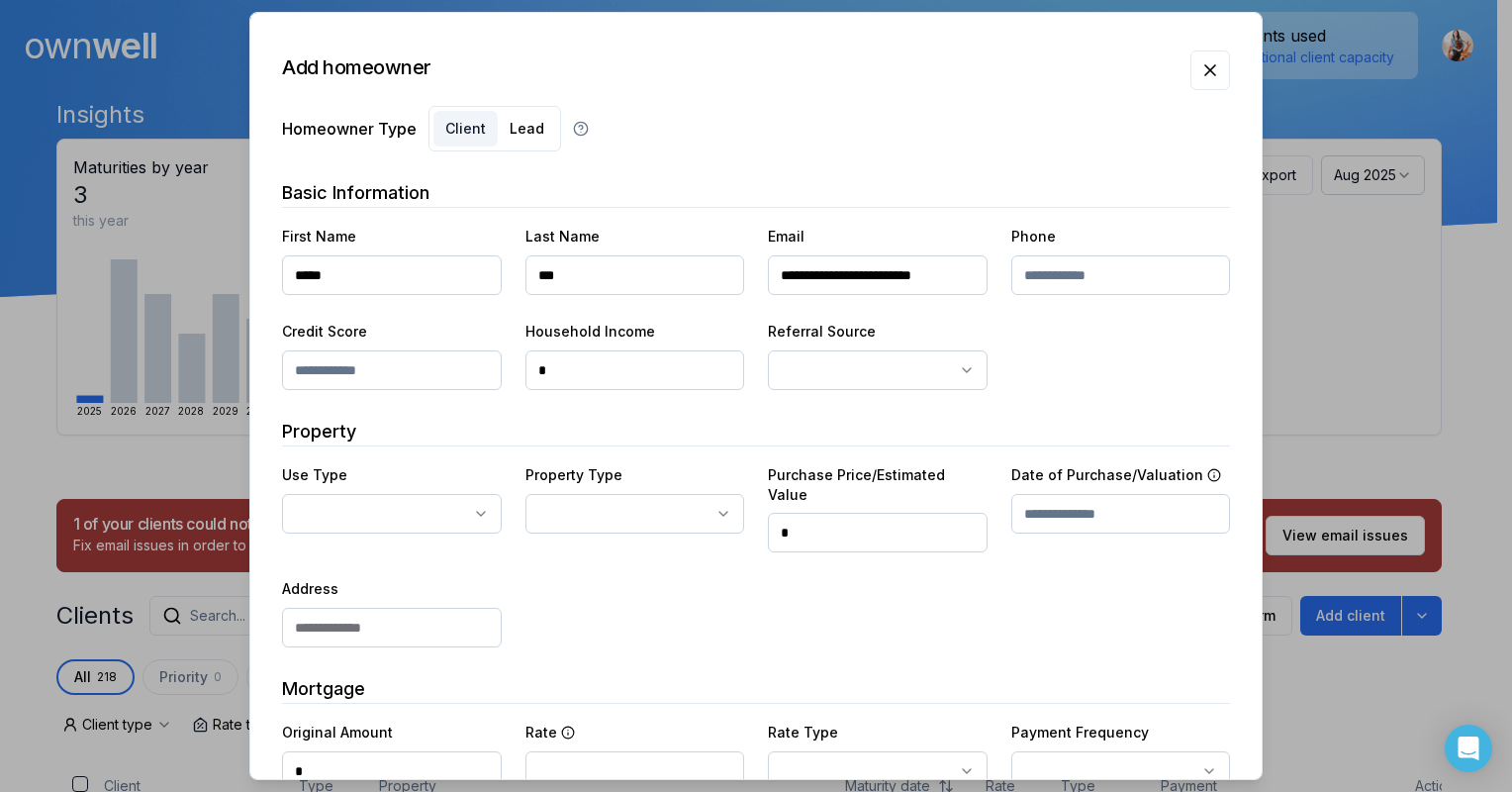 type on "***" 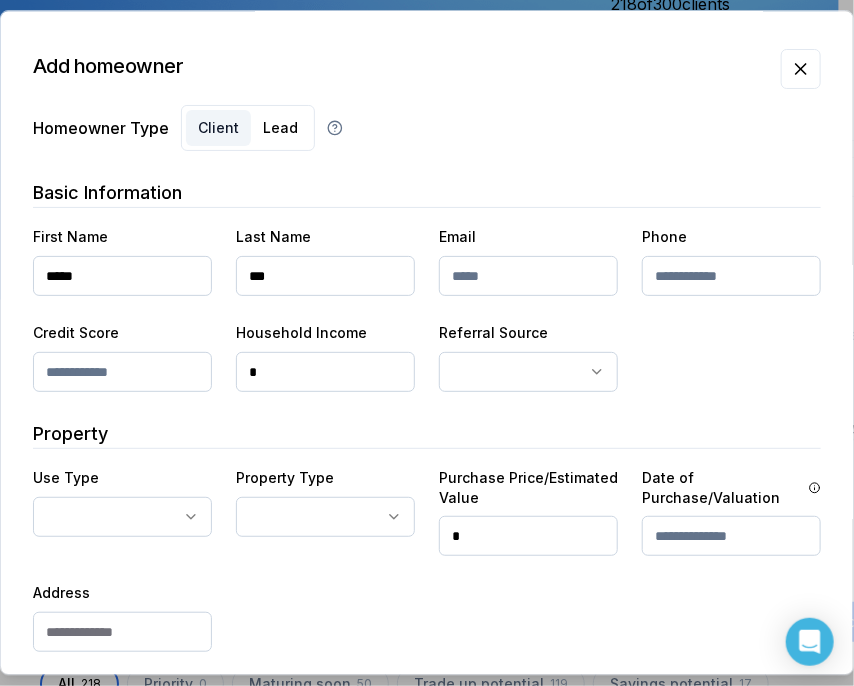 click on "First Name ***** Last Name *** Email Phone Credit Score Household Income * Referral Source" at bounding box center [427, 308] 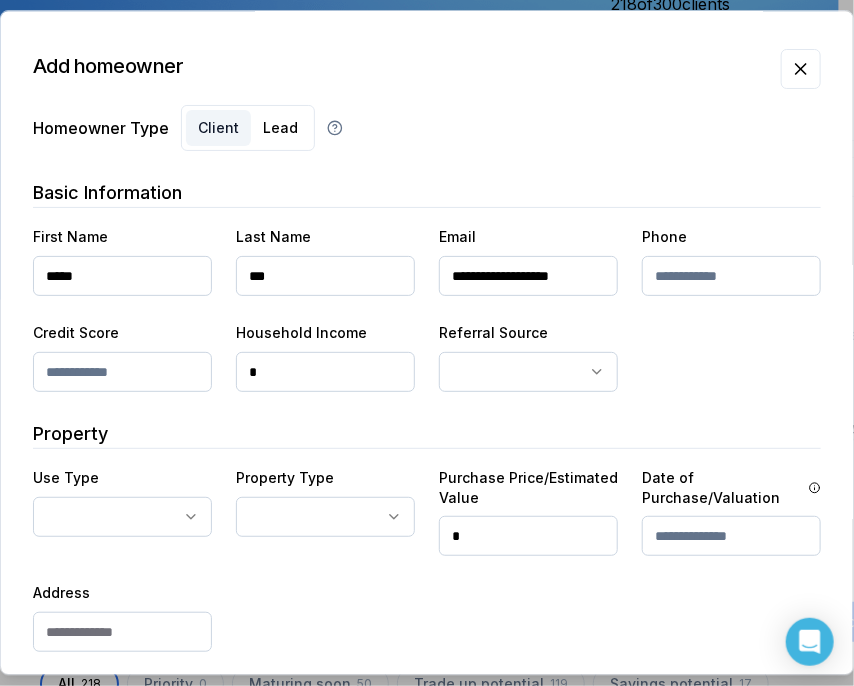 type on "**********" 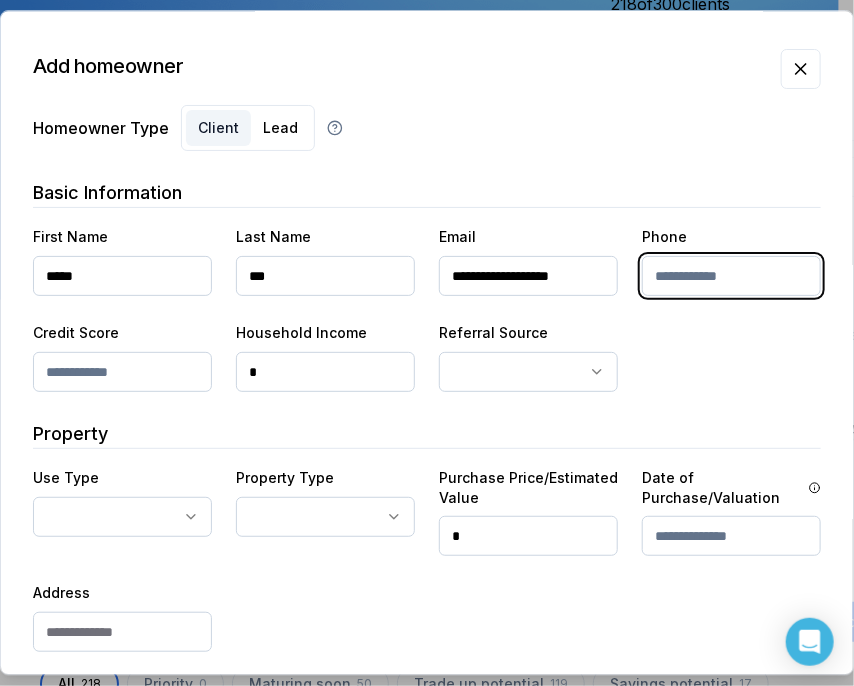 click at bounding box center [731, 276] 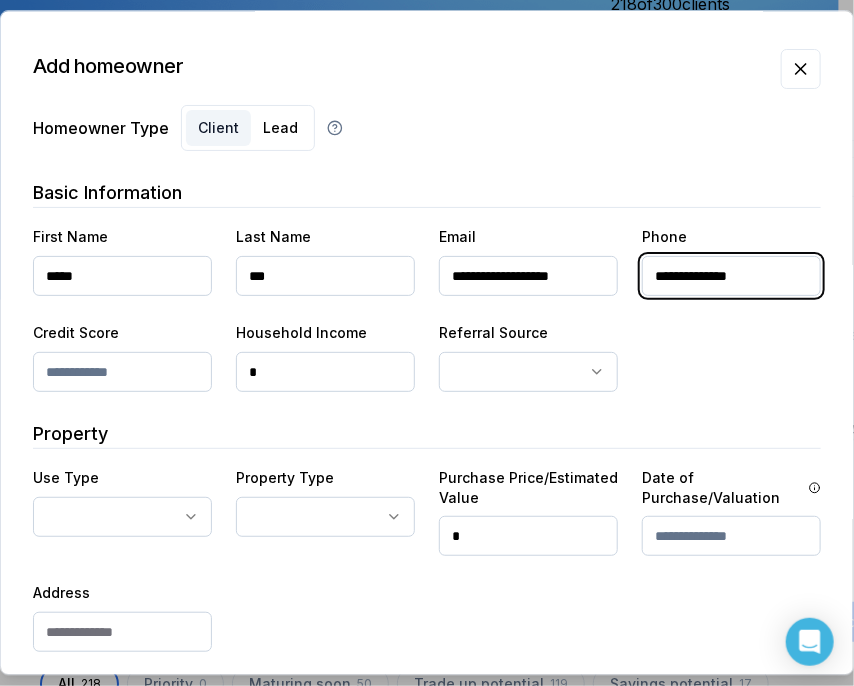 type on "**********" 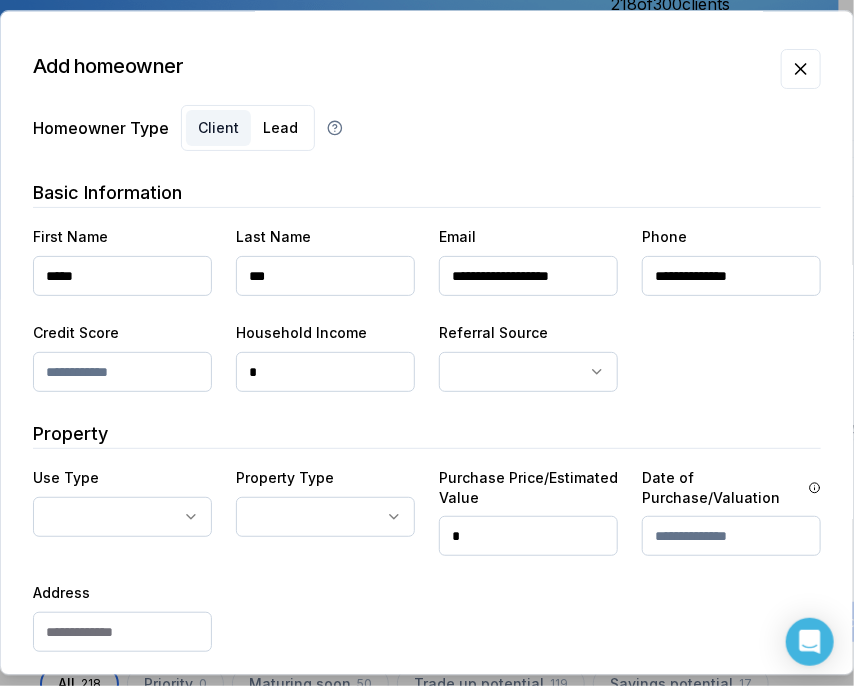 click at bounding box center (122, 372) 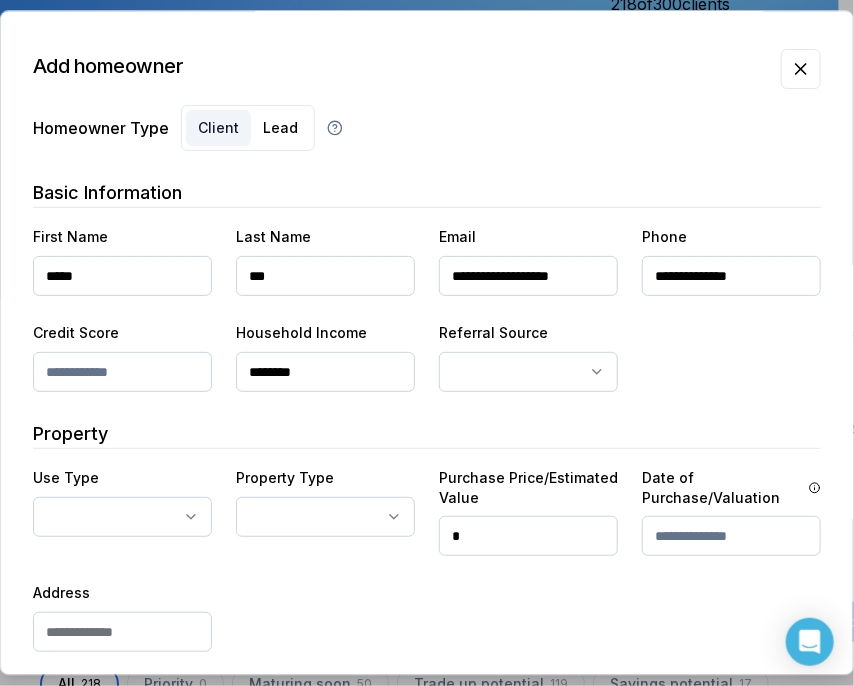 type on "********" 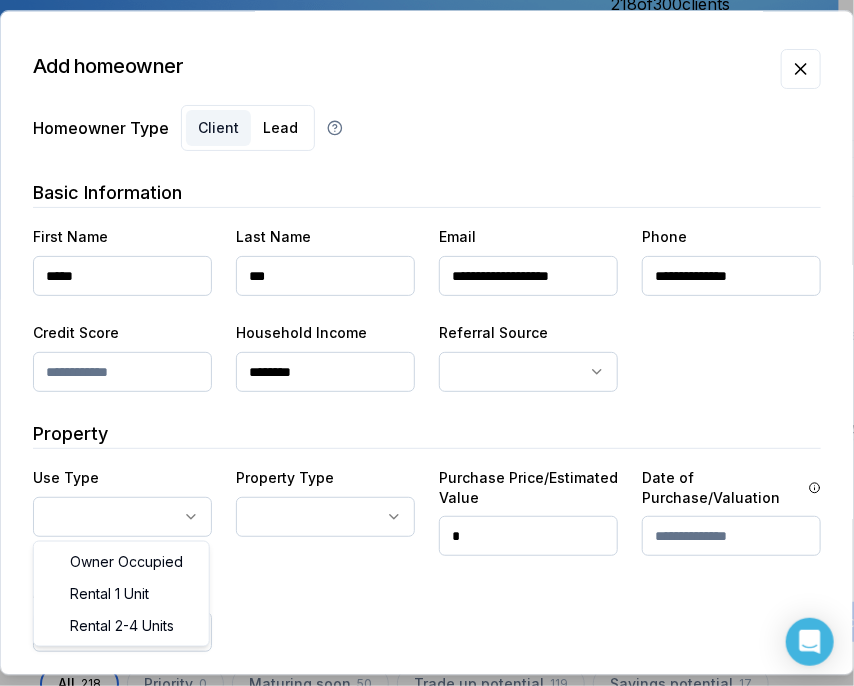 click on "Ownwell's platform is not optimized for mobile at this time.   For the best experience, please use a   desktop or laptop  to manage your account.   Note:  The   personalized homeownership reports   you generate for clients   are fully mobile-friendly   and can be easily viewed on any device. own well Dashboard Landing Page Adopt My Mortgage 218  of  300  clients used Purchase additional client capacity Insights Maturities by year 3 this year 2025 2026 2027 2028 2029 2030 Mortgages All active Average fixed rate 4.15% Average variable rate 4.18% 8% Average mortgage balance $606,778.95 Average LTV 62.67% Fixed   38 % Variable   62 % 5 years  86 % 3 years   13 % 1 year  1 % Digests Export Aug 2025 Sent 59 Open rate 56% -18% Click rate 39% -21% Next home value estimate update August 4, 2025 Next digest delivery period Aug 11, 2025 - Aug 17, 2025 1 of your clients could not receive digests Fix email issues in order to reach them. Remind me later View email issues Clients Search... Bulk action   Import from  All 218" at bounding box center [419, 150] 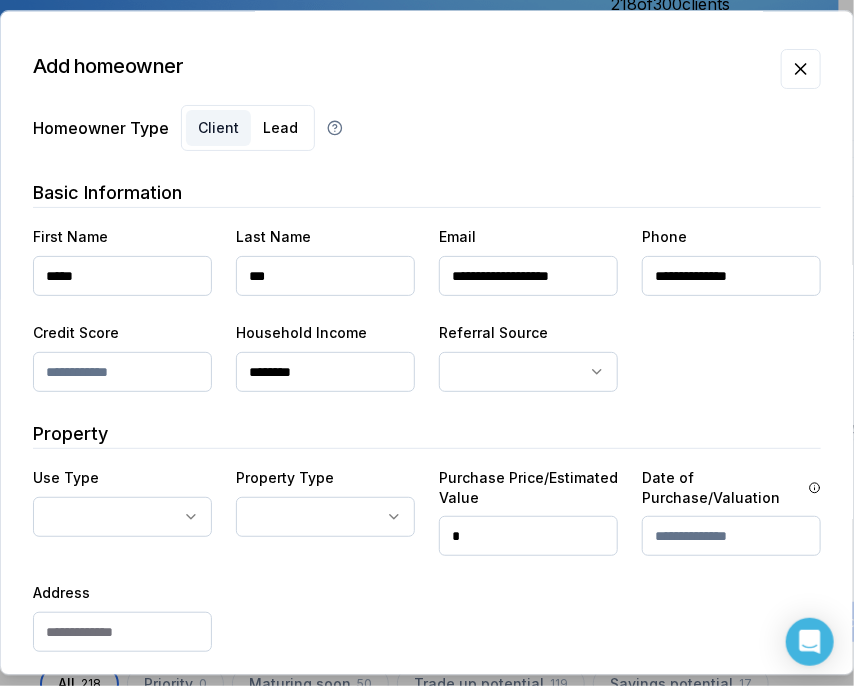 click on "Ownwell's platform is not optimized for mobile at this time.   For the best experience, please use a   desktop or laptop  to manage your account.   Note:  The   personalized homeownership reports   you generate for clients   are fully mobile-friendly   and can be easily viewed on any device. own well Dashboard Landing Page Adopt My Mortgage 218  of  300  clients used Purchase additional client capacity Insights Maturities by year 3 this year 2025 2026 2027 2028 2029 2030 Mortgages All active Average fixed rate 4.15% Average variable rate 4.18% 8% Average mortgage balance $606,778.95 Average LTV 62.67% Fixed   38 % Variable   62 % 5 years  86 % 3 years   13 % 1 year  1 % Digests Export Aug 2025 Sent 59 Open rate 56% -18% Click rate 39% -21% Next home value estimate update August 4, 2025 Next digest delivery period Aug 11, 2025 - Aug 17, 2025 1 of your clients could not receive digests Fix email issues in order to reach them. Remind me later View email issues Clients Search... Bulk action   Import from  All 218" at bounding box center [419, 150] 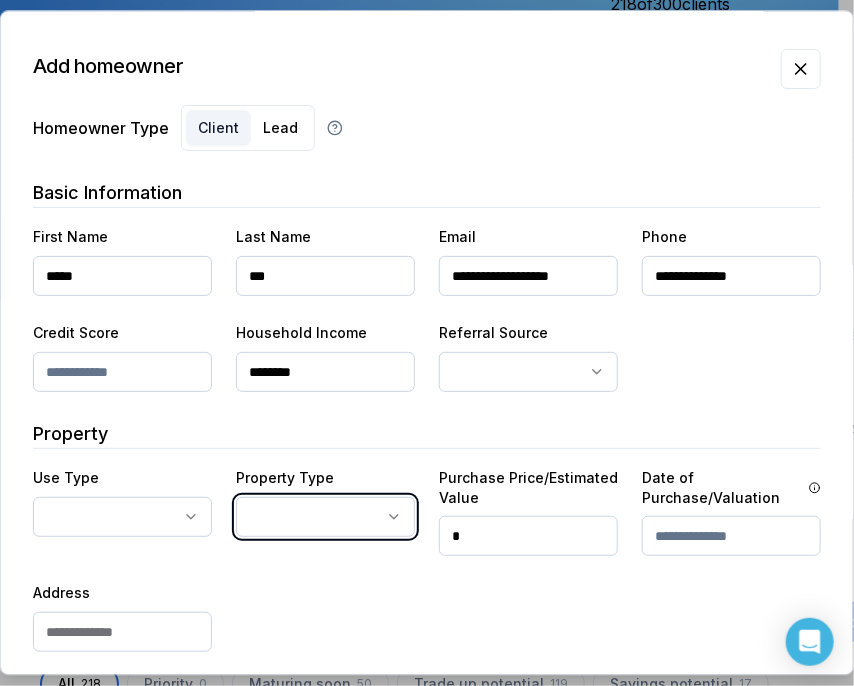click on "Ownwell's platform is not optimized for mobile at this time.   For the best experience, please use a   desktop or laptop  to manage your account.   Note:  The   personalized homeownership reports   you generate for clients   are fully mobile-friendly   and can be easily viewed on any device. own well Dashboard Landing Page Adopt My Mortgage 218  of  300  clients used Purchase additional client capacity Insights Maturities by year 3 this year 2025 2026 2027 2028 2029 2030 Mortgages All active Average fixed rate 4.15% Average variable rate 4.18% 8% Average mortgage balance $606,778.95 Average LTV 62.67% Fixed   38 % Variable   62 % 5 years  86 % 3 years   13 % 1 year  1 % Digests Export Aug 2025 Sent 59 Open rate 56% -18% Click rate 39% -21% Next home value estimate update August 4, 2025 Next digest delivery period Aug 11, 2025 - Aug 17, 2025 1 of your clients could not receive digests Fix email issues in order to reach them. Remind me later View email issues Clients Search... Bulk action   Import from  All 218" at bounding box center [419, 150] 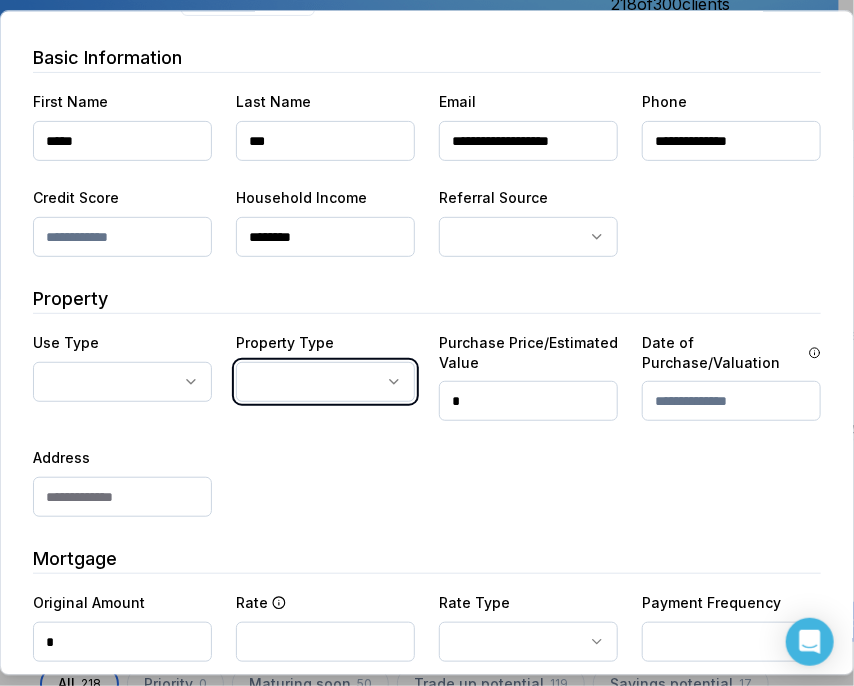 scroll, scrollTop: 300, scrollLeft: 0, axis: vertical 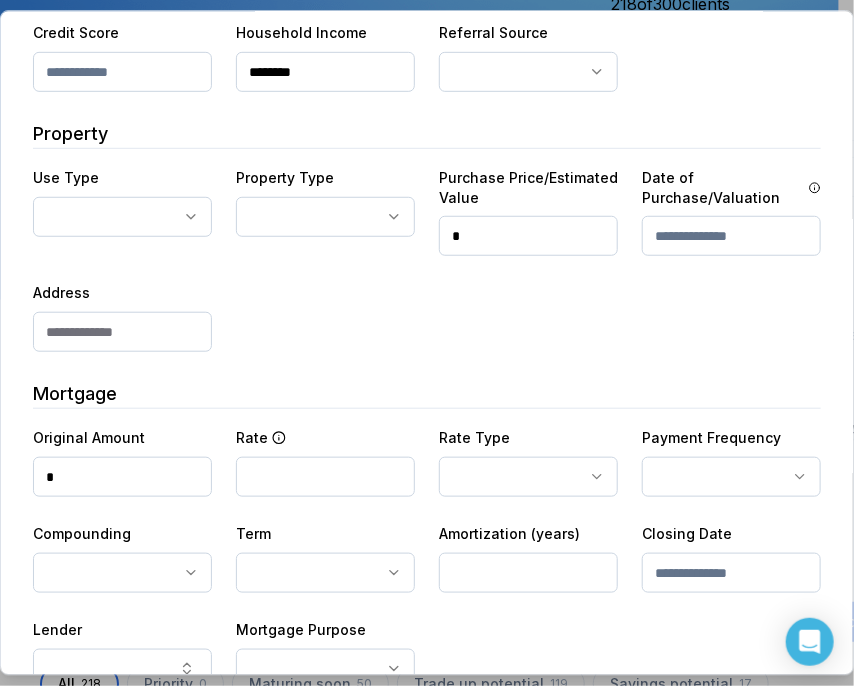 click at bounding box center [122, 332] 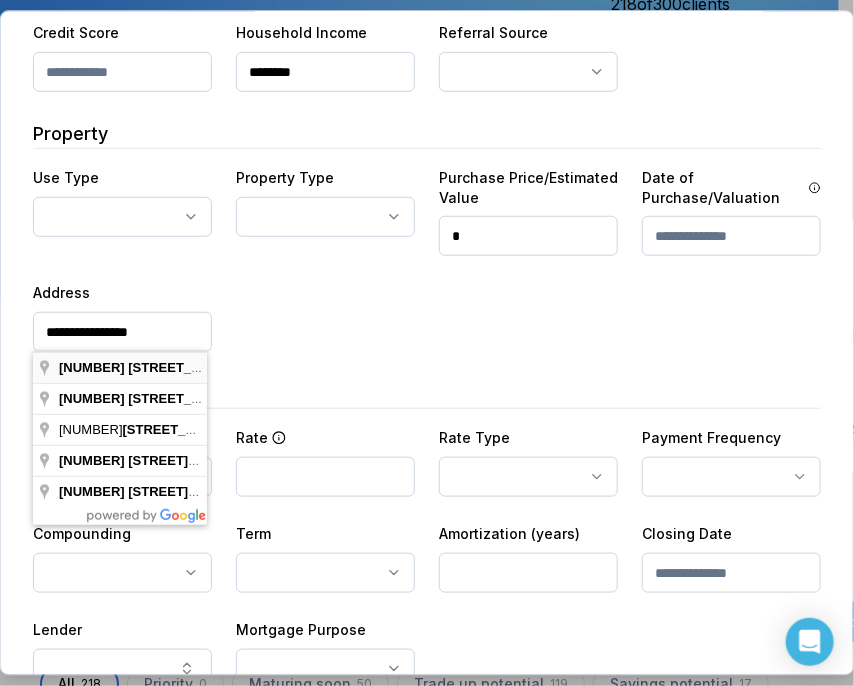 type on "**********" 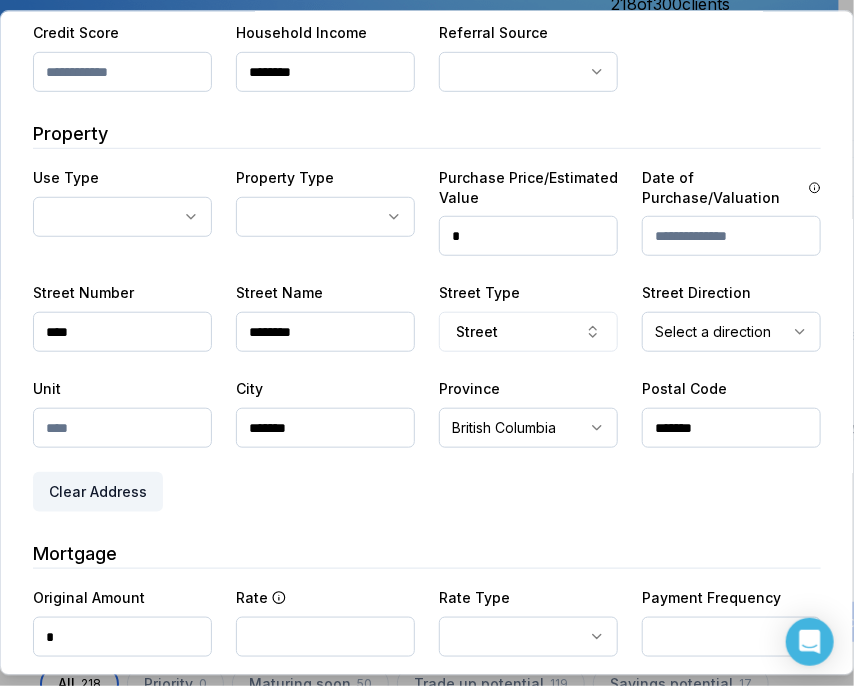 click at bounding box center (122, 428) 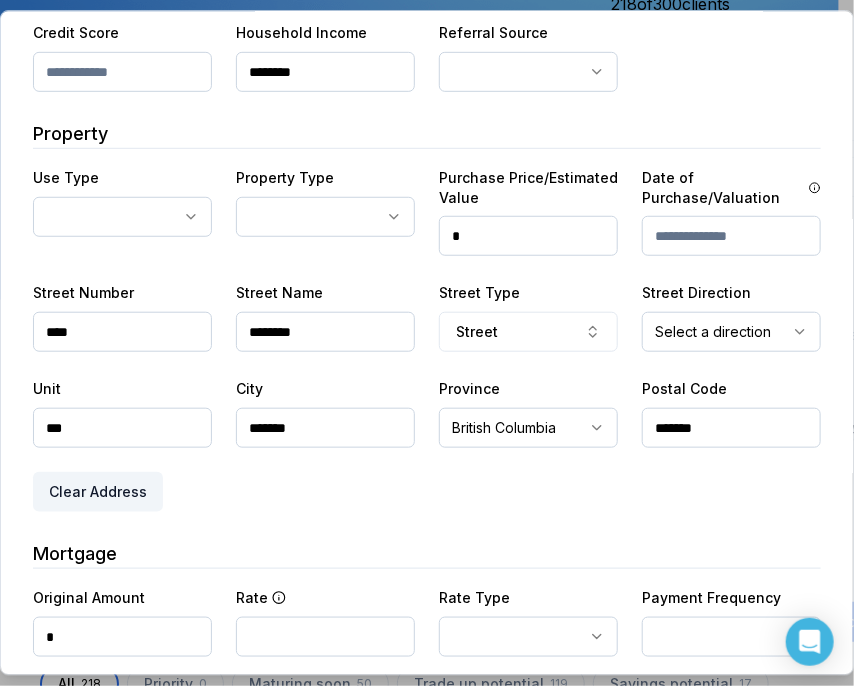 type on "***" 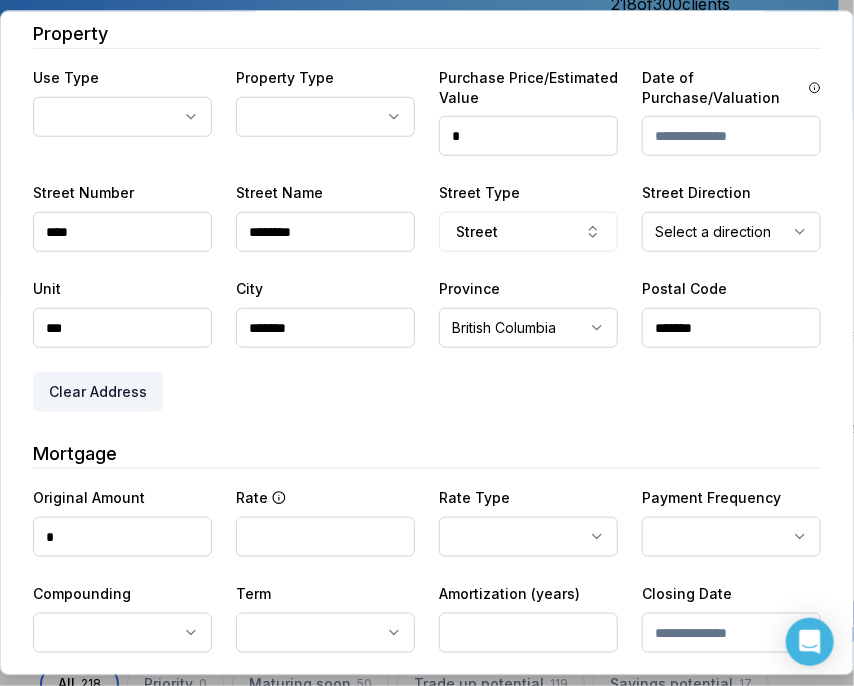 click on "*" at bounding box center (122, 537) 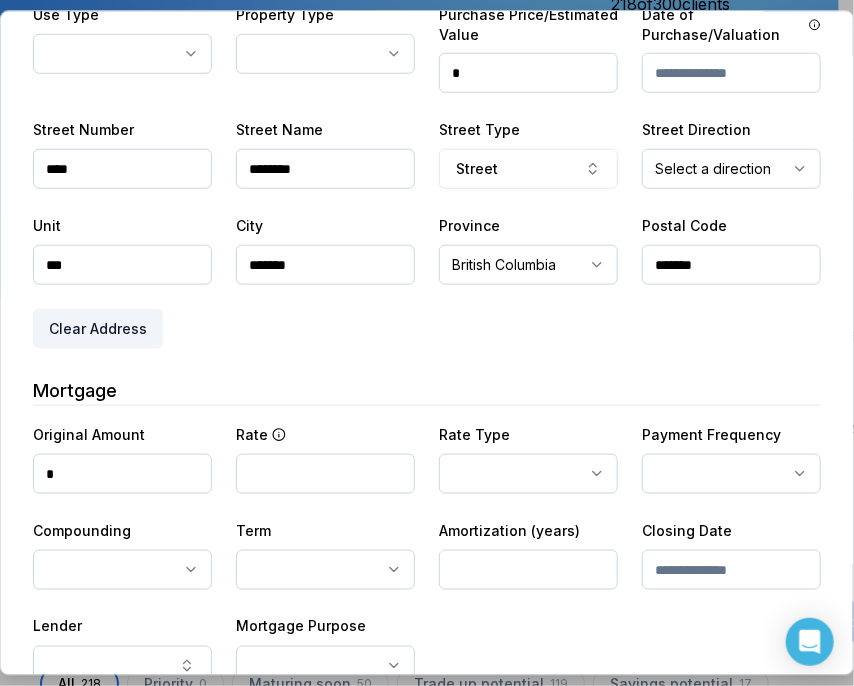 scroll, scrollTop: 500, scrollLeft: 0, axis: vertical 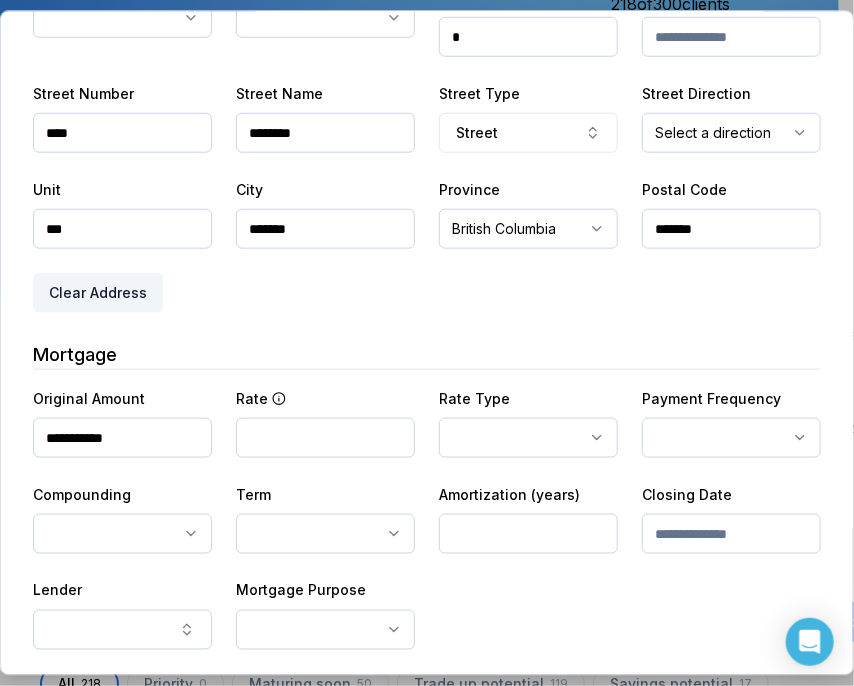 type on "**********" 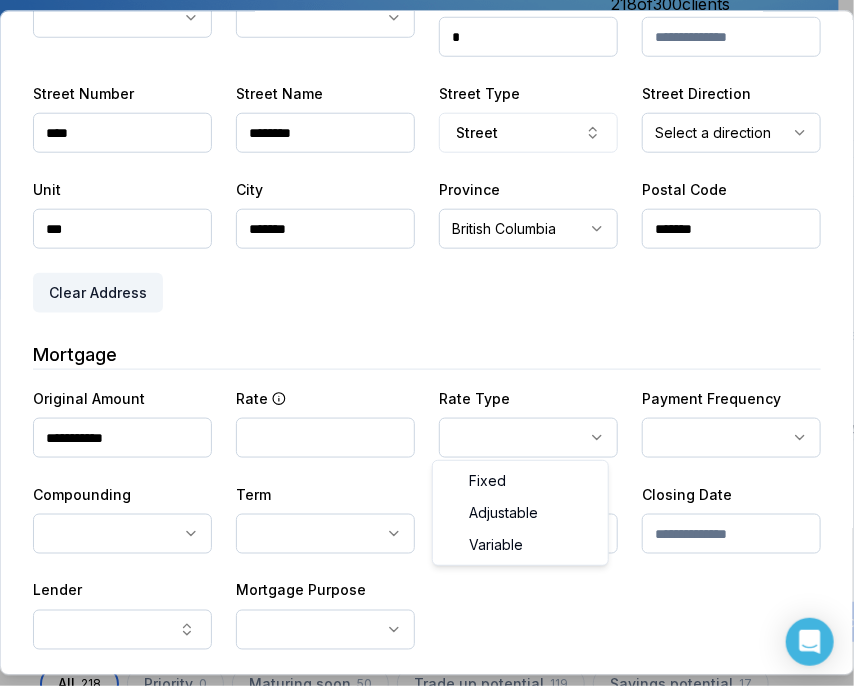 select on "********" 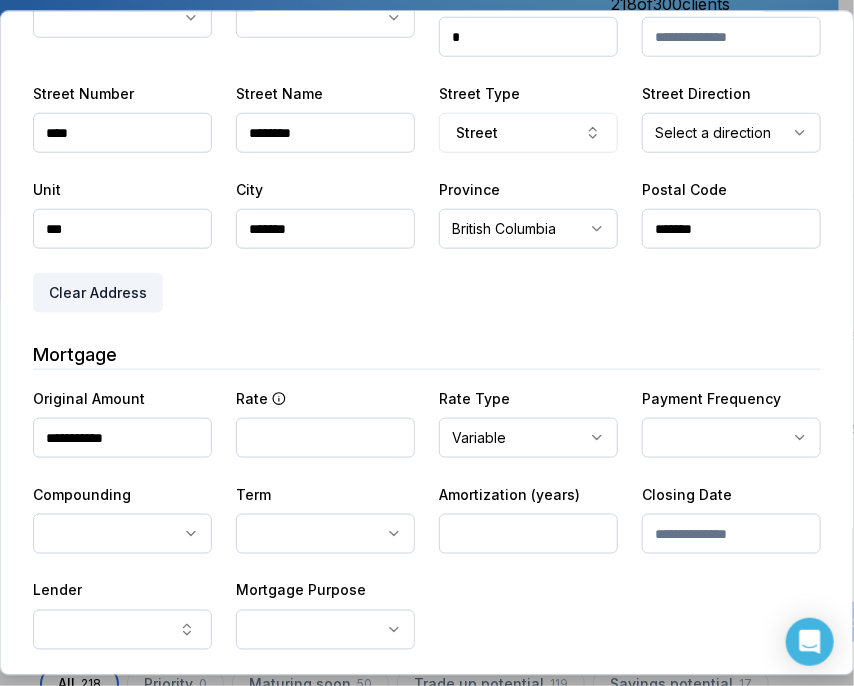 click on "Ownwell's platform is not optimized for mobile at this time.   For the best experience, please use a   desktop or laptop  to manage your account.   Note:  The   personalized homeownership reports   you generate for clients   are fully mobile-friendly   and can be easily viewed on any device. own well Dashboard Landing Page Adopt My Mortgage 218  of  300  clients used Purchase additional client capacity Insights Maturities by year 3 this year 2025 2026 2027 2028 2029 2030 Mortgages All active Average fixed rate 4.15% Average variable rate 4.18% 8% Average mortgage balance $606,778.95 Average LTV 62.67% Fixed   38 % Variable   62 % 5 years  86 % 3 years   13 % 1 year  1 % Digests Export Aug 2025 Sent 59 Open rate 56% -18% Click rate 39% -21% Next home value estimate update August 4, 2025 Next digest delivery period Aug 11, 2025 - Aug 17, 2025 1 of your clients could not receive digests Fix email issues in order to reach them. Remind me later View email issues Clients Search... Bulk action   Import from  All 218" at bounding box center (419, 150) 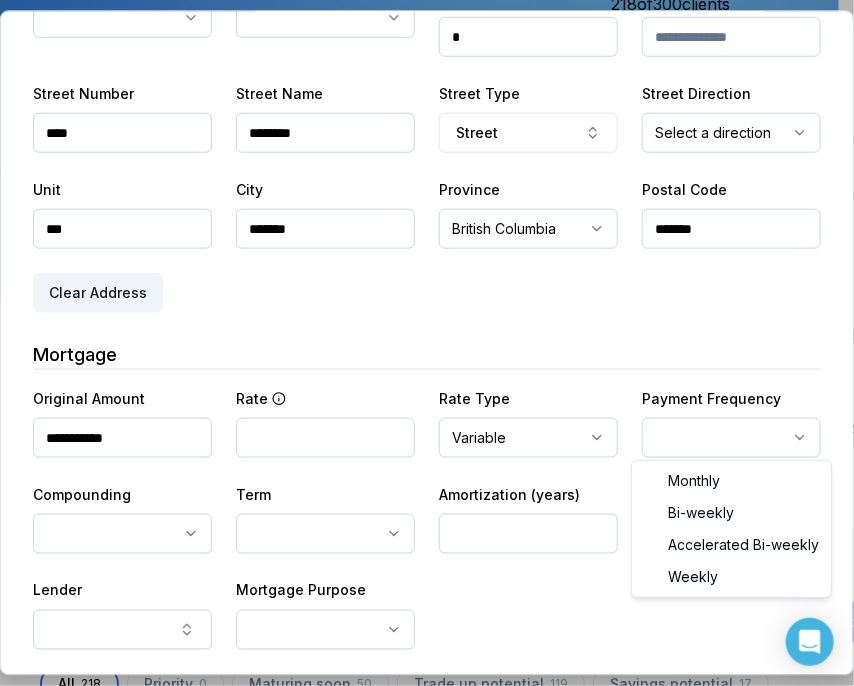select on "*******" 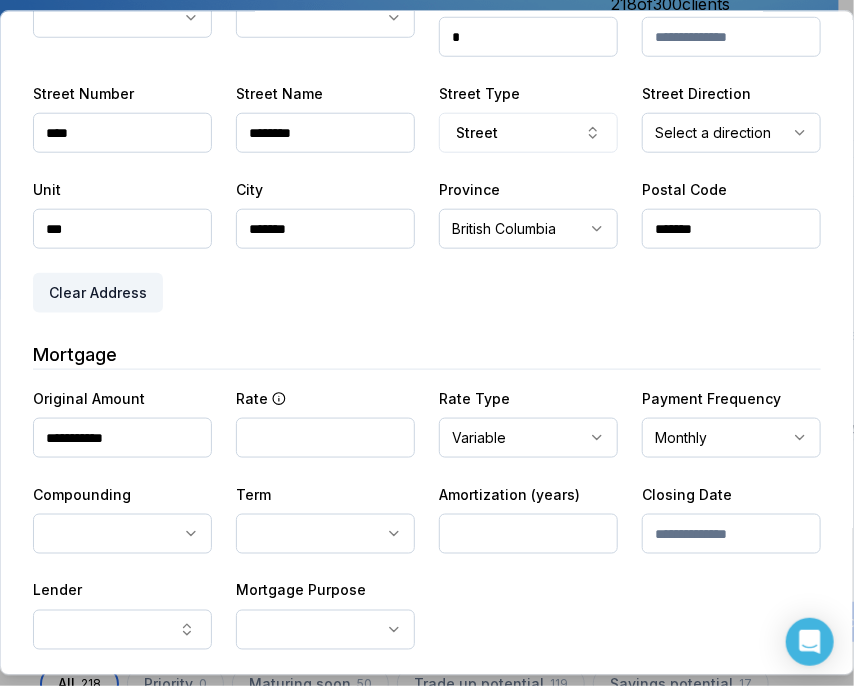drag, startPoint x: 488, startPoint y: 538, endPoint x: 551, endPoint y: 68, distance: 474.20355 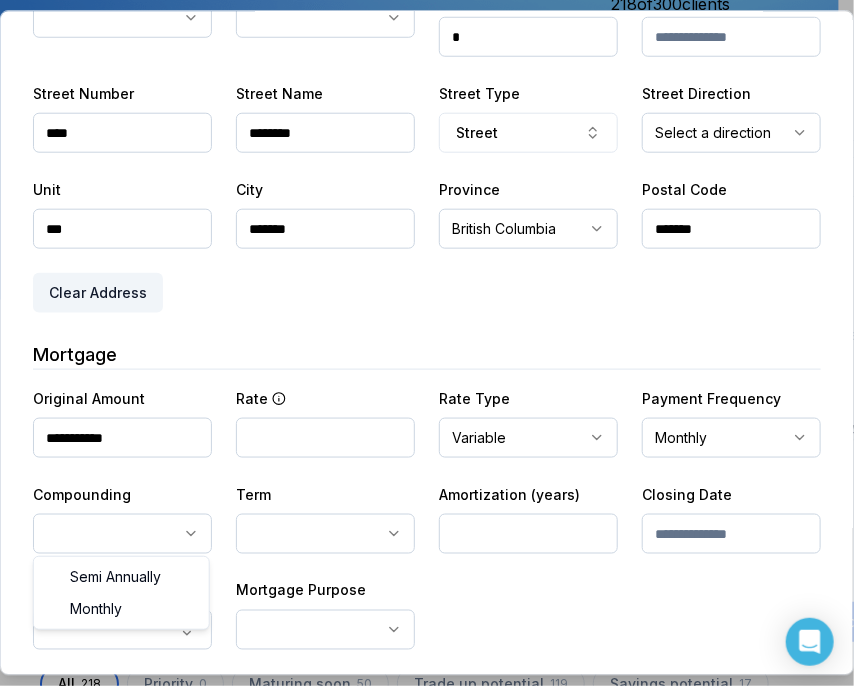 click on "Ownwell's platform is not optimized for mobile at this time.   For the best experience, please use a   desktop or laptop  to manage your account.   Note:  The   personalized homeownership reports   you generate for clients   are fully mobile-friendly   and can be easily viewed on any device. own well Dashboard Landing Page Adopt My Mortgage 218  of  300  clients used Purchase additional client capacity Insights Maturities by year 3 this year 2025 2026 2027 2028 2029 2030 Mortgages All active Average fixed rate 4.15% Average variable rate 4.18% 8% Average mortgage balance $606,778.95 Average LTV 62.67% Fixed   38 % Variable   62 % 5 years  86 % 3 years   13 % 1 year  1 % Digests Export Aug 2025 Sent 59 Open rate 56% -18% Click rate 39% -21% Next home value estimate update August 4, 2025 Next digest delivery period Aug 11, 2025 - Aug 17, 2025 1 of your clients could not receive digests Fix email issues in order to reach them. Remind me later View email issues Clients Search... Bulk action   Import from  All 218" at bounding box center [419, 150] 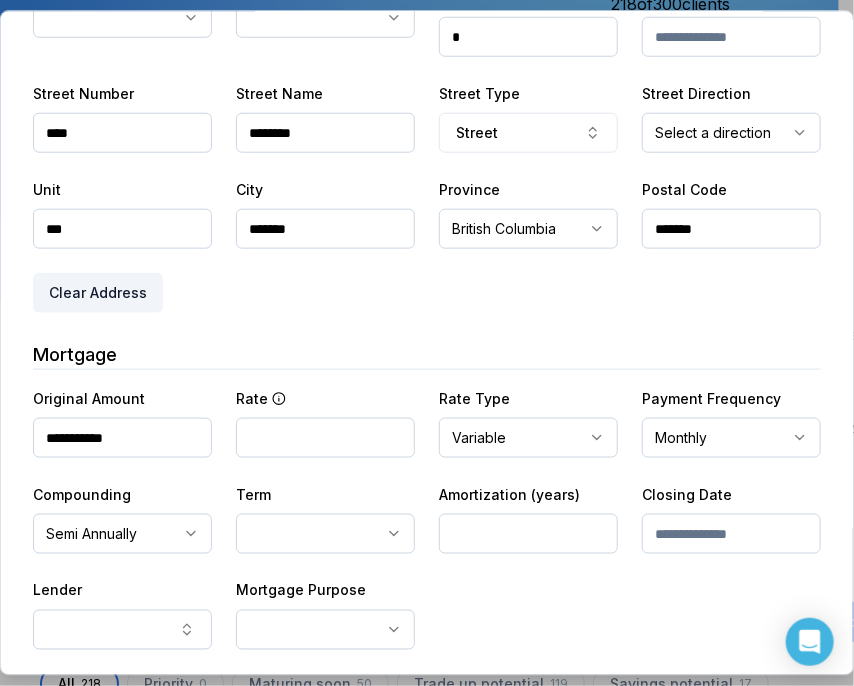 click at bounding box center (731, 533) 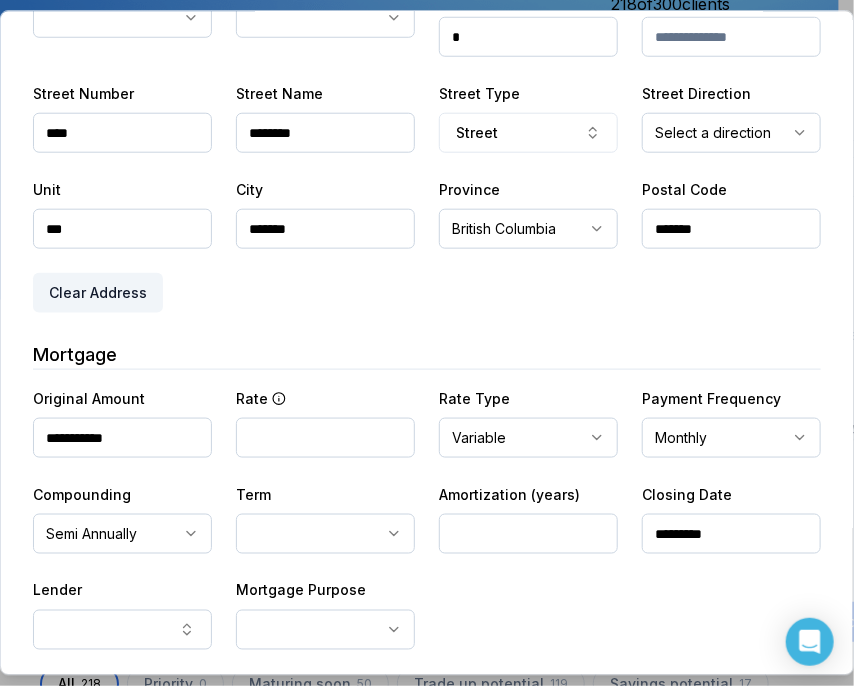 type on "*********" 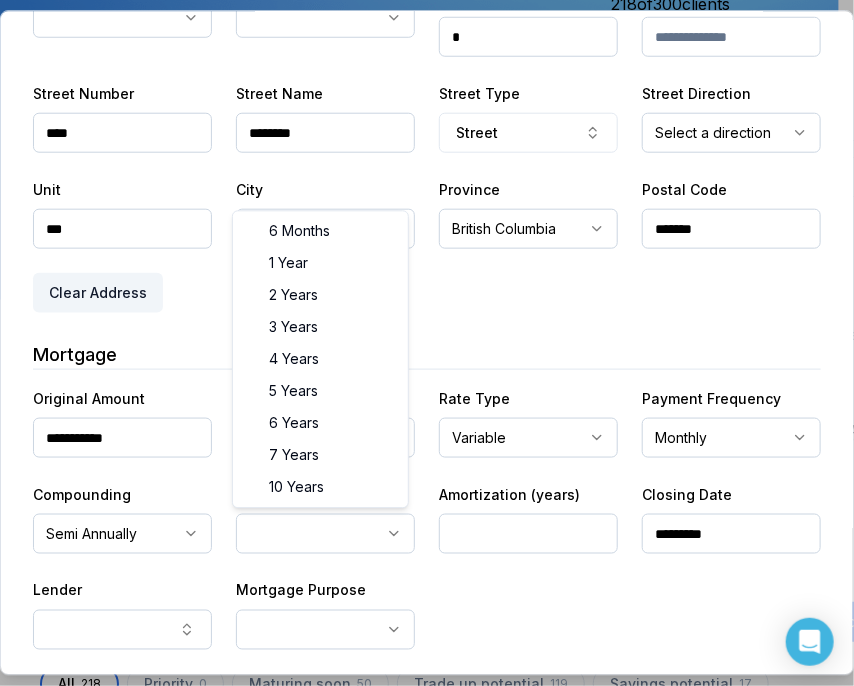 click on "Ownwell's platform is not optimized for mobile at this time.   For the best experience, please use a   desktop or laptop  to manage your account.   Note:  The   personalized homeownership reports   you generate for clients   are fully mobile-friendly   and can be easily viewed on any device. own well Dashboard Landing Page Adopt My Mortgage 218  of  300  clients used Purchase additional client capacity Insights Maturities by year 3 this year 2025 2026 2027 2028 2029 2030 Mortgages All active Average fixed rate 4.15% Average variable rate 4.18% 8% Average mortgage balance $606,778.95 Average LTV 62.67% Fixed   38 % Variable   62 % 5 years  86 % 3 years   13 % 1 year  1 % Digests Export Aug 2025 Sent 59 Open rate 56% -18% Click rate 39% -21% Next home value estimate update August 4, 2025 Next digest delivery period Aug 11, 2025 - Aug 17, 2025 1 of your clients could not receive digests Fix email issues in order to reach them. Remind me later View email issues Clients Search... Bulk action   Import from  All 218" at bounding box center [419, 150] 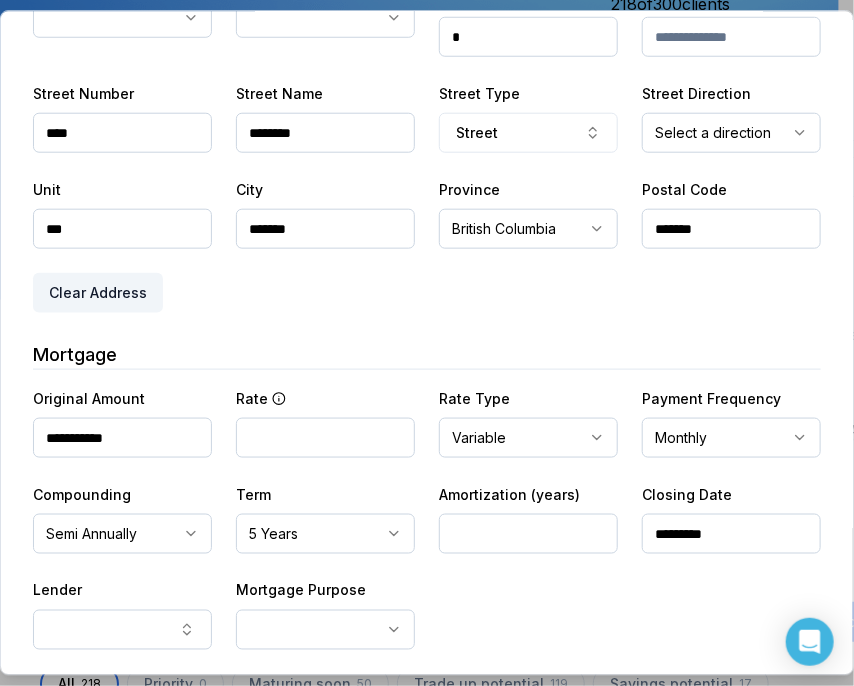 click at bounding box center [325, 437] 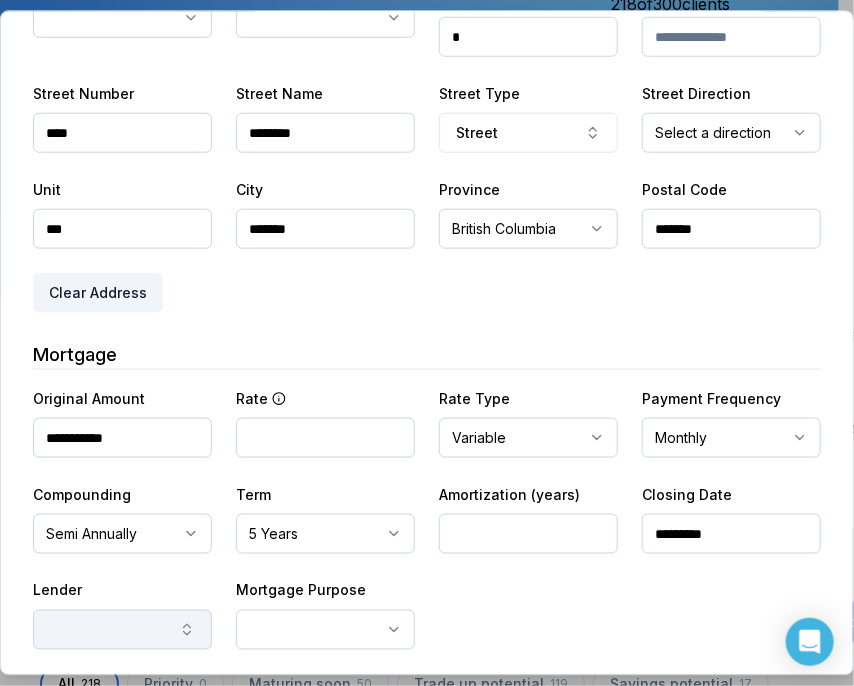 click at bounding box center (122, 629) 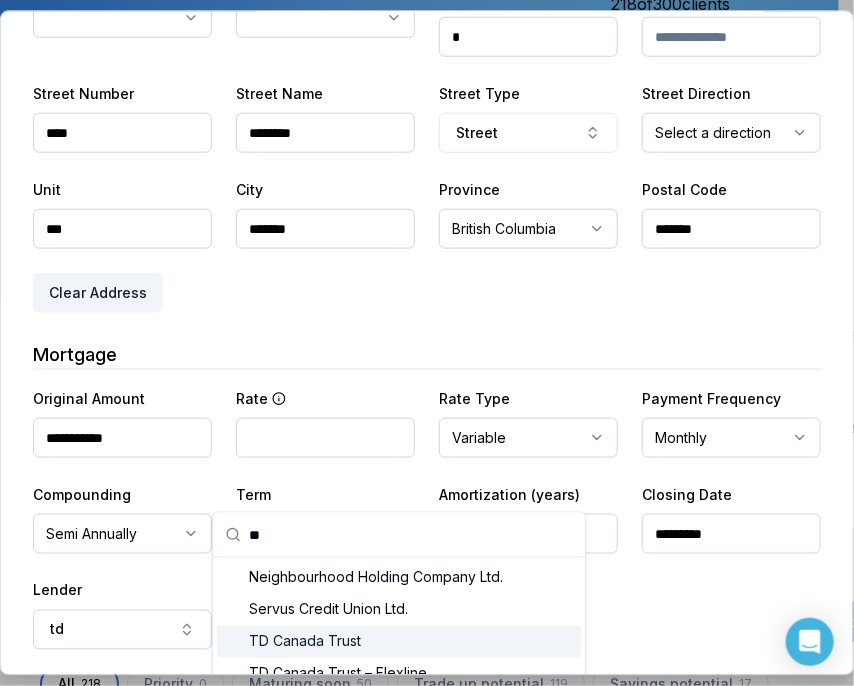 click on "TD Canada Trust" at bounding box center [399, 641] 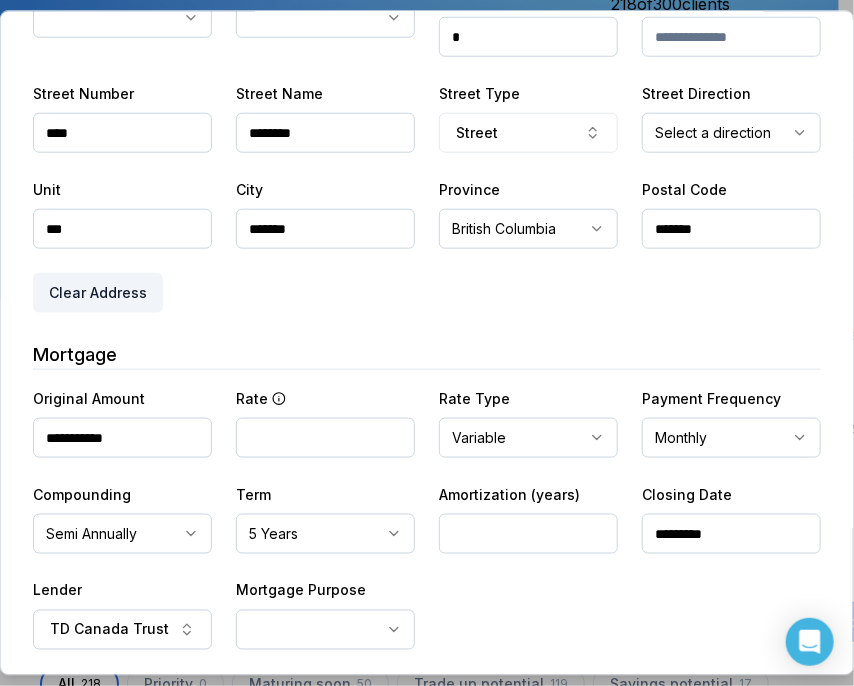 click on "Ownwell's platform is not optimized for mobile at this time.   For the best experience, please use a   desktop or laptop  to manage your account.   Note:  The   personalized homeownership reports   you generate for clients   are fully mobile-friendly   and can be easily viewed on any device. own well Dashboard Landing Page Adopt My Mortgage 218  of  300  clients used Purchase additional client capacity Insights Maturities by year 3 this year 2025 2026 2027 2028 2029 2030 Mortgages All active Average fixed rate 4.15% Average variable rate 4.18% 8% Average mortgage balance $606,778.95 Average LTV 62.67% Fixed   38 % Variable   62 % 5 years  86 % 3 years   13 % 1 year  1 % Digests Export Aug 2025 Sent 59 Open rate 56% -18% Click rate 39% -21% Next home value estimate update August 4, 2025 Next digest delivery period Aug 11, 2025 - Aug 17, 2025 1 of your clients could not receive digests Fix email issues in order to reach them. Remind me later View email issues Clients Search... Bulk action   Import from  All 218" at bounding box center (419, 150) 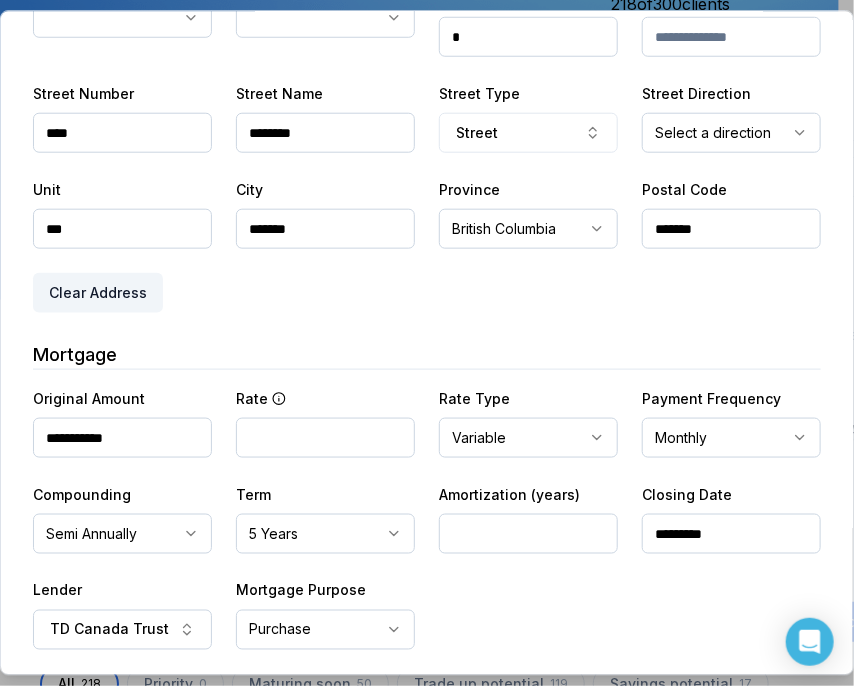 click at bounding box center [325, 437] 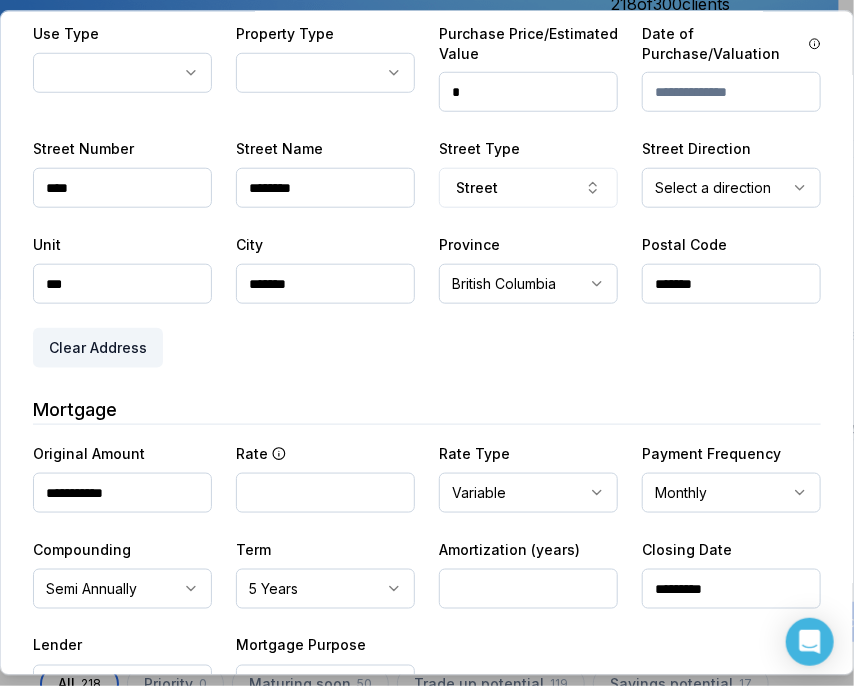 scroll, scrollTop: 400, scrollLeft: 0, axis: vertical 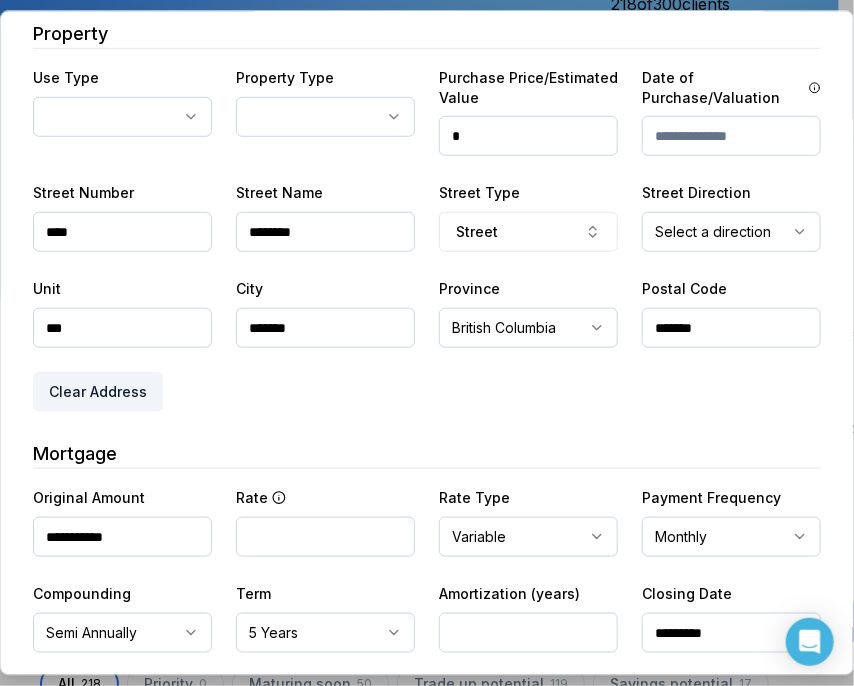 click on "Ownwell's platform is not optimized for mobile at this time.   For the best experience, please use a   desktop or laptop  to manage your account.   Note:  The   personalized homeownership reports   you generate for clients   are fully mobile-friendly   and can be easily viewed on any device. own well Dashboard Landing Page Adopt My Mortgage 218  of  300  clients used Purchase additional client capacity Insights Maturities by year 3 this year 2025 2026 2027 2028 2029 2030 Mortgages All active Average fixed rate 4.15% Average variable rate 4.18% 8% Average mortgage balance $606,778.95 Average LTV 62.67% Fixed   38 % Variable   62 % 5 years  86 % 3 years   13 % 1 year  1 % Digests Export Aug 2025 Sent 59 Open rate 56% -18% Click rate 39% -21% Next home value estimate update August 4, 2025 Next digest delivery period Aug 11, 2025 - Aug 17, 2025 1 of your clients could not receive digests Fix email issues in order to reach them. Remind me later View email issues Clients Search... Bulk action   Import from  All 218" at bounding box center (419, 150) 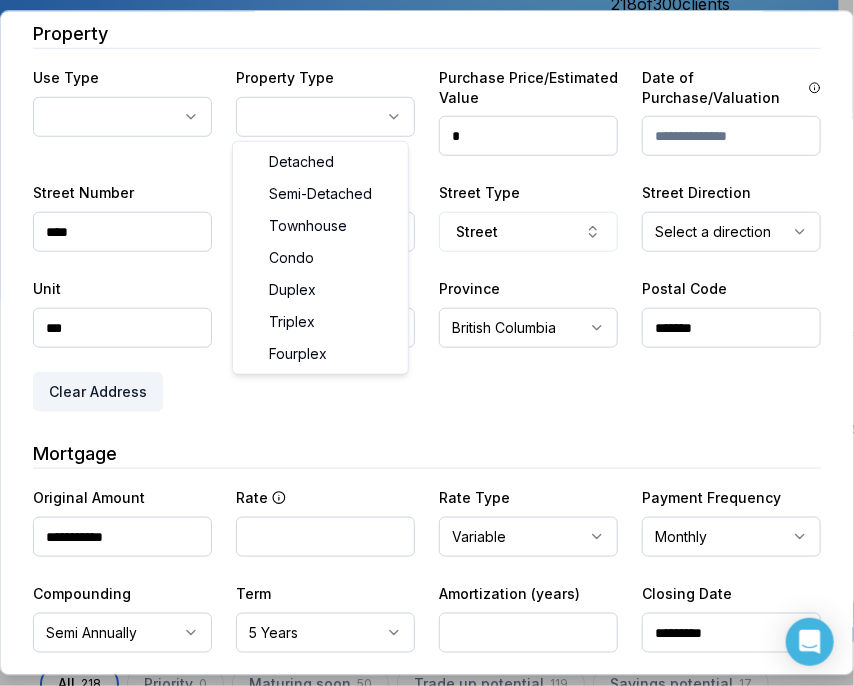 select on "*****" 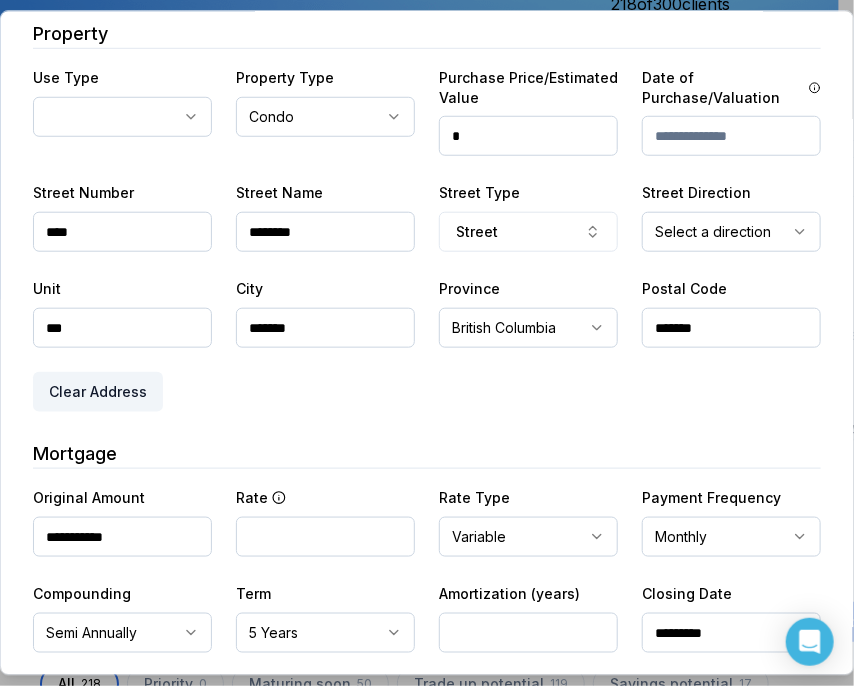 click on "Ownwell's platform is not optimized for mobile at this time.   For the best experience, please use a   desktop or laptop  to manage your account.   Note:  The   personalized homeownership reports   you generate for clients   are fully mobile-friendly   and can be easily viewed on any device. own well Dashboard Landing Page Adopt My Mortgage 218  of  300  clients used Purchase additional client capacity Insights Maturities by year 3 this year 2025 2026 2027 2028 2029 2030 Mortgages All active Average fixed rate 4.15% Average variable rate 4.18% 8% Average mortgage balance $606,778.95 Average LTV 62.67% Fixed   38 % Variable   62 % 5 years  86 % 3 years   13 % 1 year  1 % Digests Export Aug 2025 Sent 59 Open rate 56% -18% Click rate 39% -21% Next home value estimate update August 4, 2025 Next digest delivery period Aug 11, 2025 - Aug 17, 2025 1 of your clients could not receive digests Fix email issues in order to reach them. Remind me later View email issues Clients Search... Bulk action   Import from  All 218" at bounding box center (419, 150) 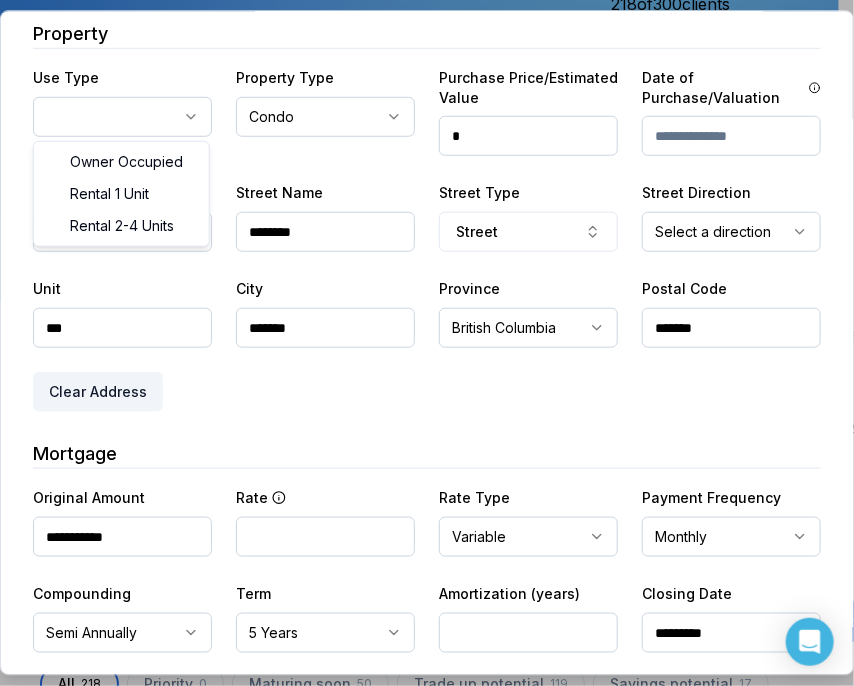 select on "**********" 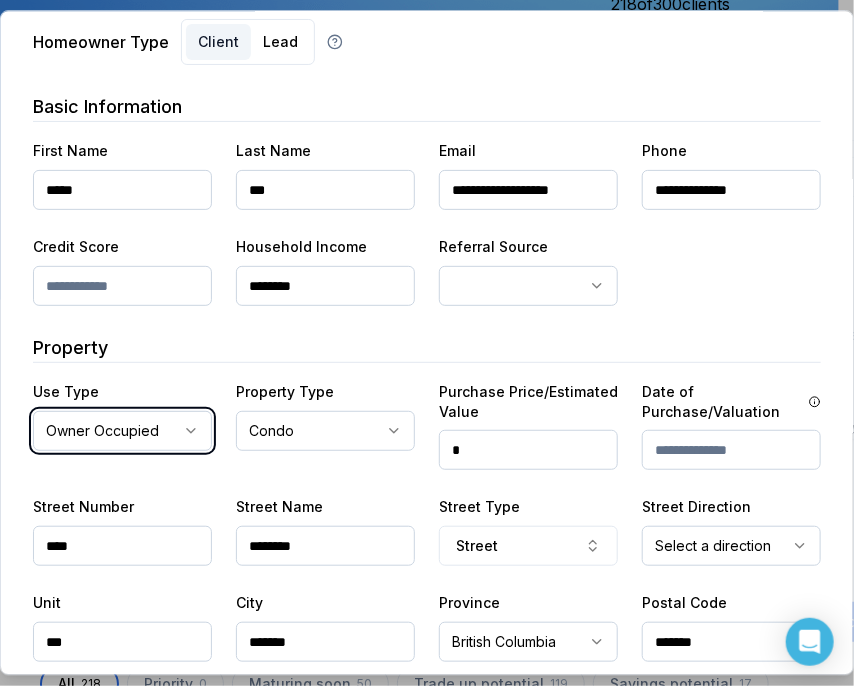 scroll, scrollTop: 200, scrollLeft: 0, axis: vertical 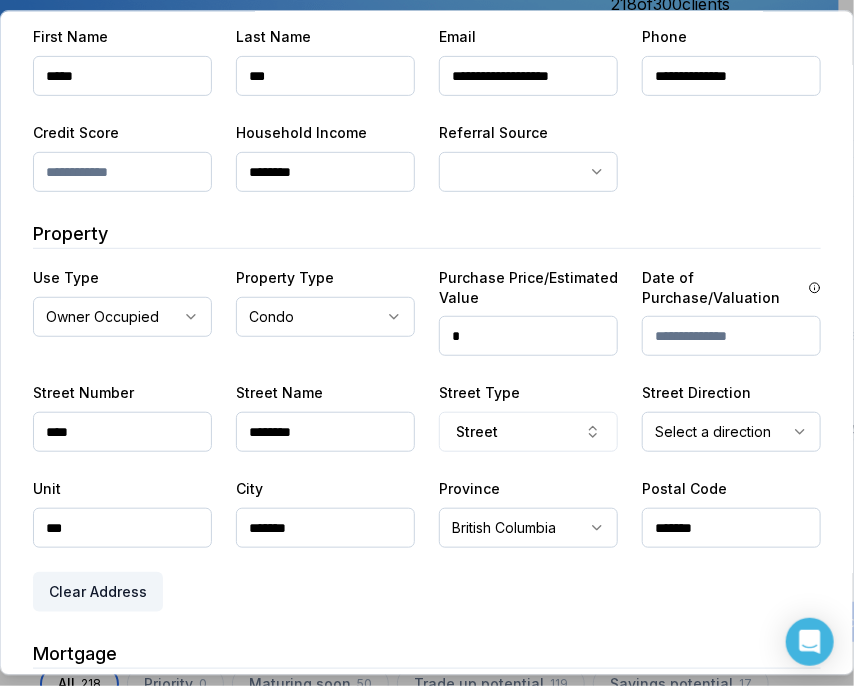 click on "*" at bounding box center [528, 336] 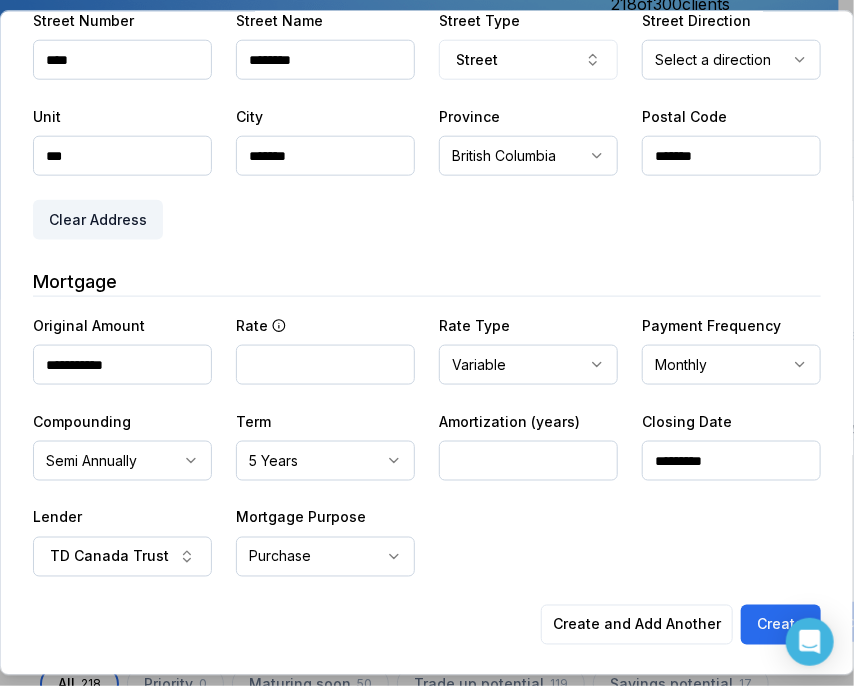 click at bounding box center [325, 364] 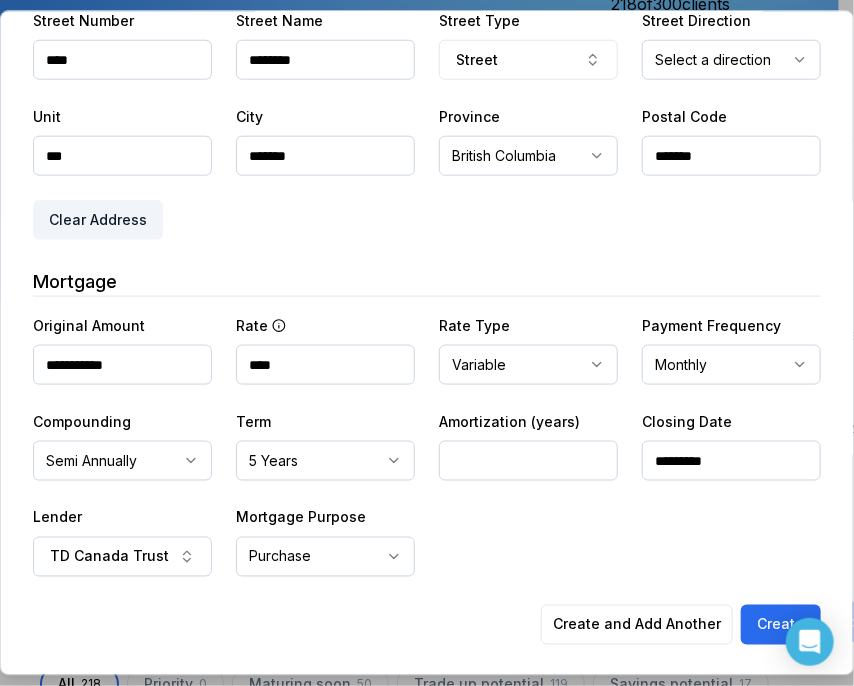 type on "****" 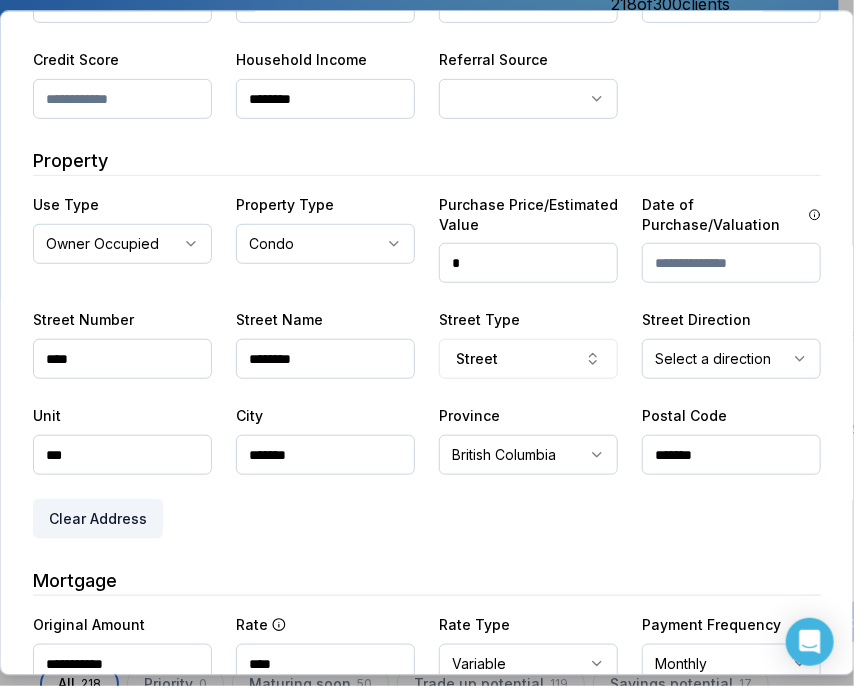 click on "*" at bounding box center [528, 263] 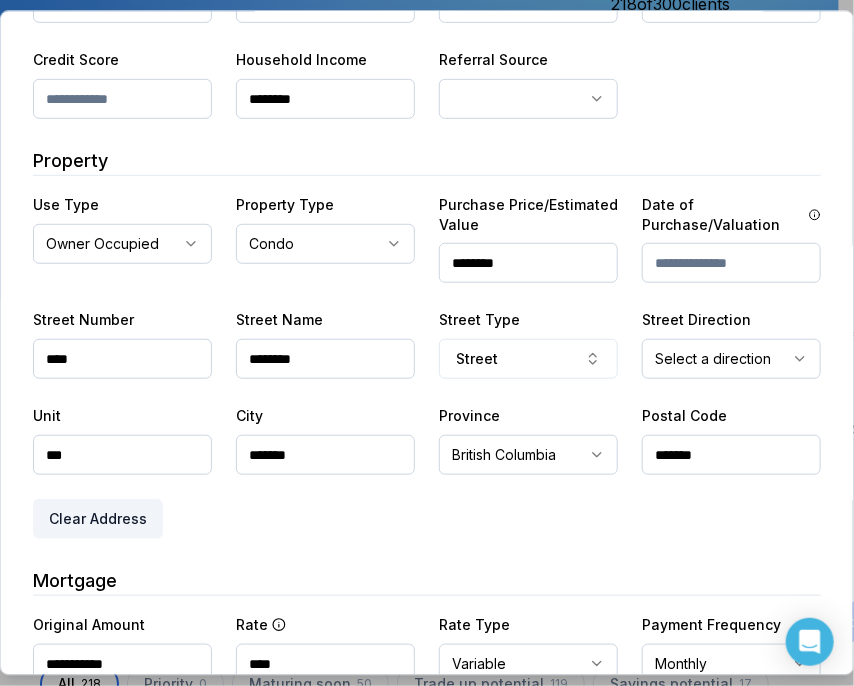 type on "********" 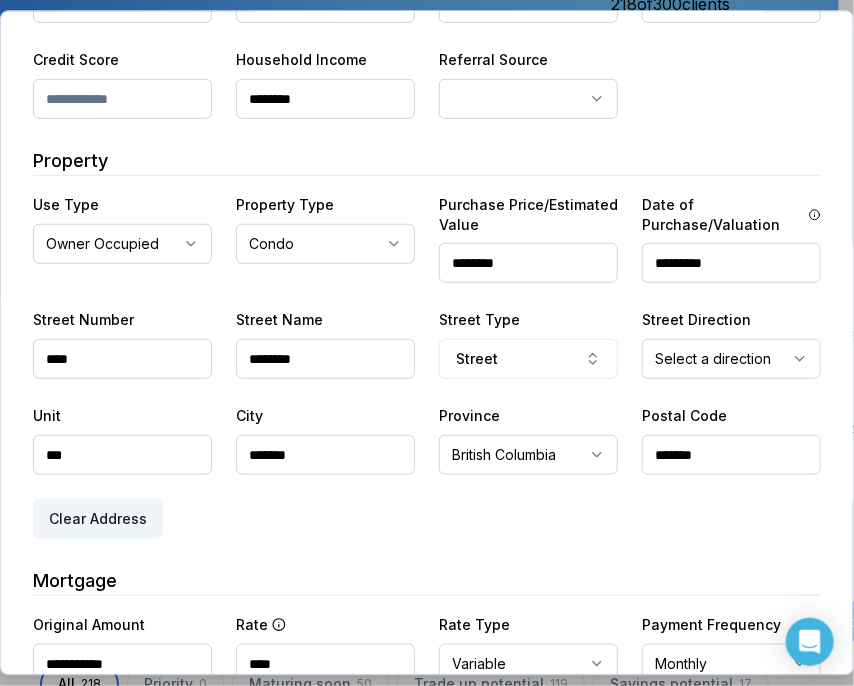 type on "*********" 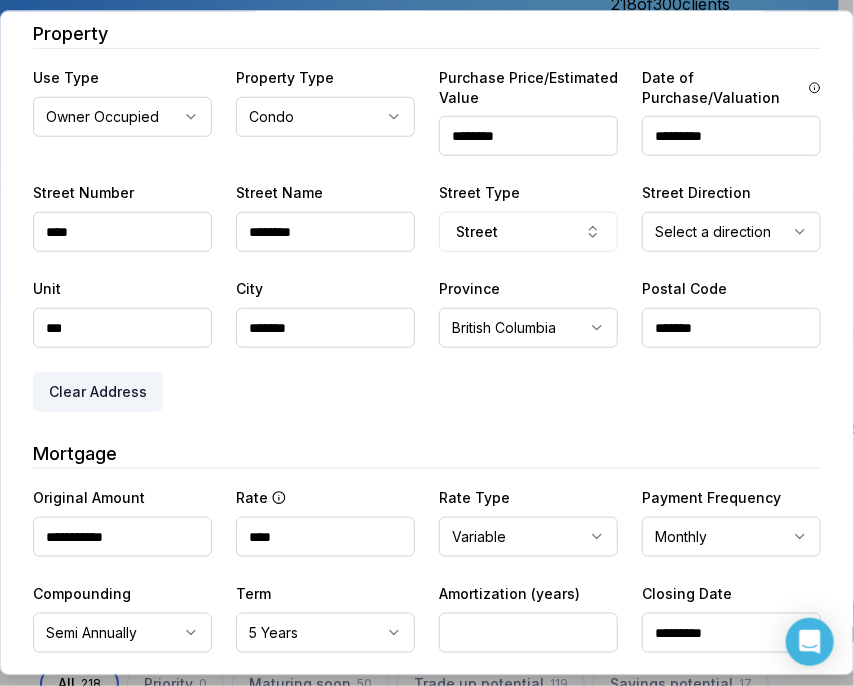 scroll, scrollTop: 573, scrollLeft: 0, axis: vertical 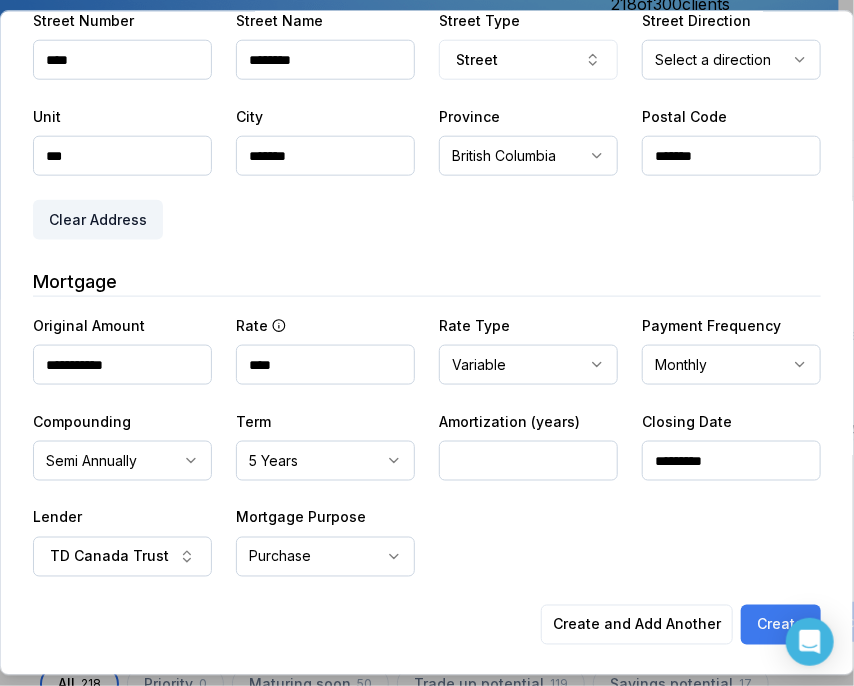 click on "Create" at bounding box center [781, 624] 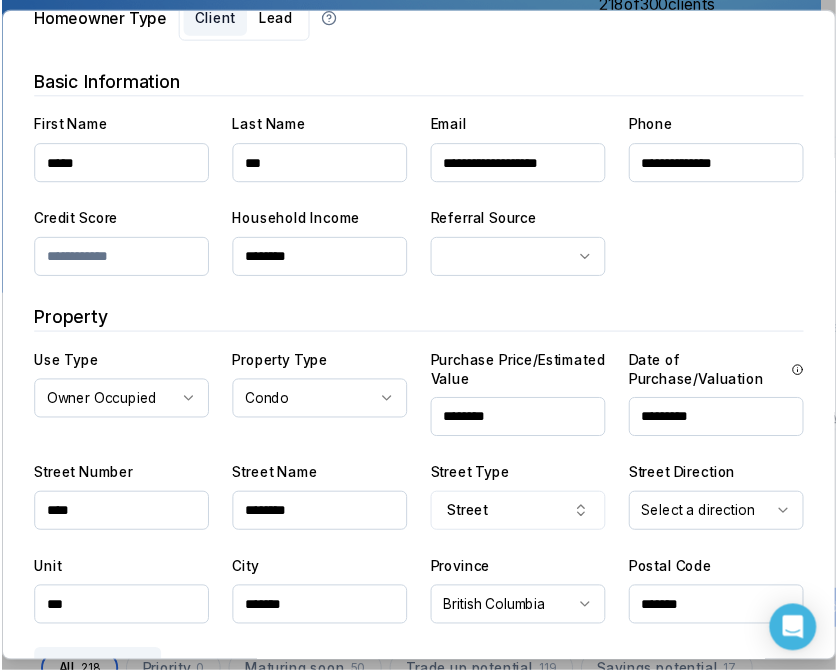 scroll, scrollTop: 300, scrollLeft: 0, axis: vertical 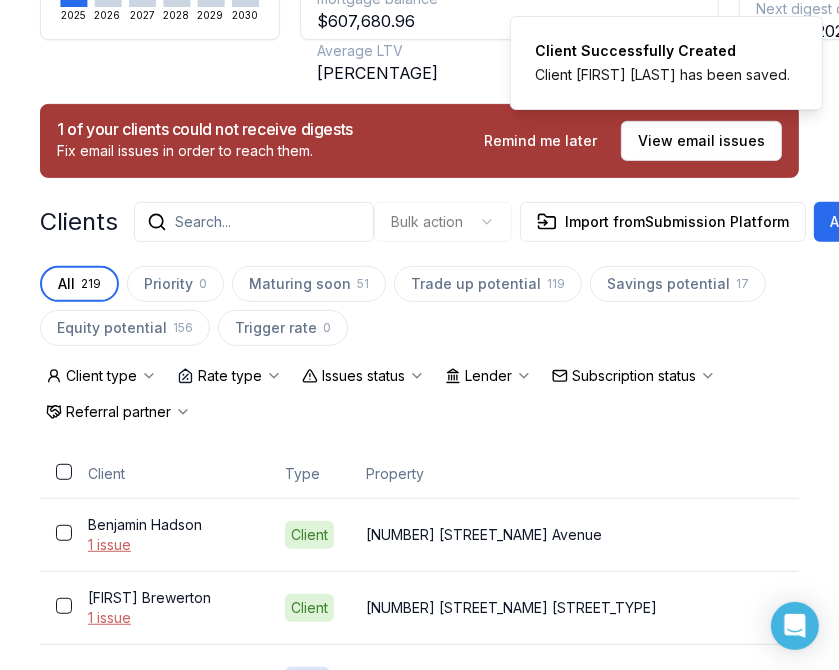 click on "Search..." at bounding box center [254, 222] 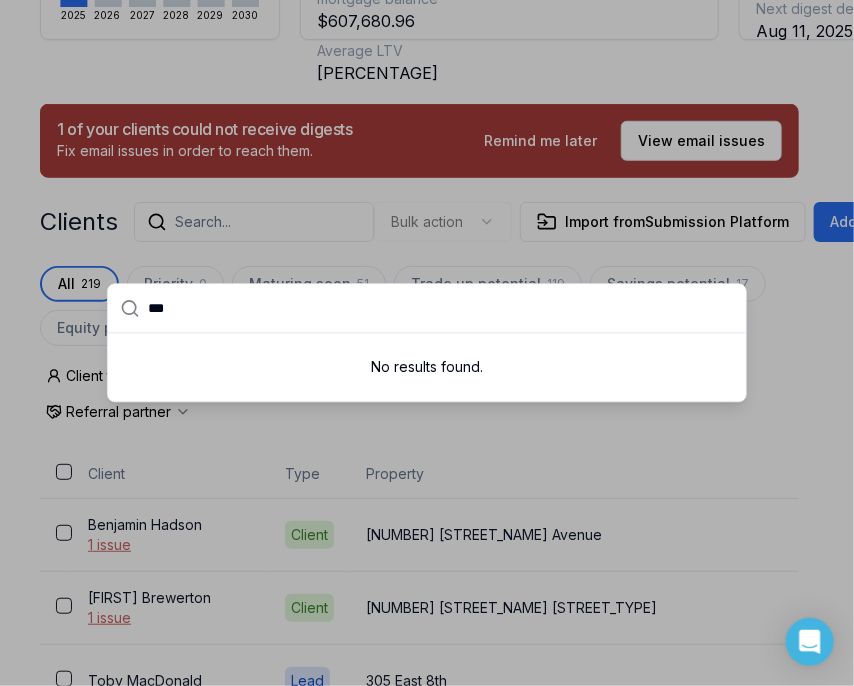 click on "***" at bounding box center [441, 309] 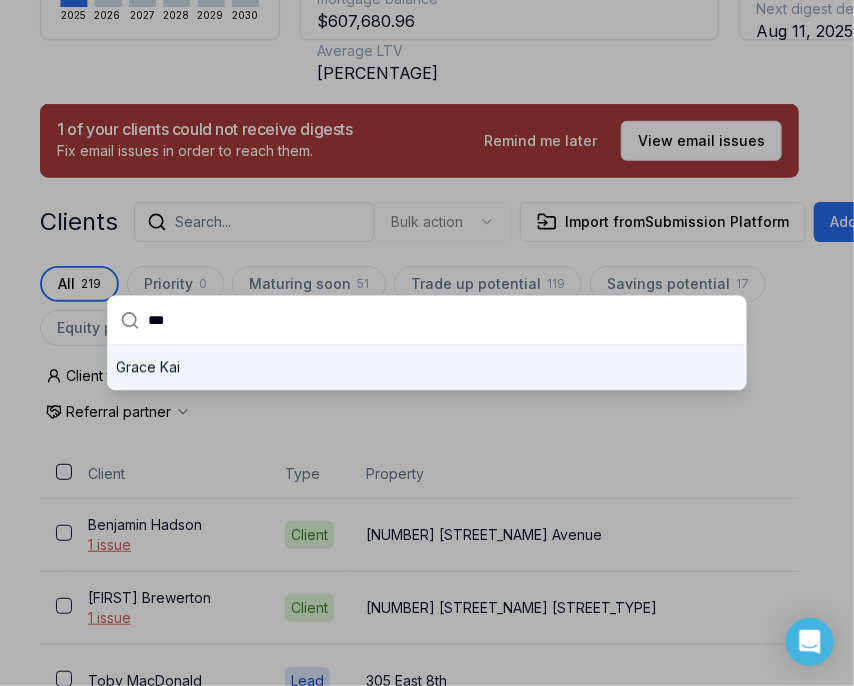 click on "***" at bounding box center [441, 321] 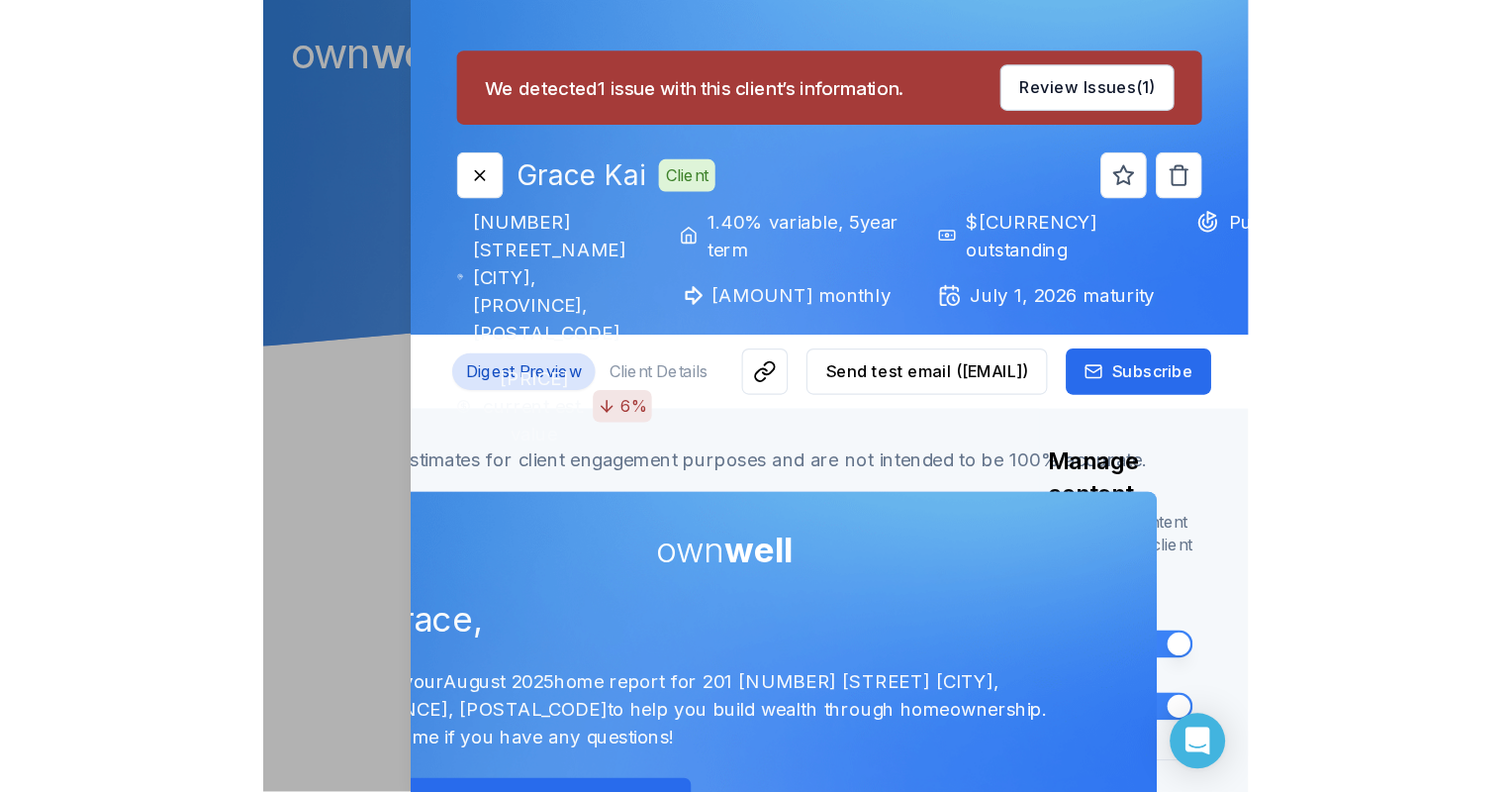 scroll, scrollTop: 0, scrollLeft: 0, axis: both 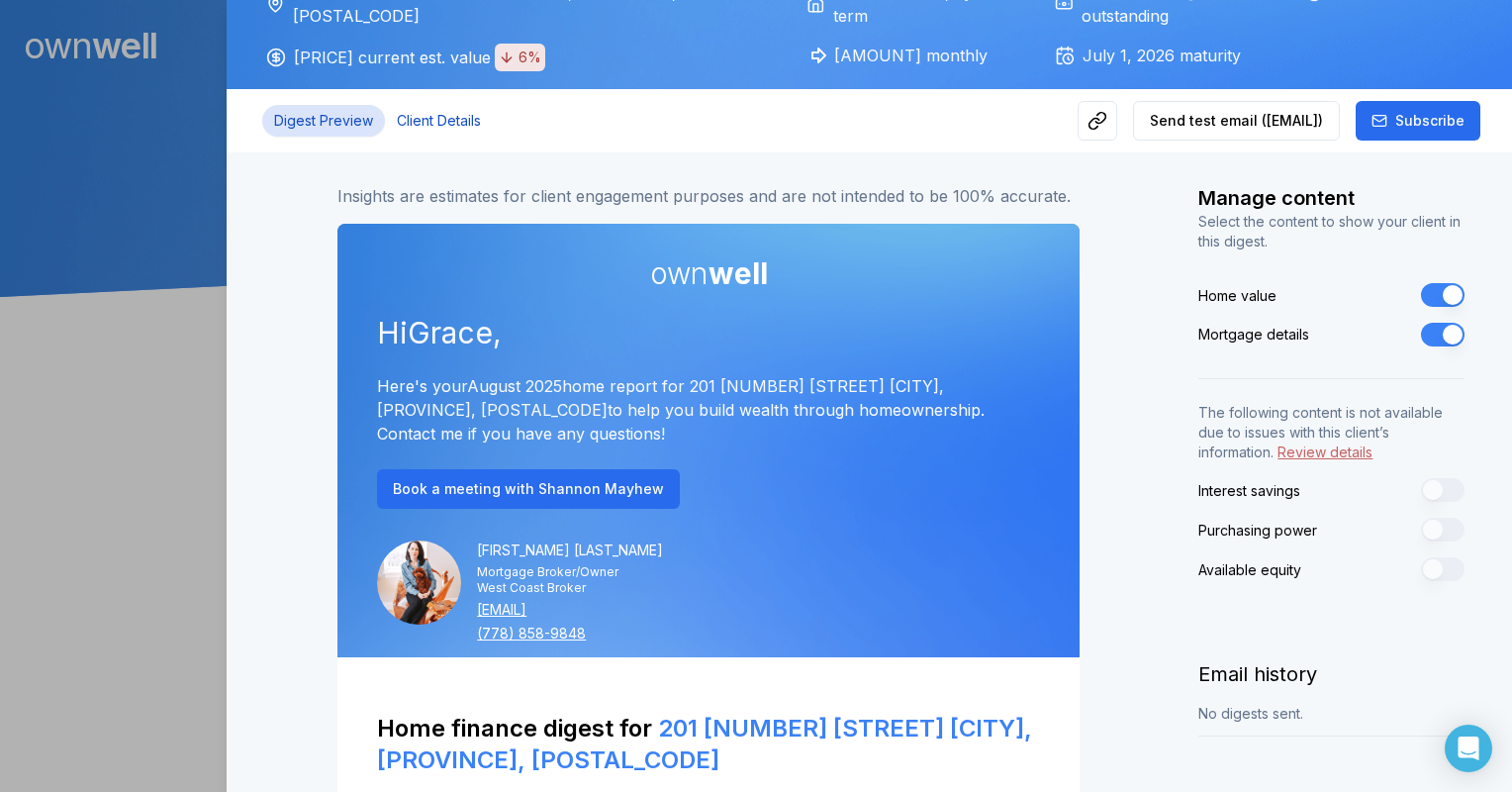 click on "Client Details" at bounding box center [438, 121] 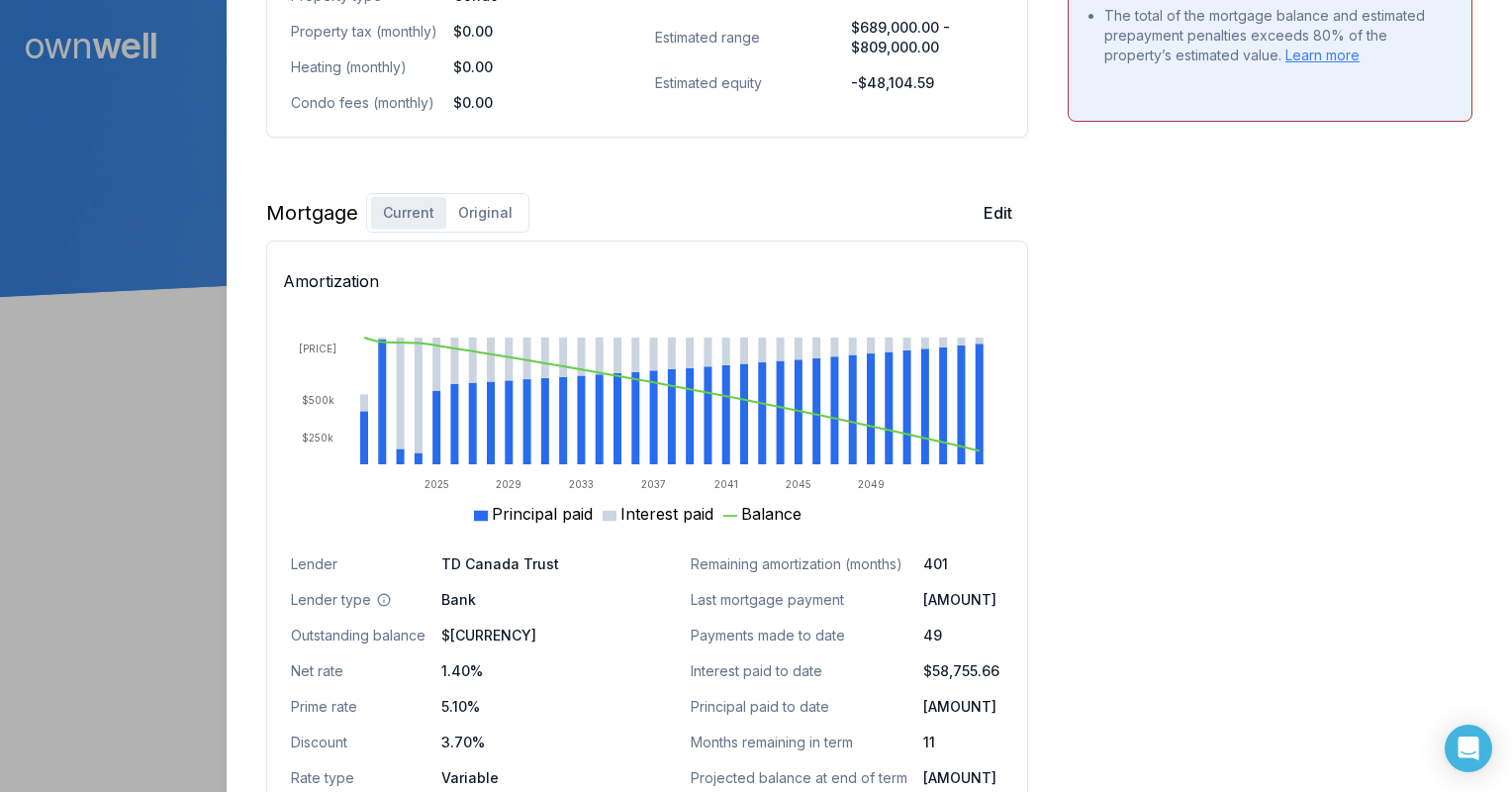 scroll, scrollTop: 1089, scrollLeft: 0, axis: vertical 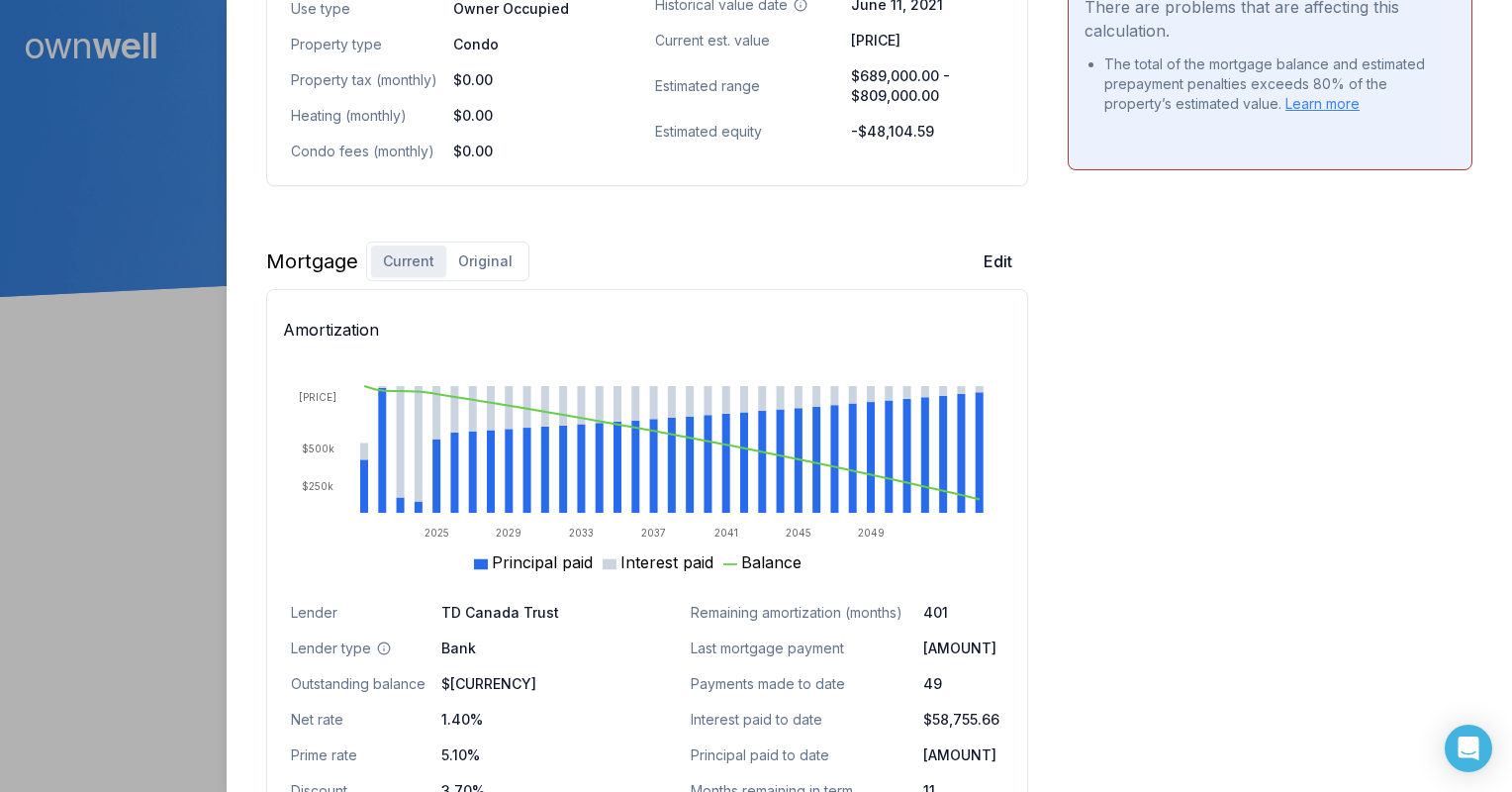 click on "Original" at bounding box center [485, 261] 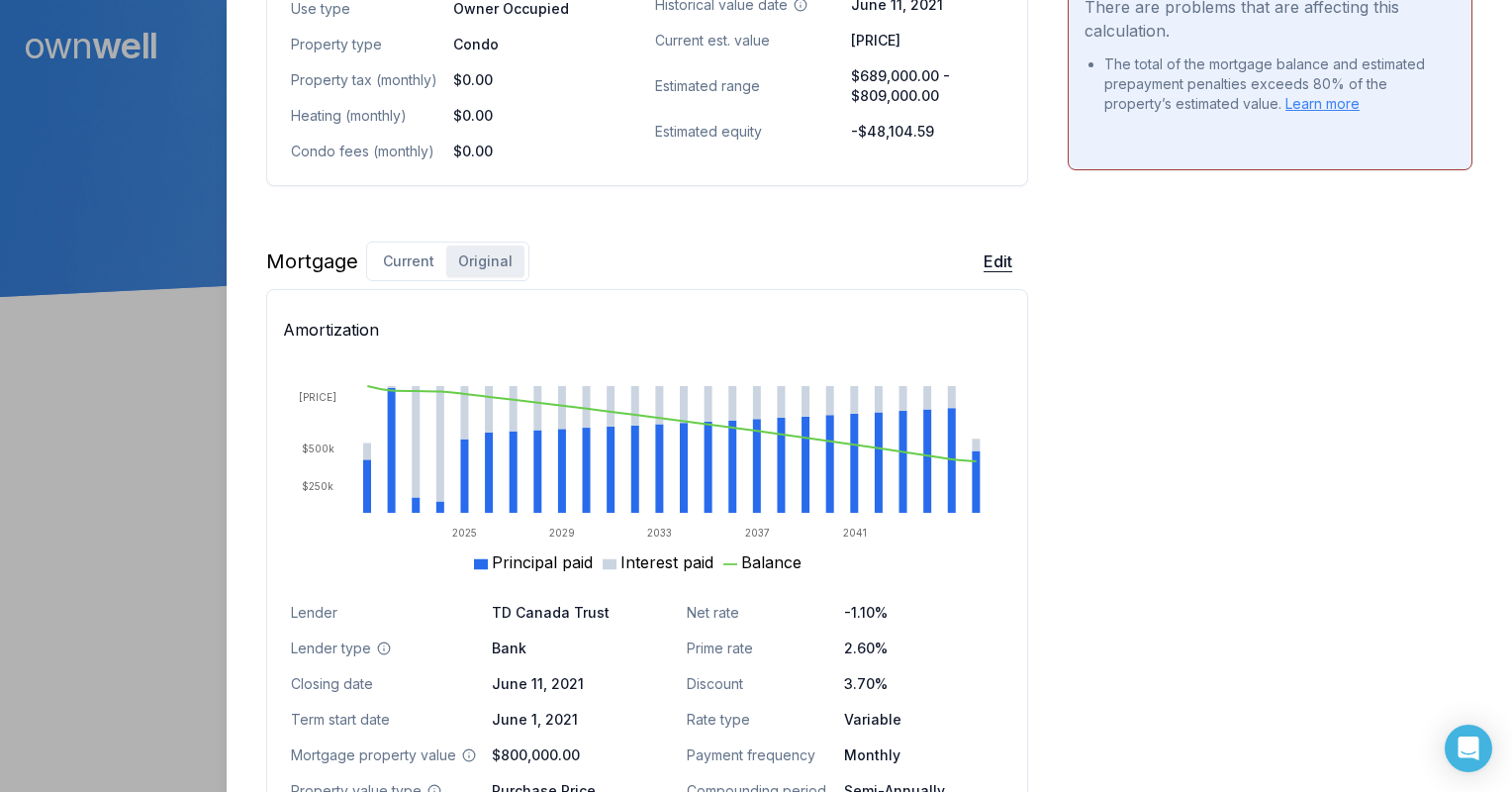 click on "Edit" at bounding box center (997, 261) 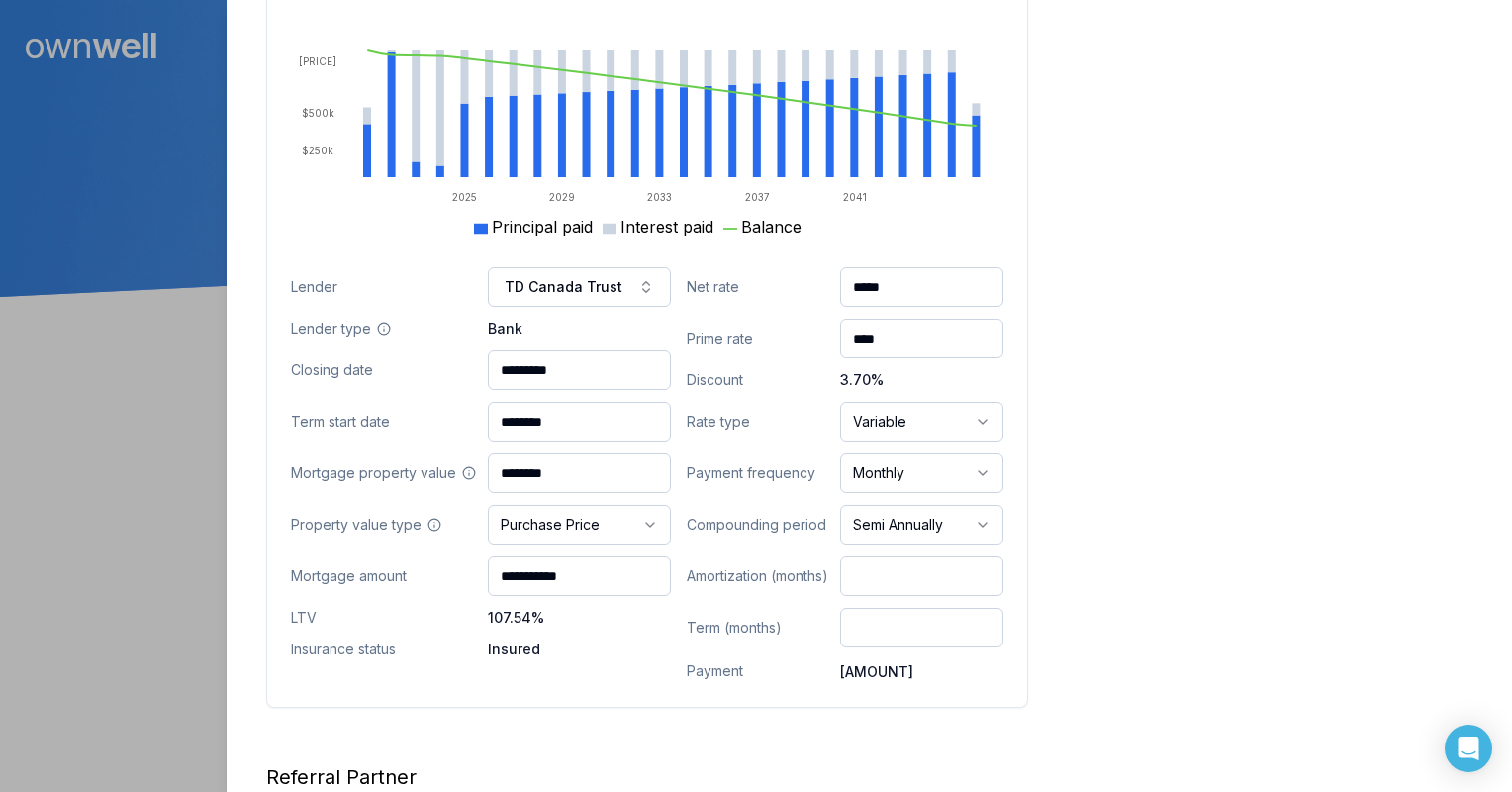 scroll, scrollTop: 1485, scrollLeft: 0, axis: vertical 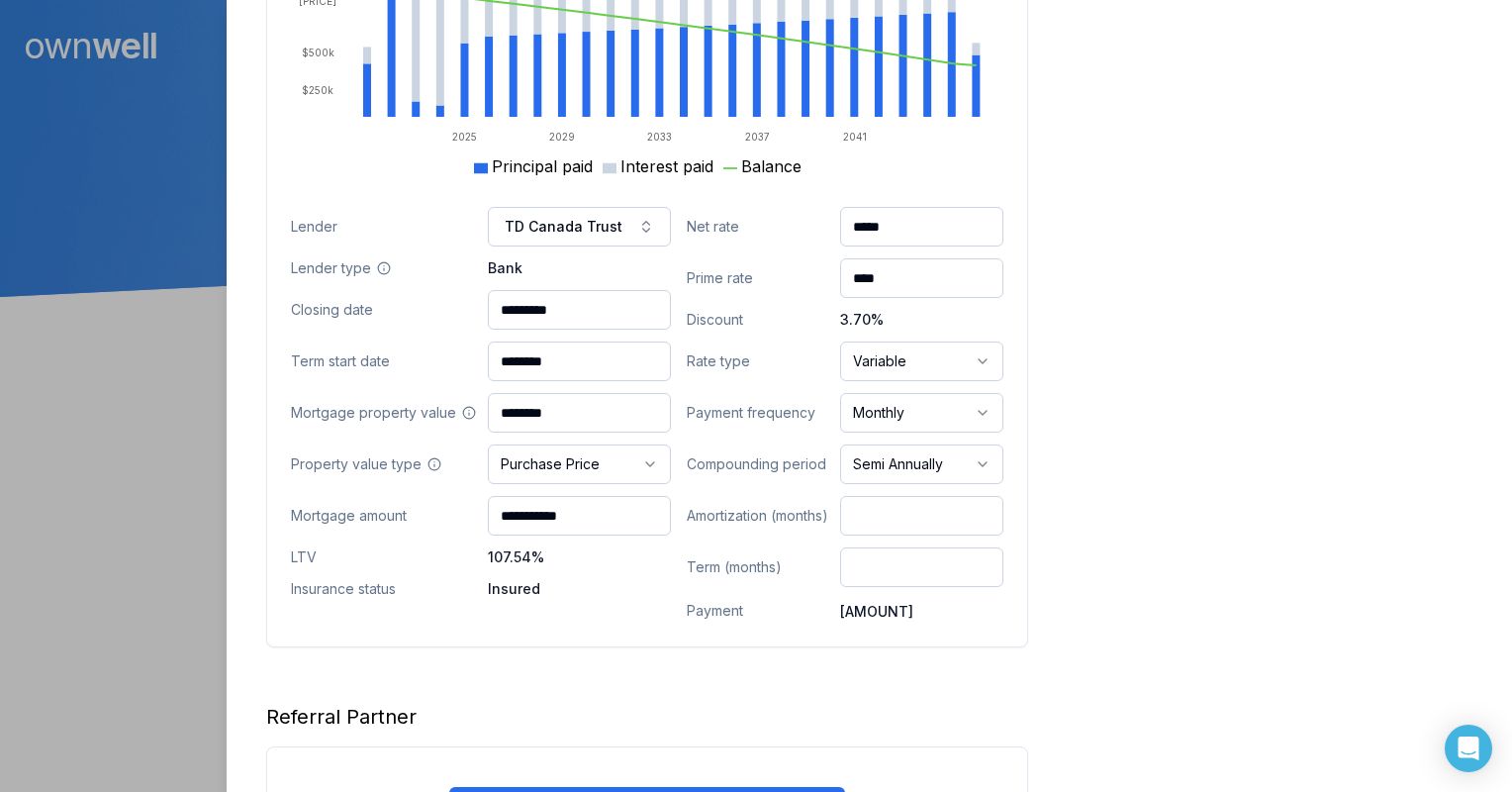 click on "********" at bounding box center [579, 413] 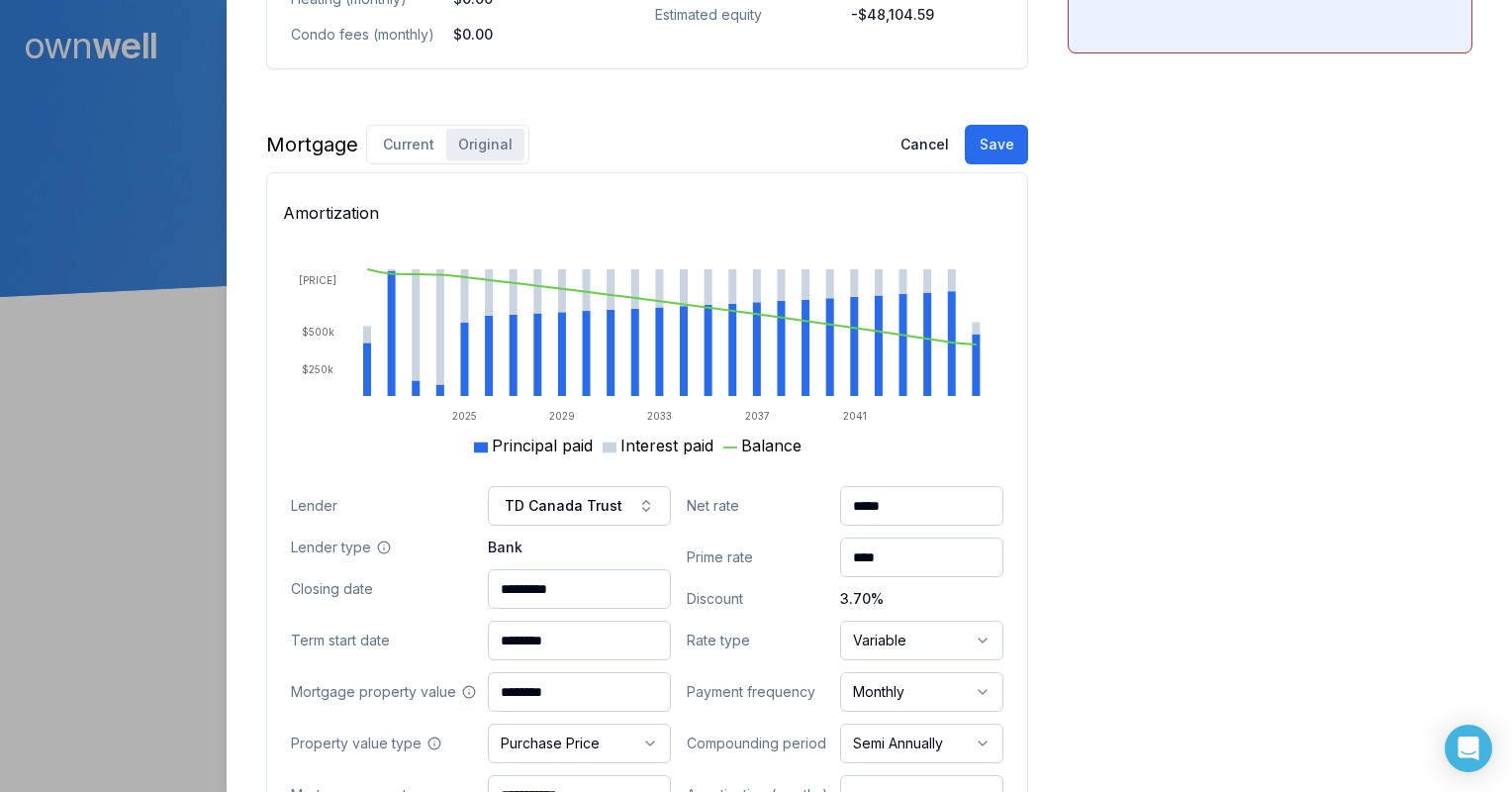 scroll, scrollTop: 1182, scrollLeft: 0, axis: vertical 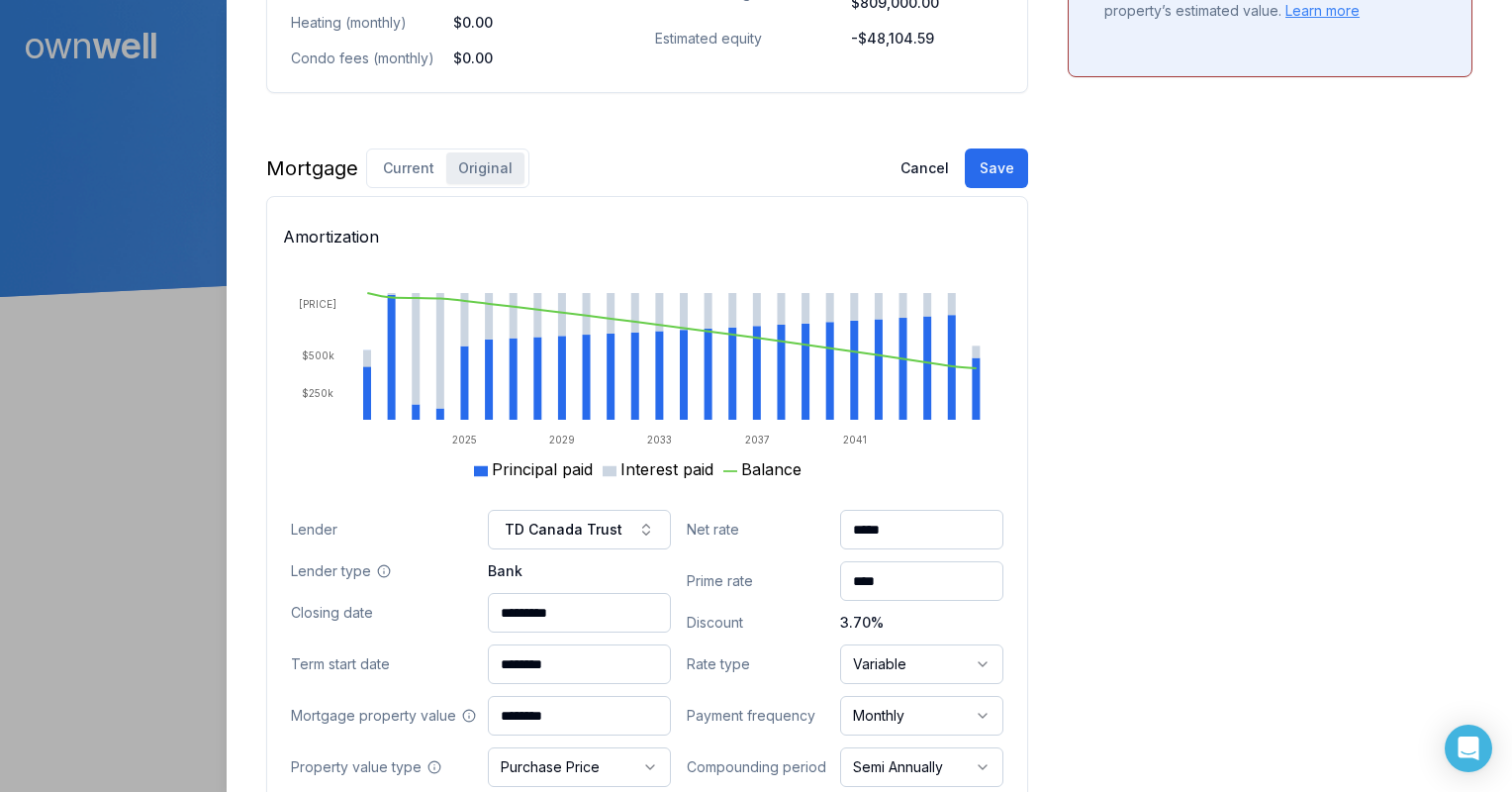 click on "**********" at bounding box center (647, 619) 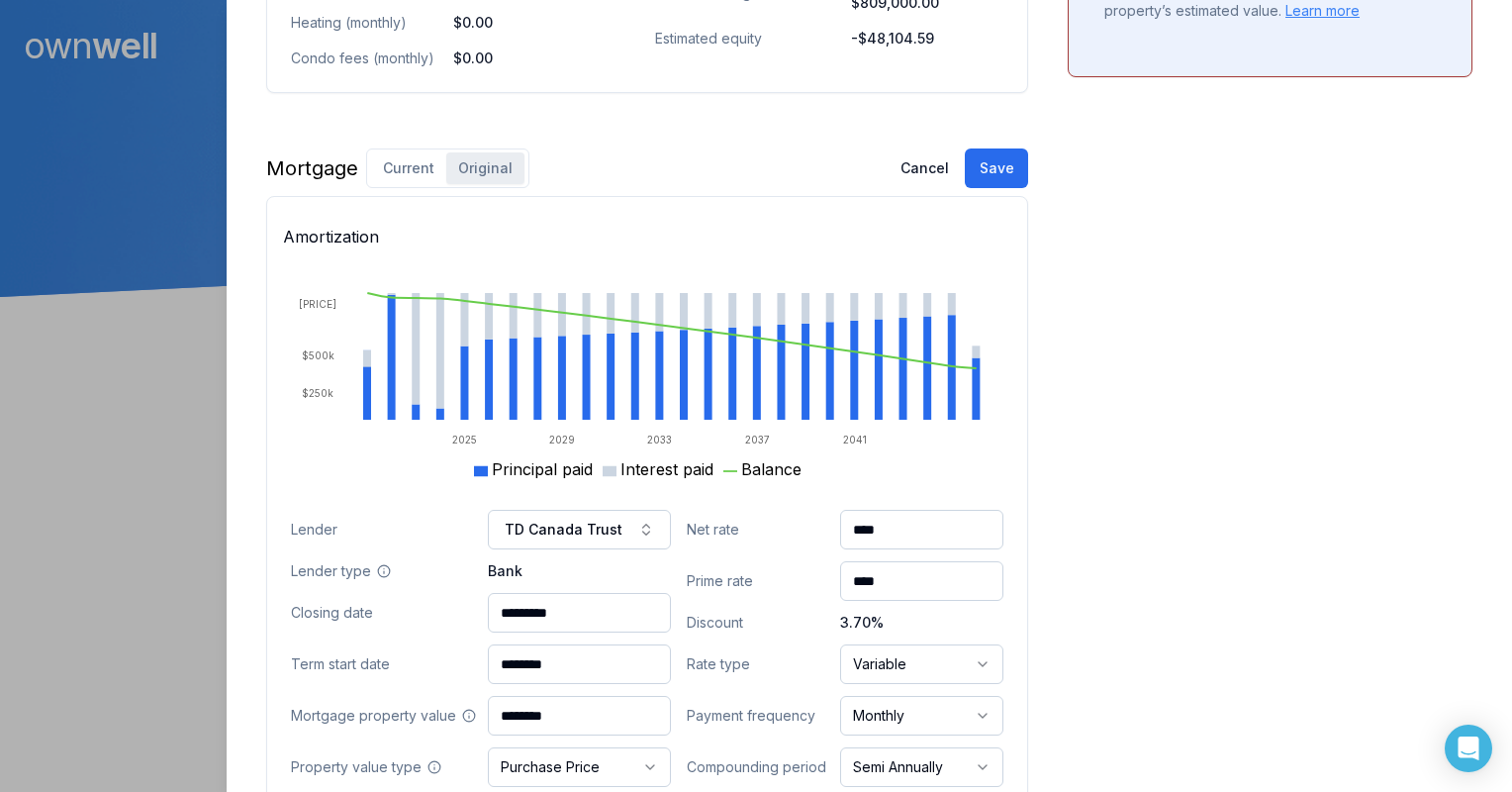 type on "****" 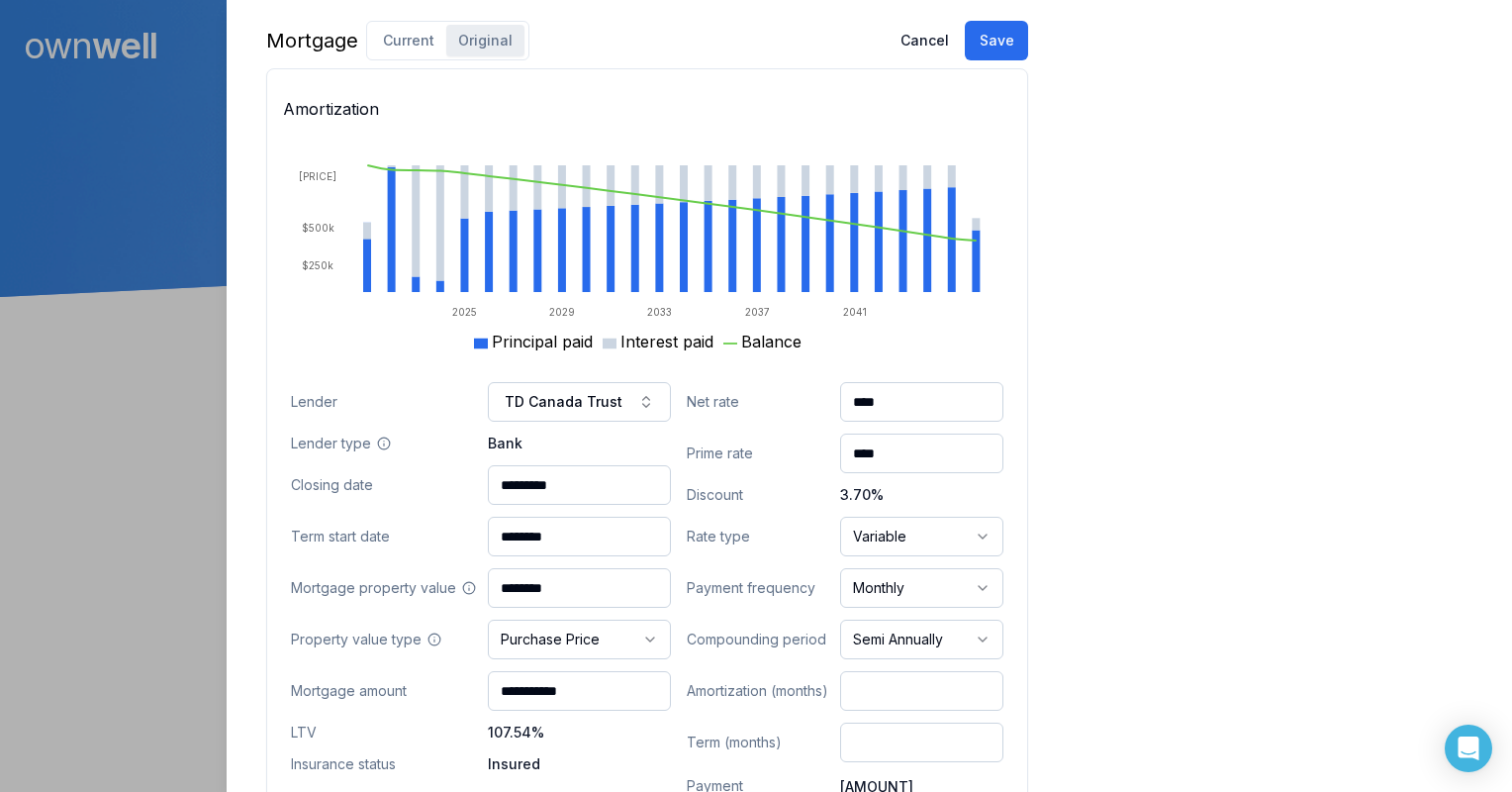 scroll, scrollTop: 1380, scrollLeft: 0, axis: vertical 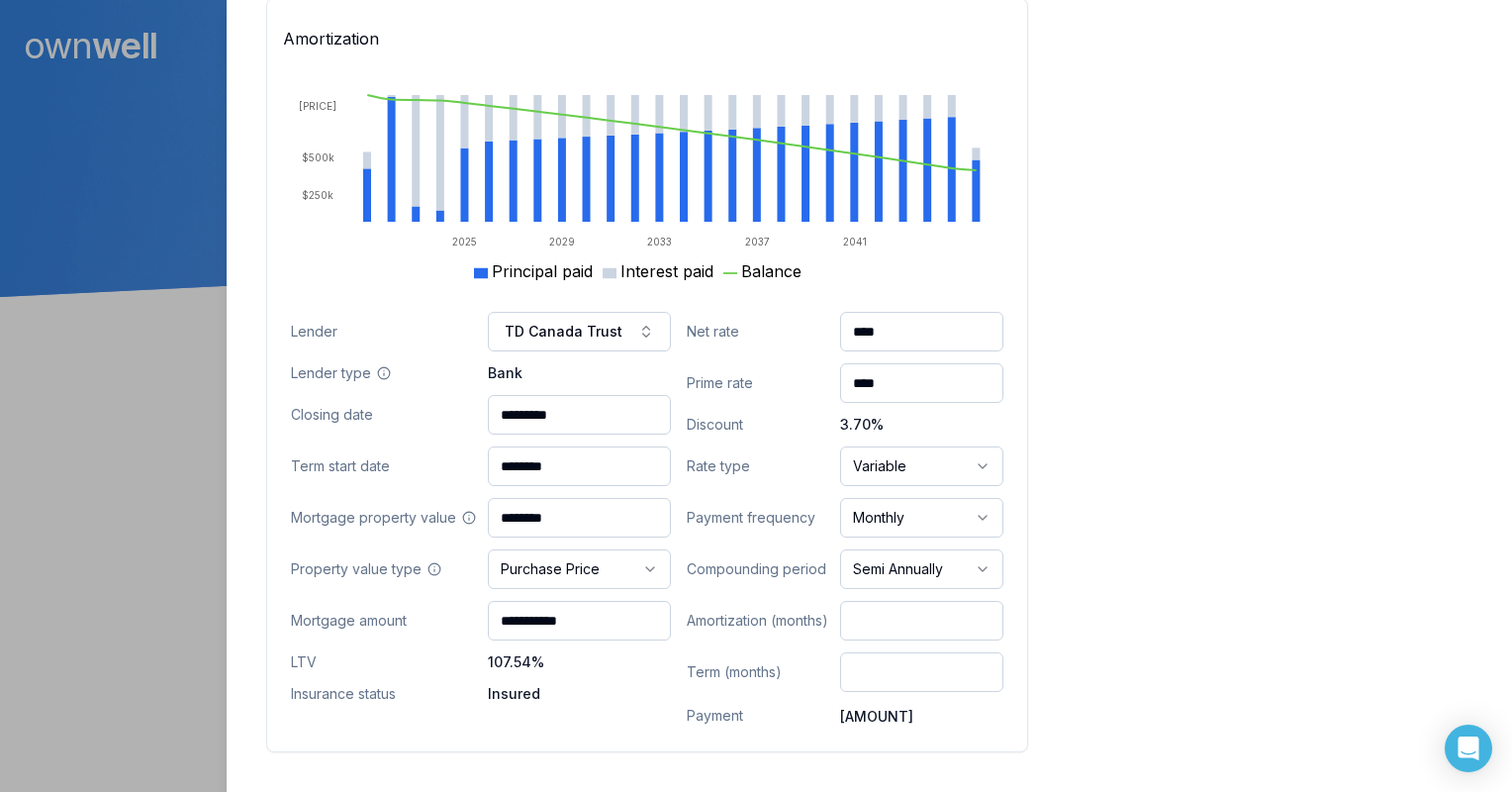 click on "Opportunities Interest savings Not available There are problems that are affecting this calculation. The client’s LTV exceeds 95%, so they don’t qualify for a mortgage switch.   Learn more Purchasing power Not available There are problems that are affecting this calculation. Unfortunately, the client doesn’t have enough equity in their current property to qualify for a purchase.   Learn more Available equity Not available There are problems that are affecting this calculation. The total of the mortgage balance and estimated prepayment penalties exceeds 80% of the property’s estimated value.   Learn more" at bounding box center [1270, -9] 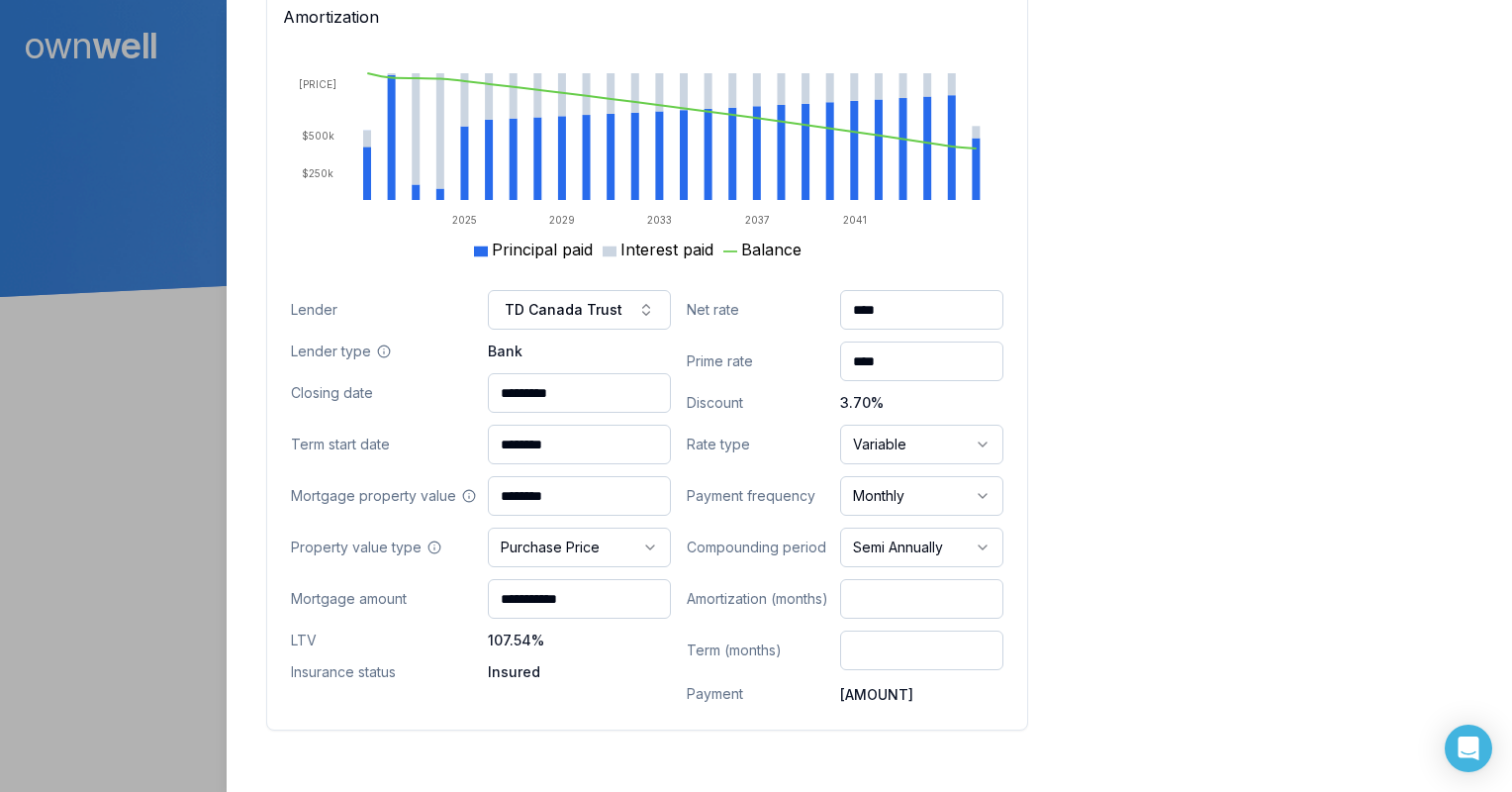 scroll, scrollTop: 1182, scrollLeft: 0, axis: vertical 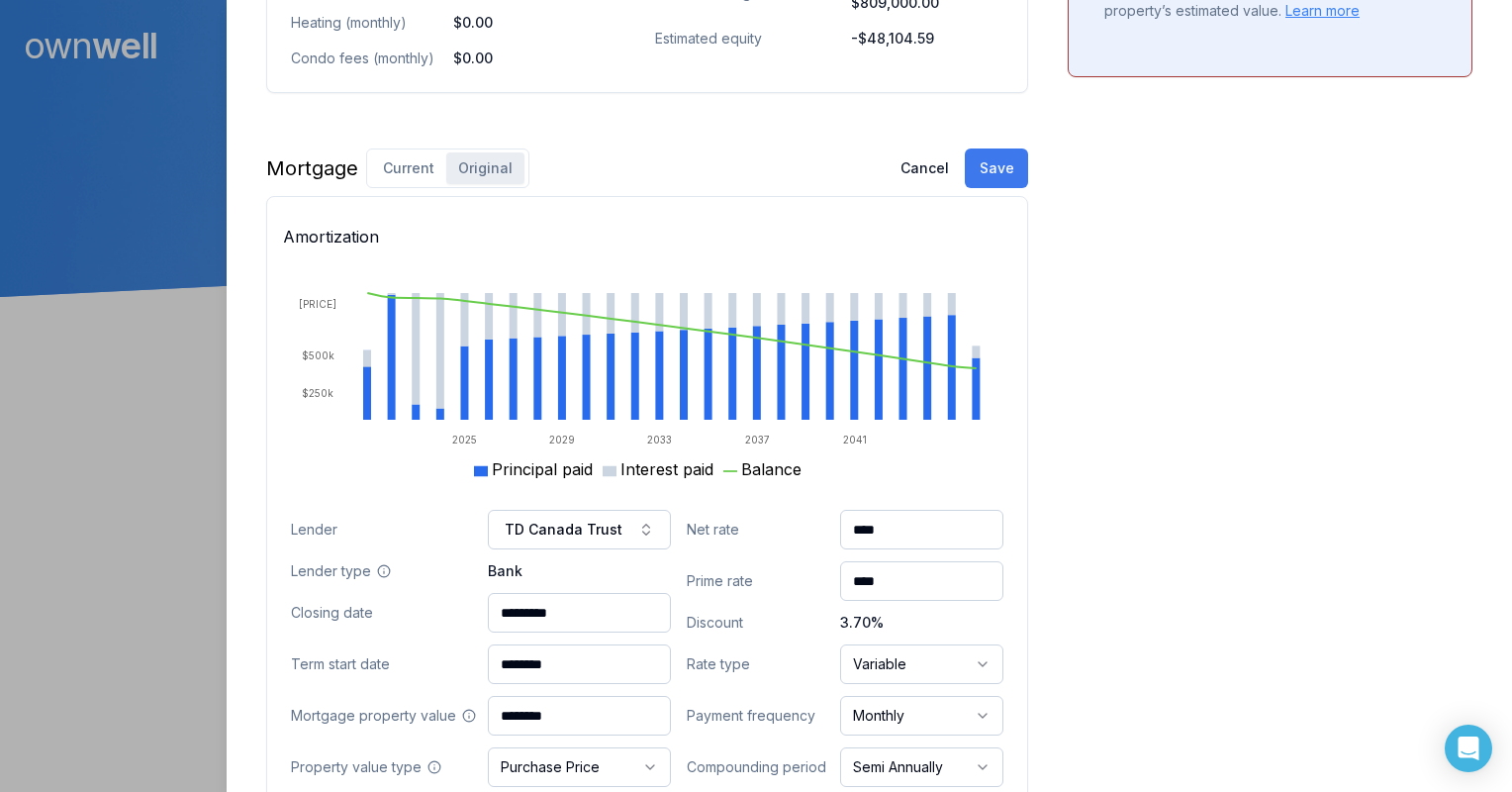 click on "Save" at bounding box center (996, 168) 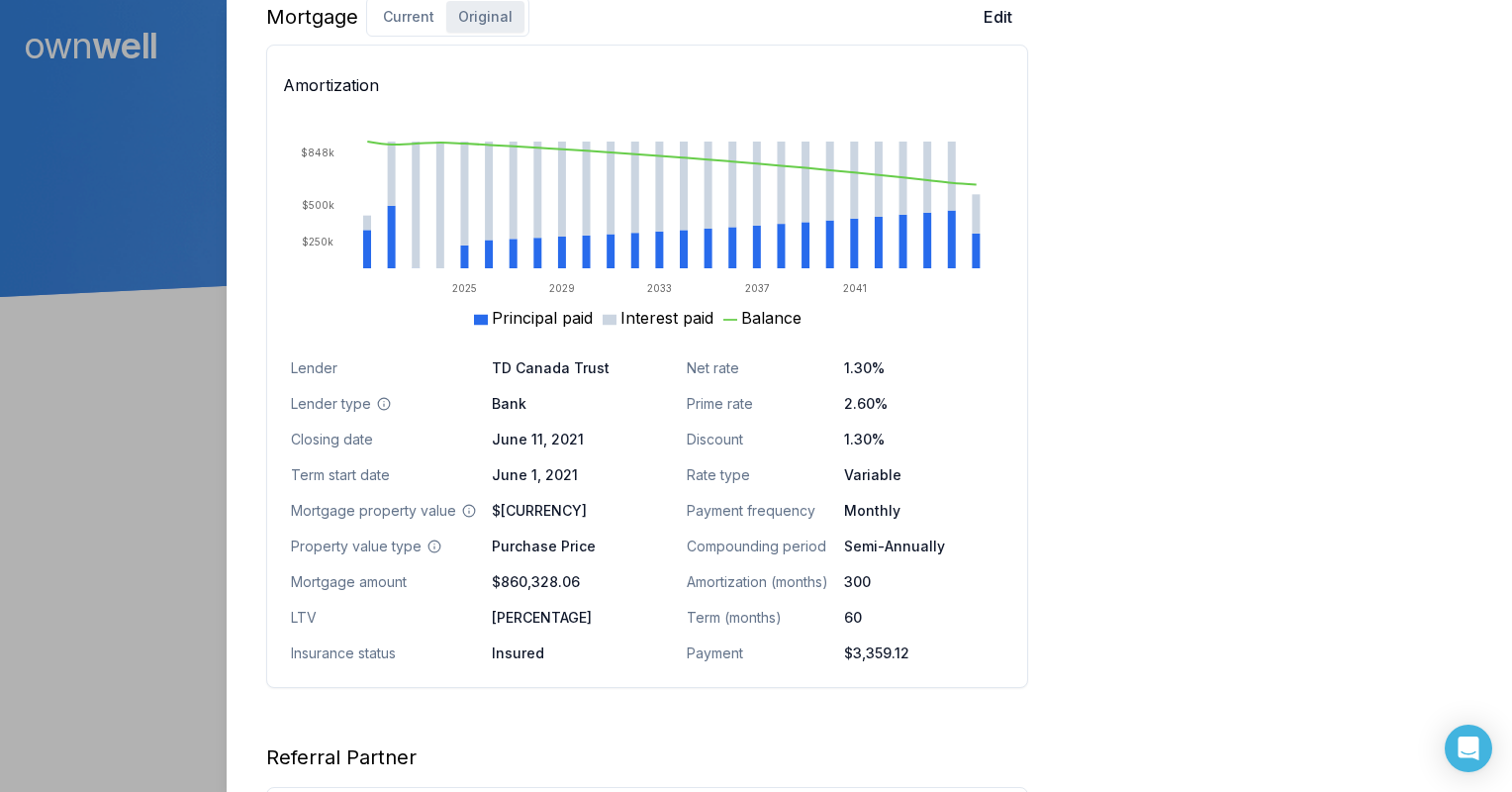 scroll, scrollTop: 1380, scrollLeft: 0, axis: vertical 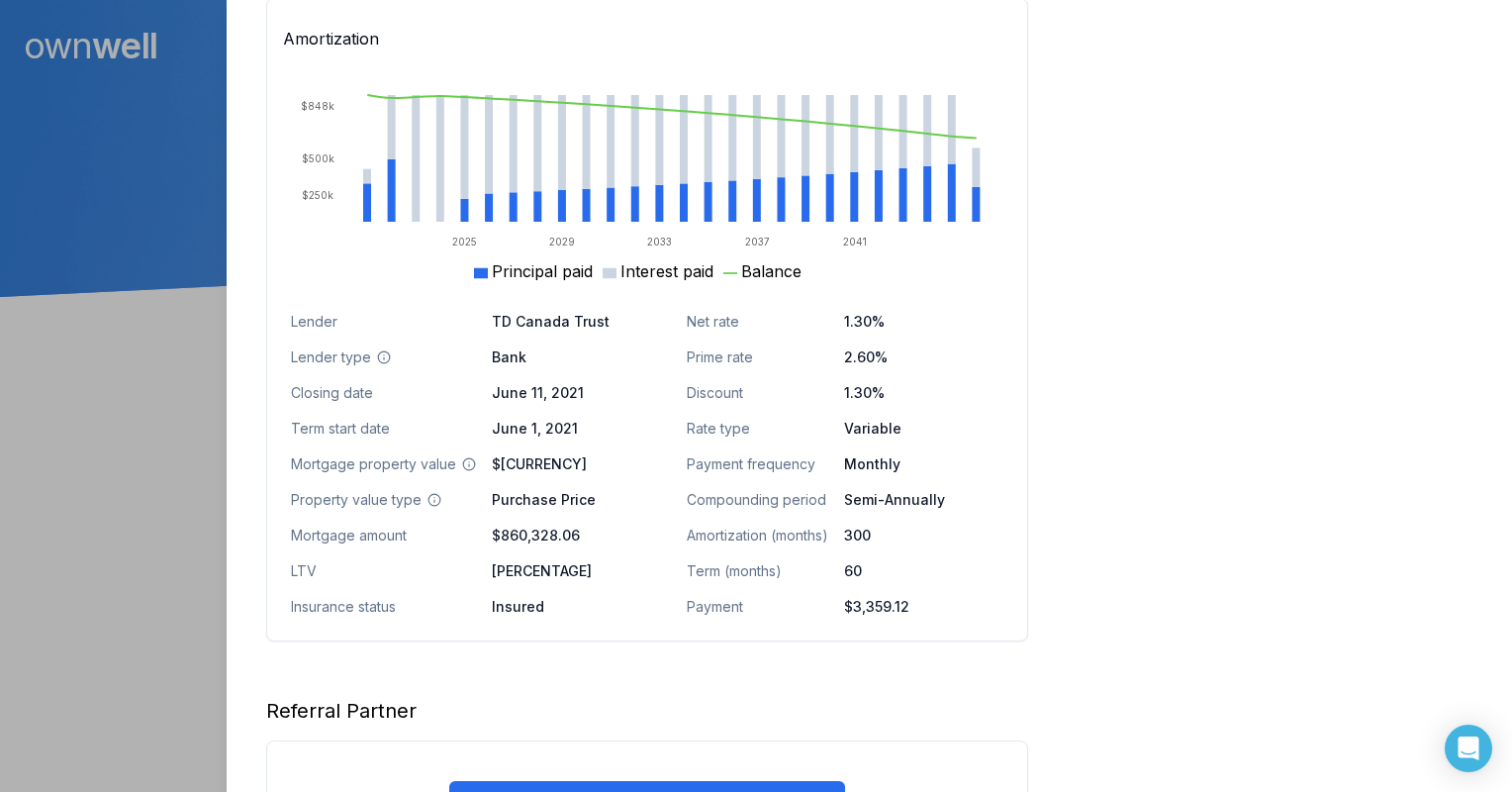 click on "Homeowner   Edit First name Grace Last name Kai Email gracerzzz@example.com Phone [PHONE] Household income $211,000.00 Credit score 863 Debt payments (monthly) --- Home   Edit Property value over time Jun 21 Jul 25 $600k $700k $800k $900k $1M     Address [NUMBER] [STREET] [CITY], [PROVINCE], [POSTAL_CODE] Use type Owner Occupied Property type Condo Property tax (monthly) $0.00 Heating (monthly) $0.00 Condo fees (monthly) $0.00 Historical property value $800,000.00 Historical value type Purchase Price Historical value date June 11, 2021 Current est. value $749,000.00 Estimated range $689,000.00 - $809,000.00 Estimated equity -$88,570.52 Mortgage   Current Original Edit Amortization 2025 2029 2033 2037 2041 $250k $500k $848k Principal paid Interest paid Balance Lender TD Canada Trust Lender type Bank Closing date June 11, 2021 Term start date July 1, 2021 Mortgage property value $999,999.00 Property value type Purchase Price Mortgage amount $860,328.06 LTV 86.03% Insurance status Insured Net rate 1.30% 2.60% 300" at bounding box center (647, -64) 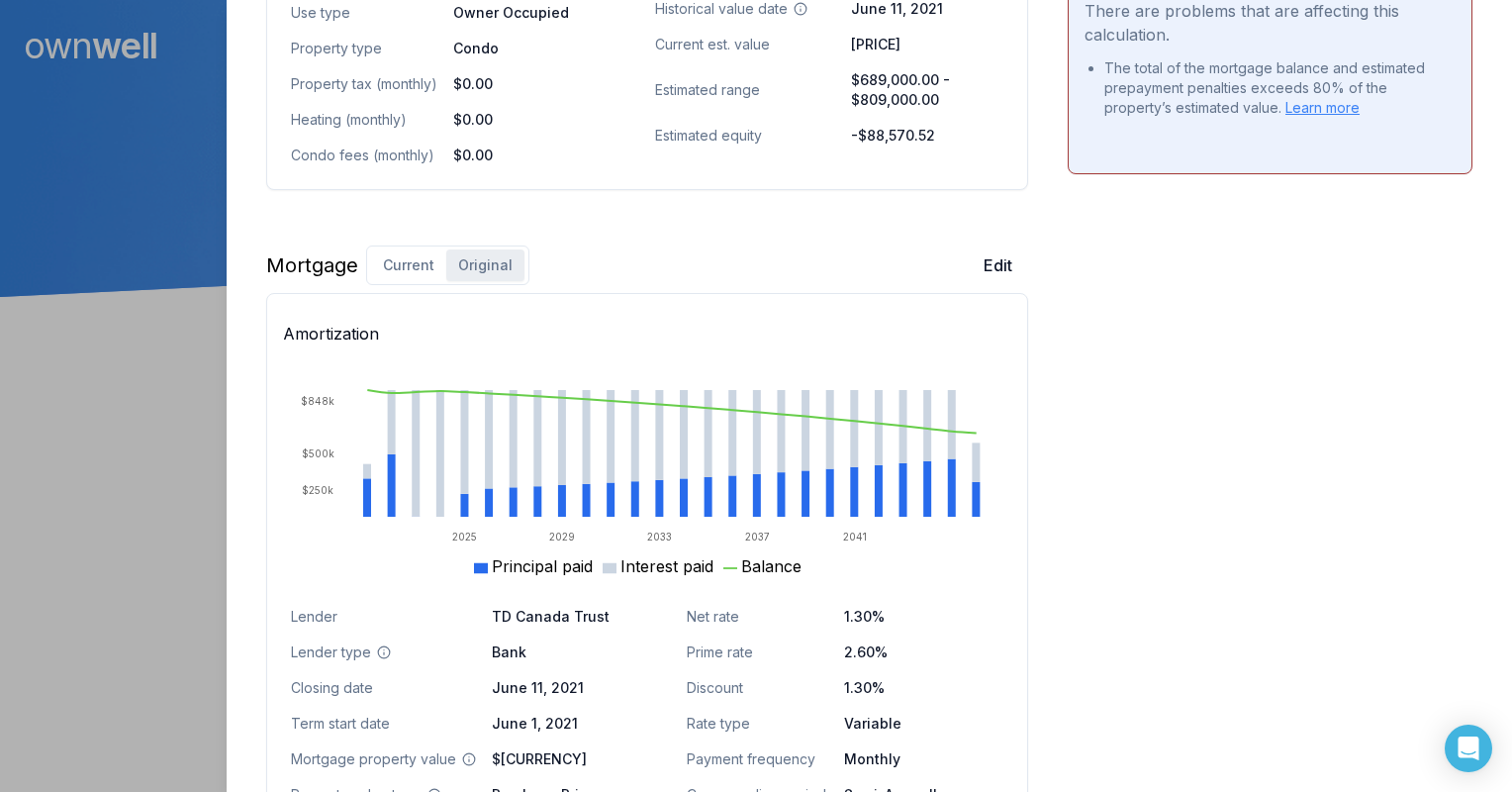 scroll, scrollTop: 1083, scrollLeft: 0, axis: vertical 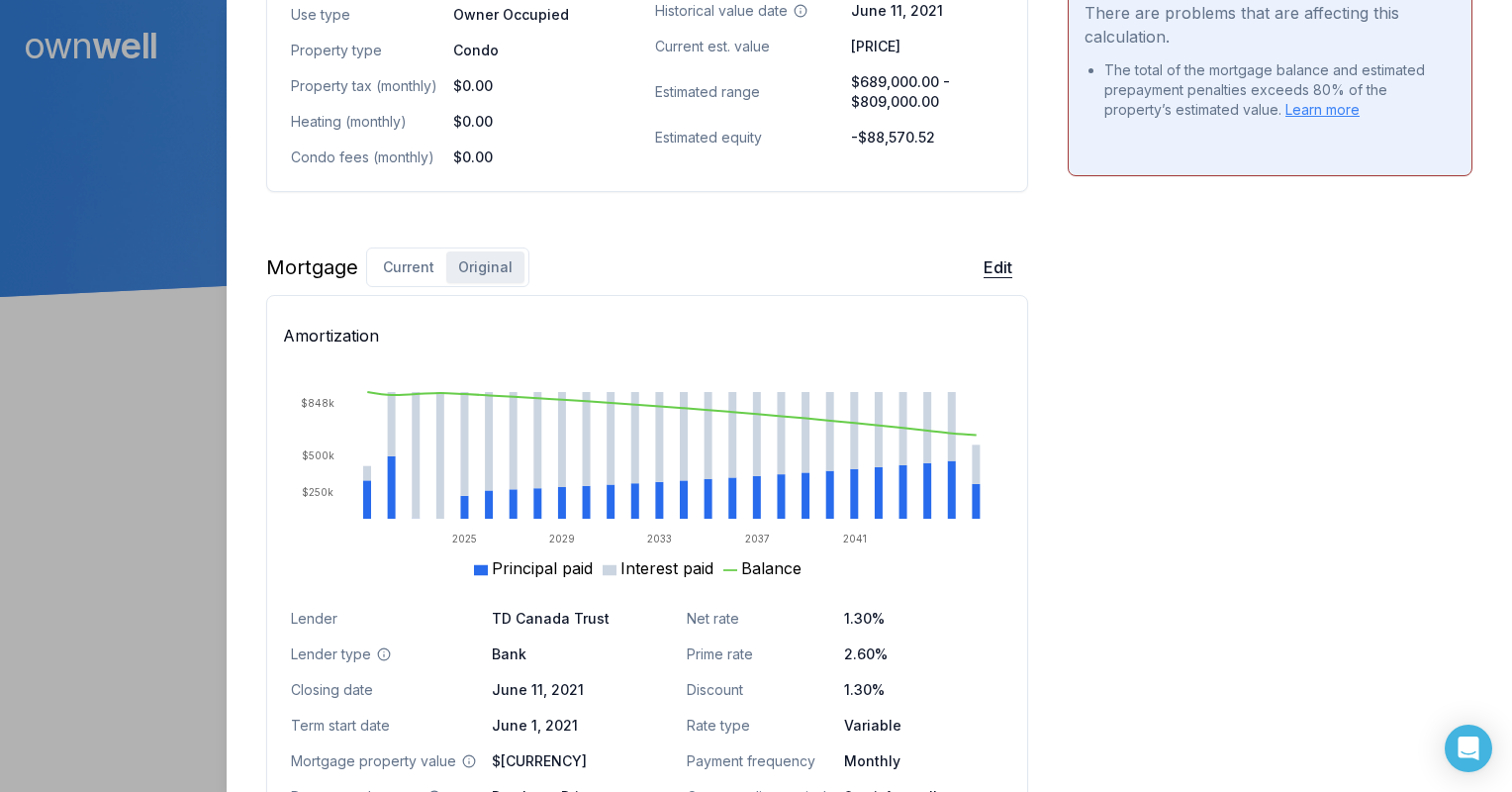 click on "Edit" at bounding box center (997, 267) 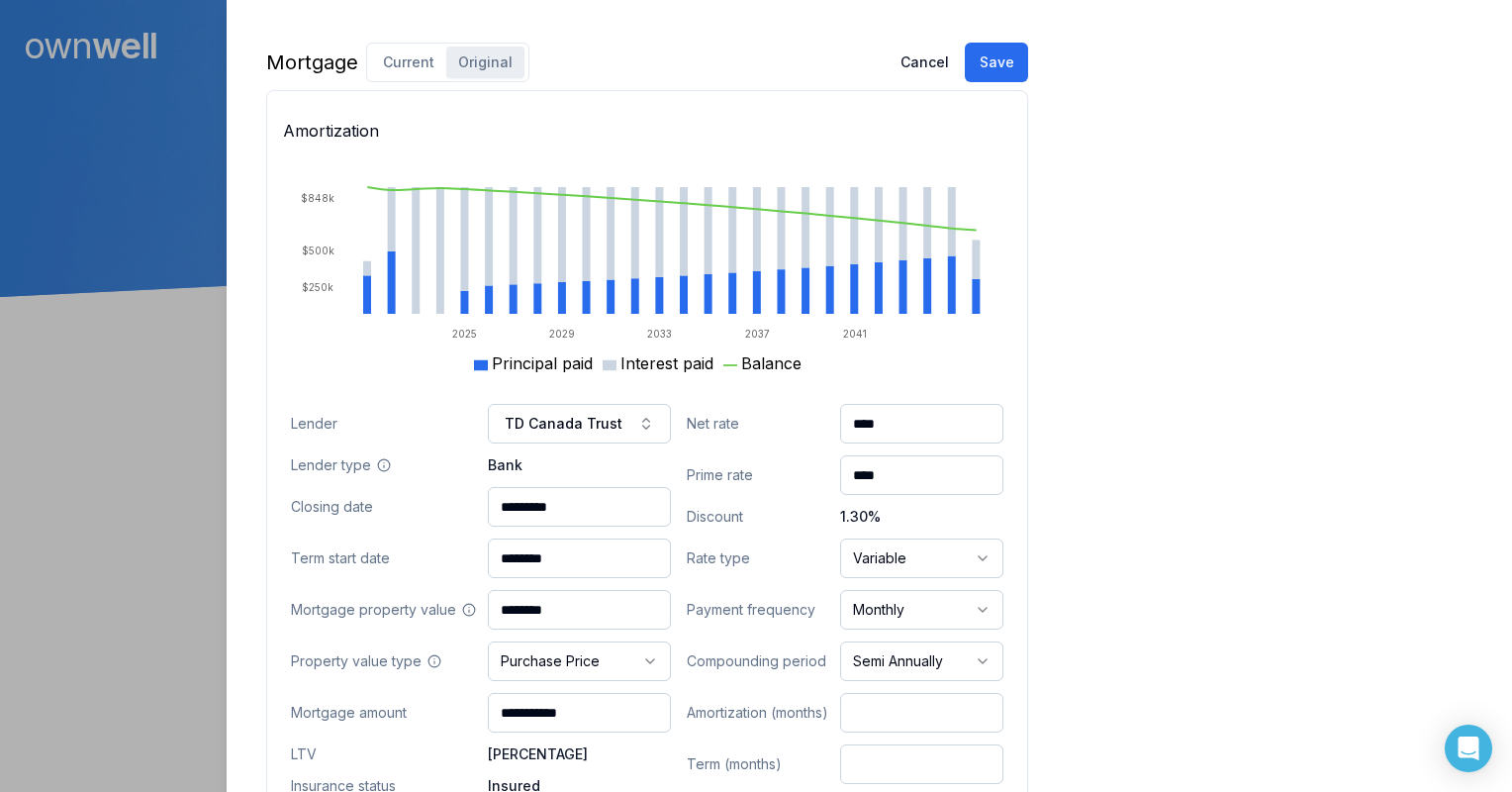 scroll, scrollTop: 1380, scrollLeft: 0, axis: vertical 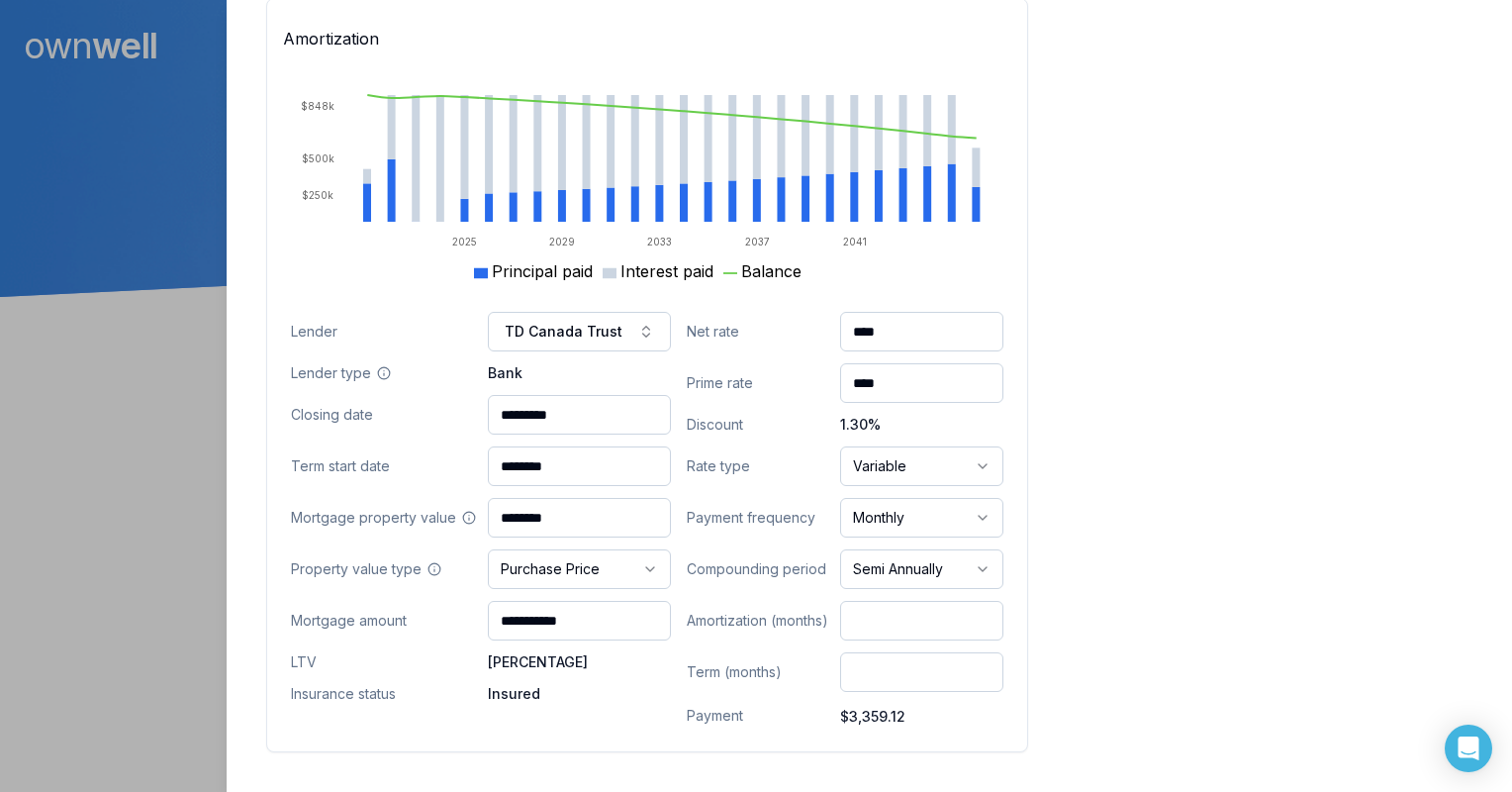click on "**********" at bounding box center (579, 621) 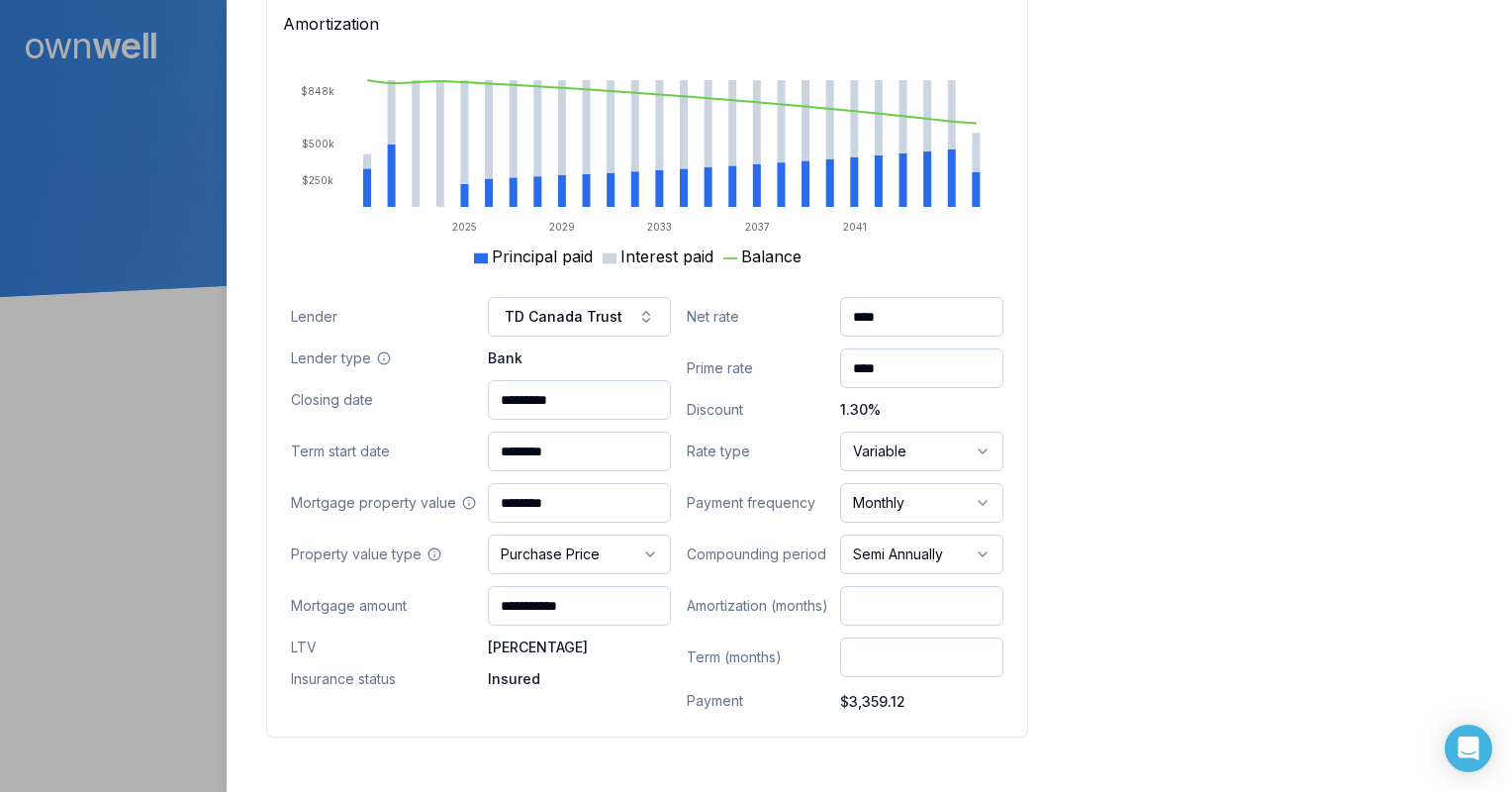 scroll, scrollTop: 1281, scrollLeft: 0, axis: vertical 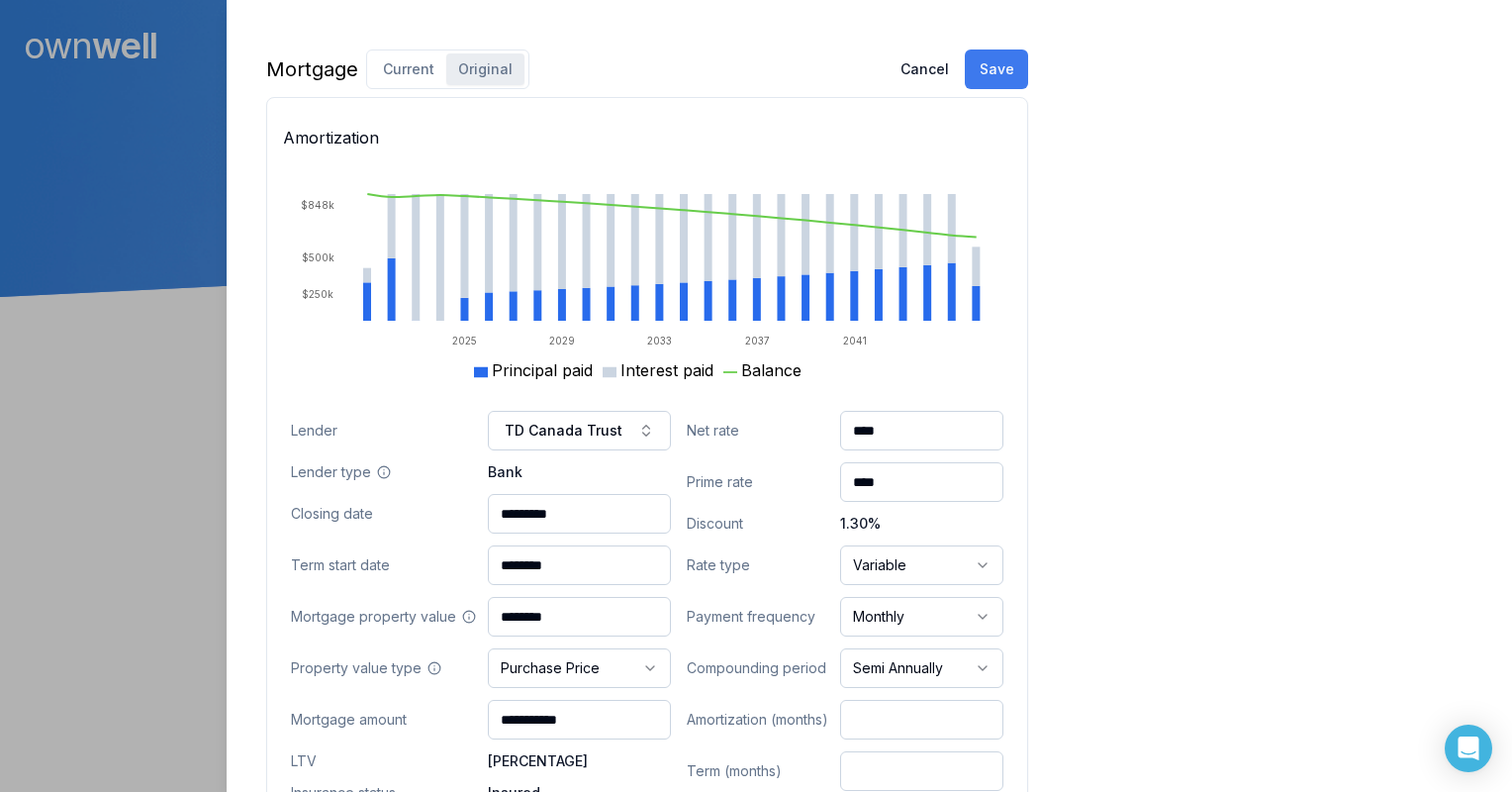 click on "Save" at bounding box center [996, 69] 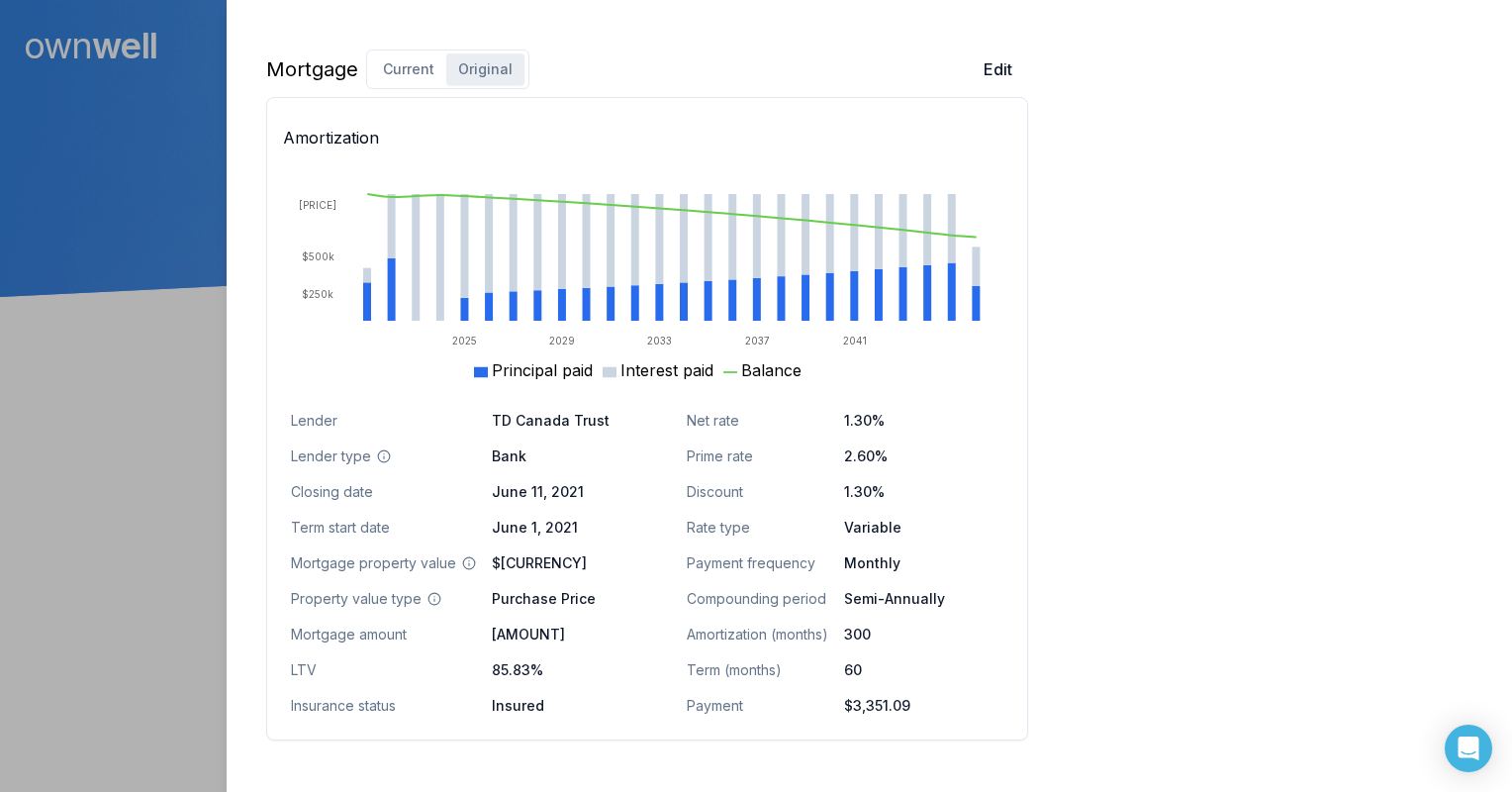 scroll, scrollTop: 1467, scrollLeft: 0, axis: vertical 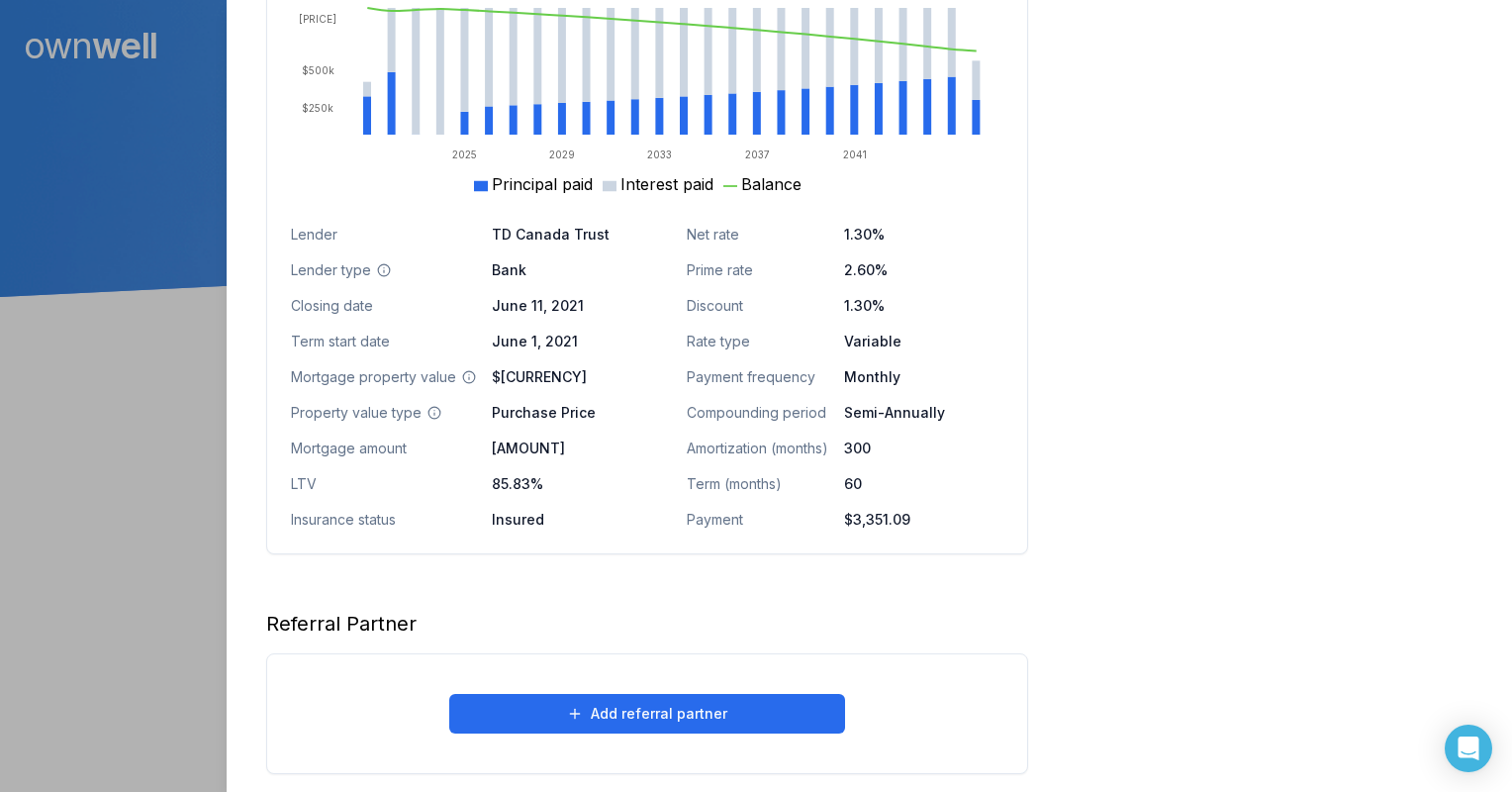 drag, startPoint x: 1266, startPoint y: 336, endPoint x: 1253, endPoint y: 334, distance: 13.152946 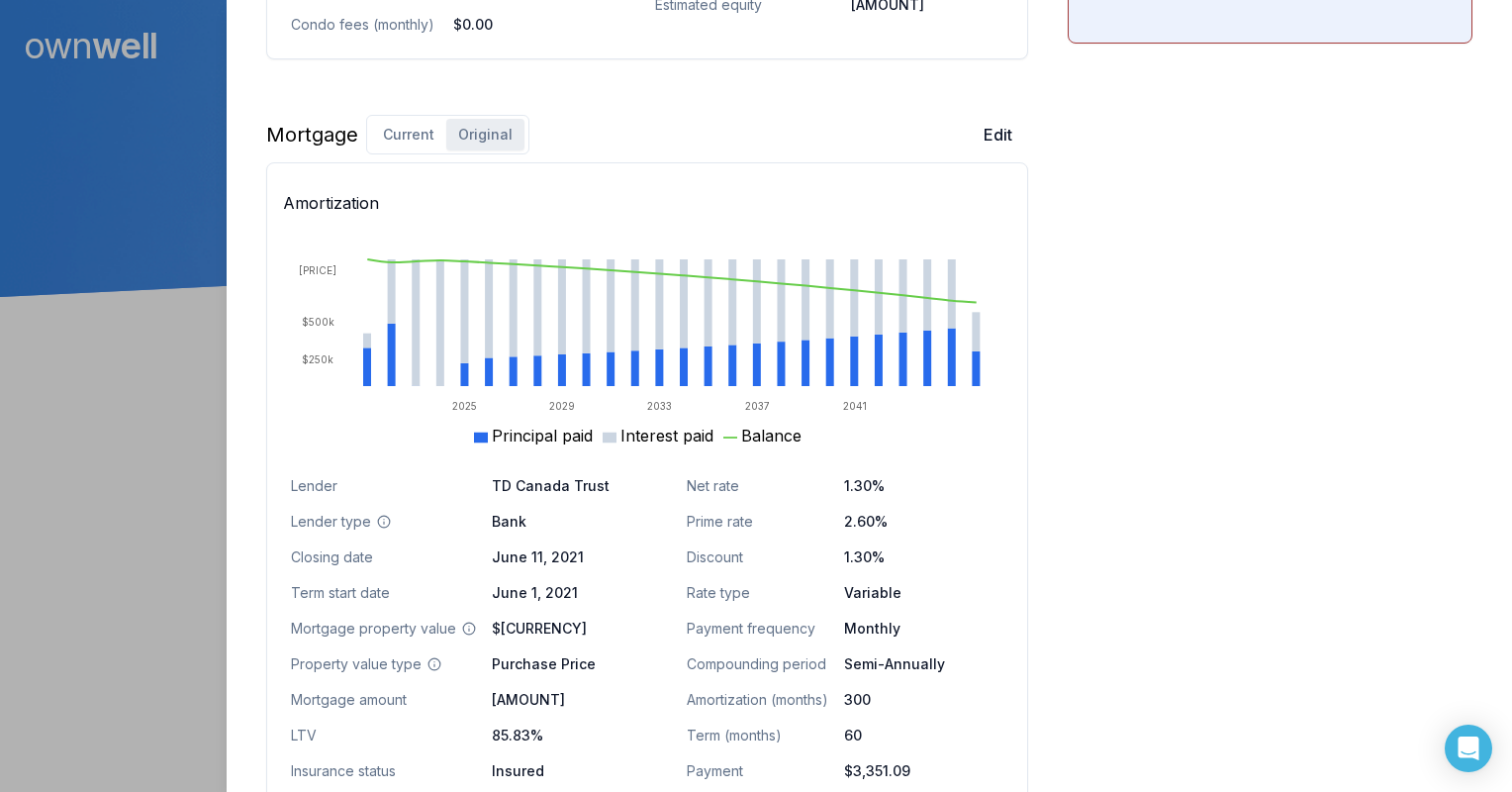 scroll, scrollTop: 1170, scrollLeft: 0, axis: vertical 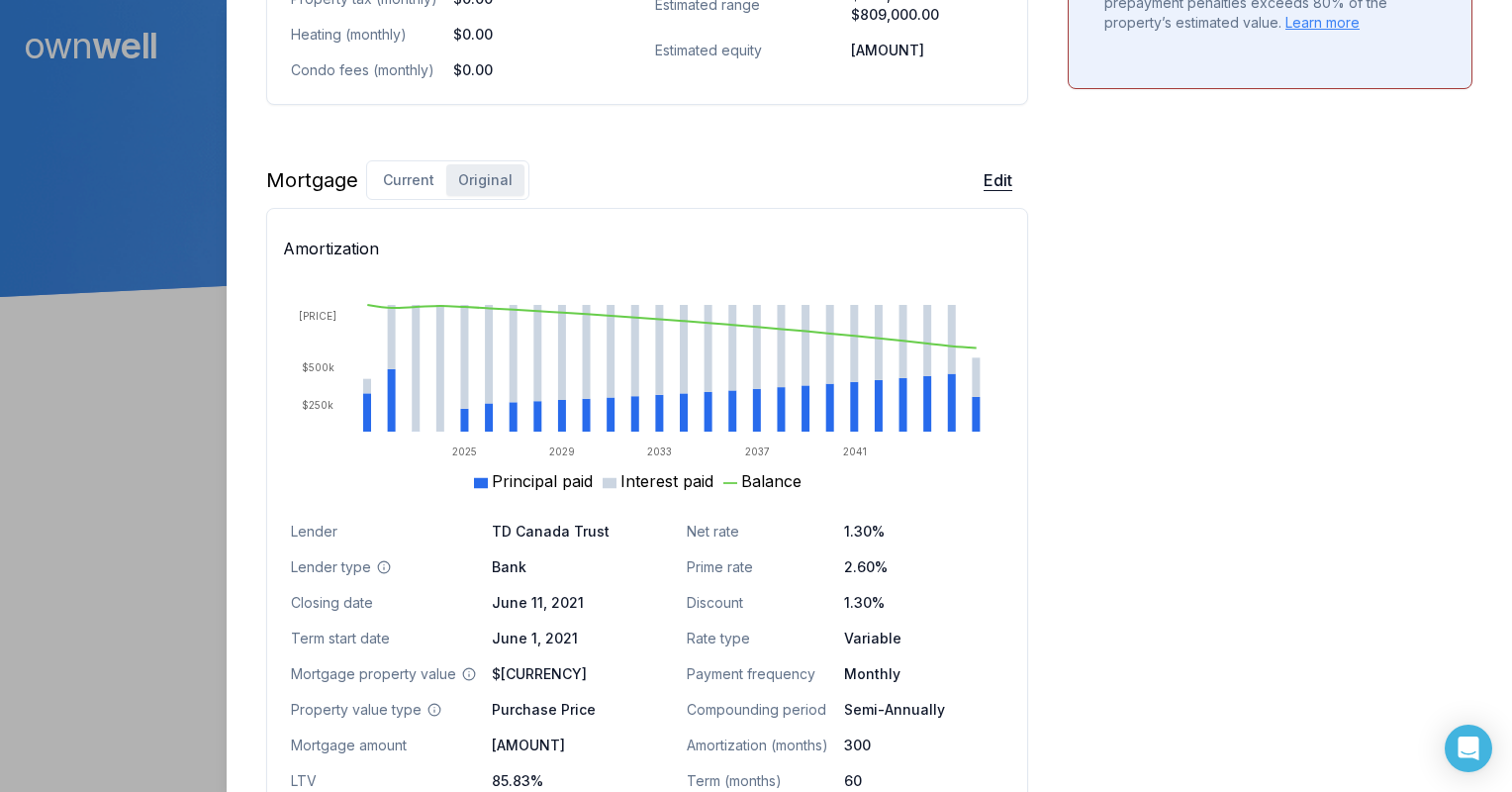 click on "Edit" at bounding box center (997, 180) 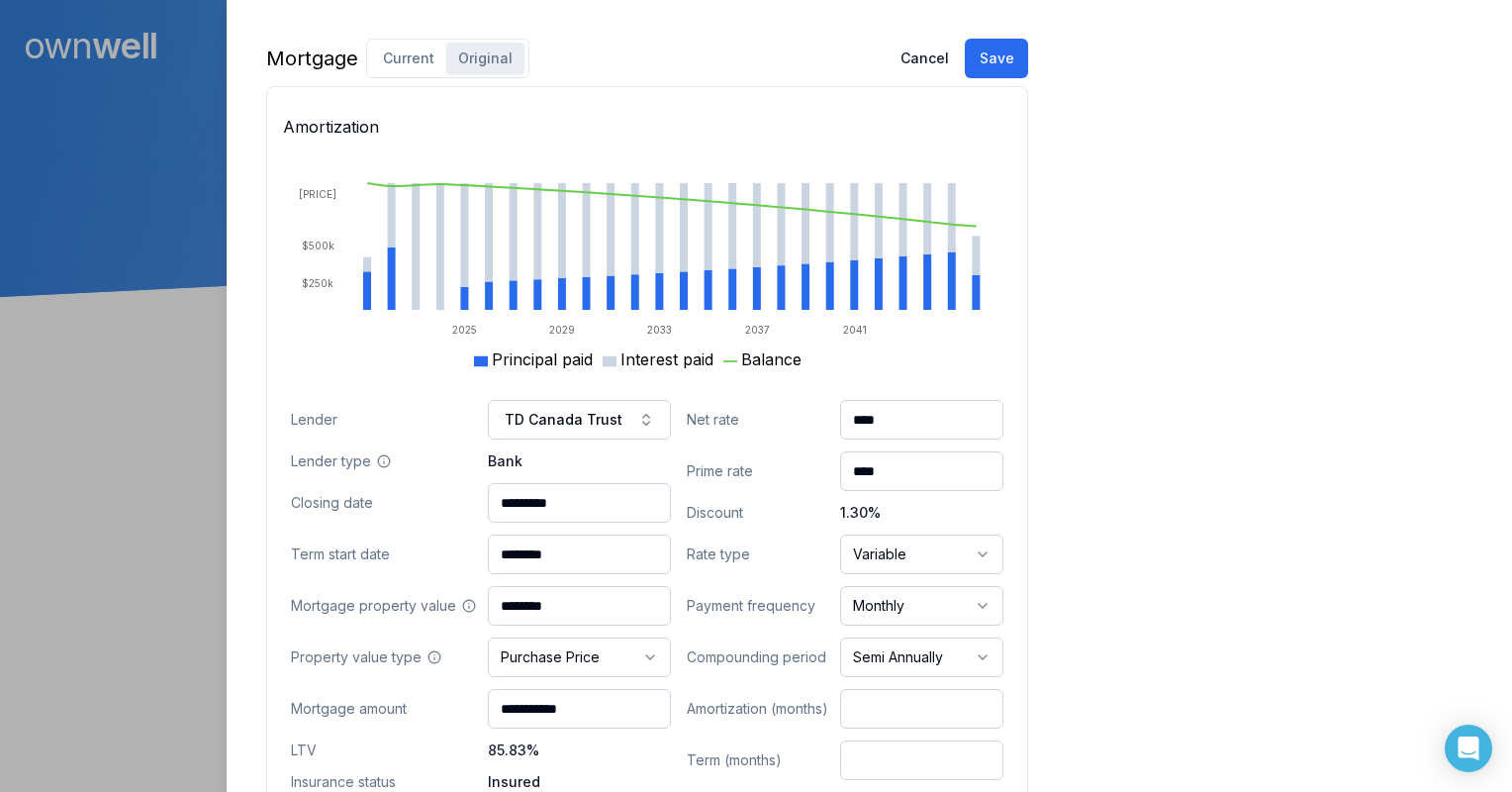 scroll, scrollTop: 1368, scrollLeft: 0, axis: vertical 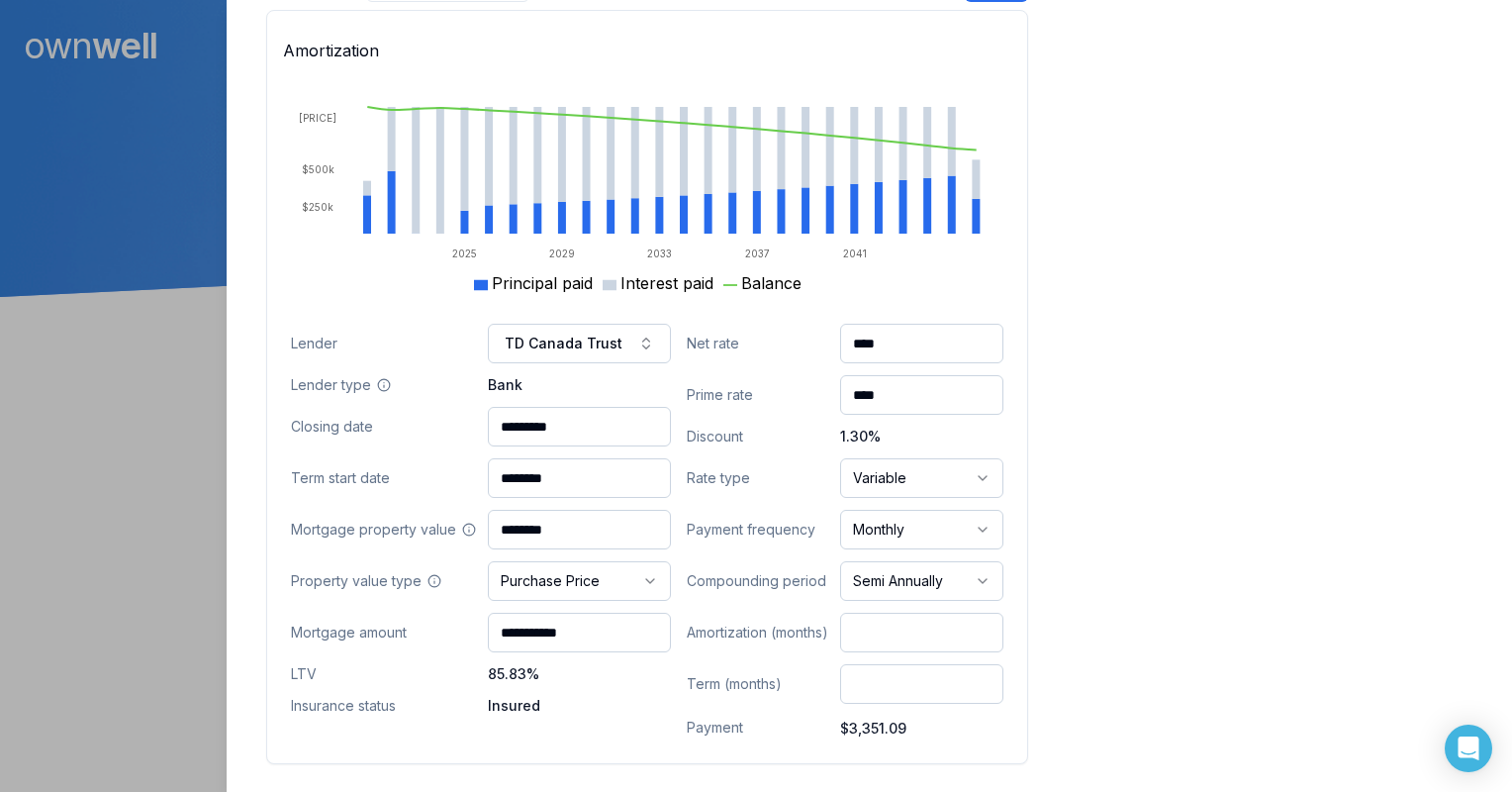 click on "Ownwell's platform is not optimized for mobile at this time.   For the best experience, please use a   desktop or laptop  to manage your account.   Note:  The   personalized homeownership reports   you generate for clients   are fully mobile-friendly   and can be easily viewed on any device. own well Dashboard Landing Page Adopt My Mortgage 219  of  300  clients used Purchase additional client capacity
500000 We detected  1   issue   with this client’s information.   Review Issues  (1) Close Grace   Kai Client 201 4352 [STREET_NAME] Street [CITY], [PROVINCE], [POSTAL_CODE] $749,000.00   current est. value 6% 3.80%   variable ,   5  year term $3,351.09   monthly   $835,569.05   outstanding July 1, 2026   maturity Purchase Digest Preview Client Details Send test email ( [EMAIL] ) Subscribe Homeowner   Edit First name Grace Last name Kai Email gracerzzz@gmail.com Phone (778) 836-8868 Household income $211,000.00 Credit score 863 Debt payments (monthly) --- Home   Edit Property value over time Jun 21" at bounding box center (756, 148) 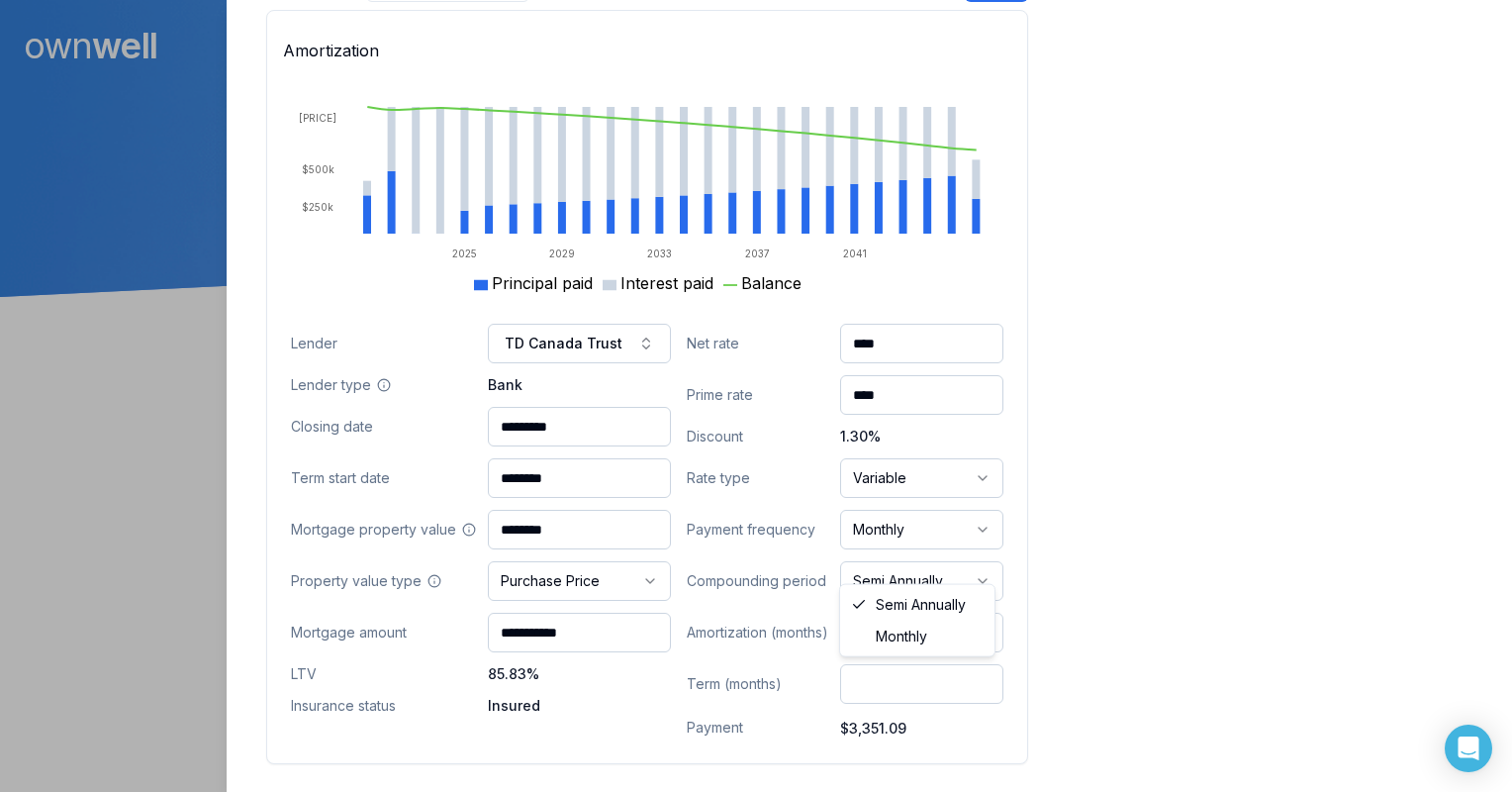 select on "*******" 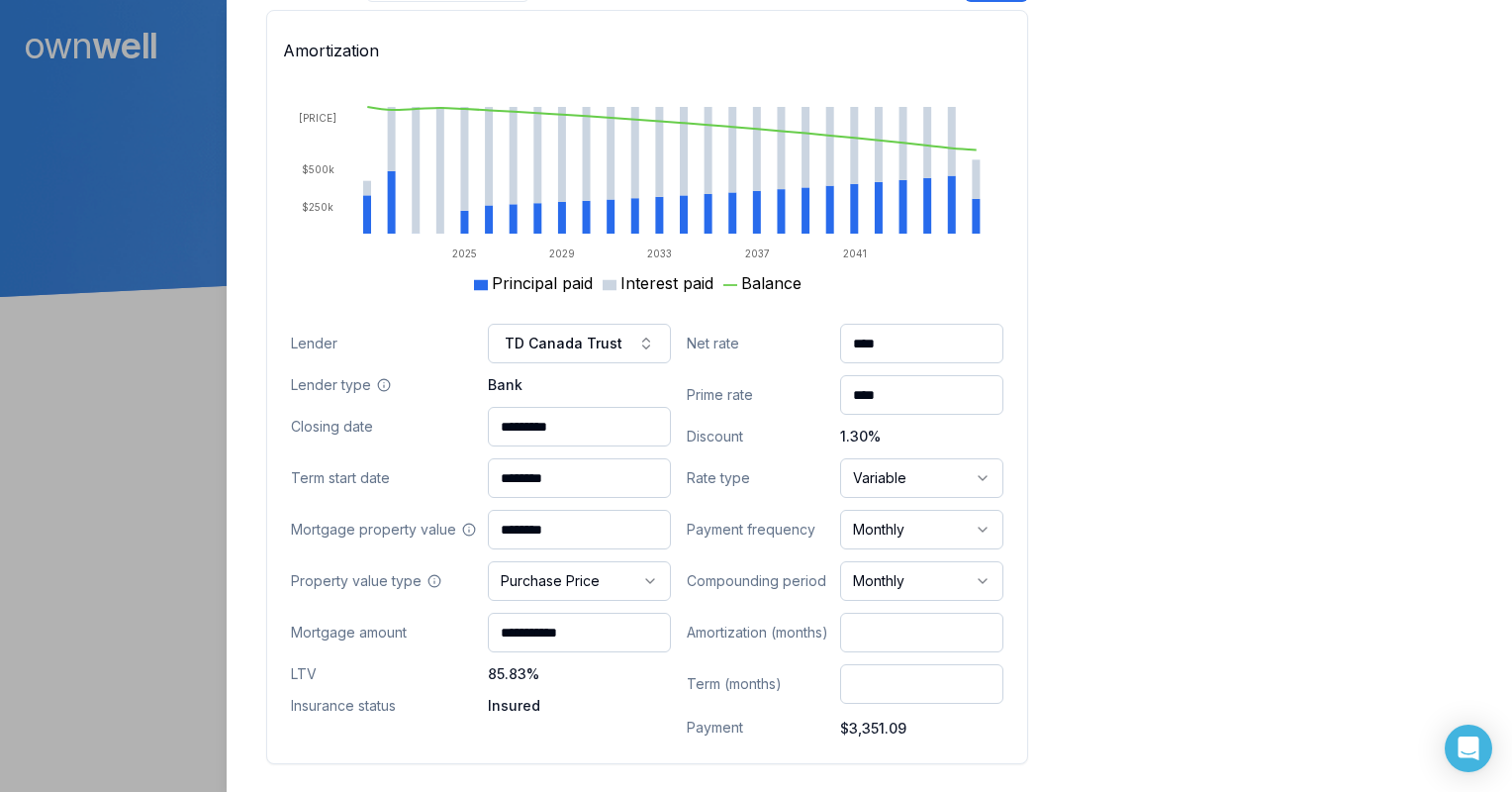 click on "Opportunities Interest savings Not available There are problems that are affecting this calculation. The client’s LTV exceeds 95%, so they don’t qualify for a mortgage switch.   Learn more Purchasing power Not available There are problems that are affecting this calculation. Unfortunately, the client doesn’t have enough equity in their current property to qualify for a purchase.   Learn more Available equity Not available There are problems that are affecting this calculation. The total of the mortgage balance and estimated prepayment penalties exceeds 80% of the property’s estimated value.   Learn more" at bounding box center (1270, 3) 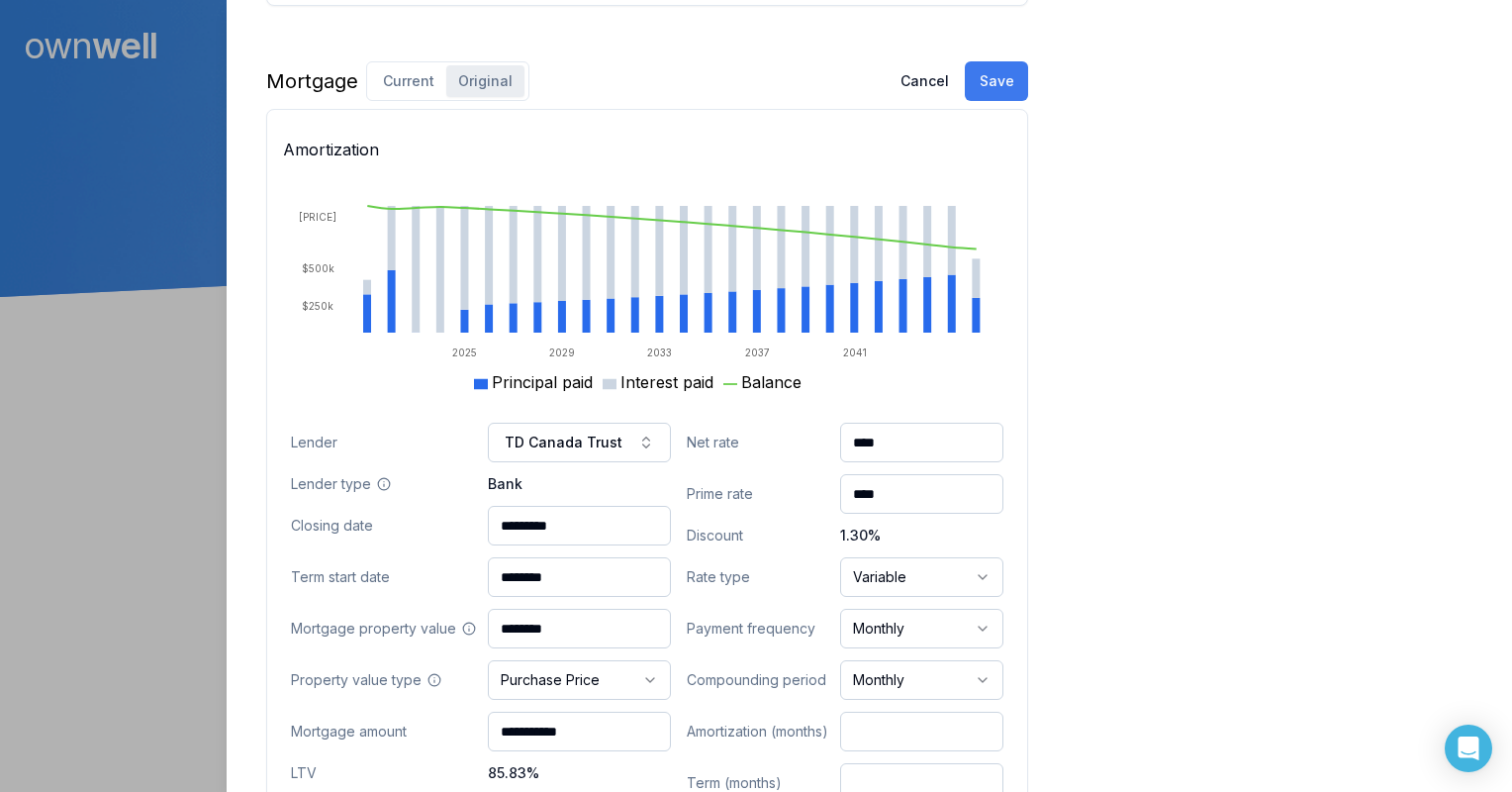click on "Save" at bounding box center [996, 81] 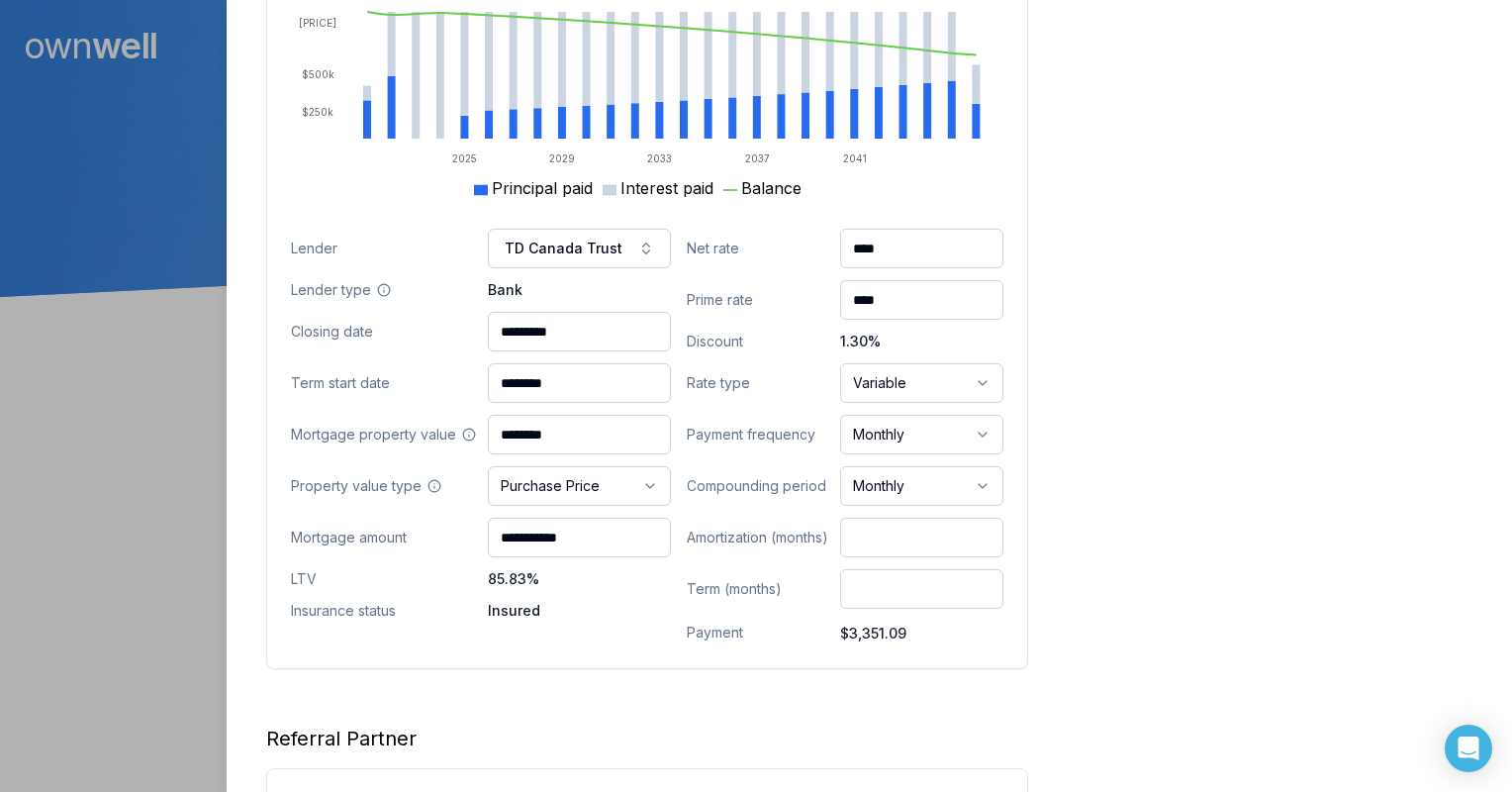 scroll, scrollTop: 1467, scrollLeft: 0, axis: vertical 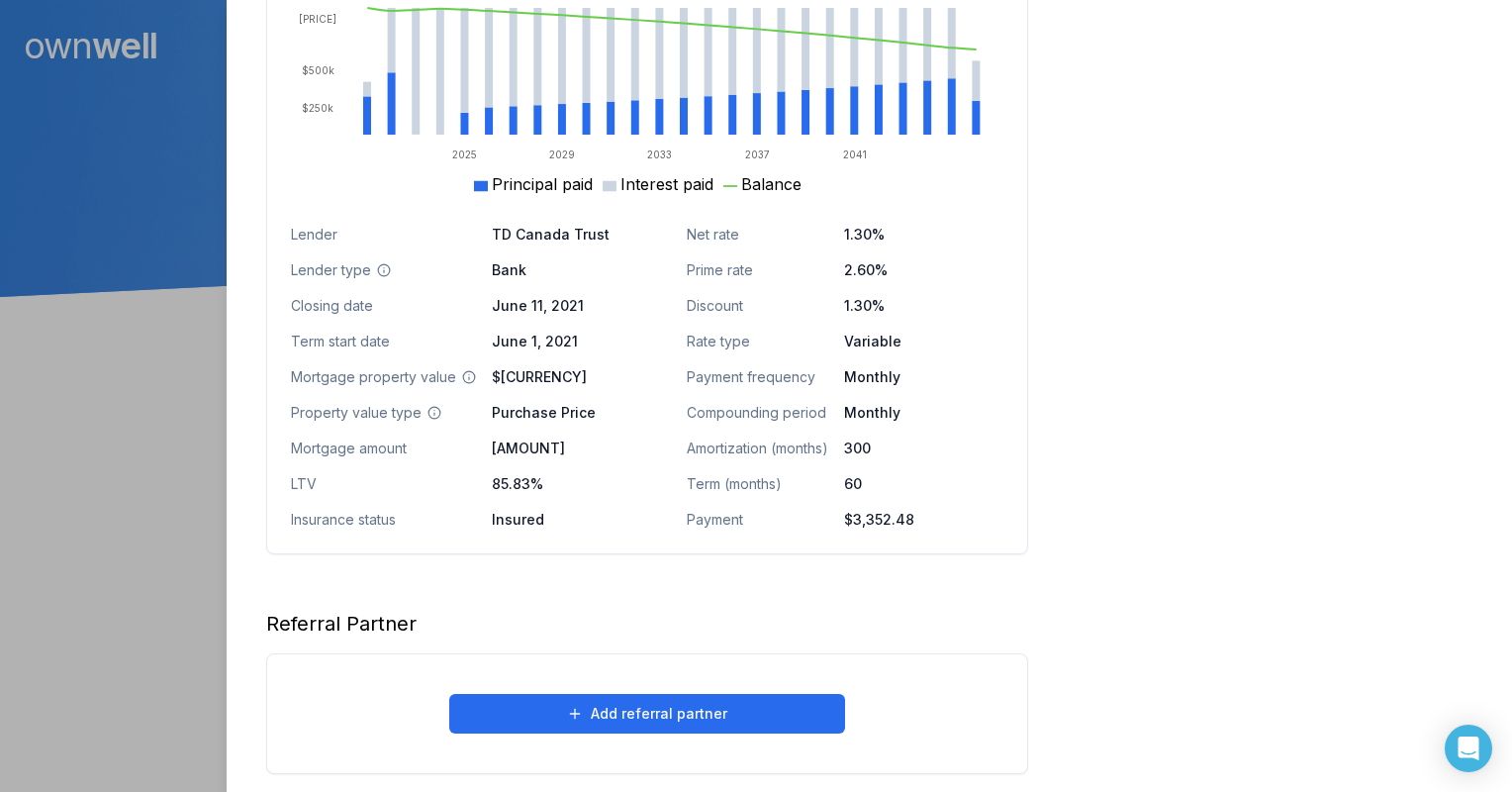 click on "Opportunities Interest savings Not available There are problems that are affecting this calculation. The client’s LTV exceeds 95%, so they don’t qualify for a mortgage switch.   Learn more Purchasing power Not available There are problems that are affecting this calculation. Unfortunately, the client doesn’t have enough equity in their current property to qualify for a purchase.   Learn more Available equity Not available There are problems that are affecting this calculation. The total of the mortgage balance and estimated prepayment penalties exceeds 80% of the property’s estimated value.   Learn more" at bounding box center [1270, -151] 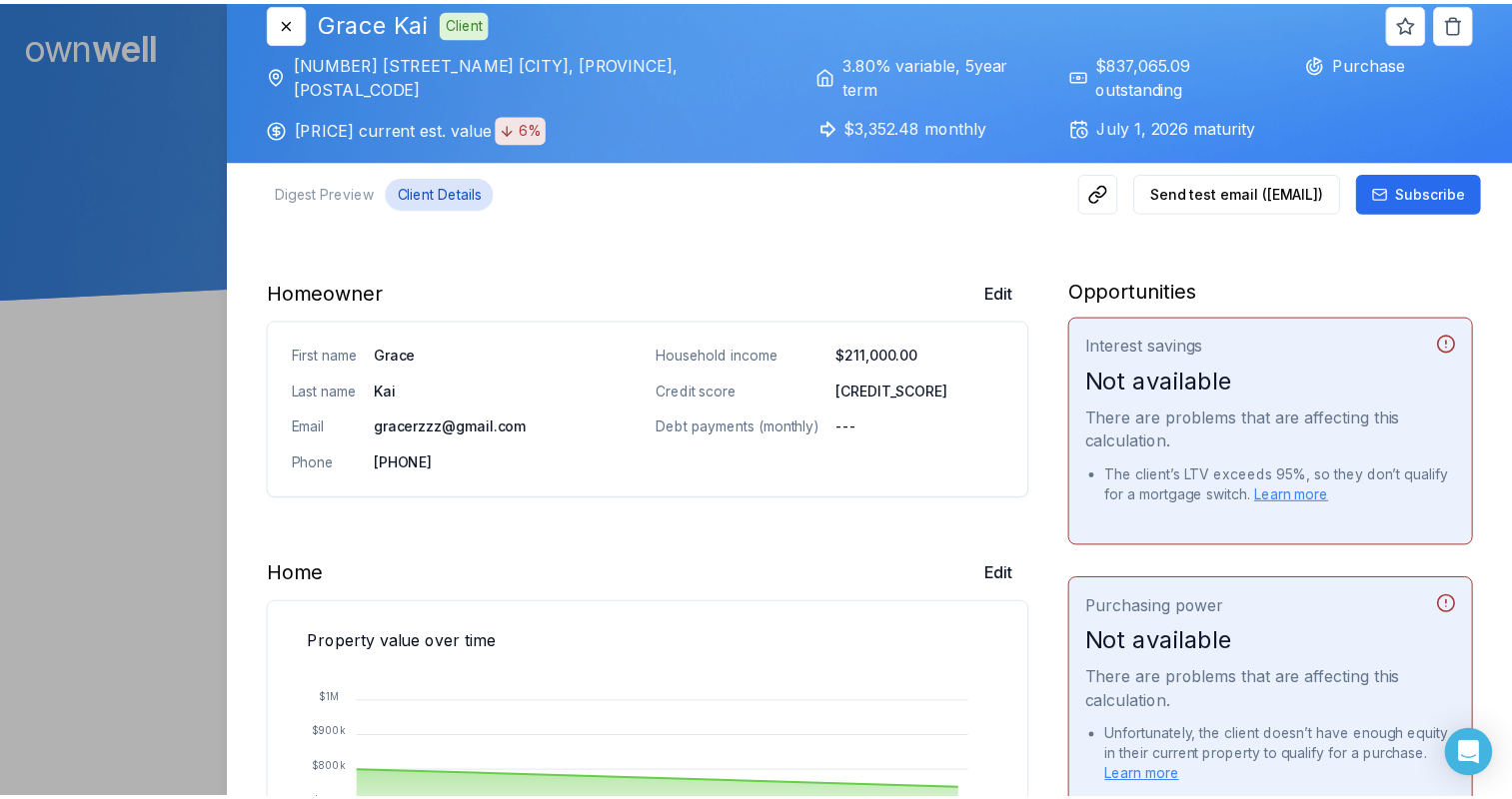 scroll, scrollTop: 0, scrollLeft: 0, axis: both 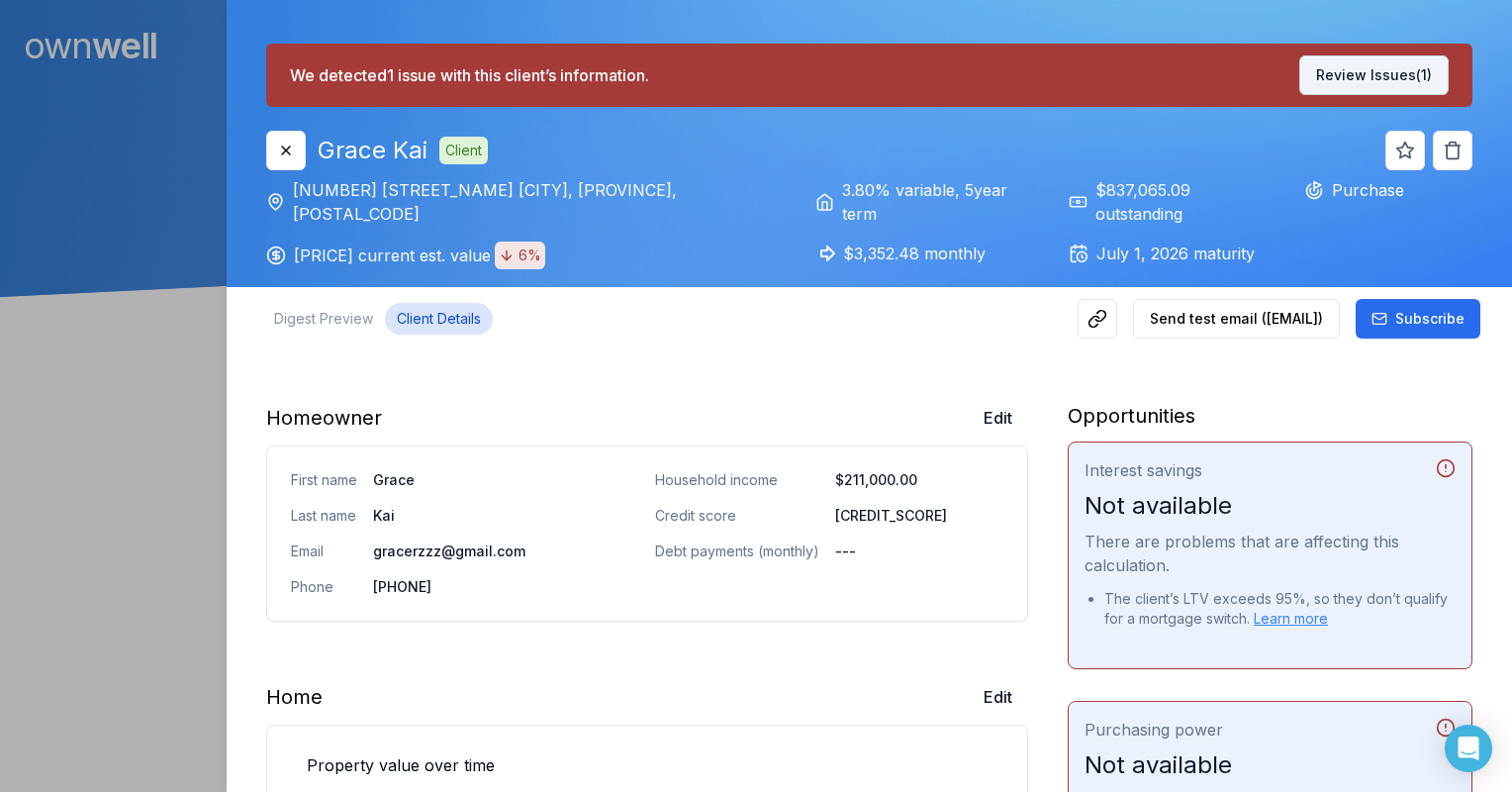 click on "Review Issues  (1)" at bounding box center [1373, 75] 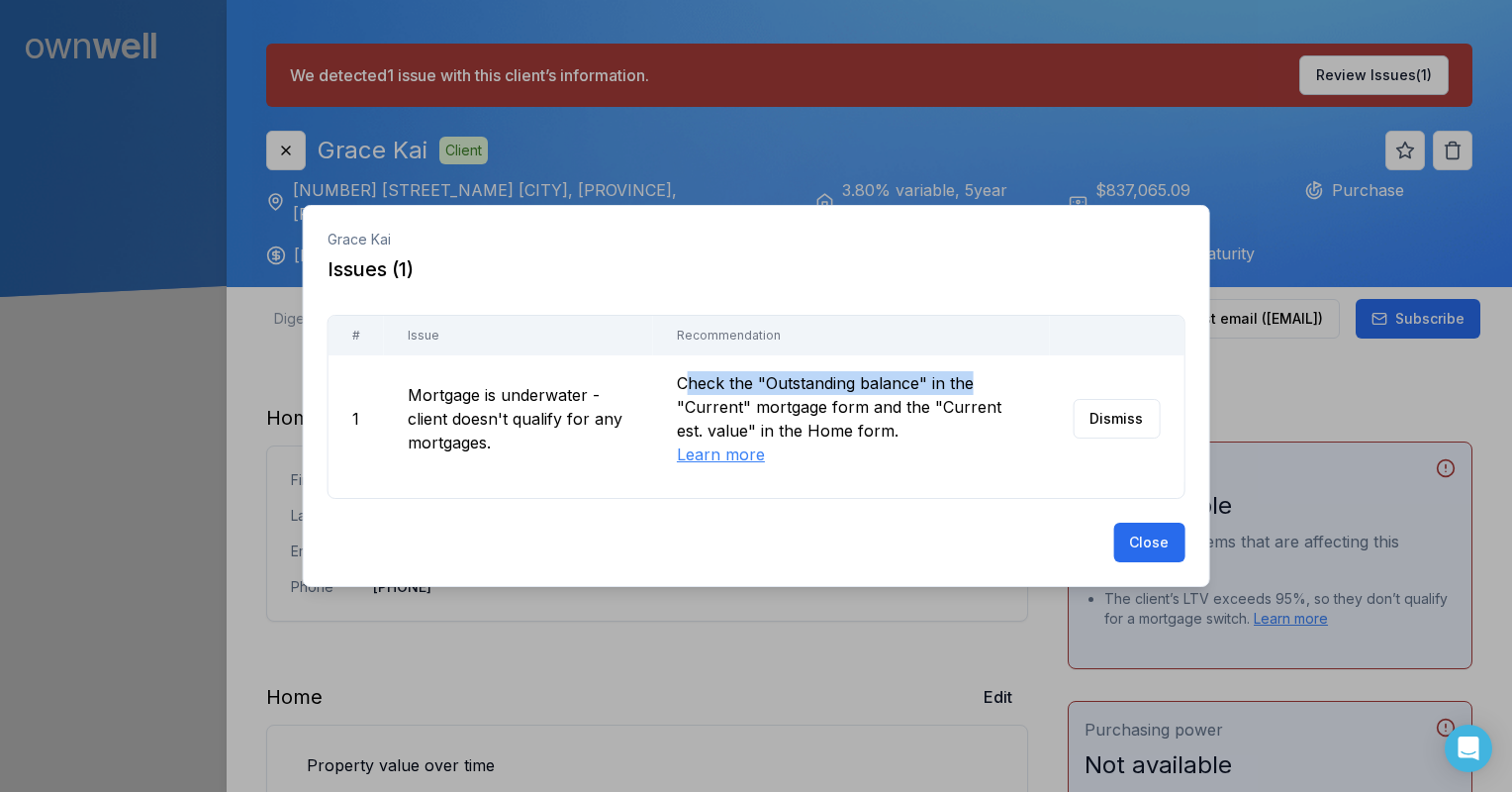 drag, startPoint x: 691, startPoint y: 386, endPoint x: 1045, endPoint y: 387, distance: 354.0014 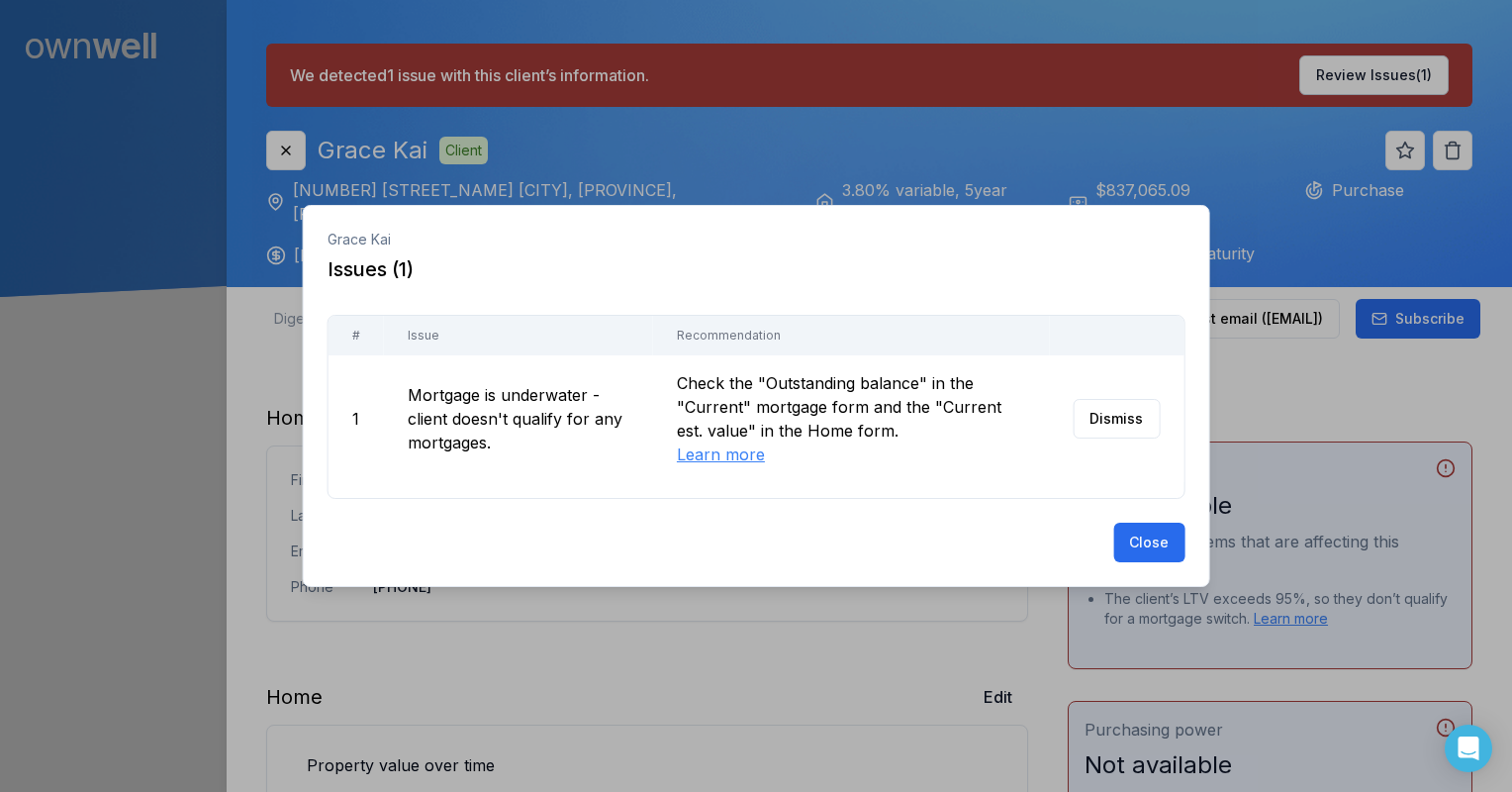drag, startPoint x: 1045, startPoint y: 387, endPoint x: 928, endPoint y: 444, distance: 130.14607 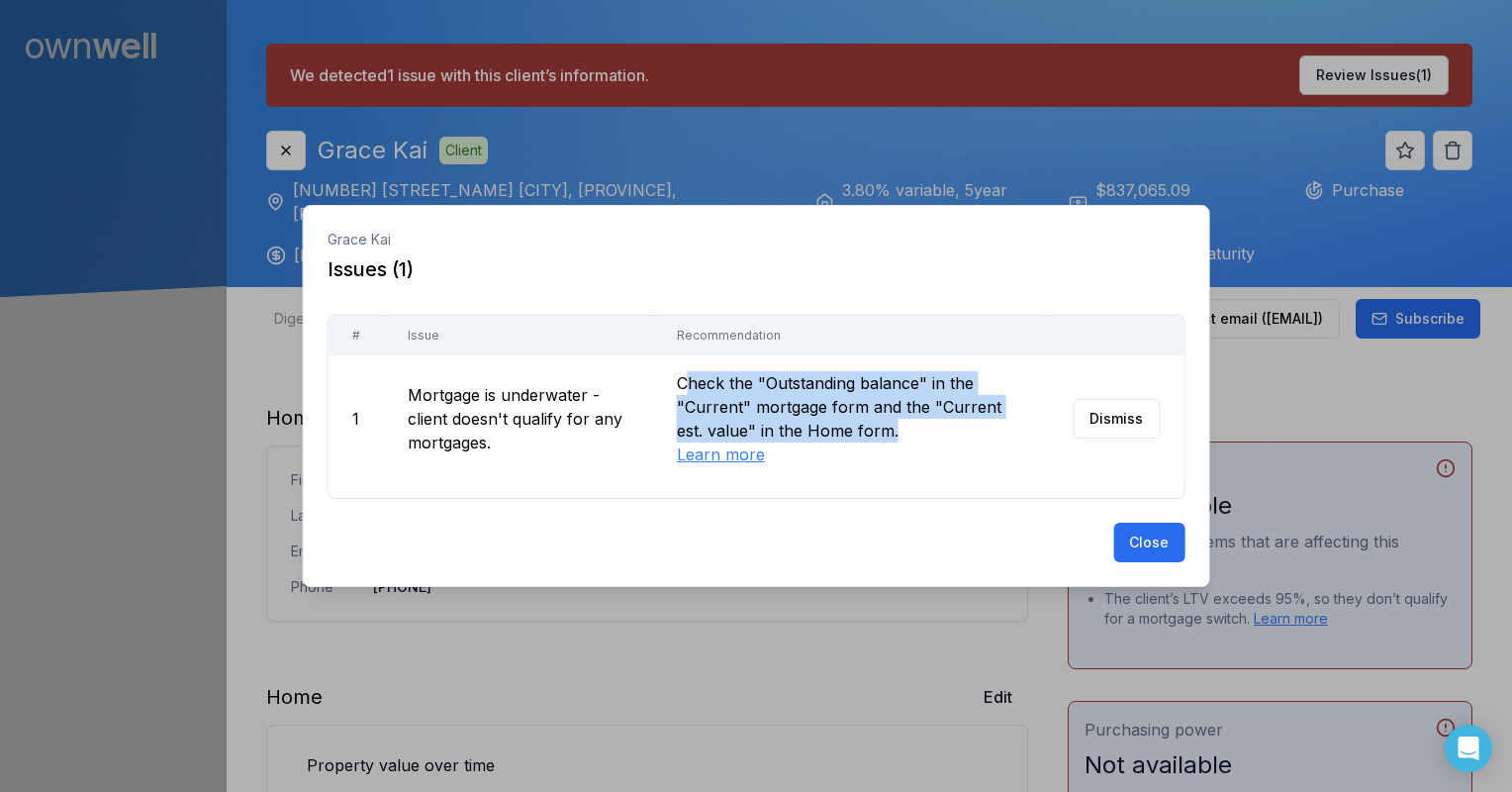 drag, startPoint x: 872, startPoint y: 440, endPoint x: 689, endPoint y: 385, distance: 191.0864 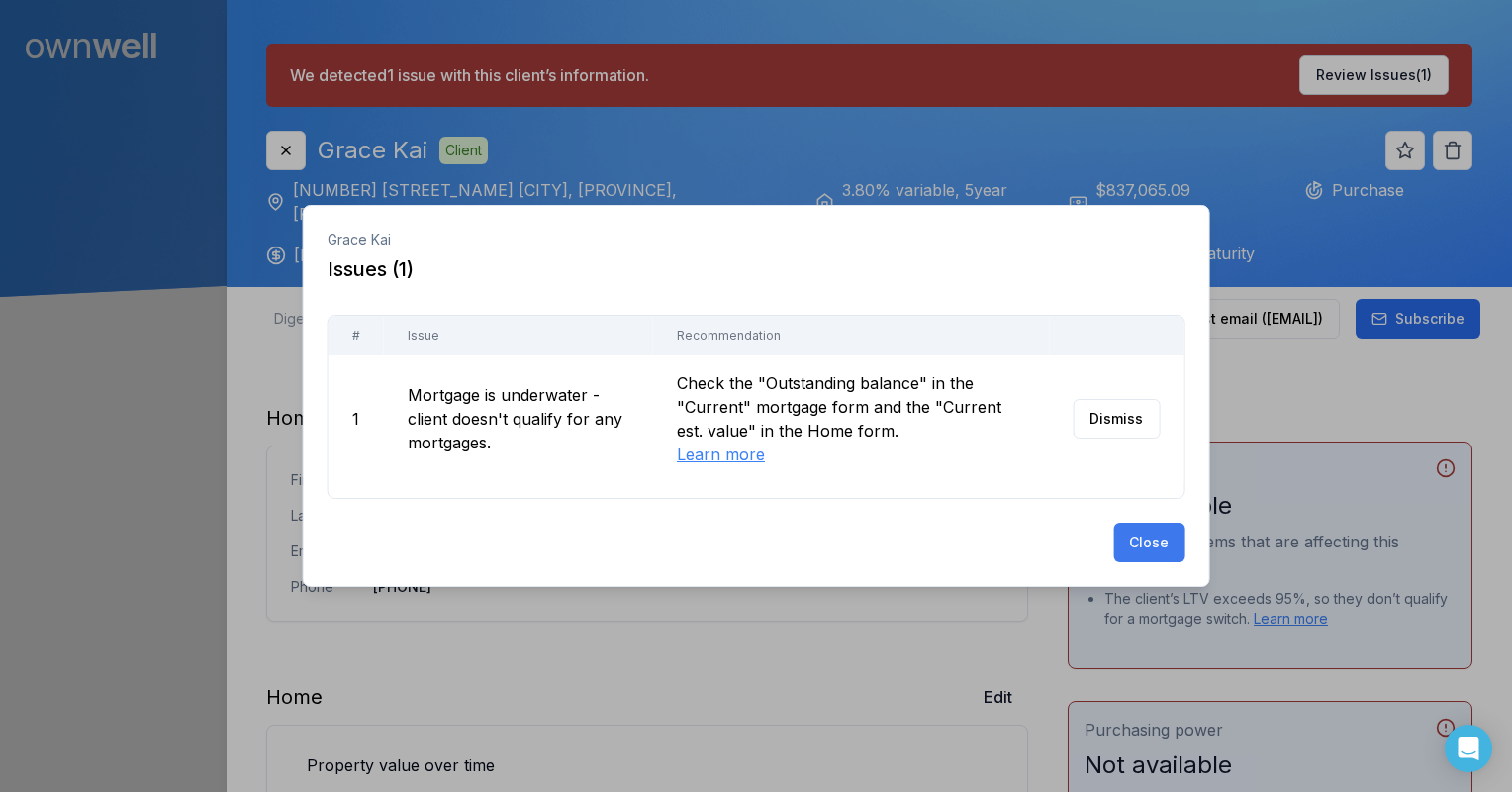 click on "Close" at bounding box center (1149, 543) 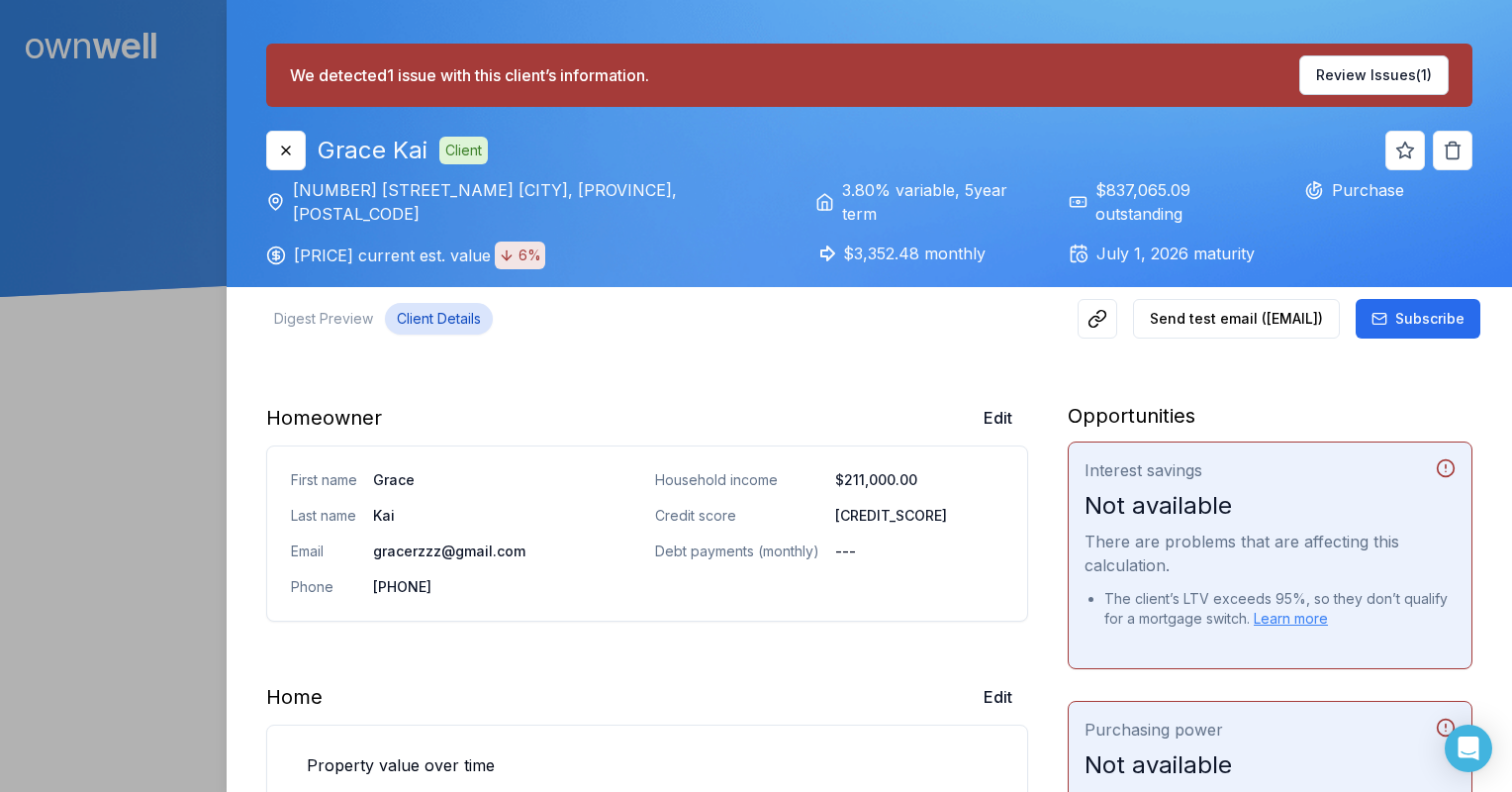 click on "Digest Preview Client Details Send test email ( [EMAIL] ) Subscribe" at bounding box center [869, 319] 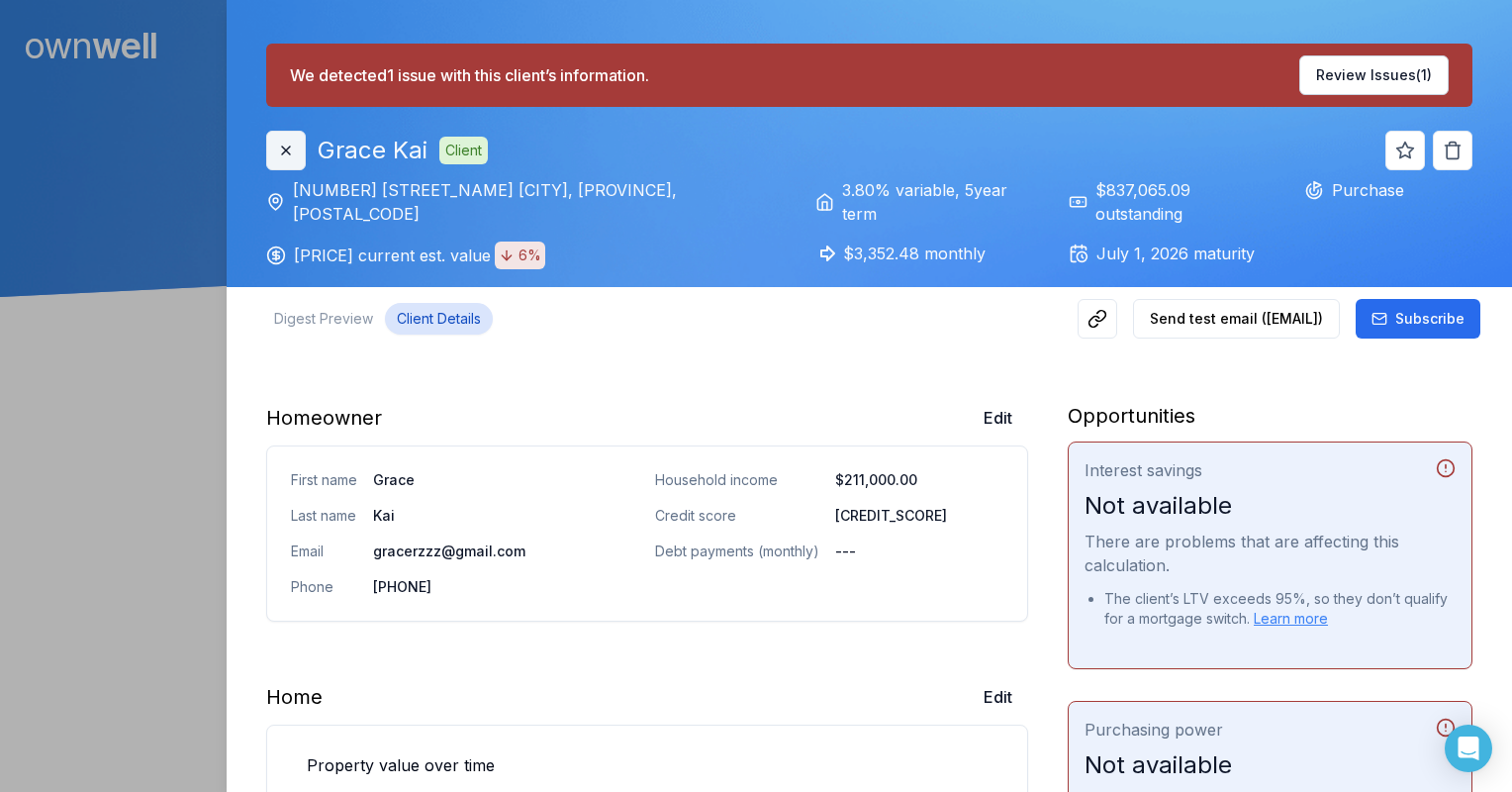 click 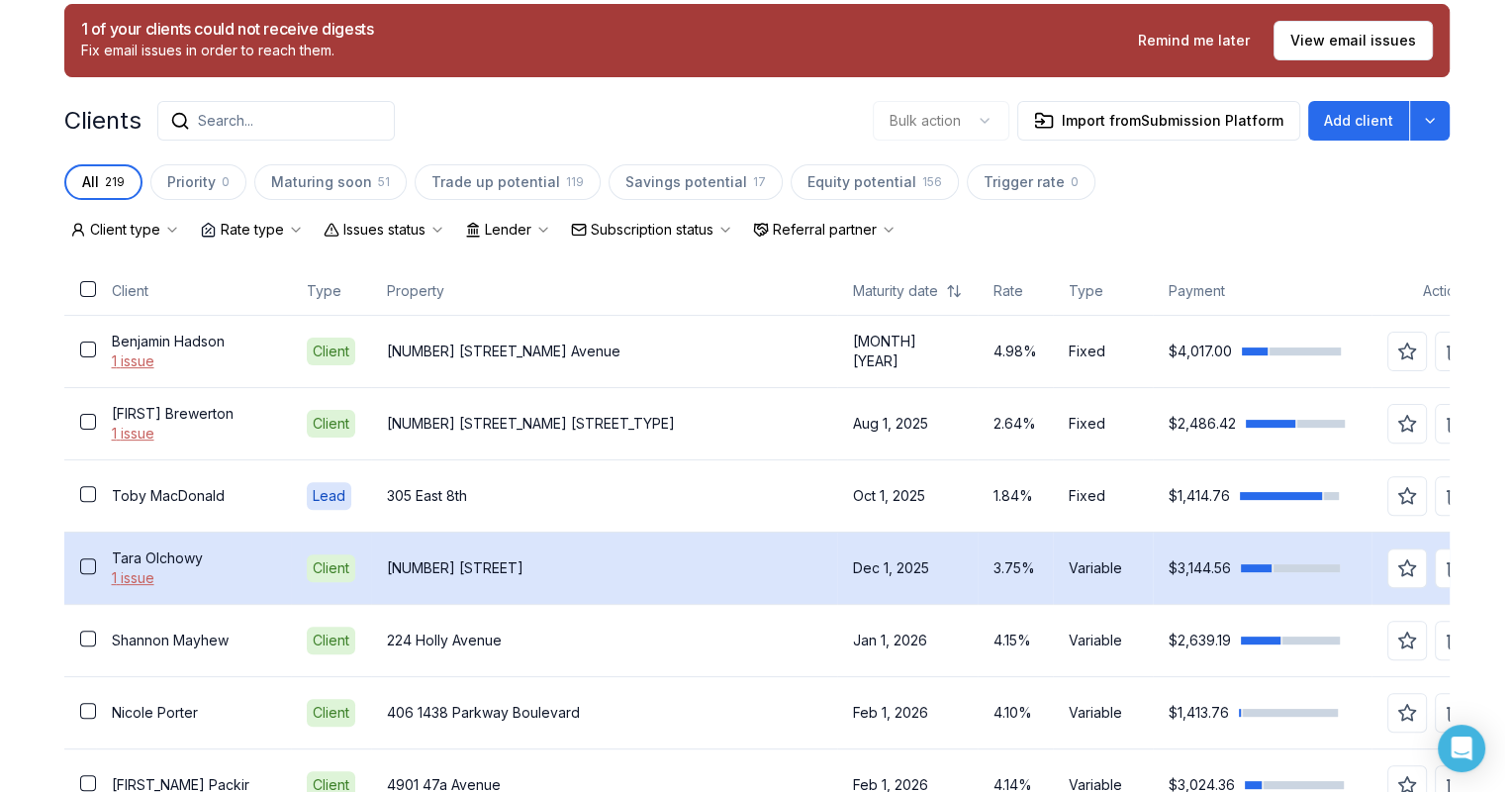 scroll, scrollTop: 396, scrollLeft: 0, axis: vertical 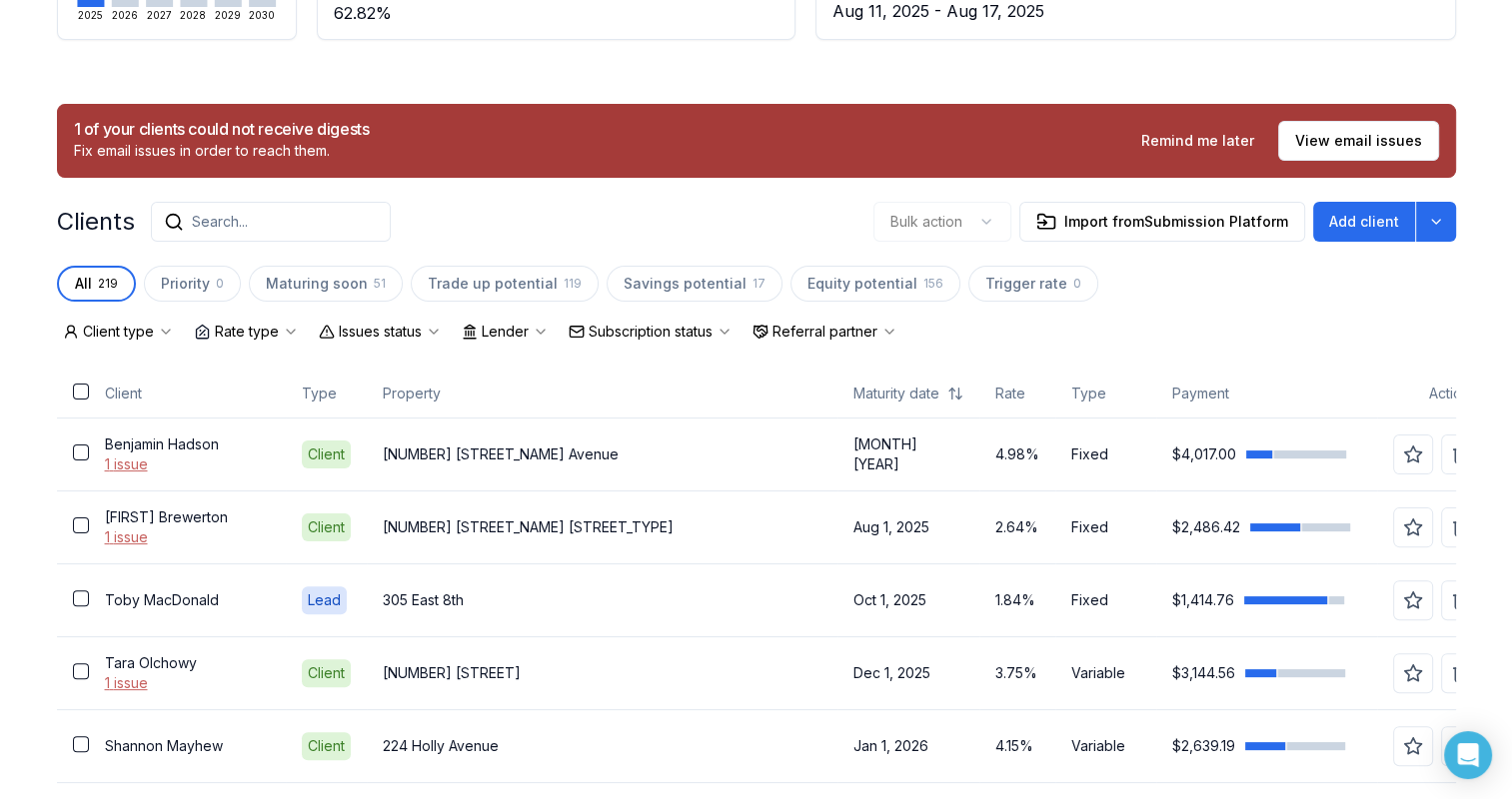 click on "Search..." at bounding box center (271, 222) 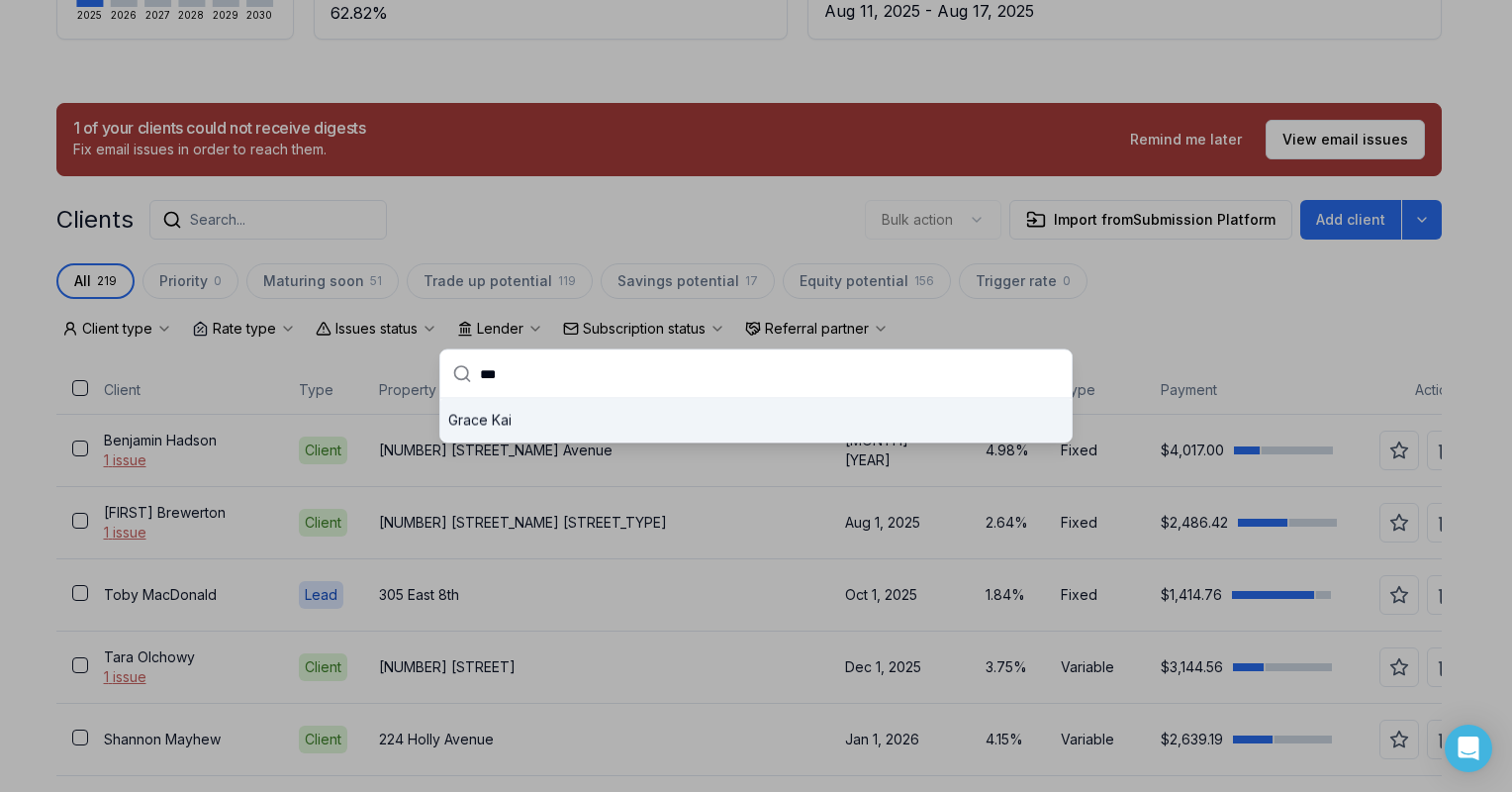 type on "***" 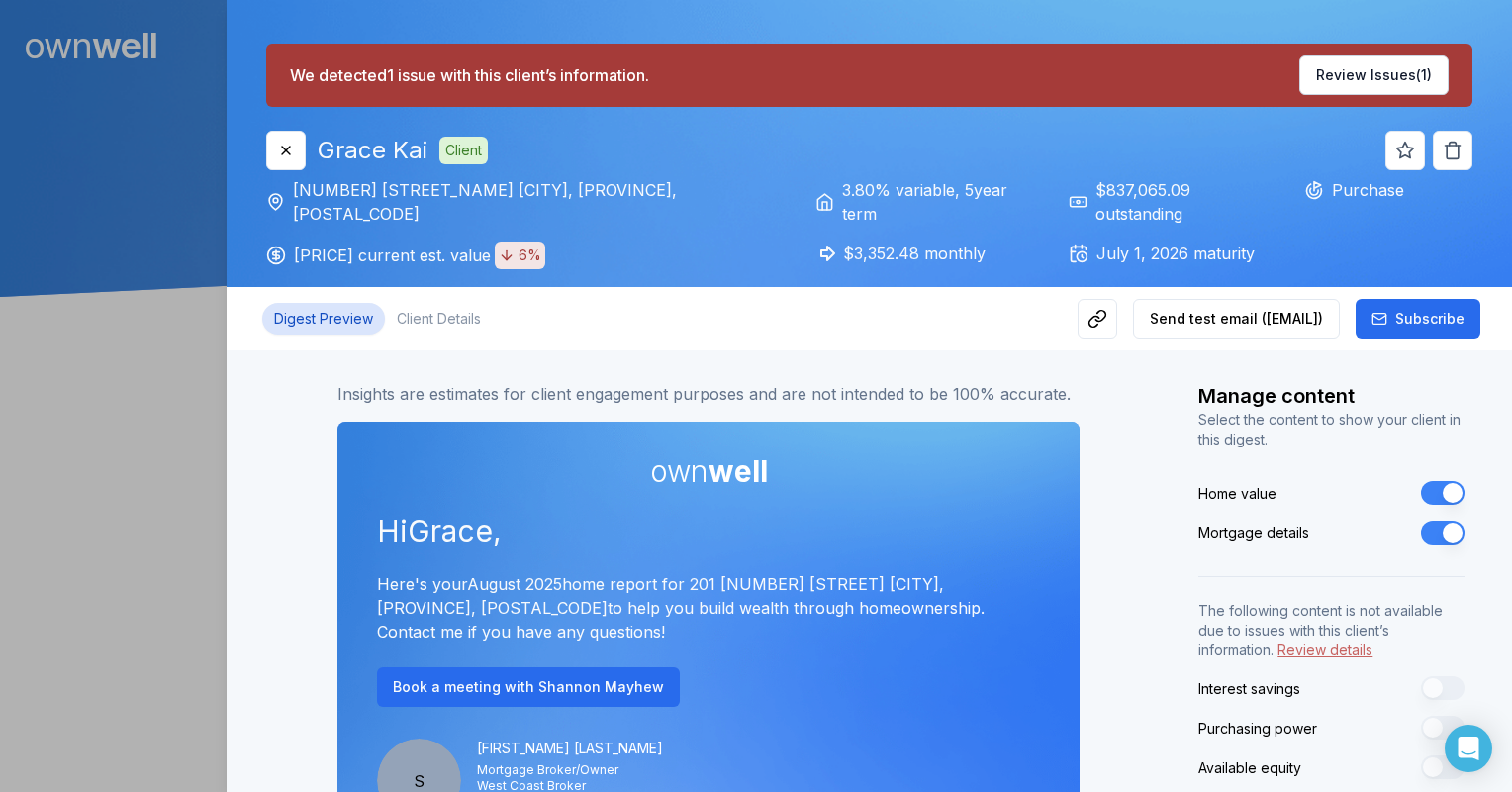 scroll, scrollTop: 0, scrollLeft: 0, axis: both 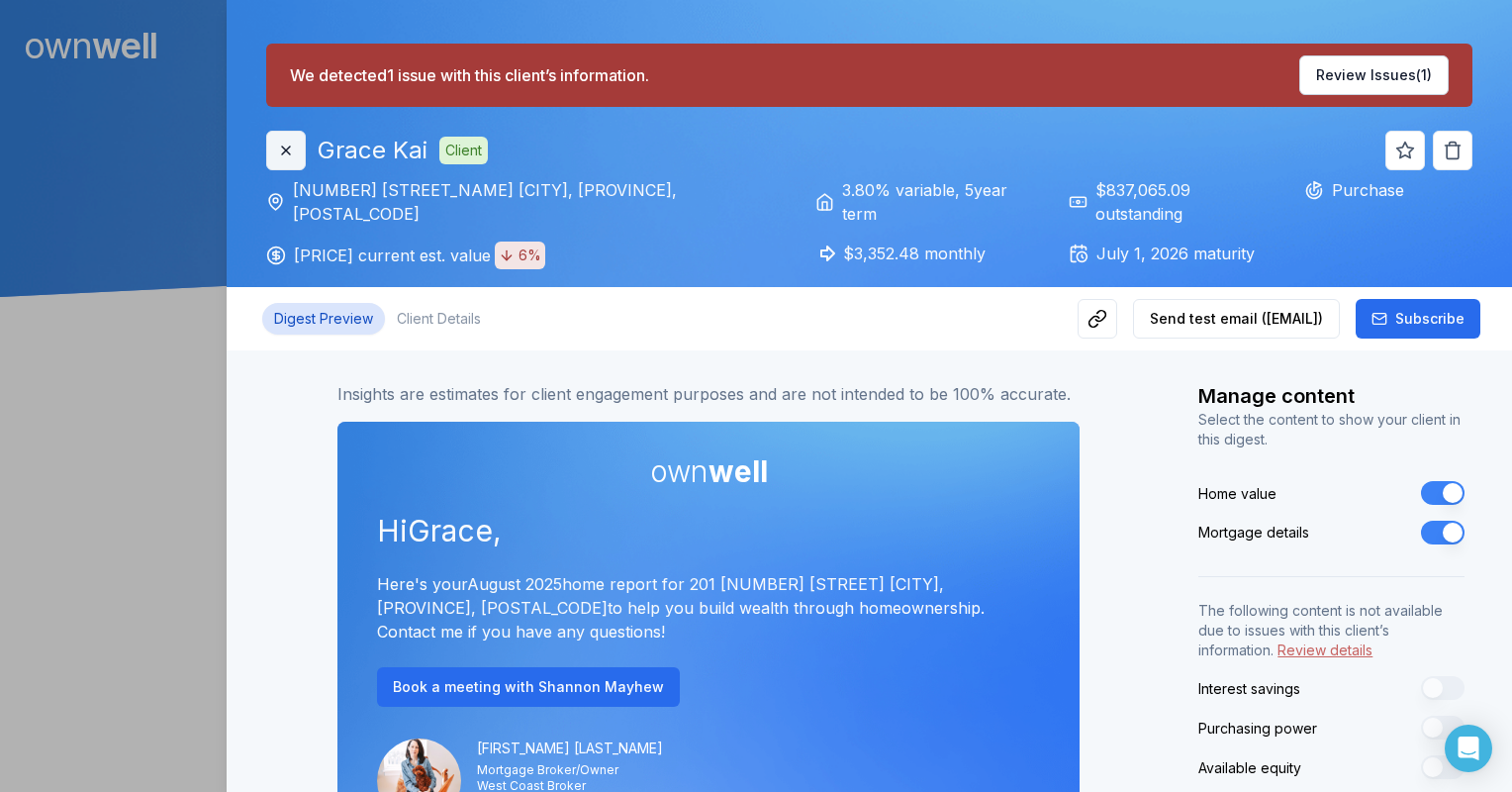 click on "Close" at bounding box center (286, 150) 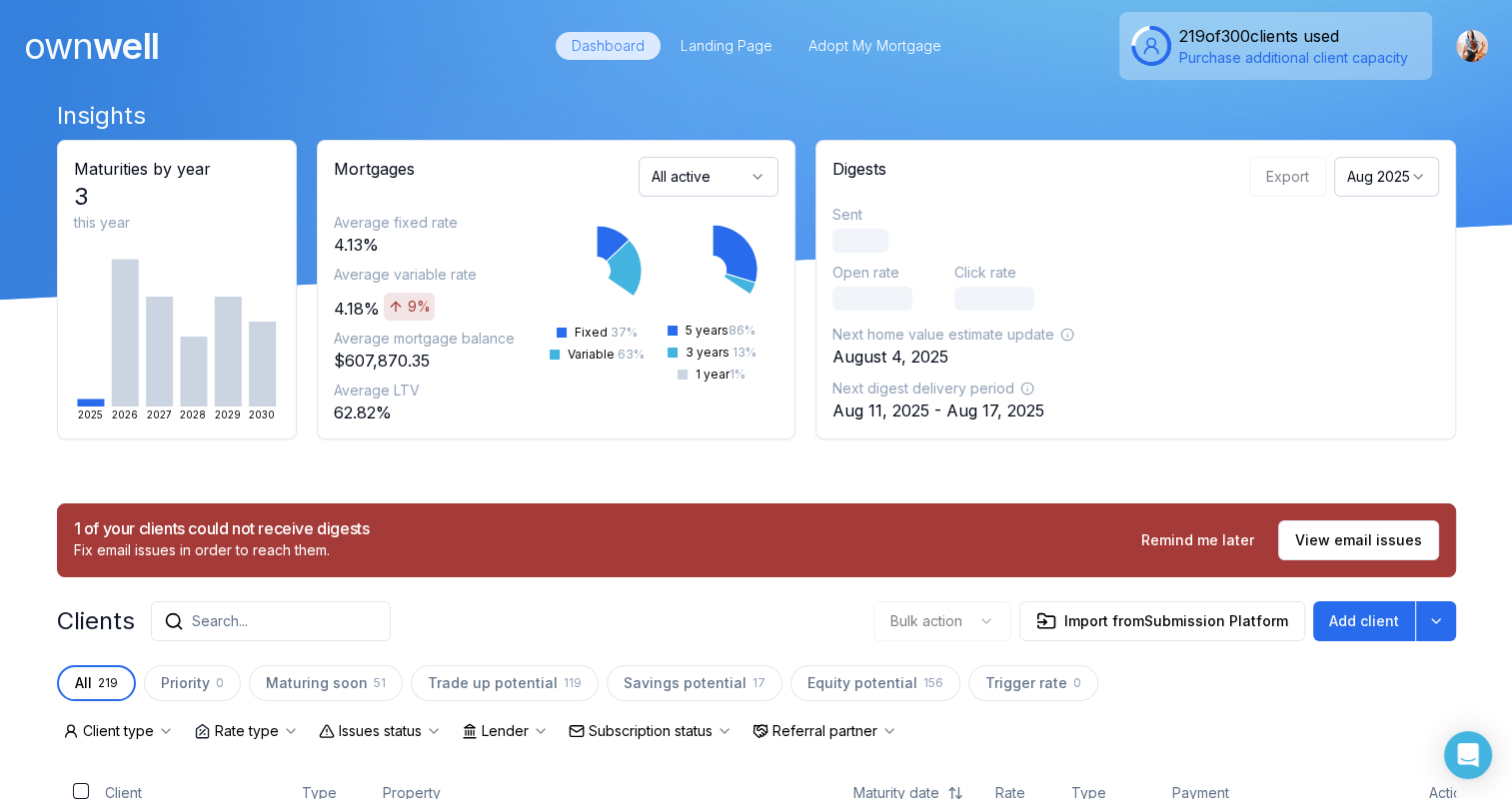 click on "Search..." at bounding box center [220, 621] 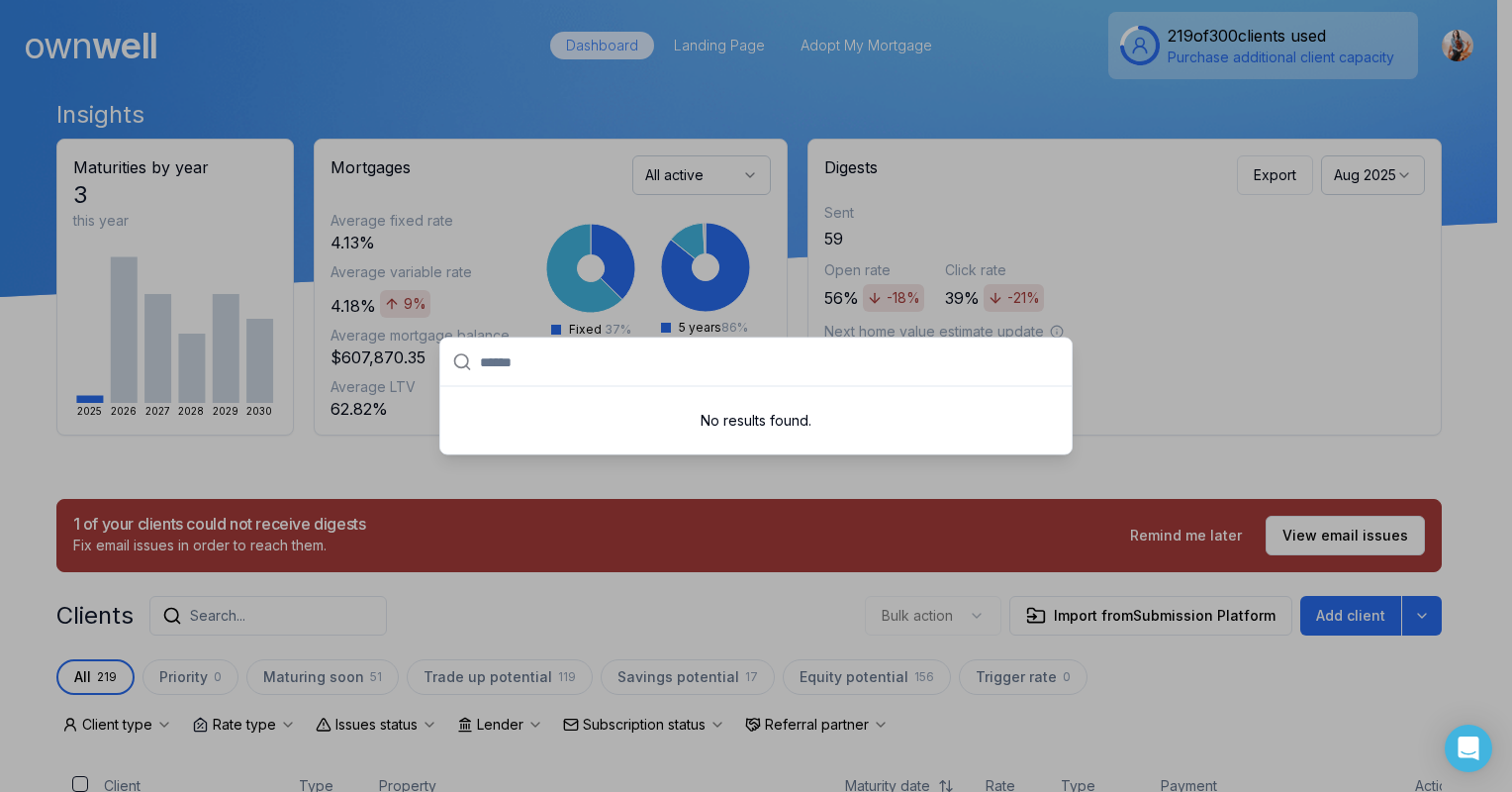 drag, startPoint x: 205, startPoint y: 612, endPoint x: 611, endPoint y: 374, distance: 470.61662 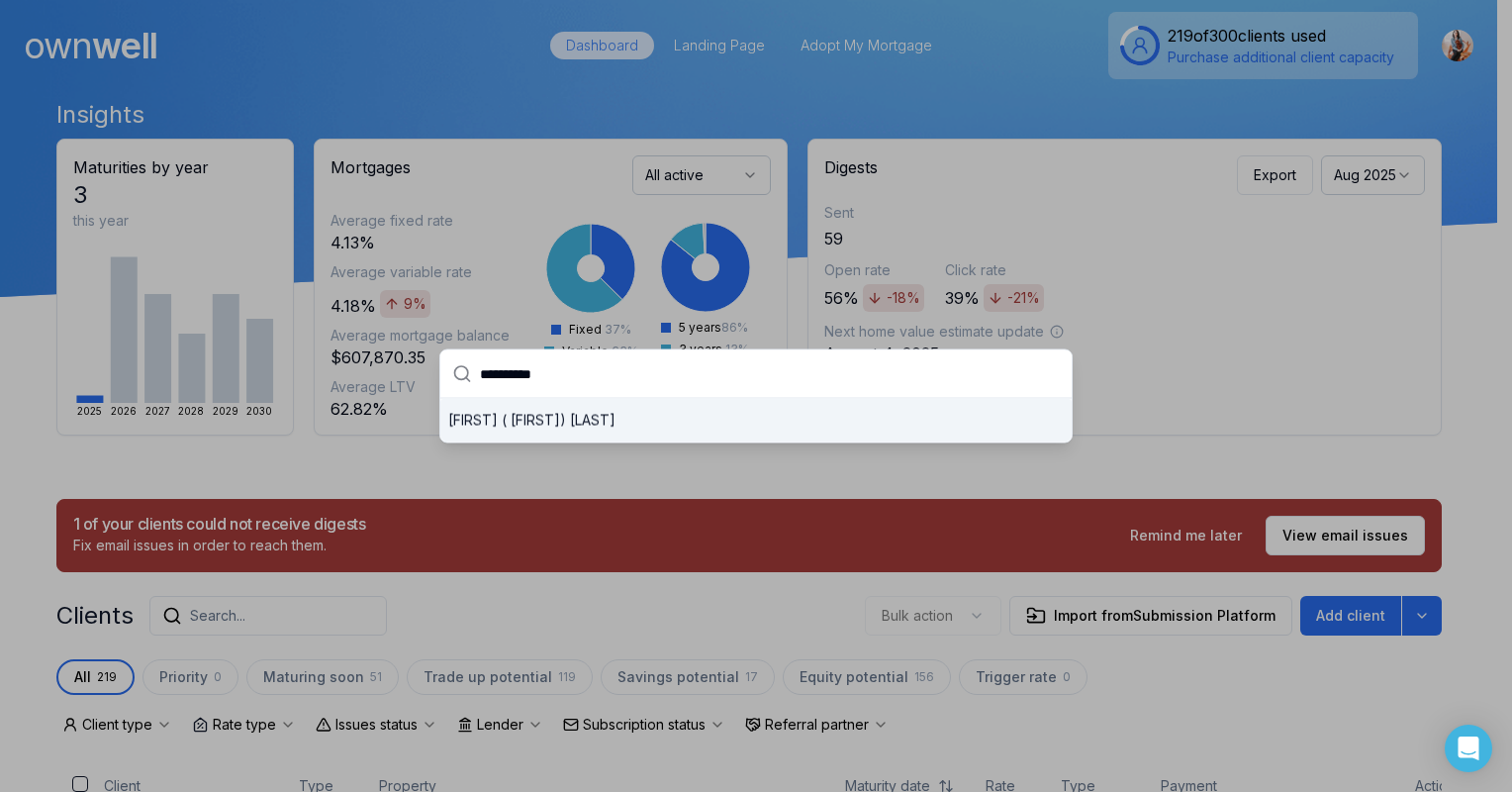 type on "**********" 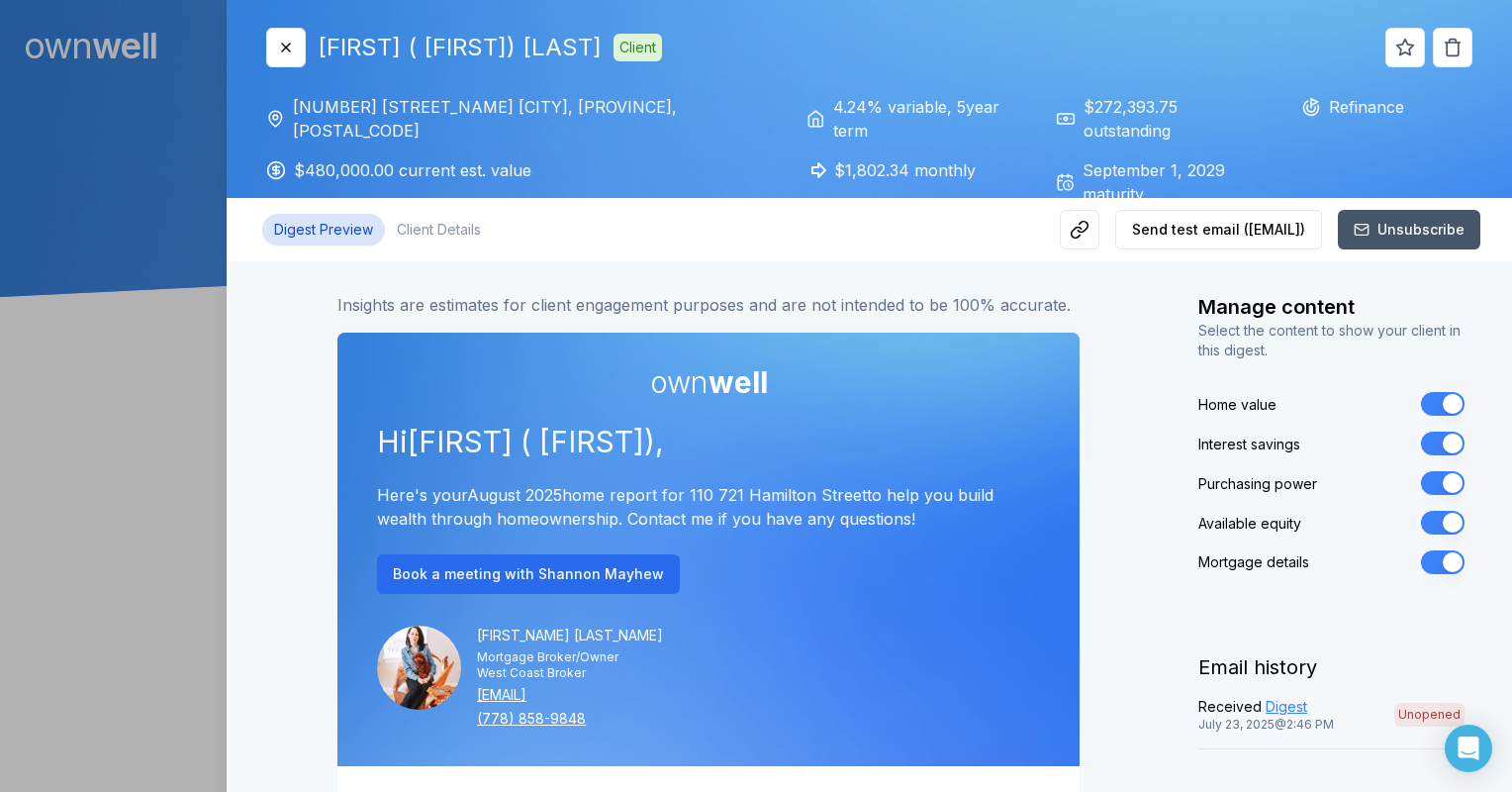 drag, startPoint x: 1085, startPoint y: 475, endPoint x: 1006, endPoint y: 485, distance: 79.630396 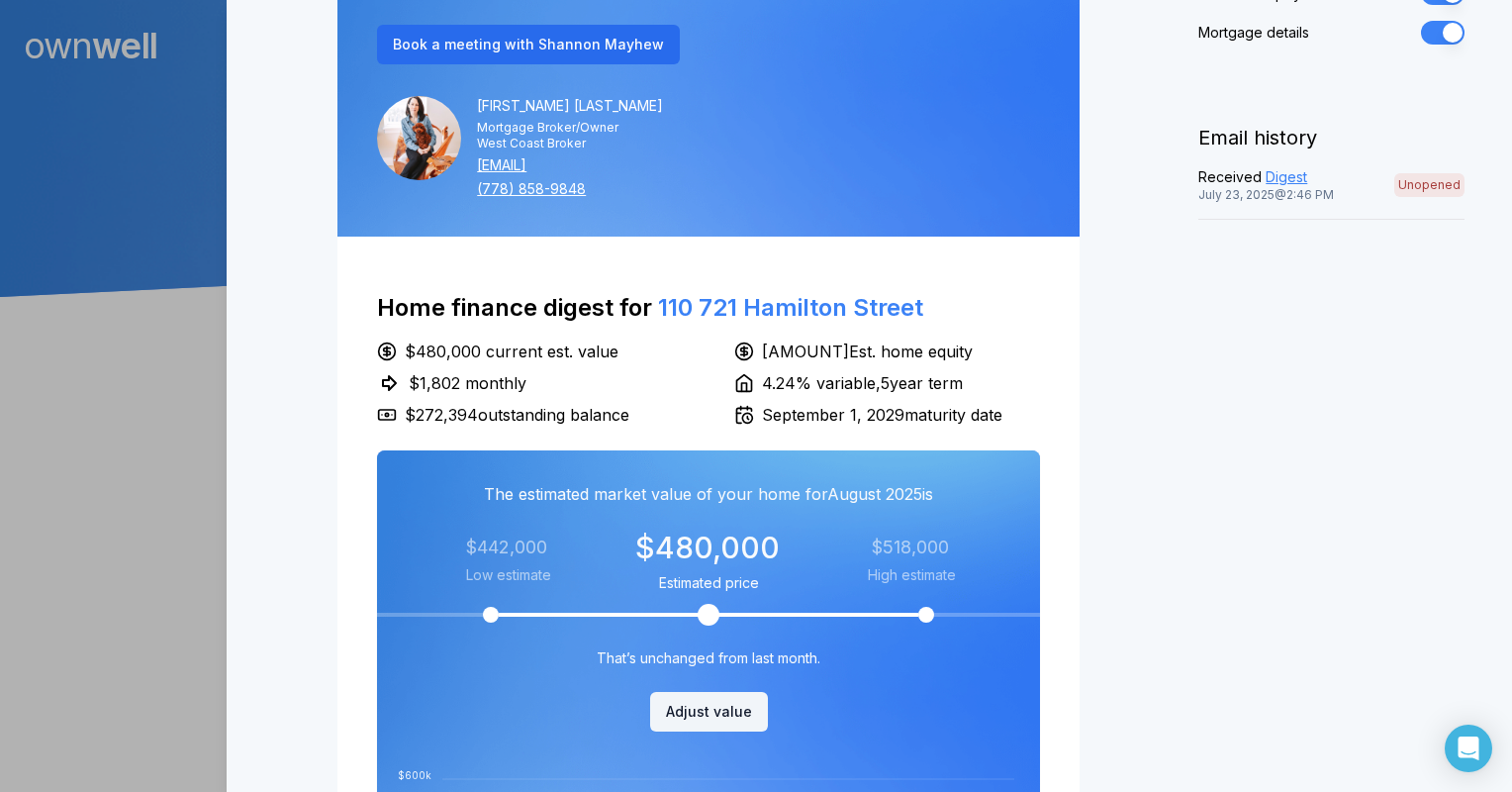 scroll, scrollTop: 0, scrollLeft: 0, axis: both 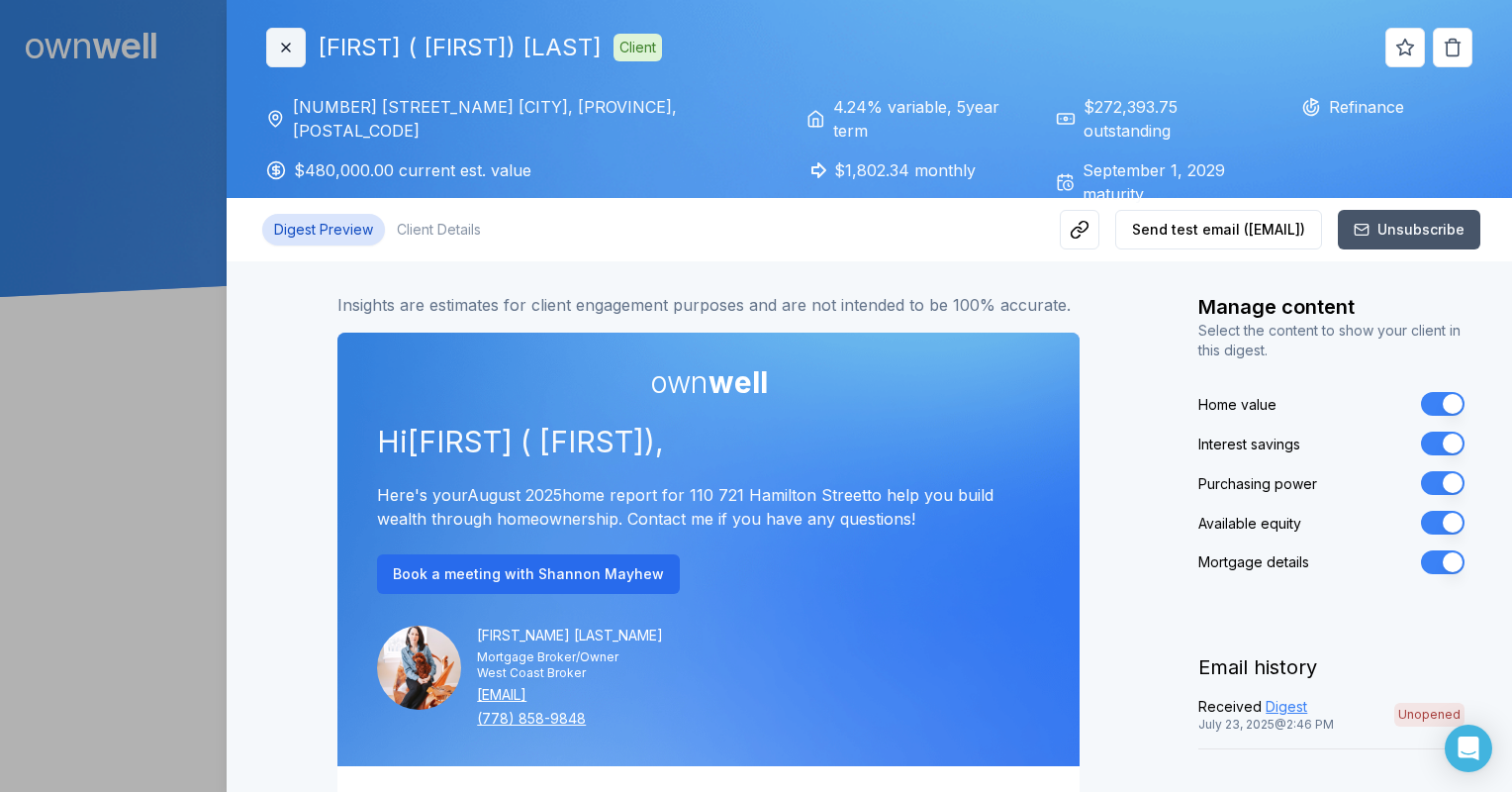 click on "Close Warren ( Adrian)   Giesbrecht Client" at bounding box center (464, 48) 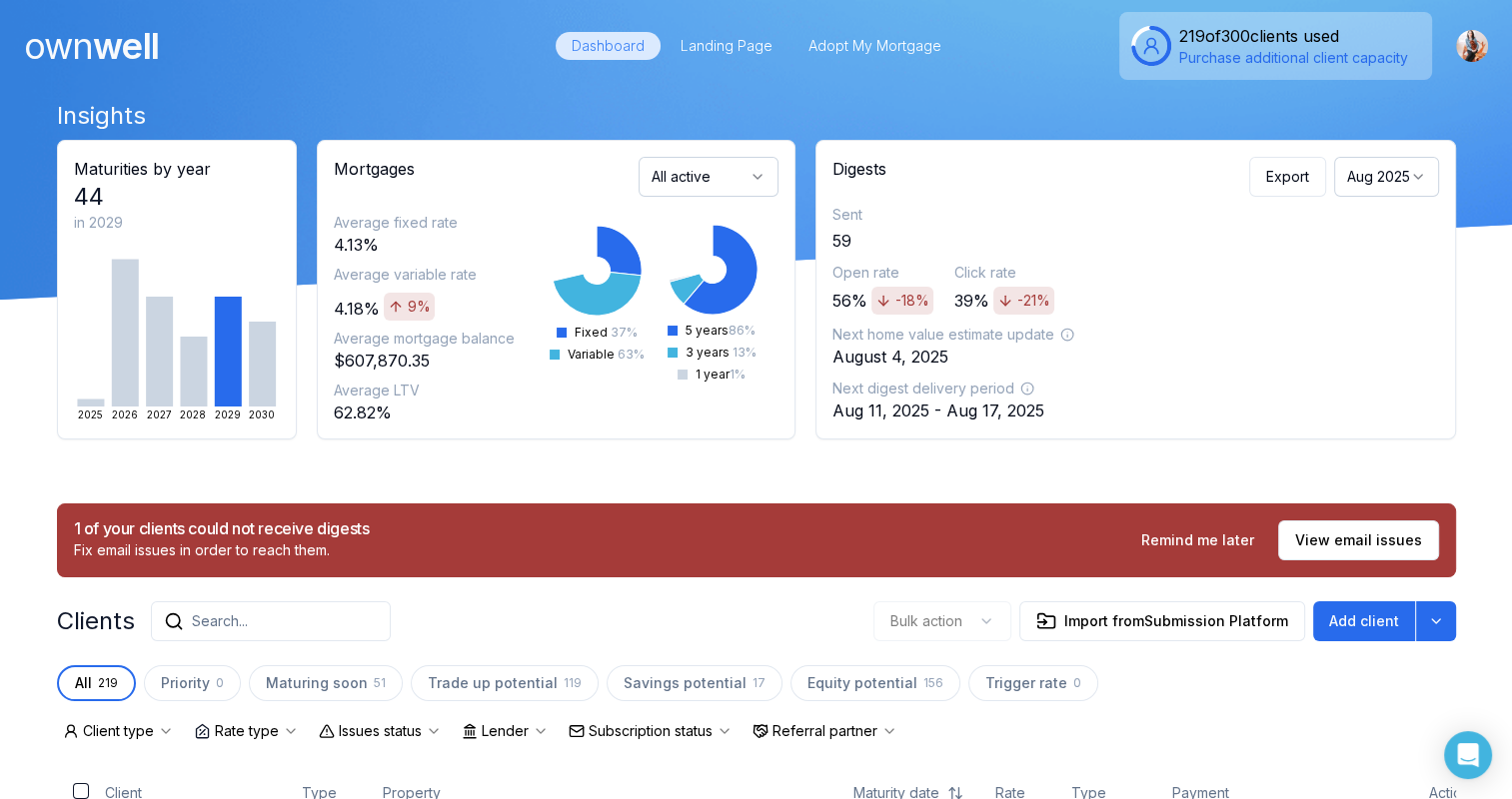 click on "Search..." at bounding box center (271, 621) 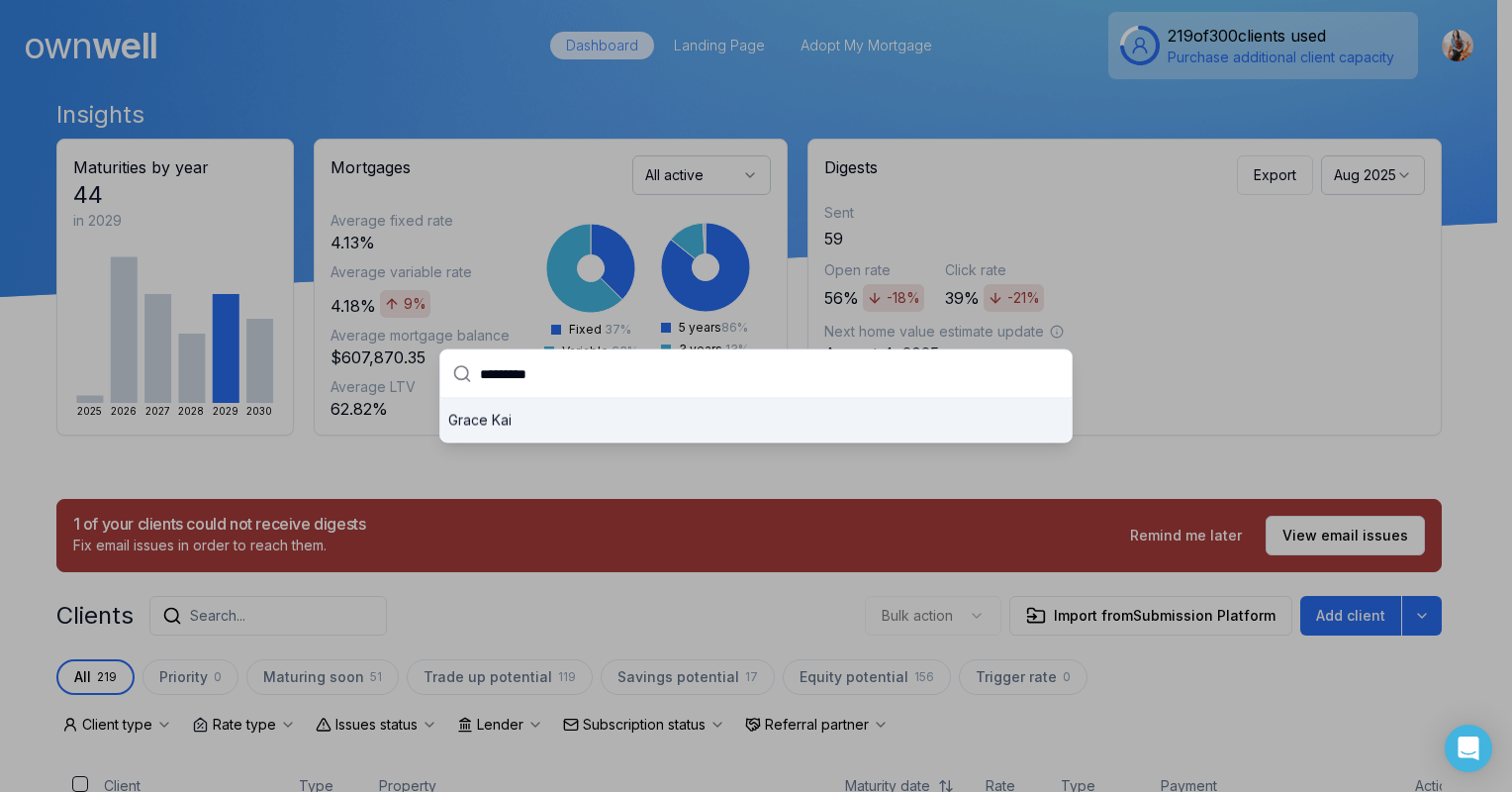 type on "*********" 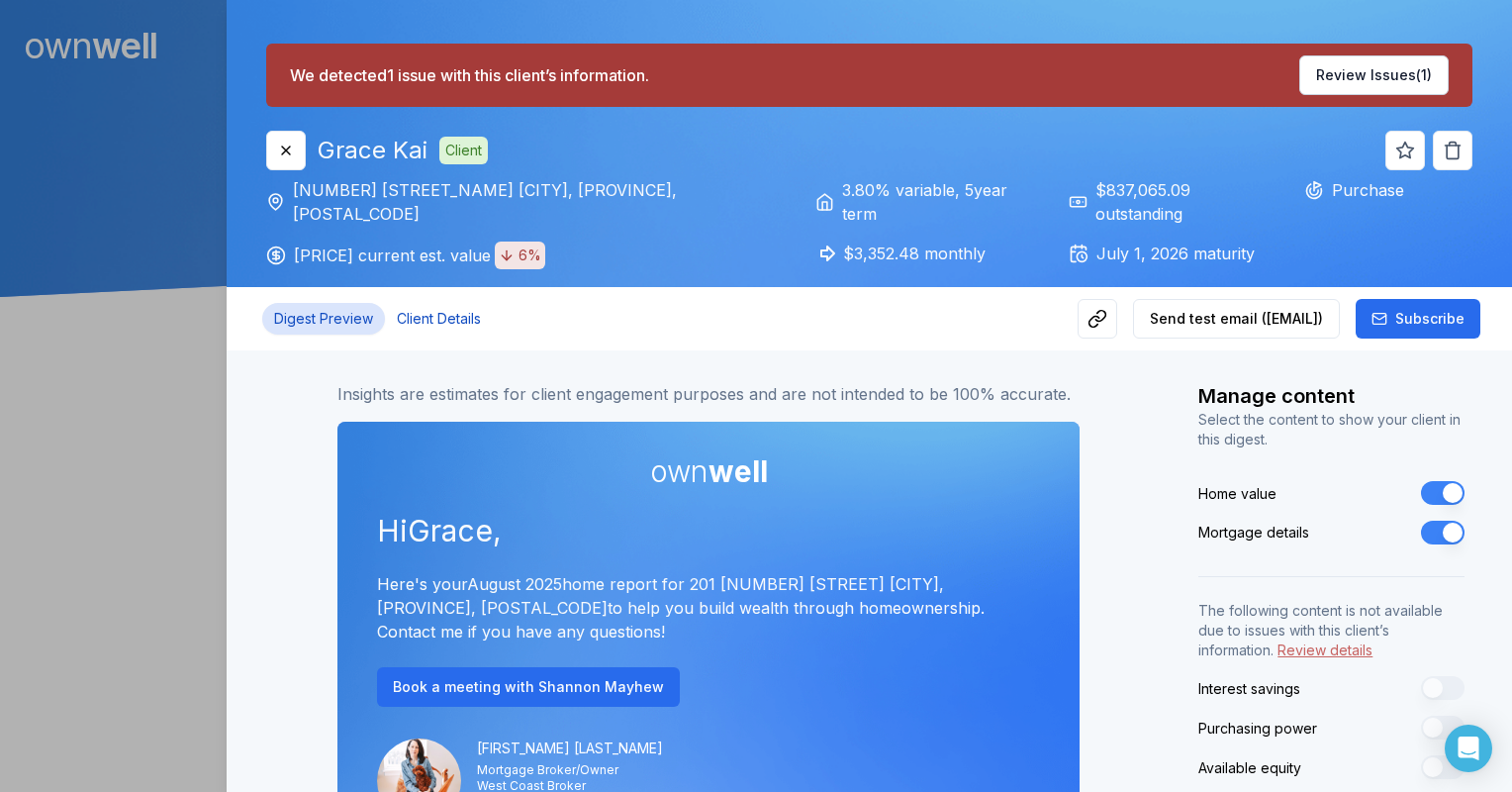 click on "Client Details" at bounding box center (438, 319) 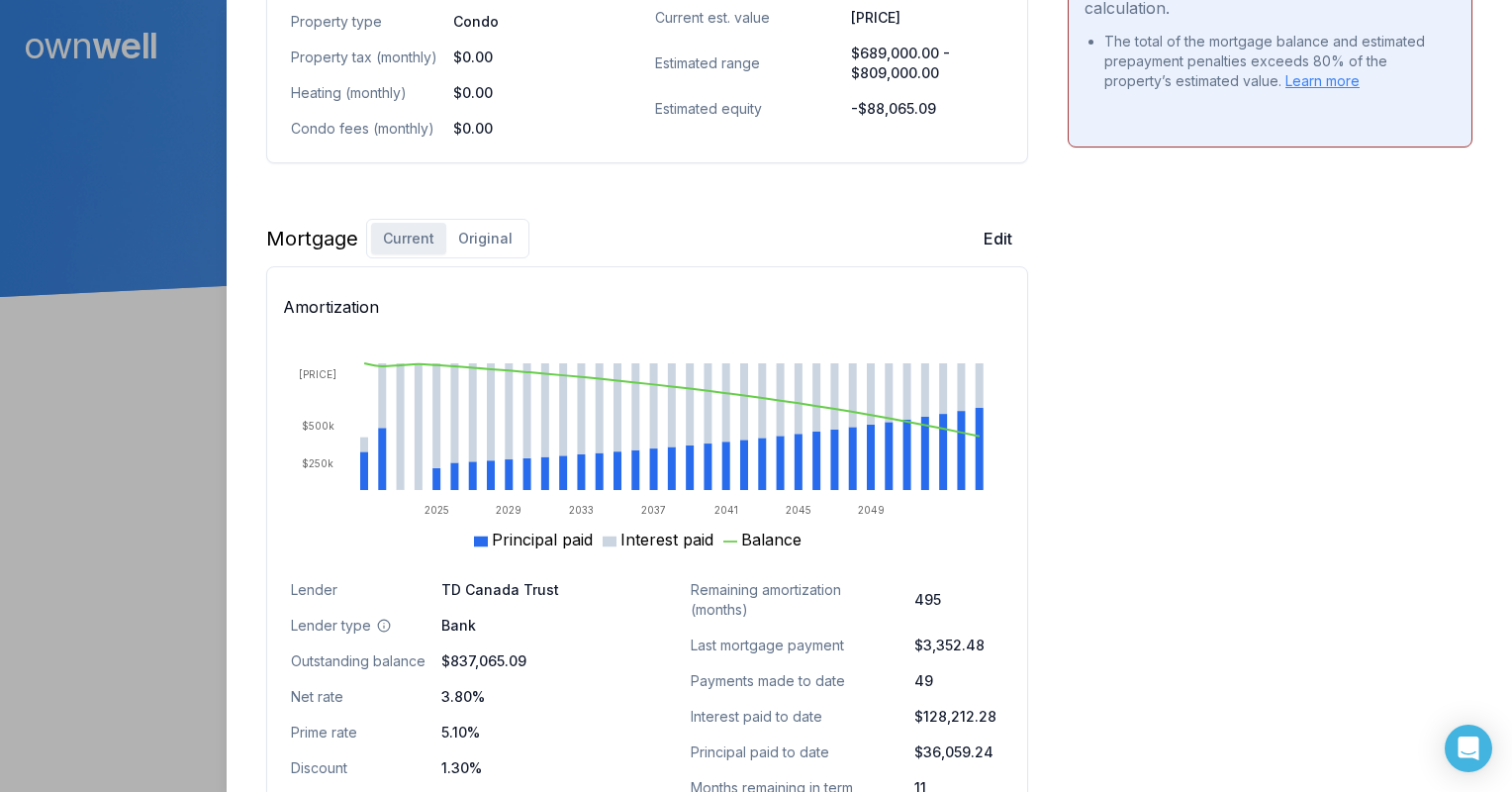 scroll, scrollTop: 990, scrollLeft: 0, axis: vertical 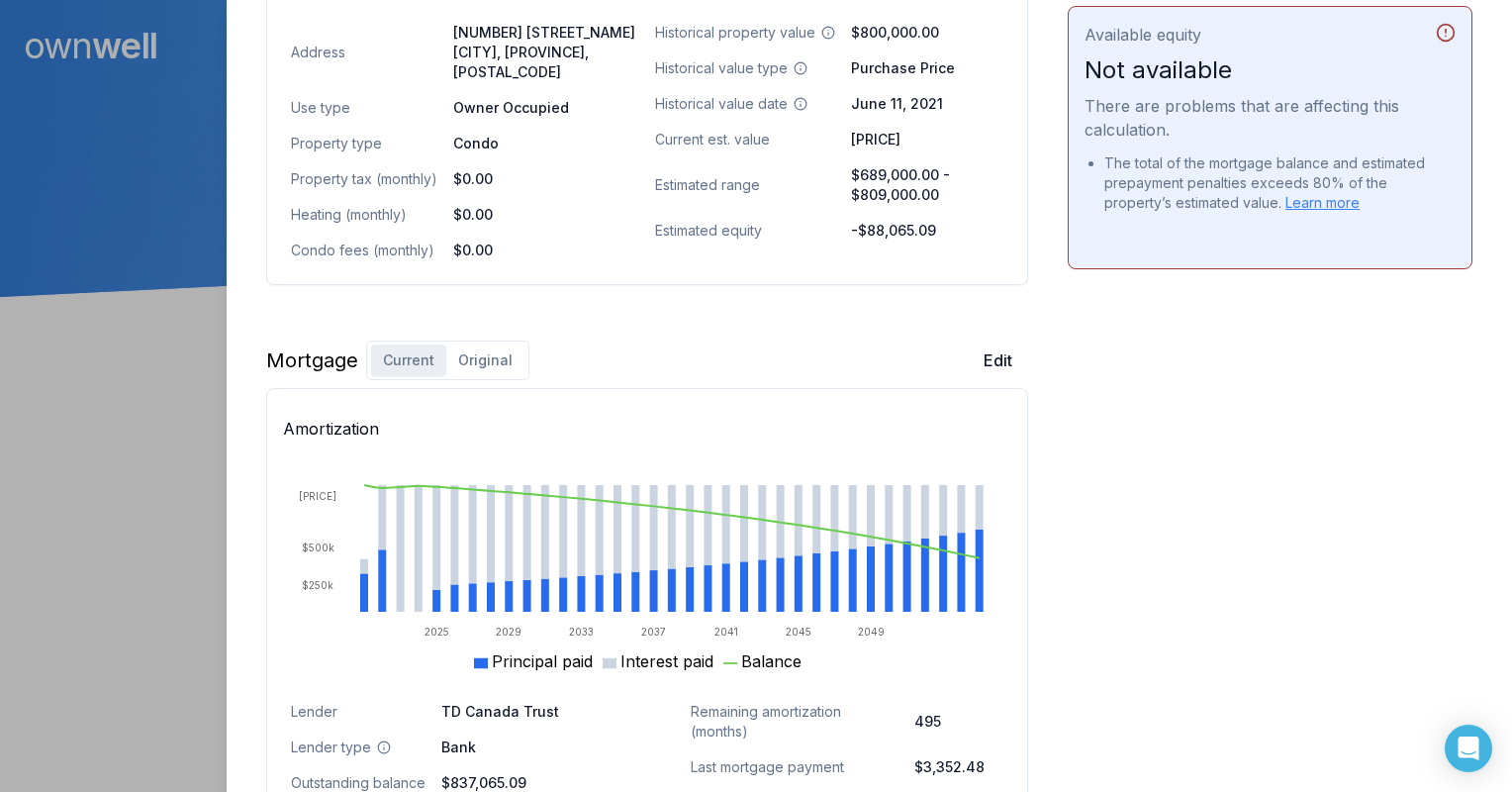 click on "Original" at bounding box center (485, 360) 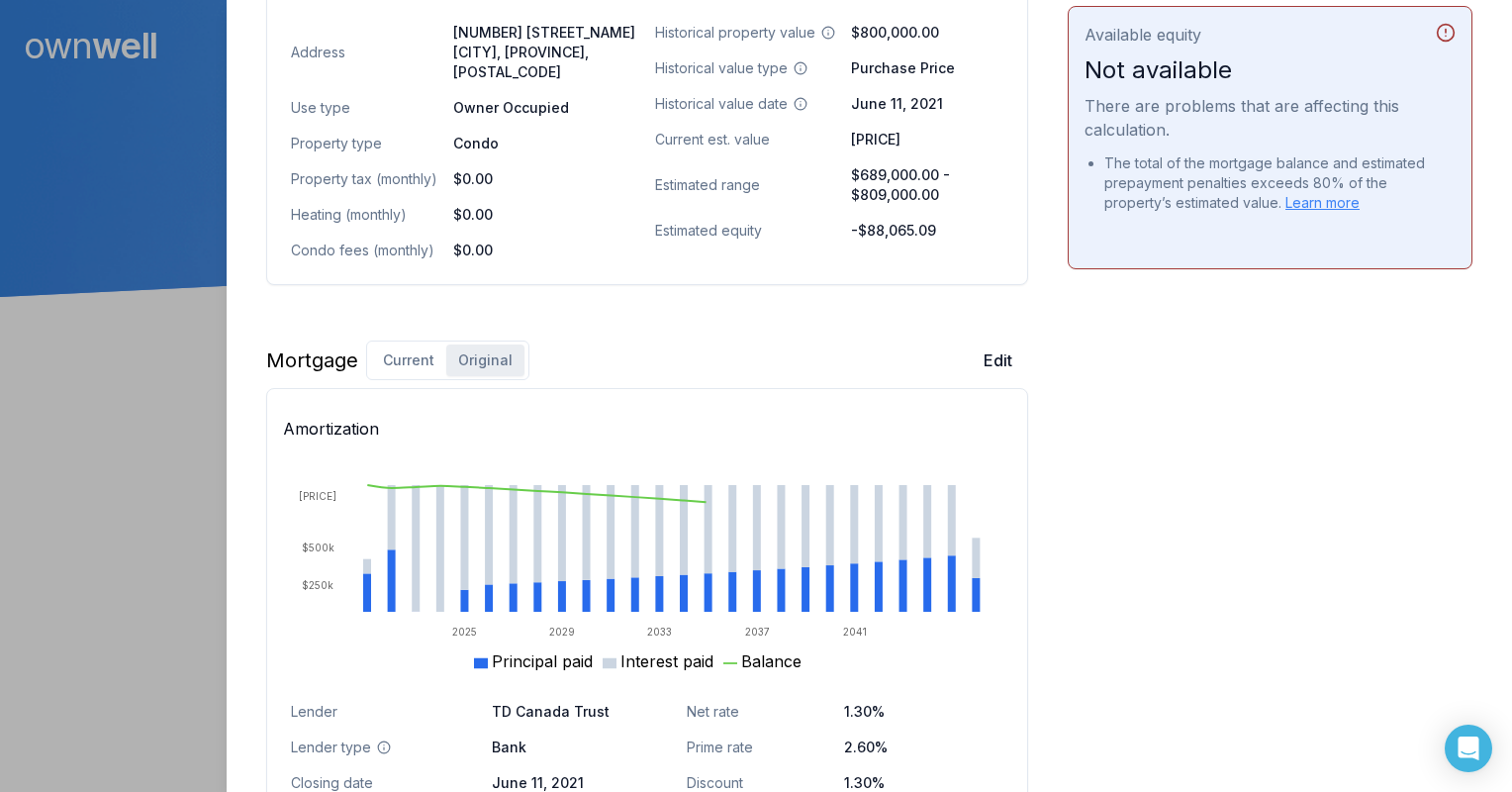 click on "Edit" at bounding box center [997, 360] 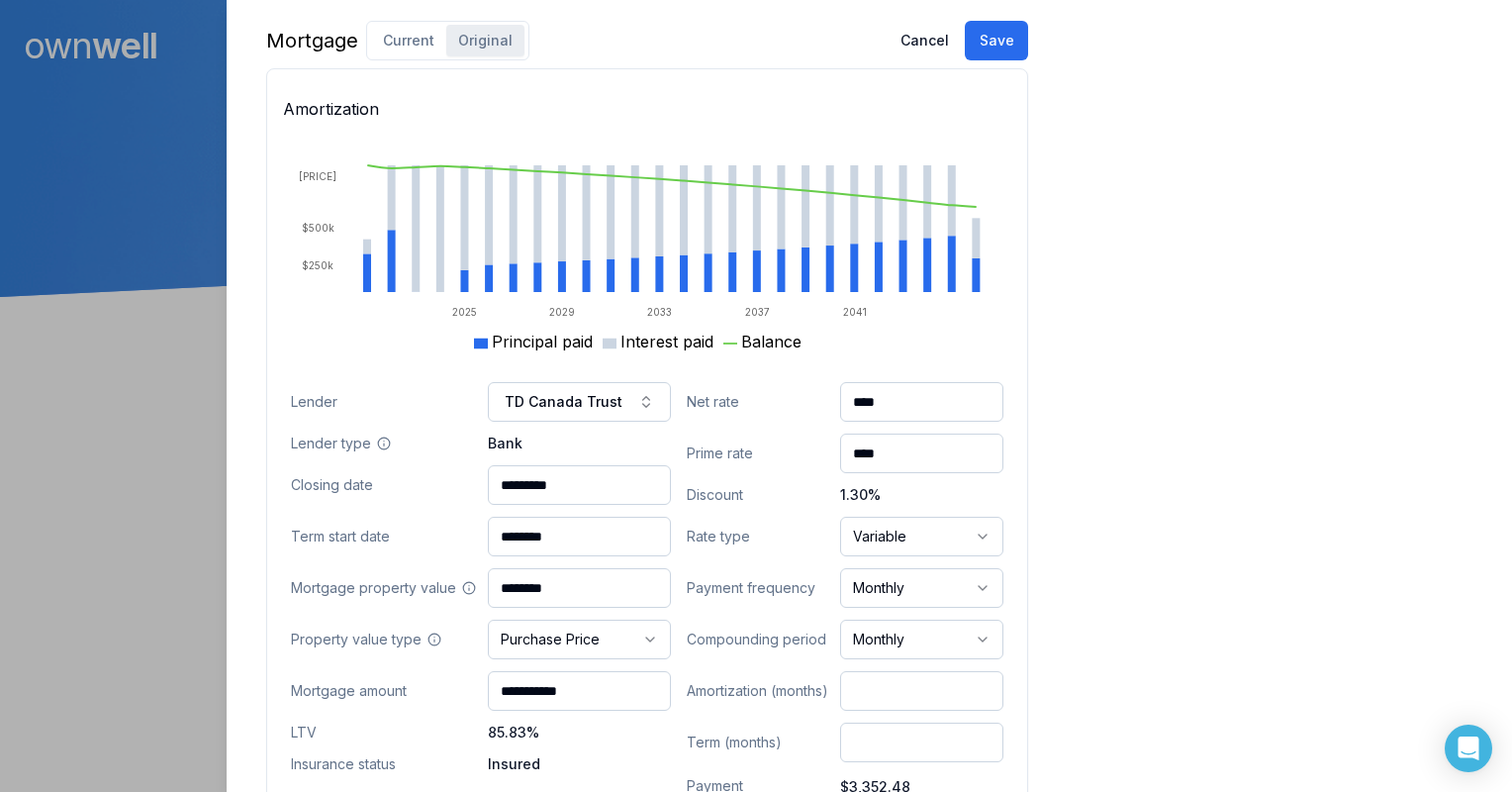 scroll, scrollTop: 1386, scrollLeft: 0, axis: vertical 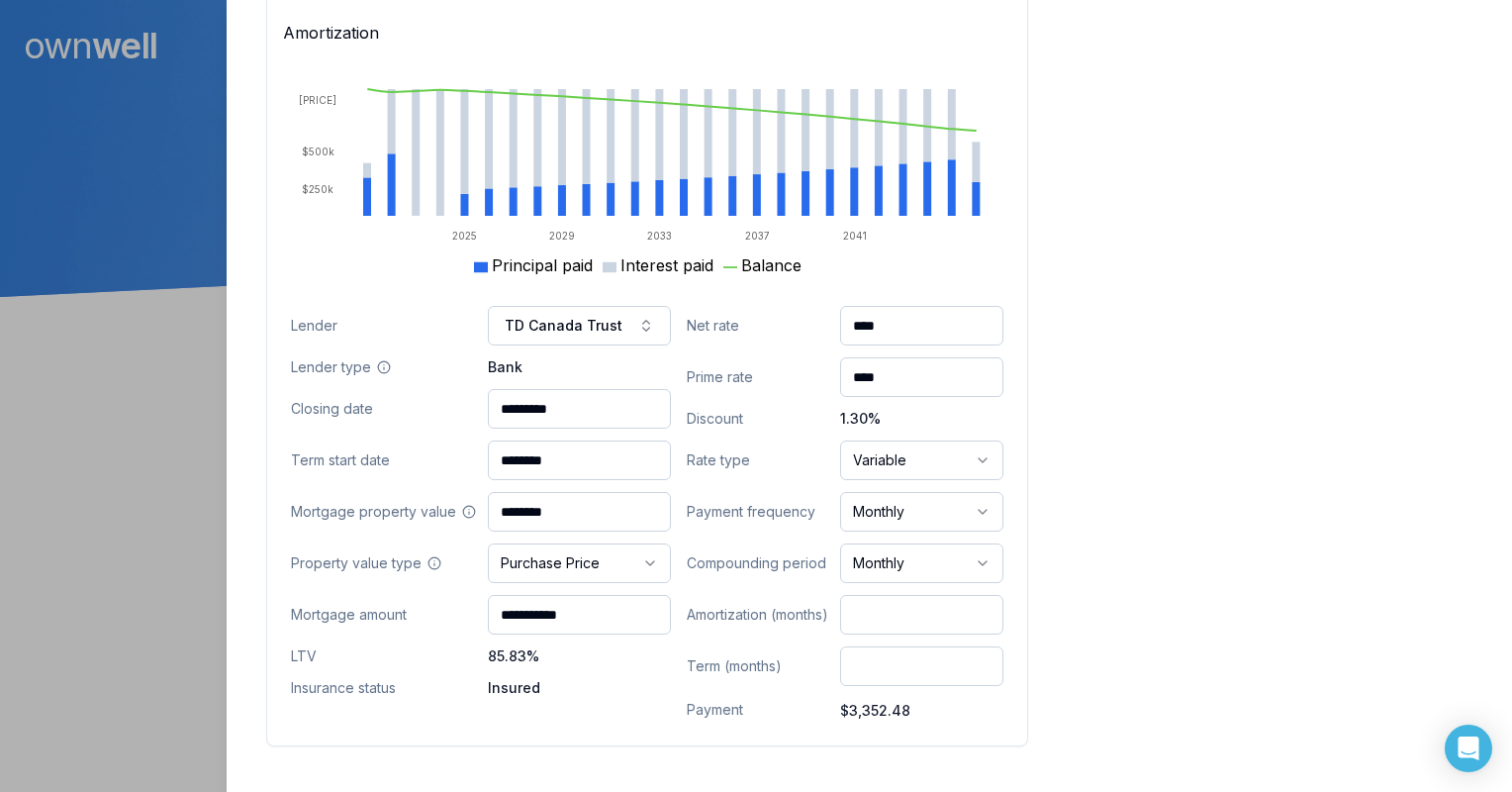 click on "********" at bounding box center [579, 512] 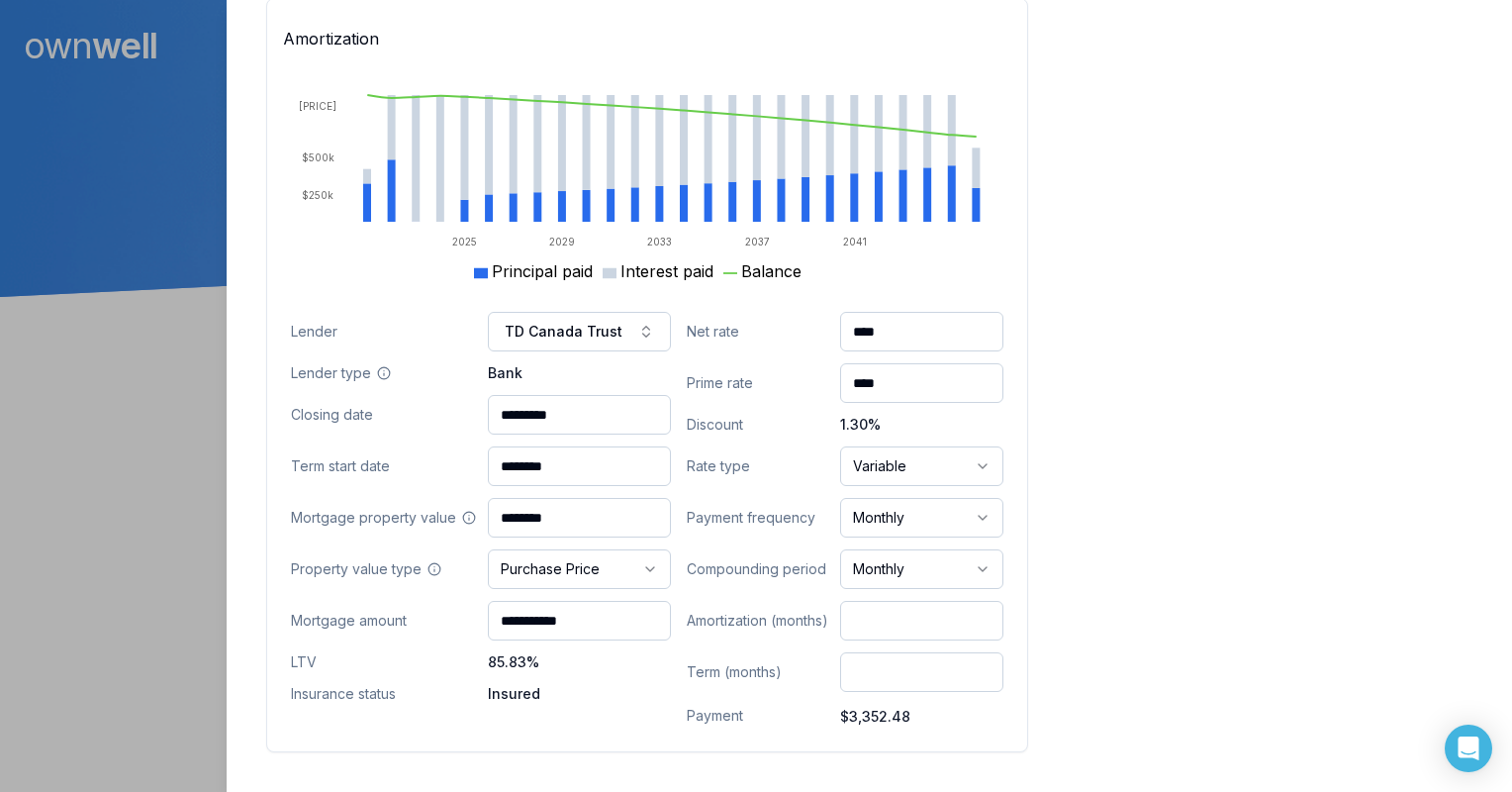 scroll, scrollTop: 1182, scrollLeft: 0, axis: vertical 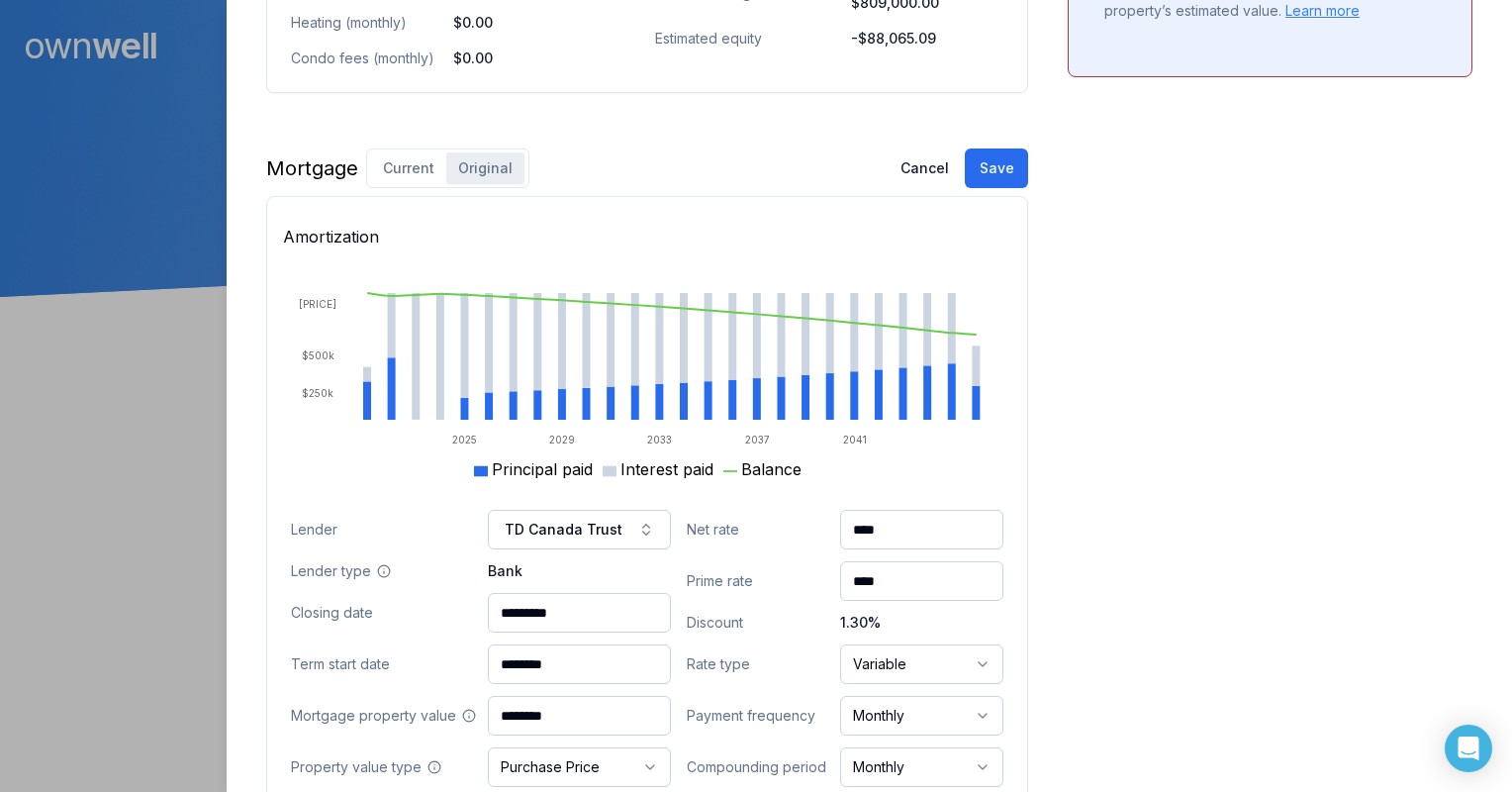 click on "Save" at bounding box center (996, 168) 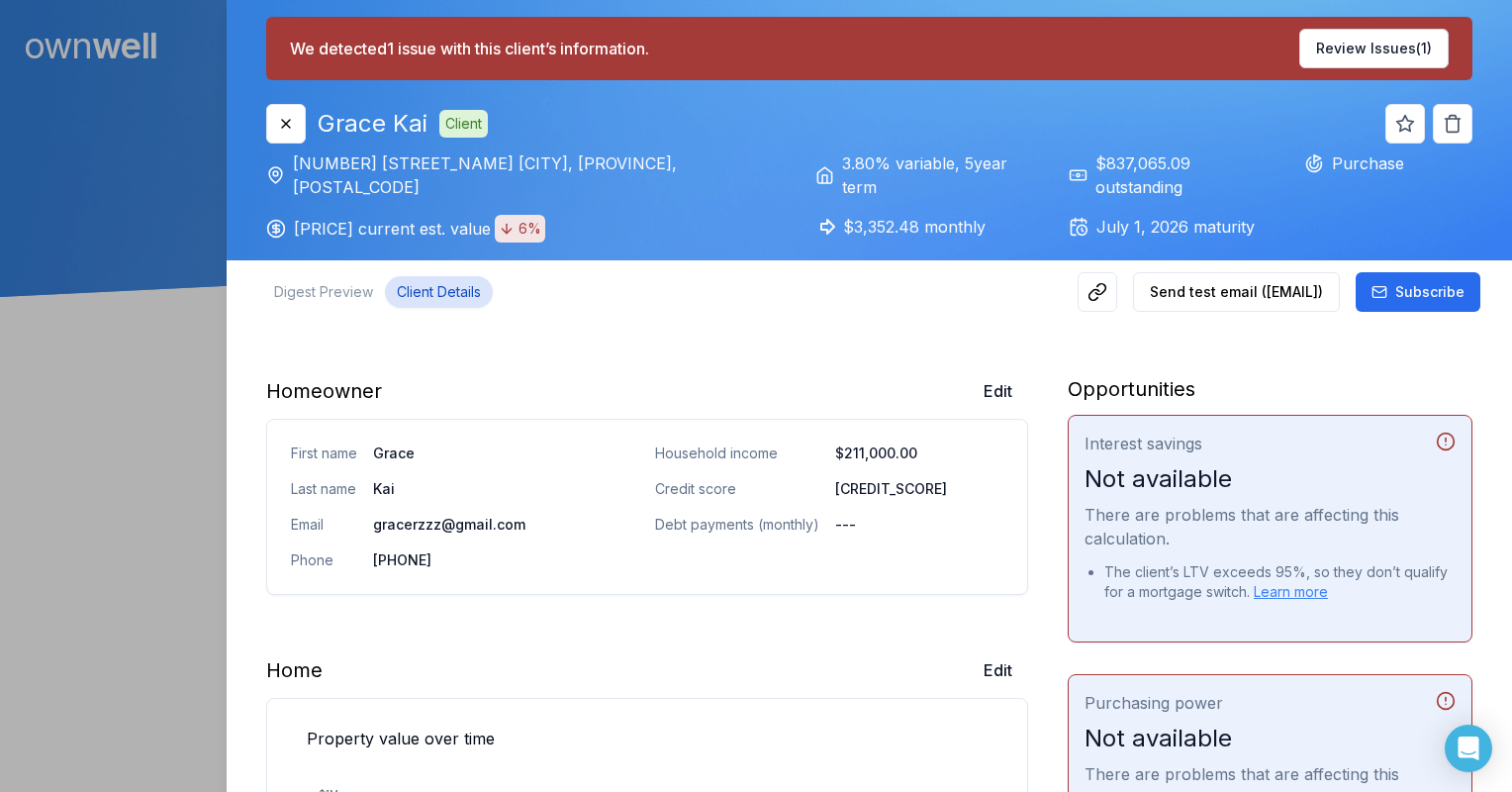 scroll, scrollTop: 0, scrollLeft: 0, axis: both 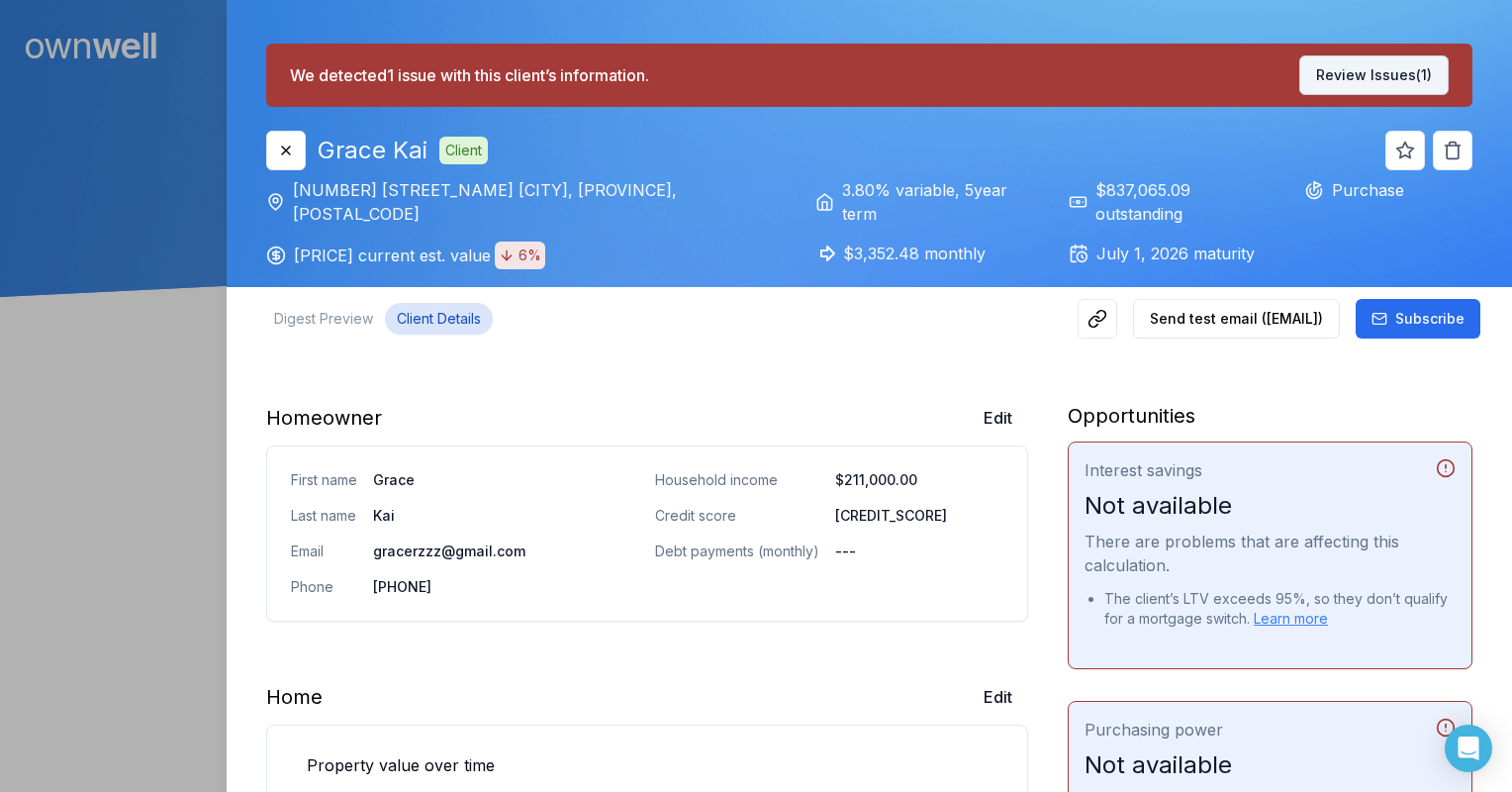 click on "Review Issues  (1)" at bounding box center (1373, 75) 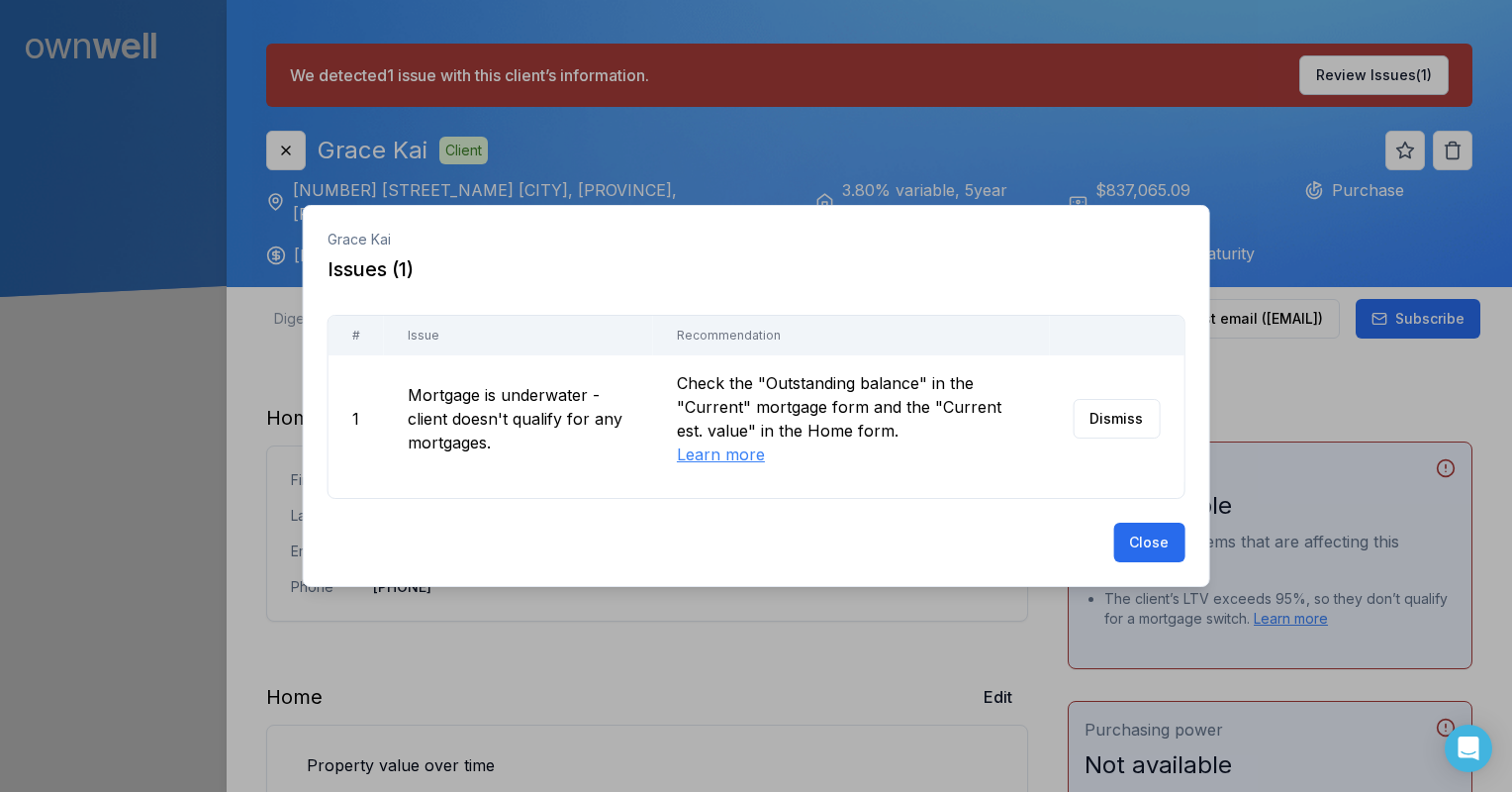 click on "Mortgage is underwater - client doesn't qualify for any mortgages." at bounding box center [519, 419] 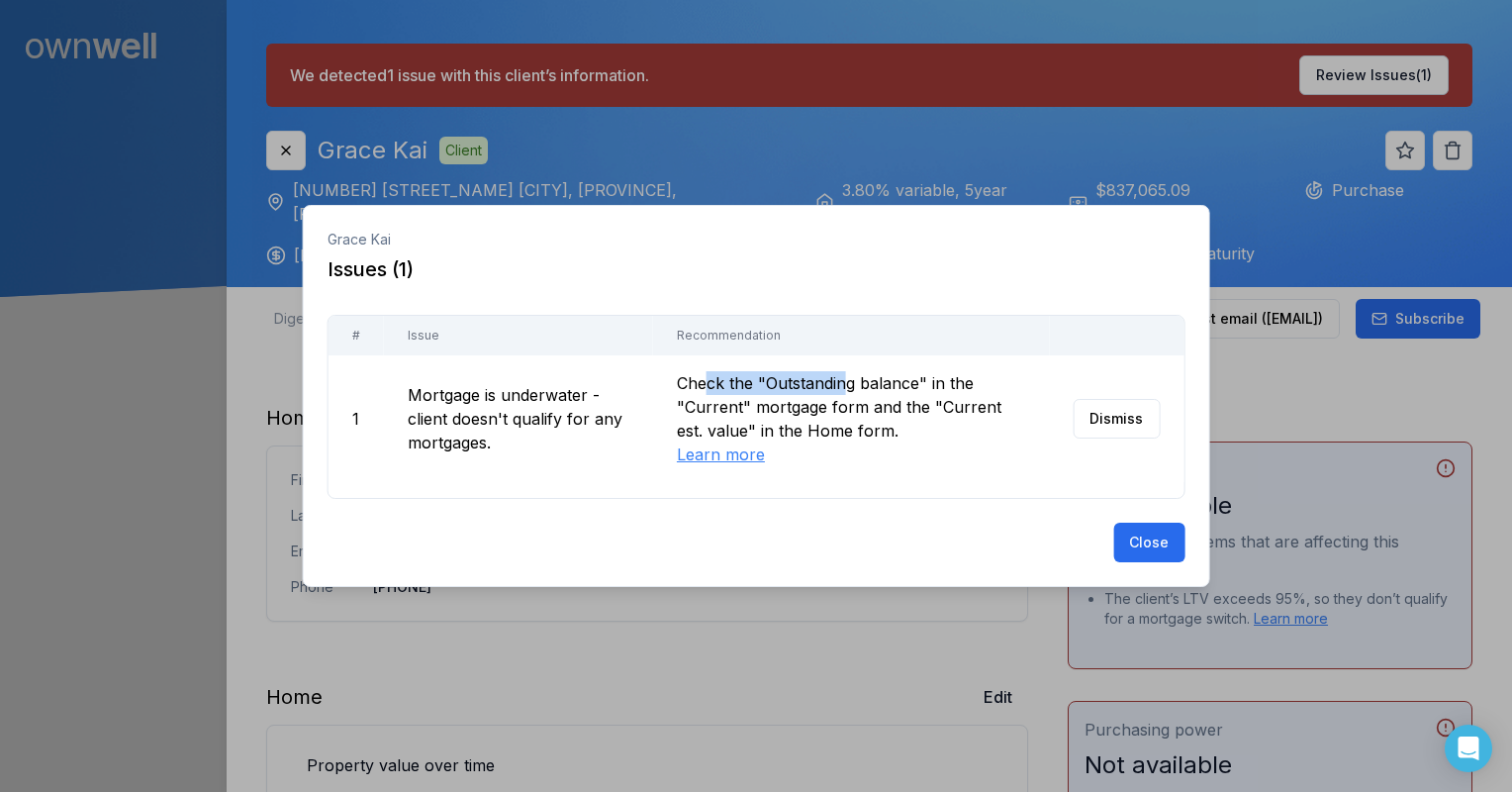 drag, startPoint x: 709, startPoint y: 384, endPoint x: 850, endPoint y: 377, distance: 141.17365 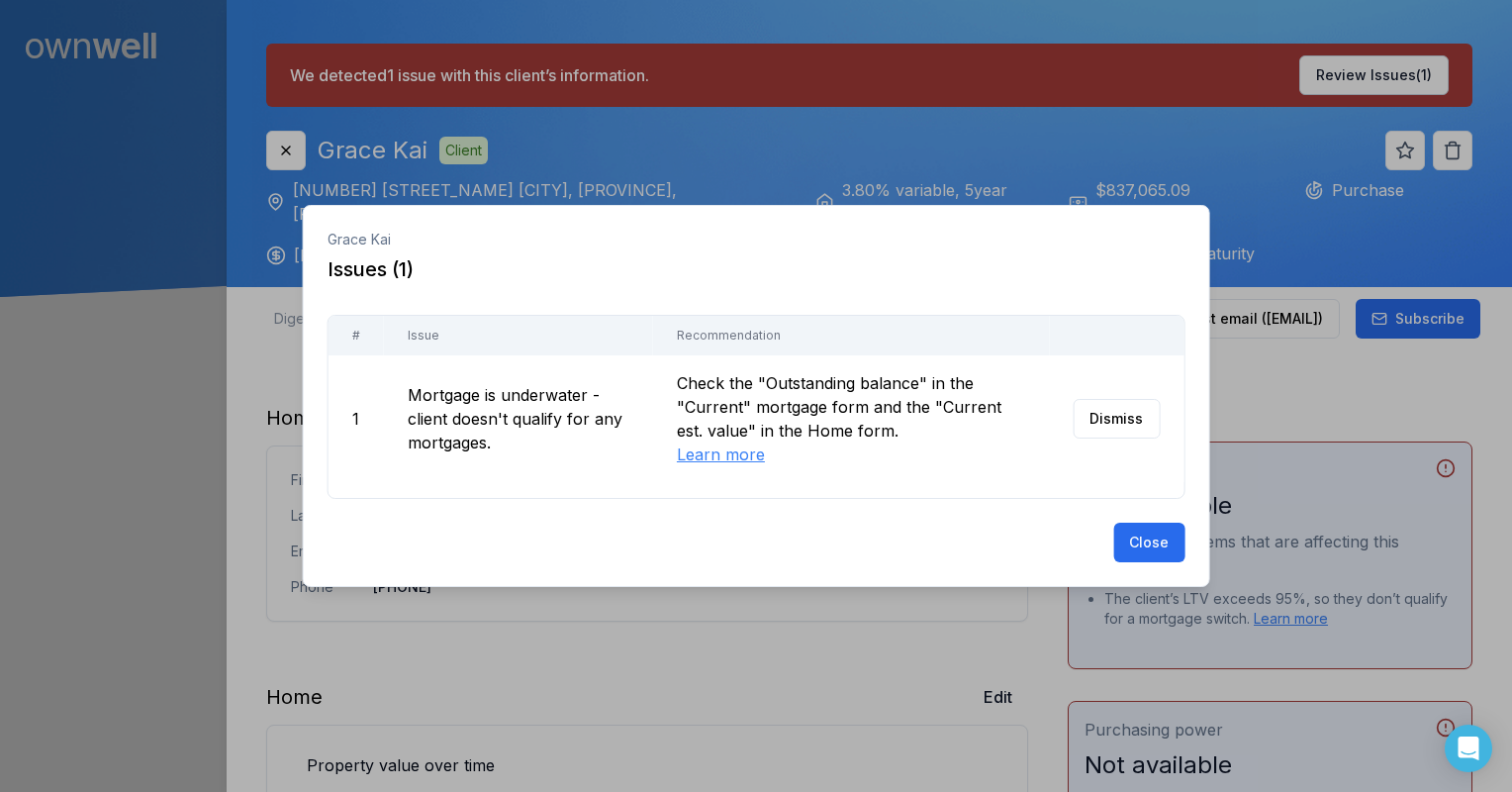 drag, startPoint x: 850, startPoint y: 377, endPoint x: 922, endPoint y: 391, distance: 73.348483 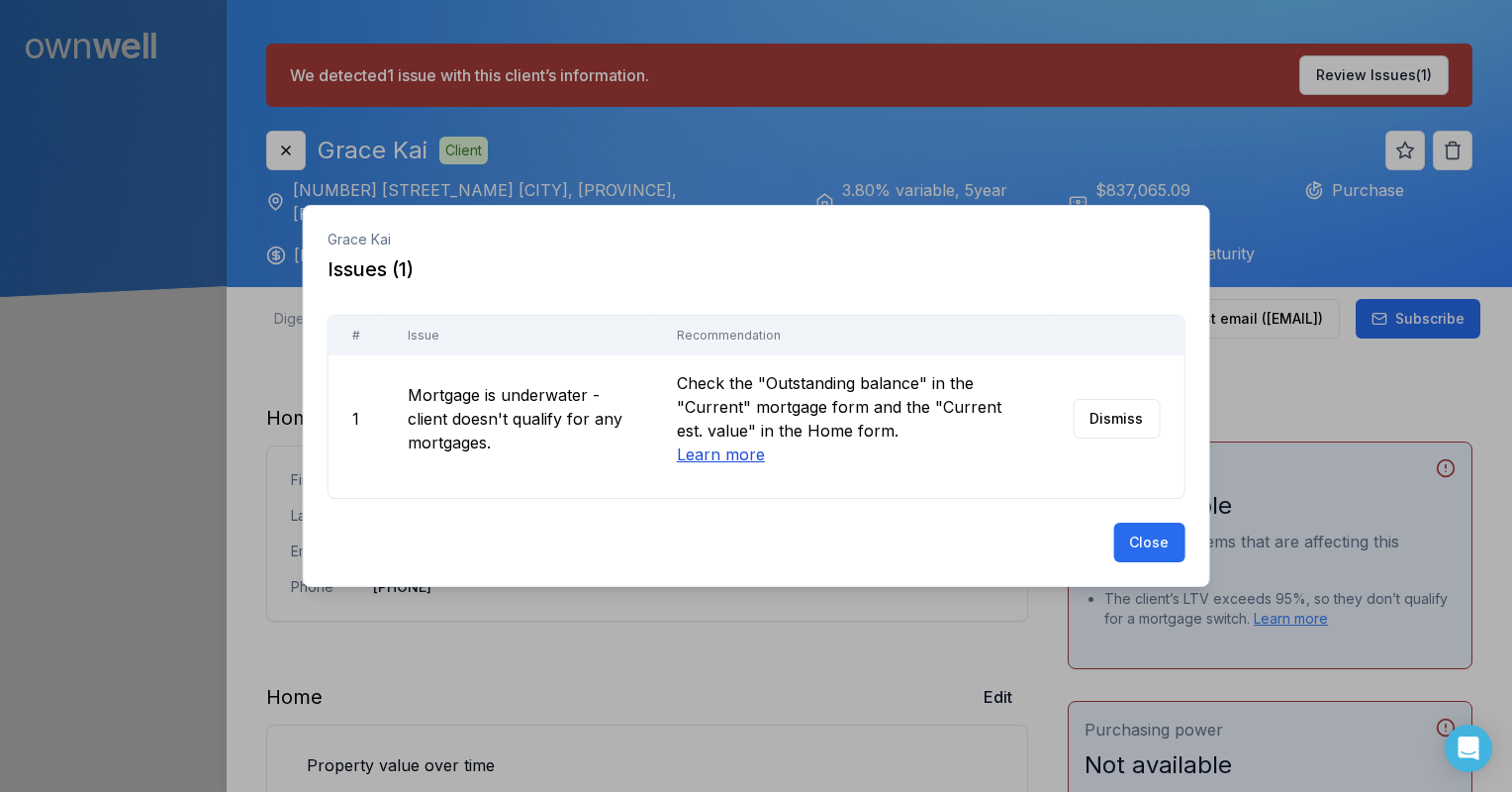 click on "Learn more" at bounding box center (720, 454) 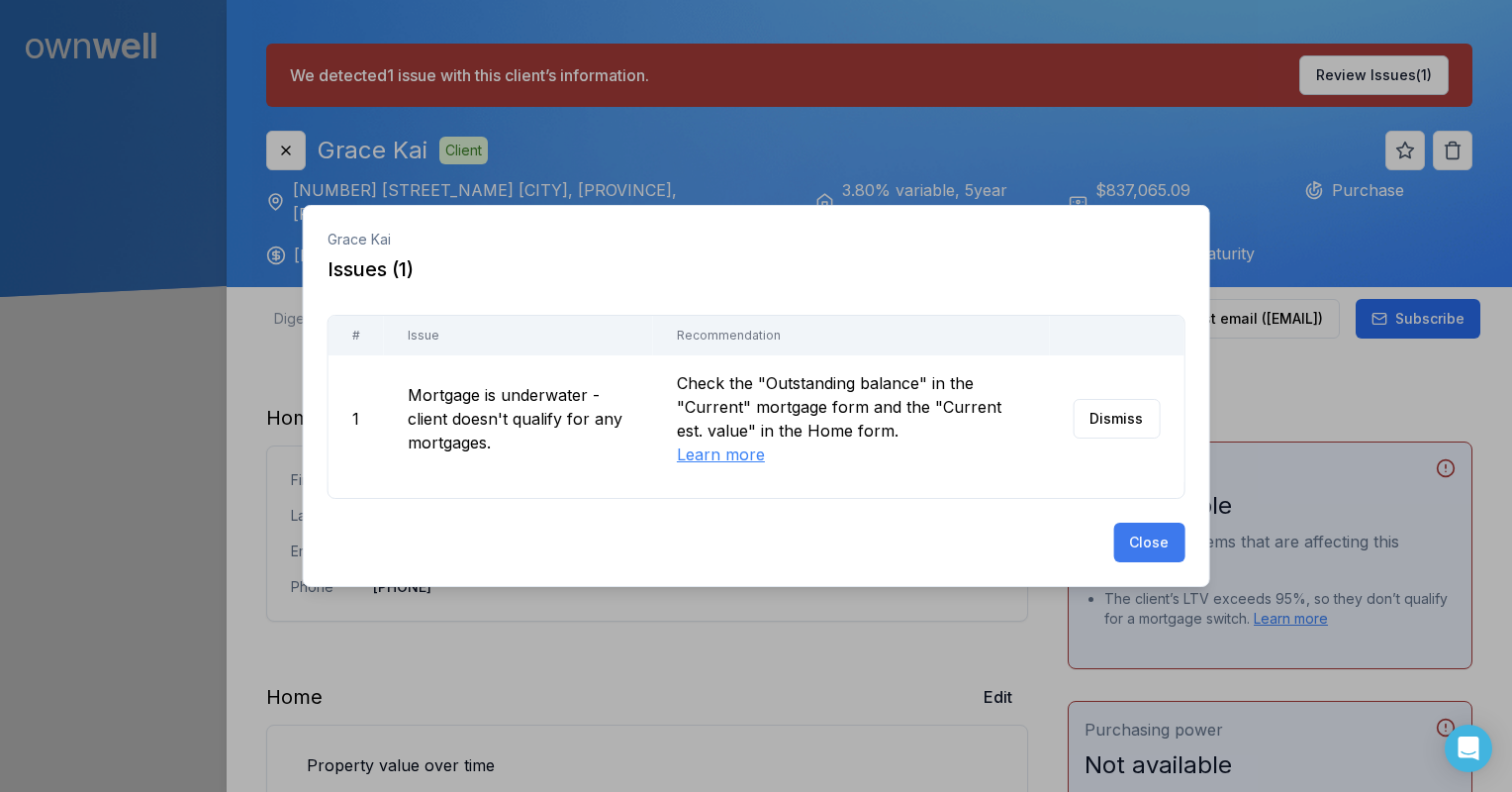 click on "Close" at bounding box center [1149, 543] 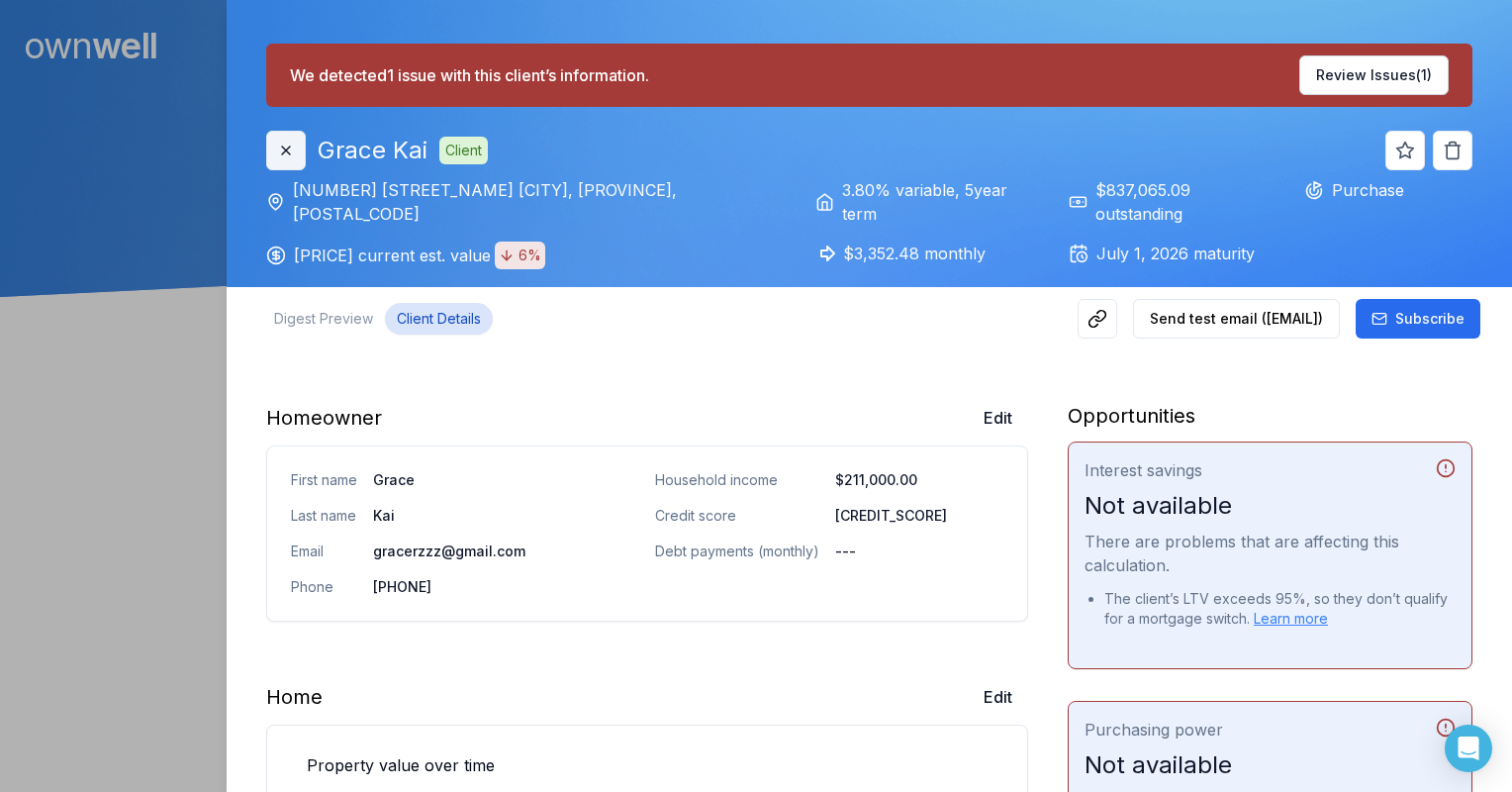 click 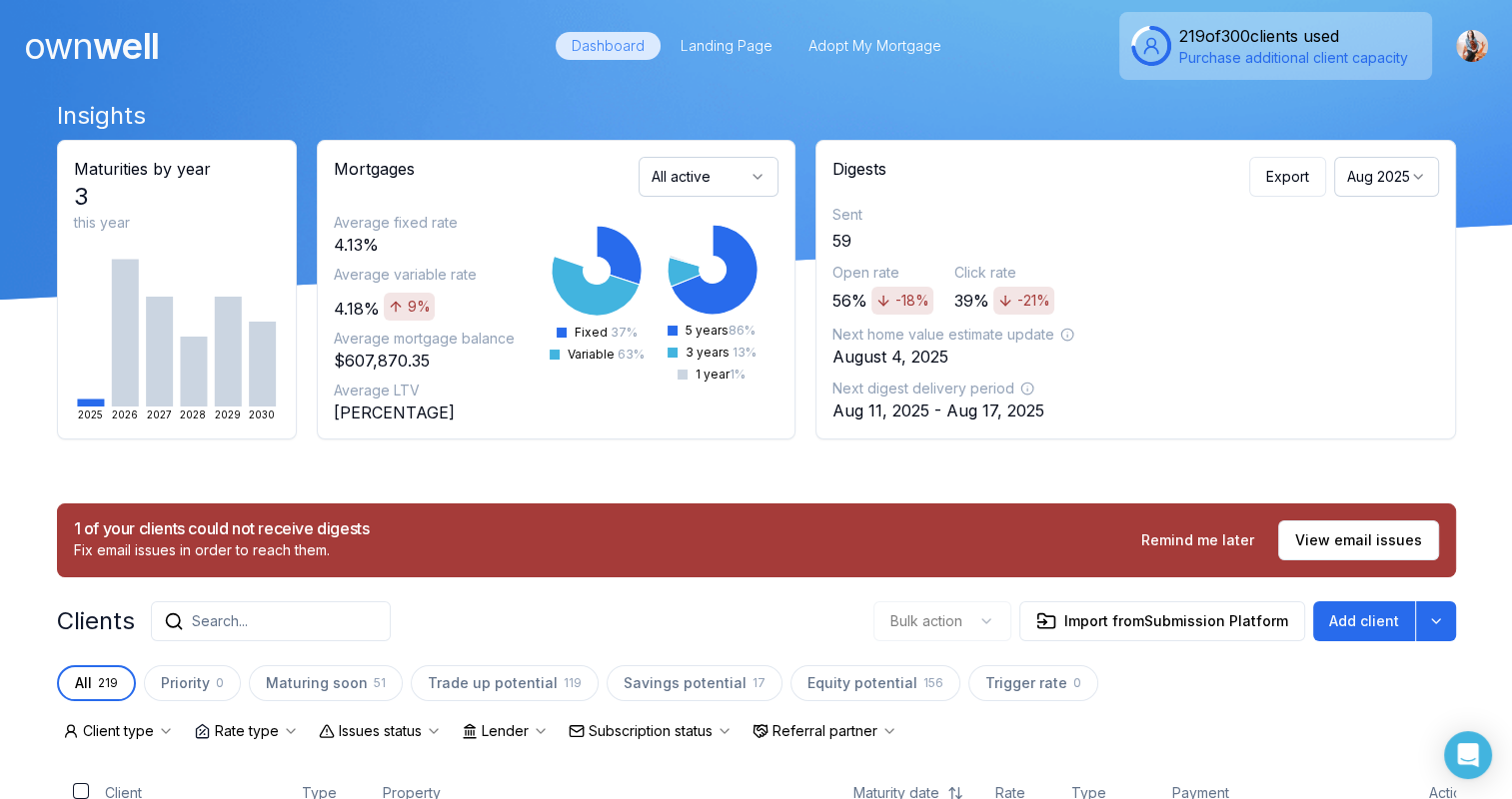 click on "Search..." at bounding box center (271, 621) 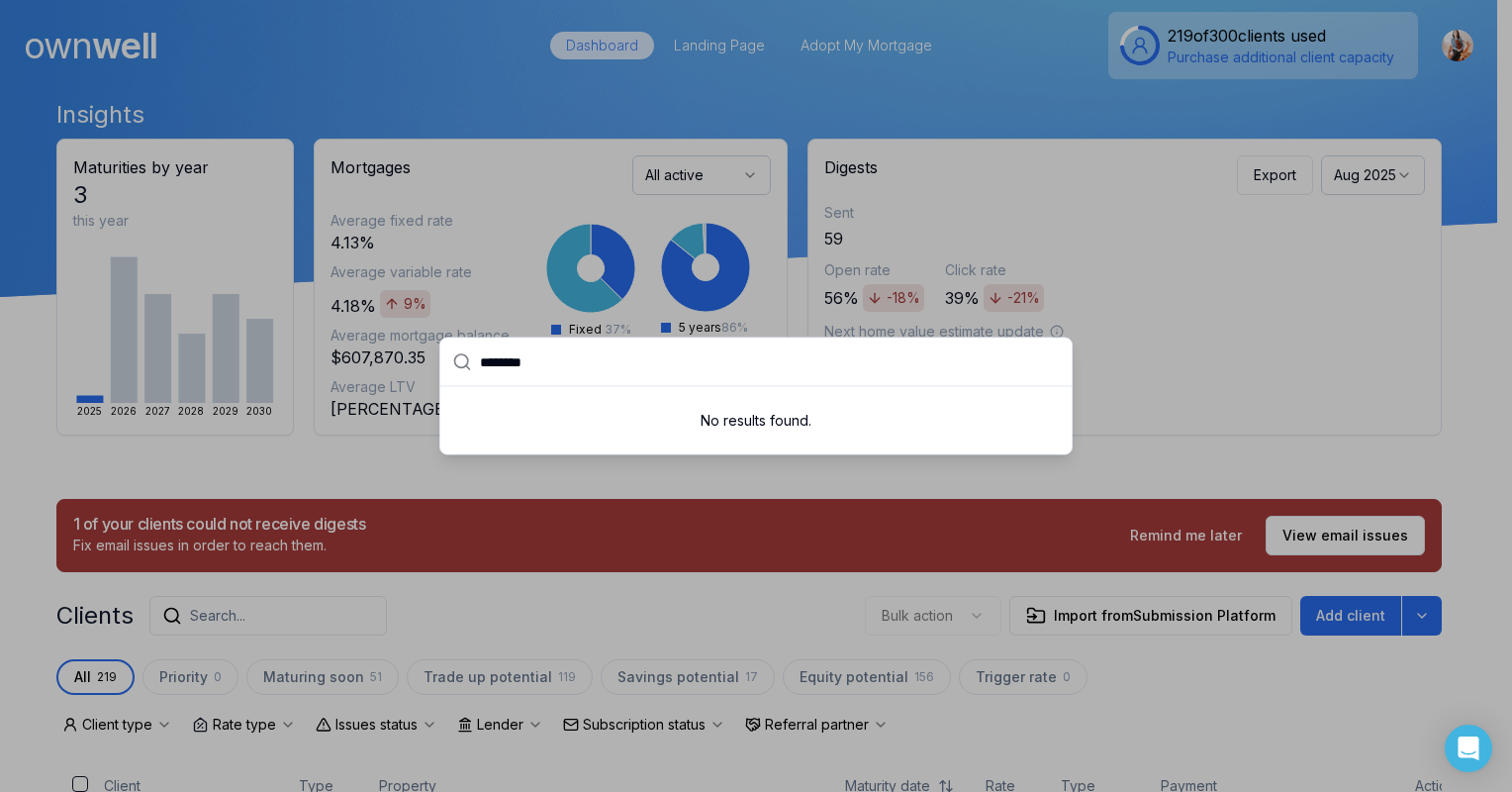 type on "*********" 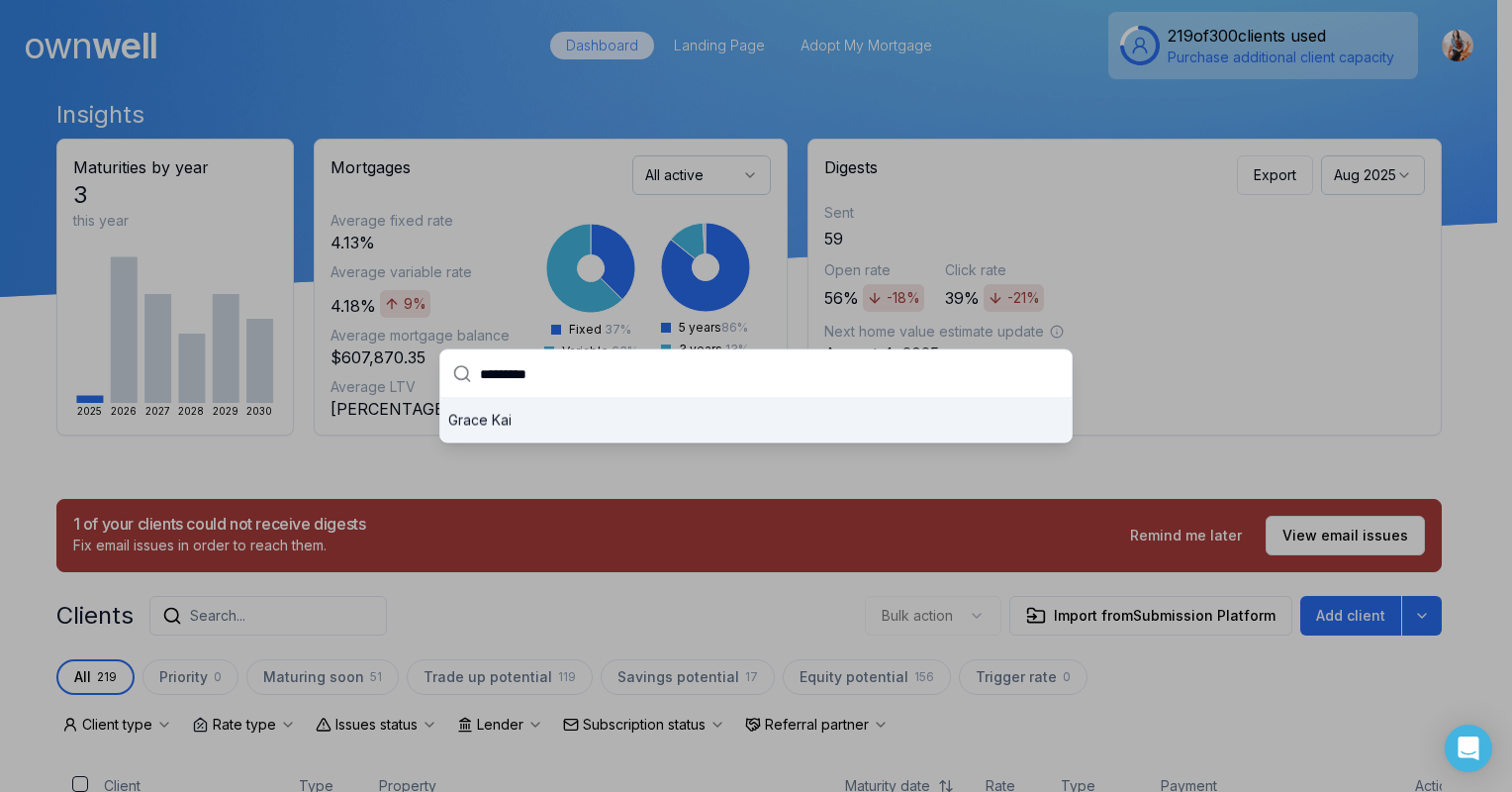 type 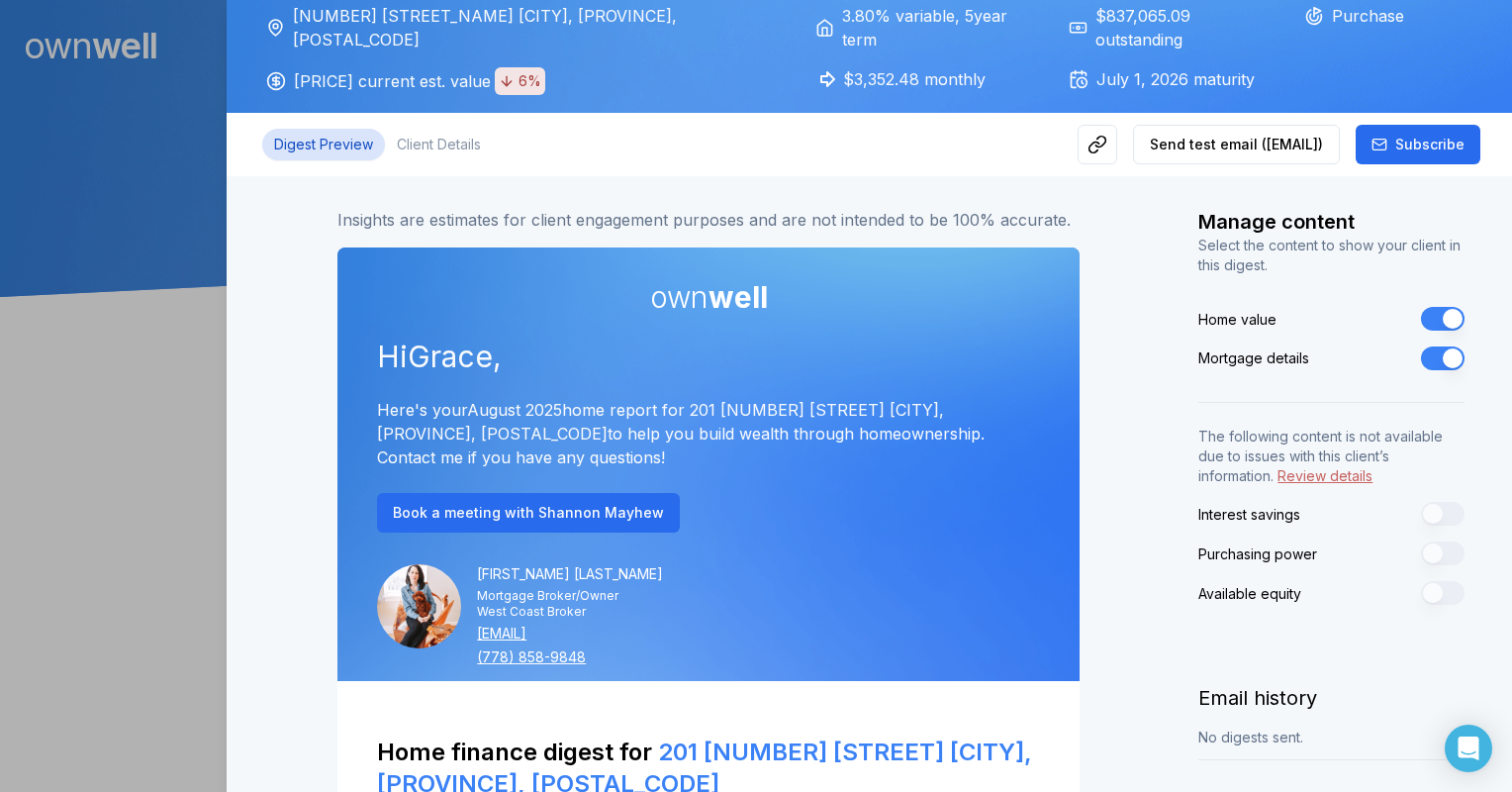 scroll, scrollTop: 49, scrollLeft: 0, axis: vertical 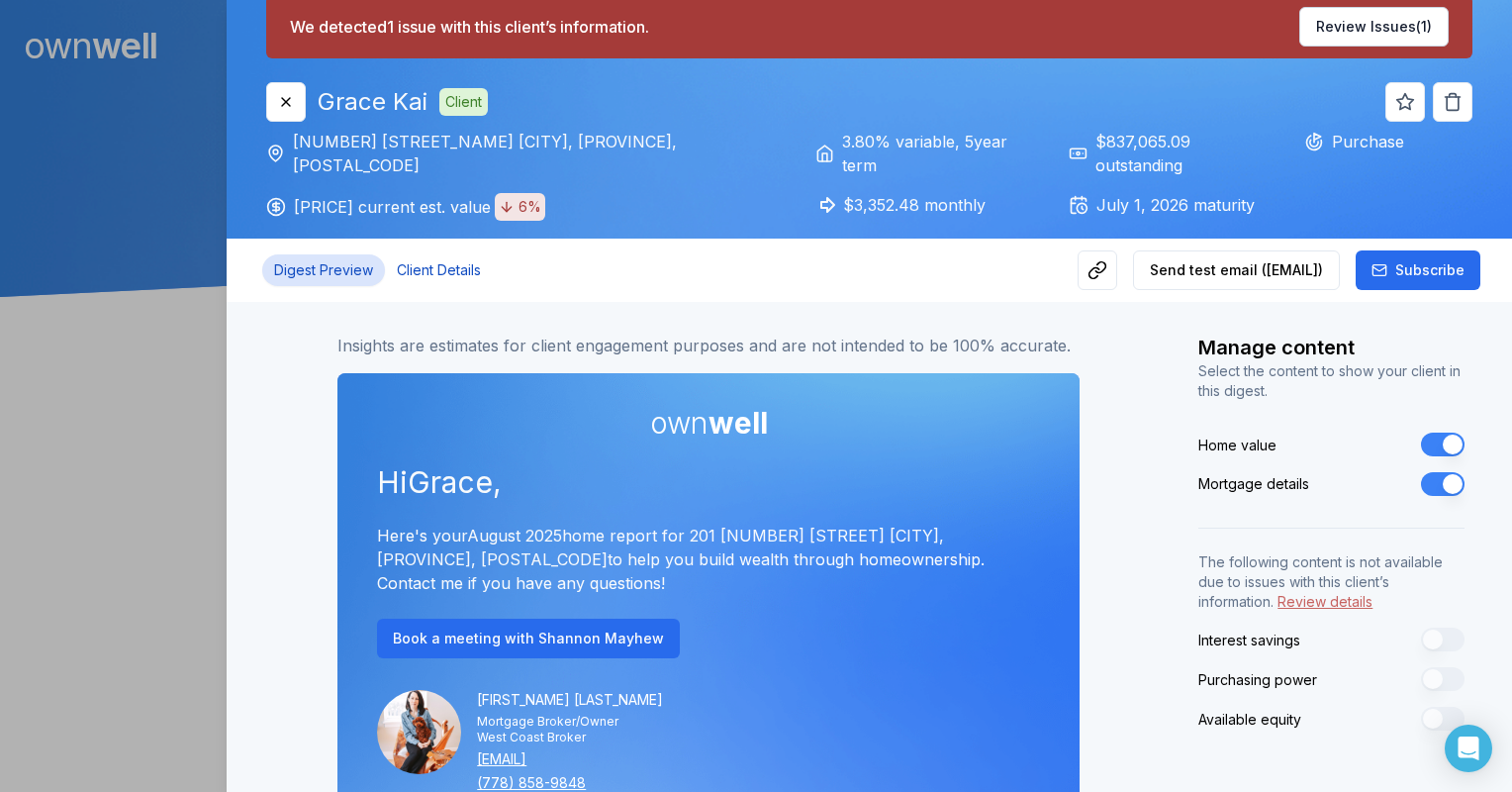 click on "Client Details" at bounding box center [438, 270] 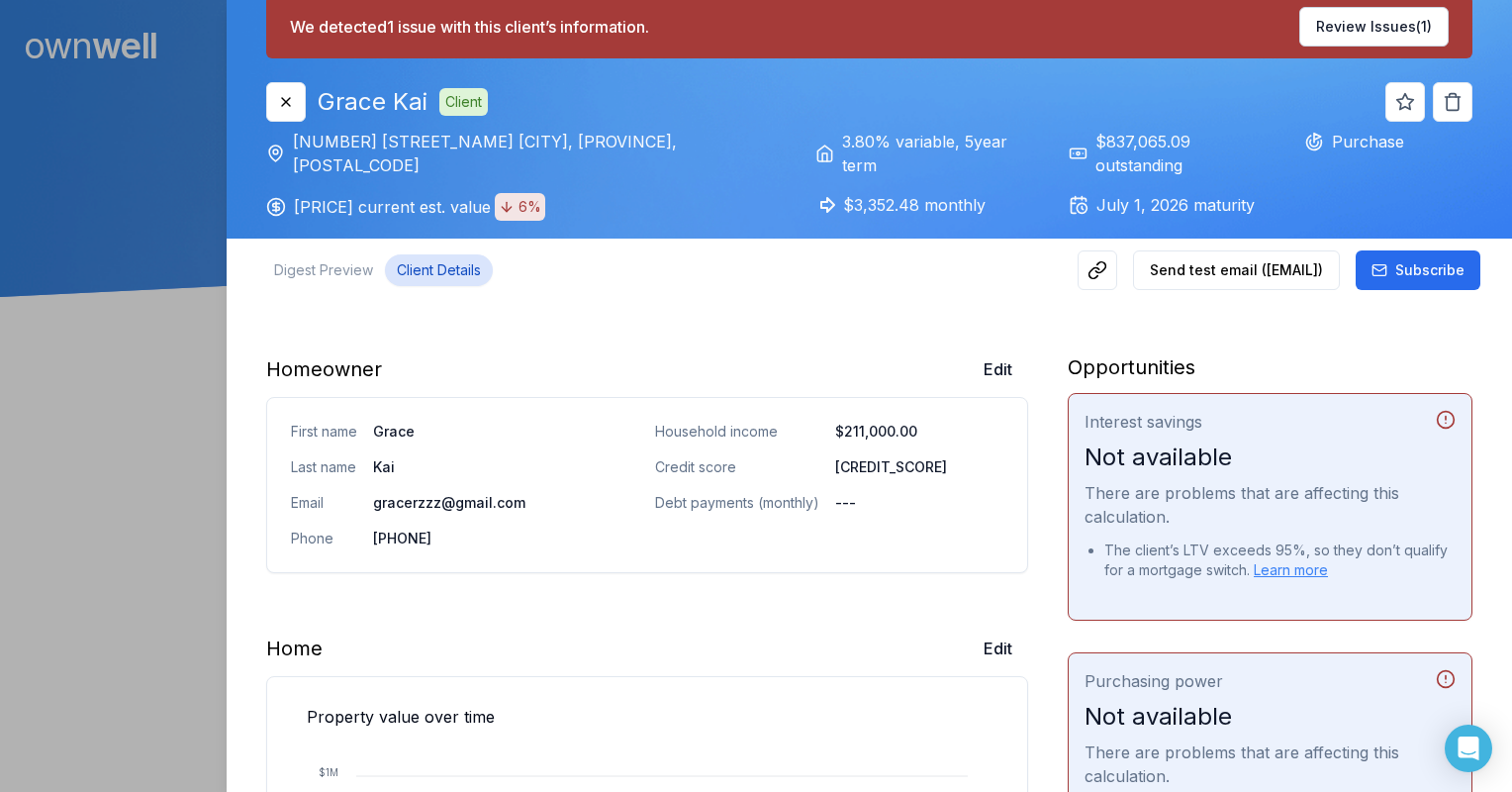 click on "$749,000.00   current est. value 6%" at bounding box center (420, 207) 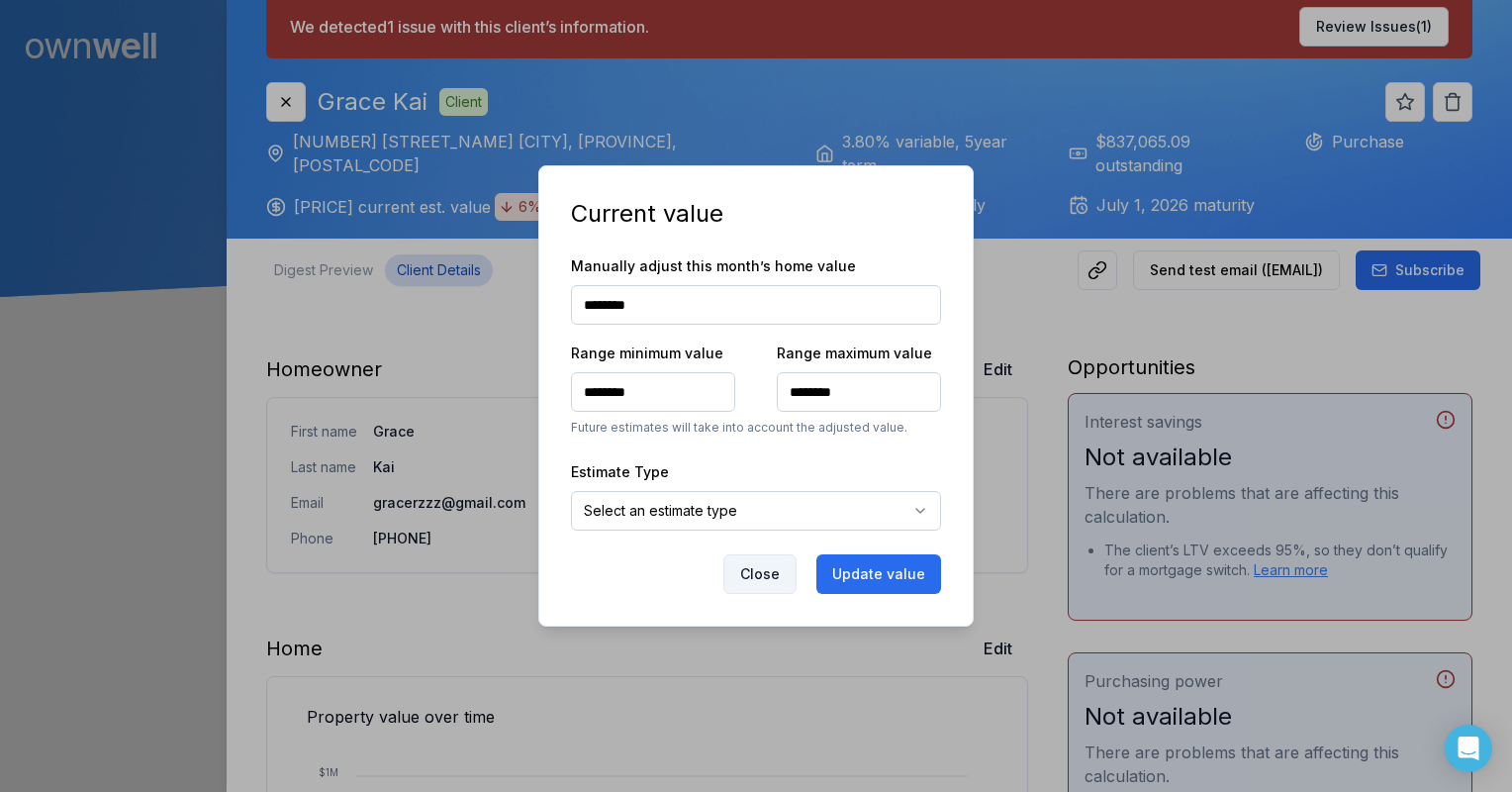 click on "Close" at bounding box center [760, 574] 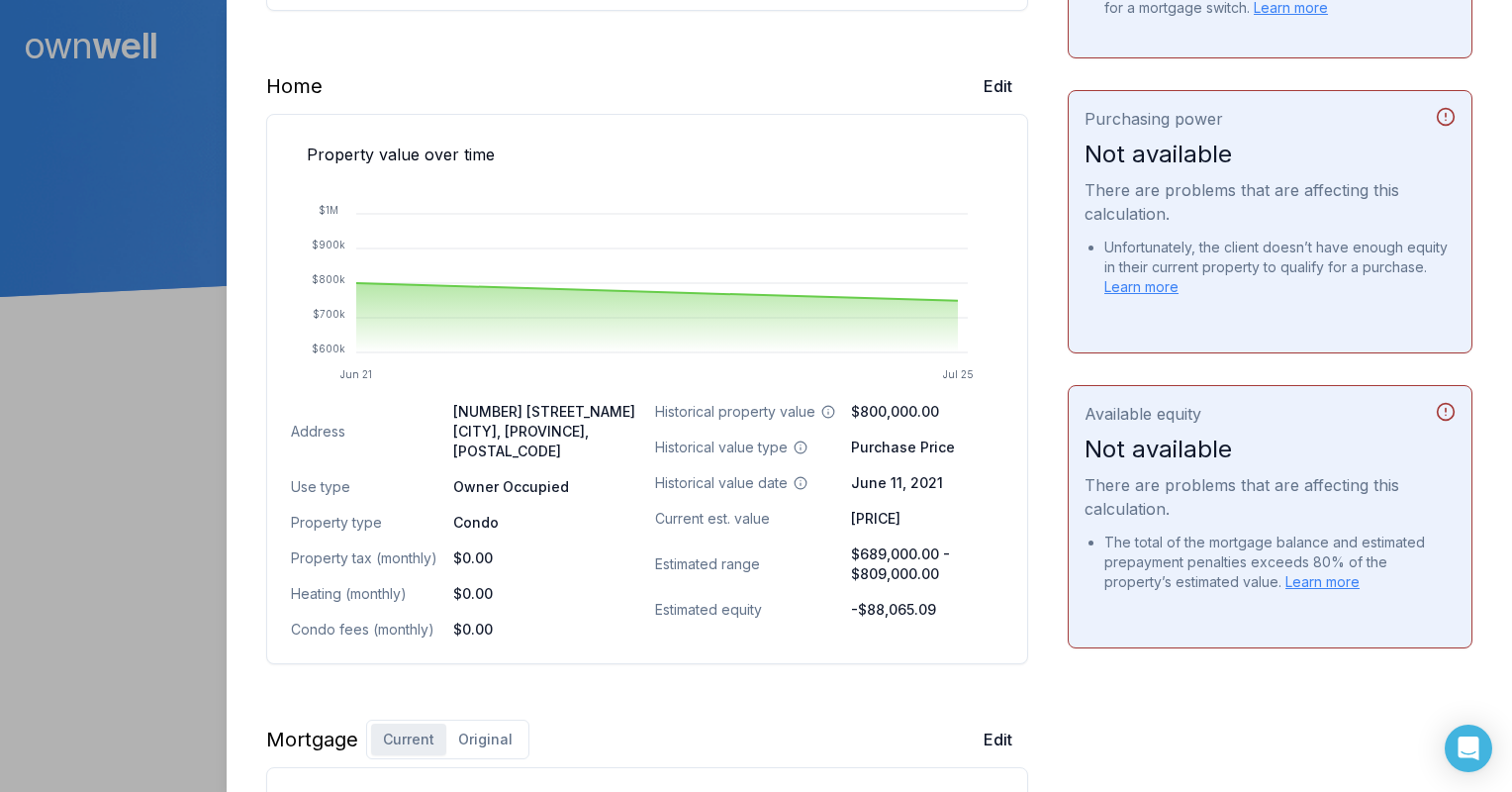 scroll, scrollTop: 643, scrollLeft: 0, axis: vertical 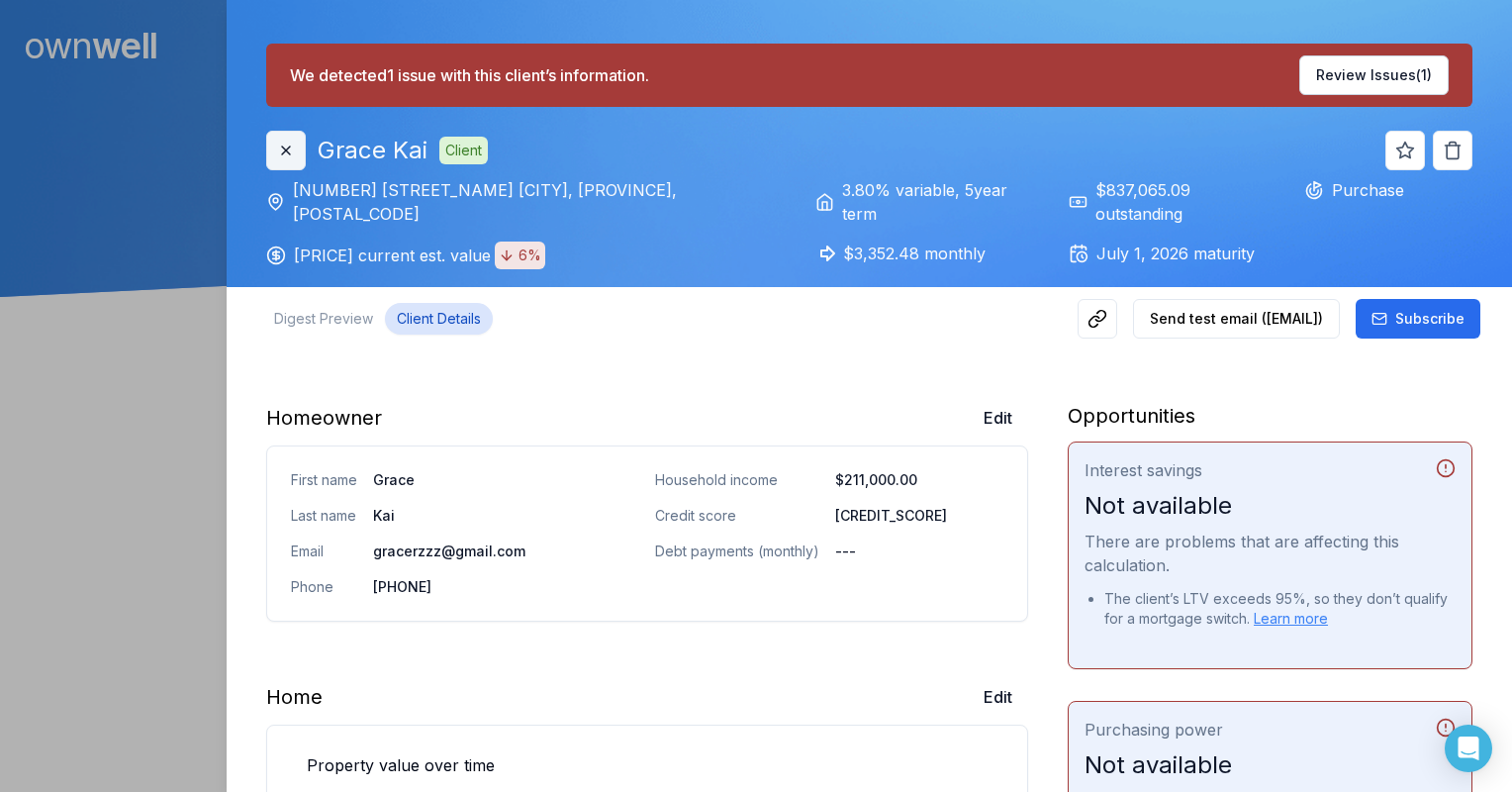 click 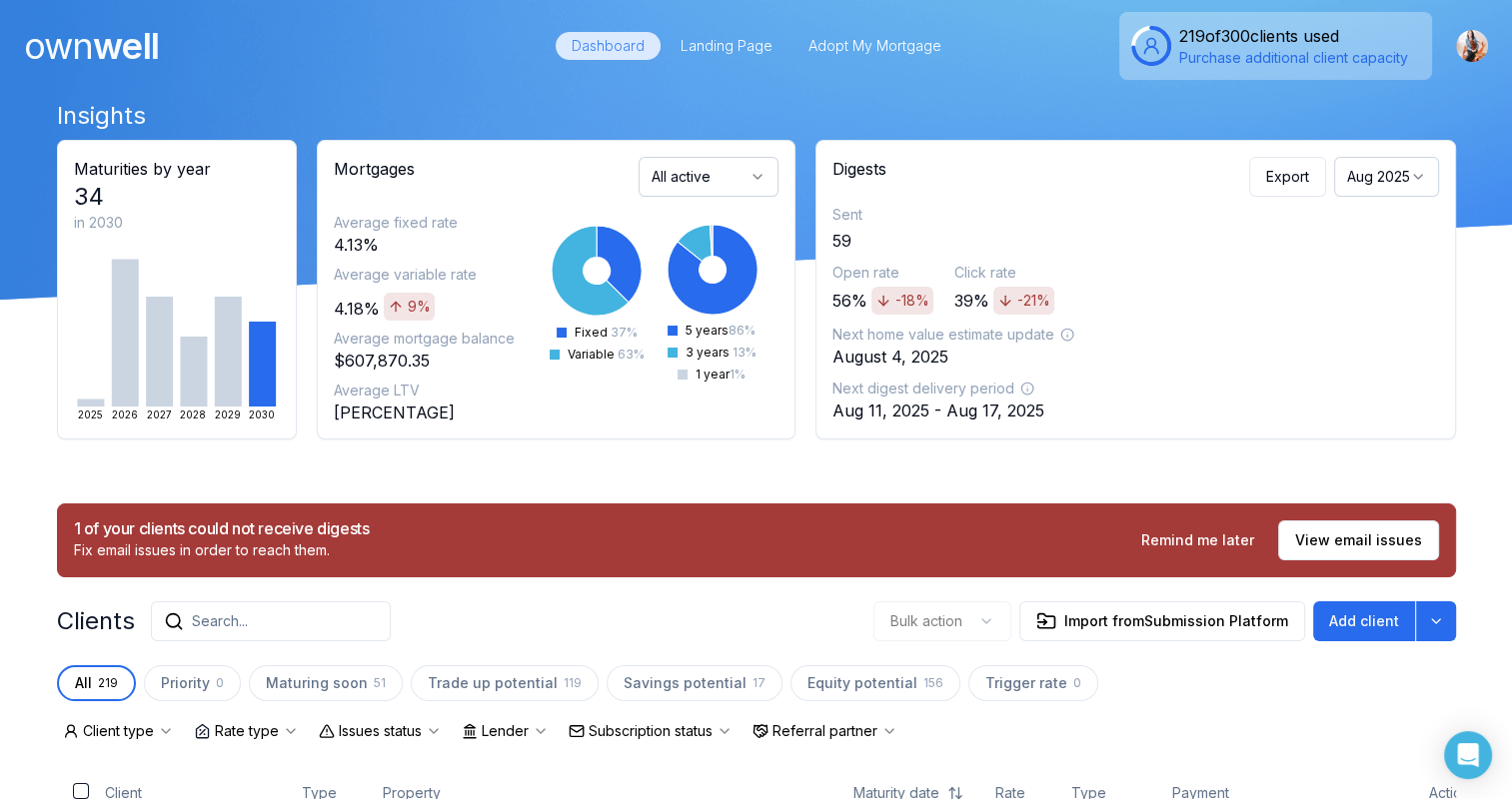 click on "Search..." at bounding box center [220, 621] 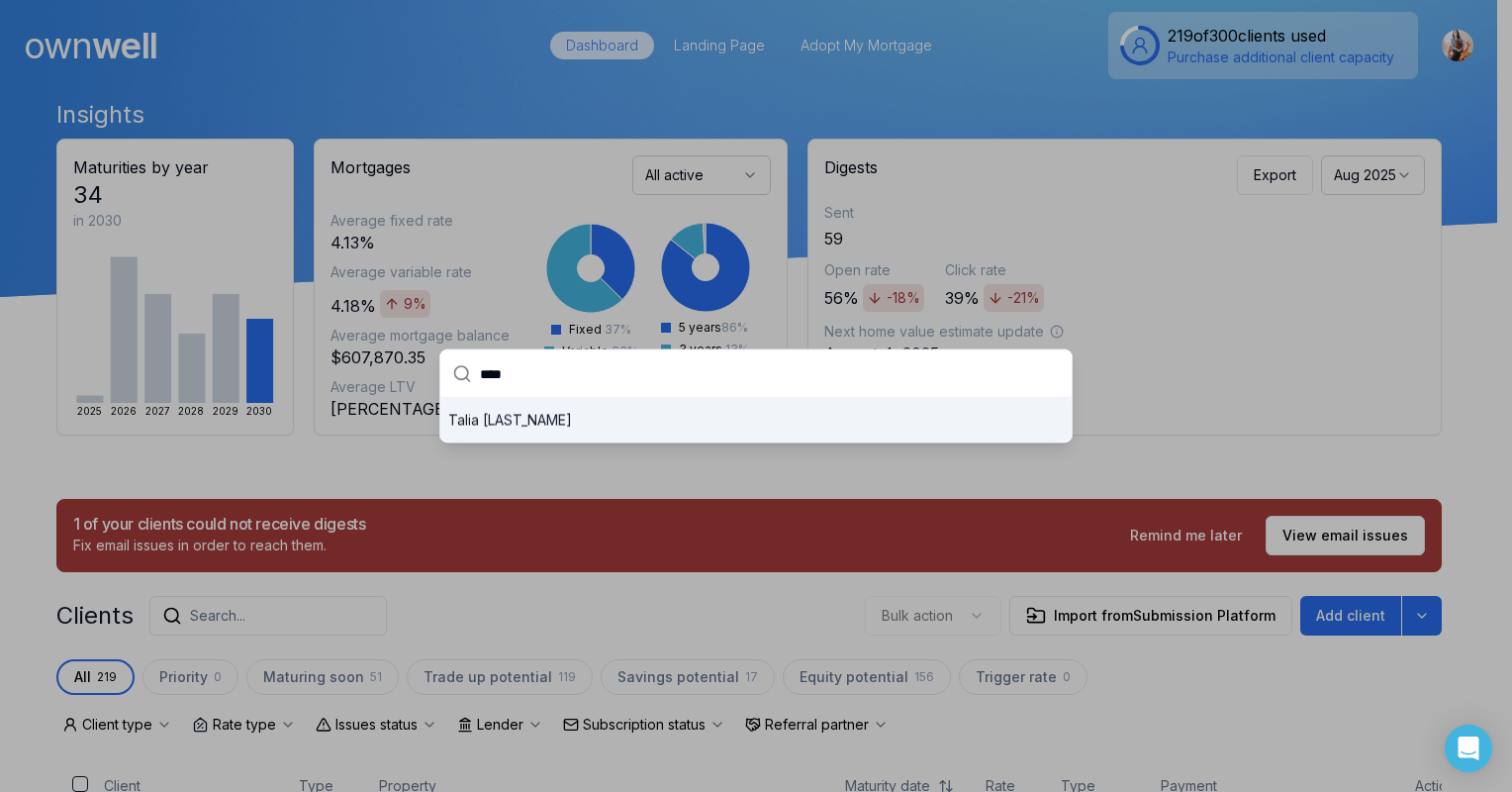 type on "*****" 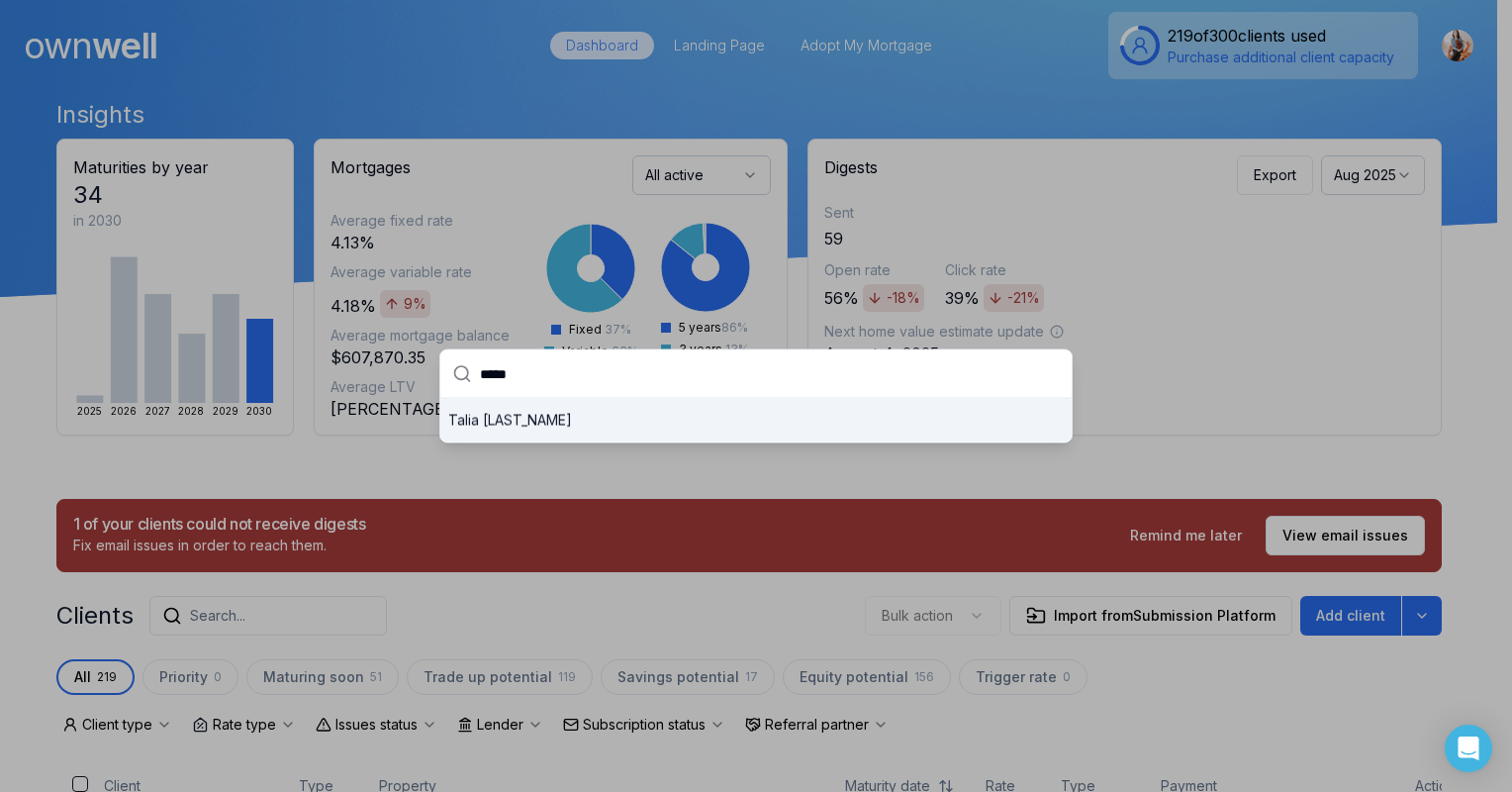 type 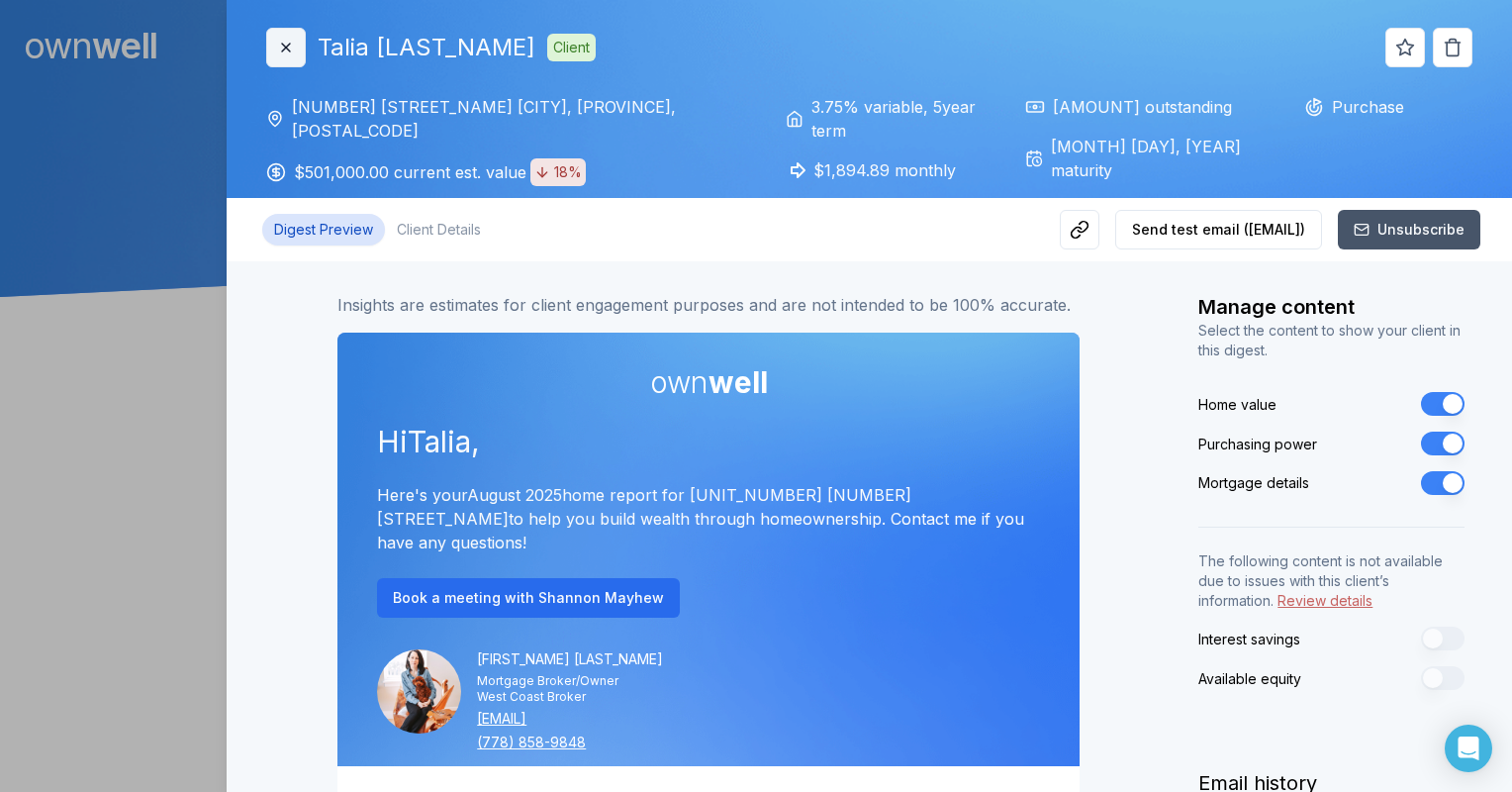 click on "Close" at bounding box center (286, 48) 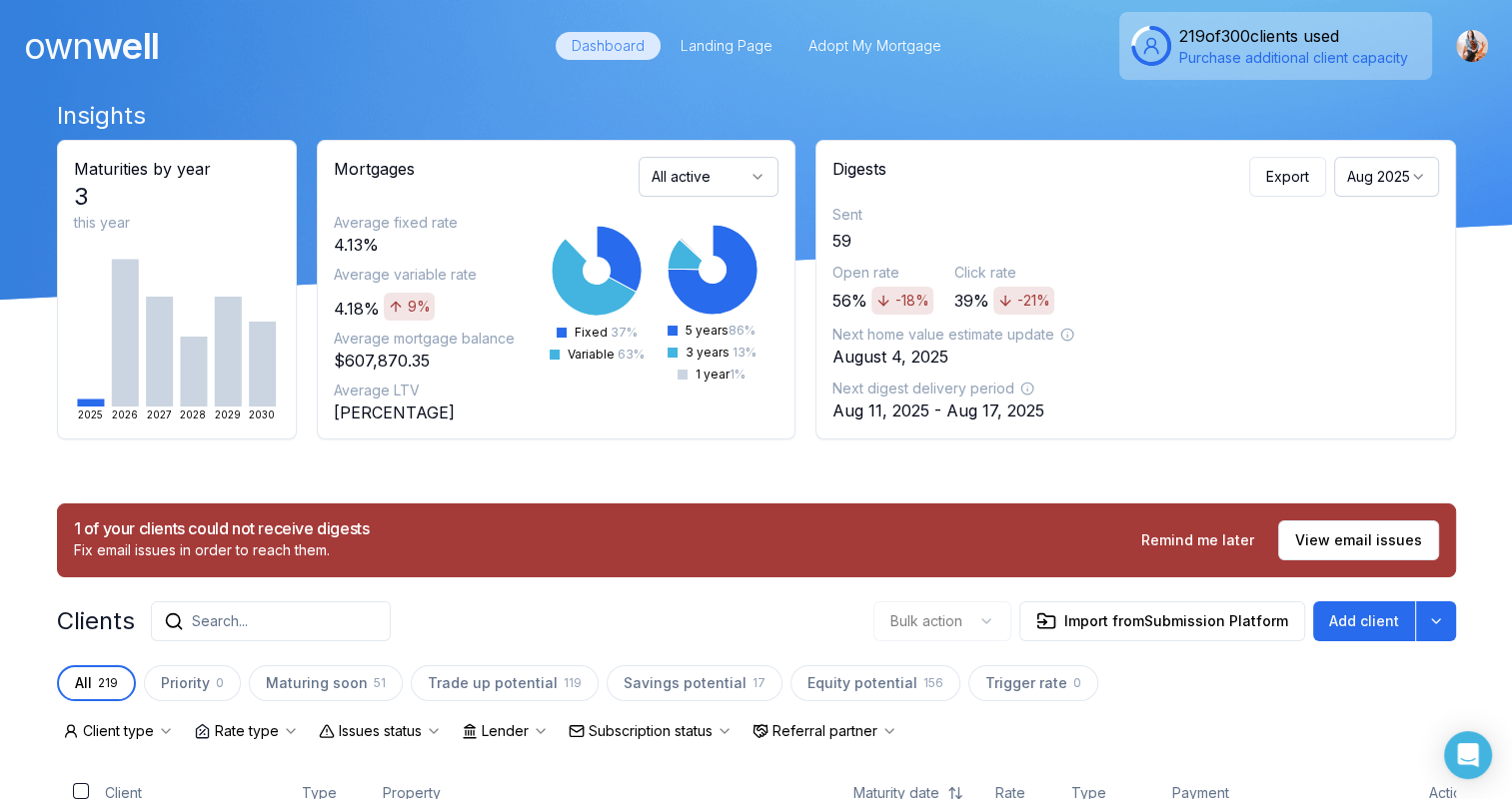 click on "Search..." at bounding box center (271, 621) 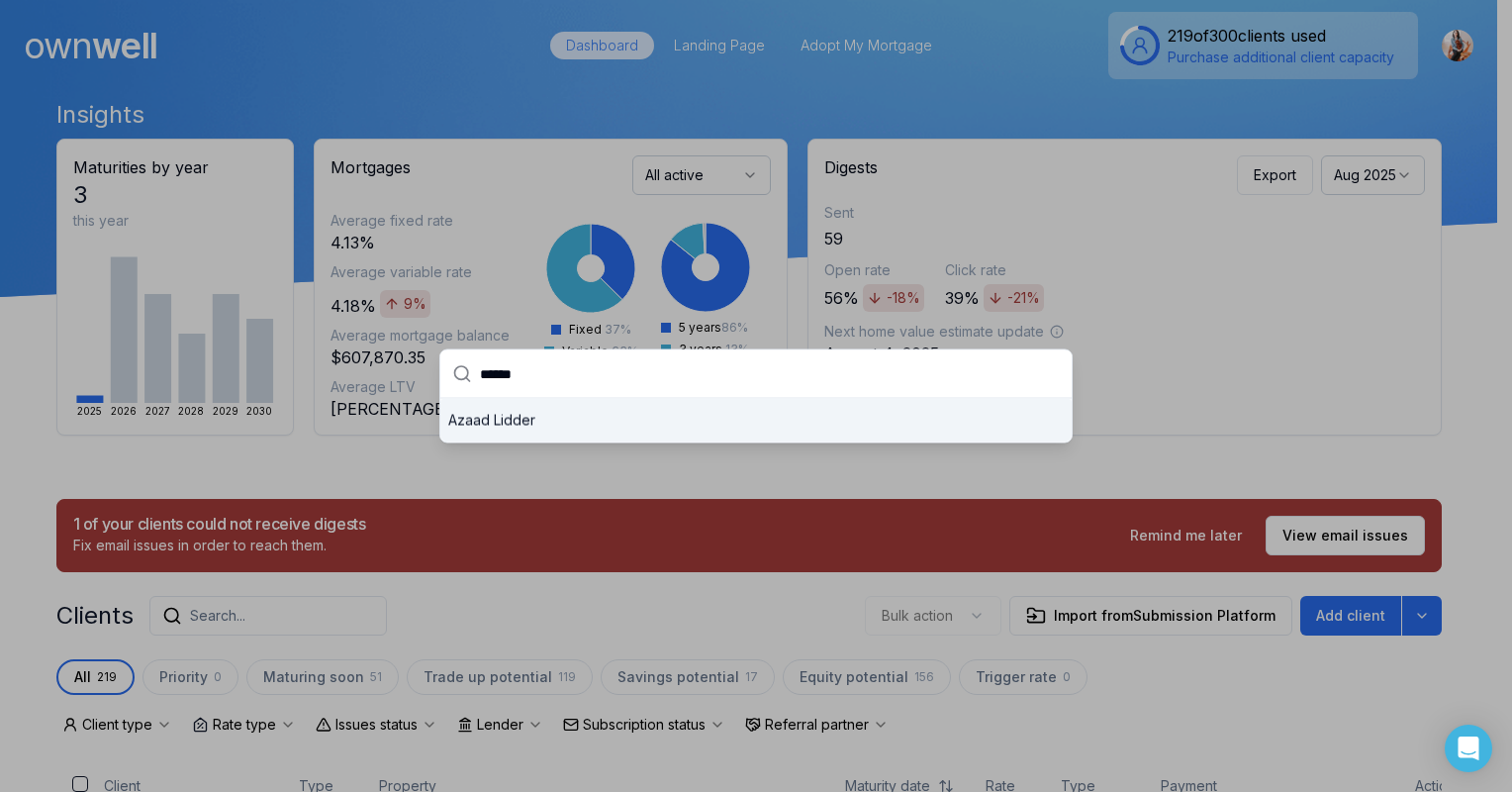 type on "******" 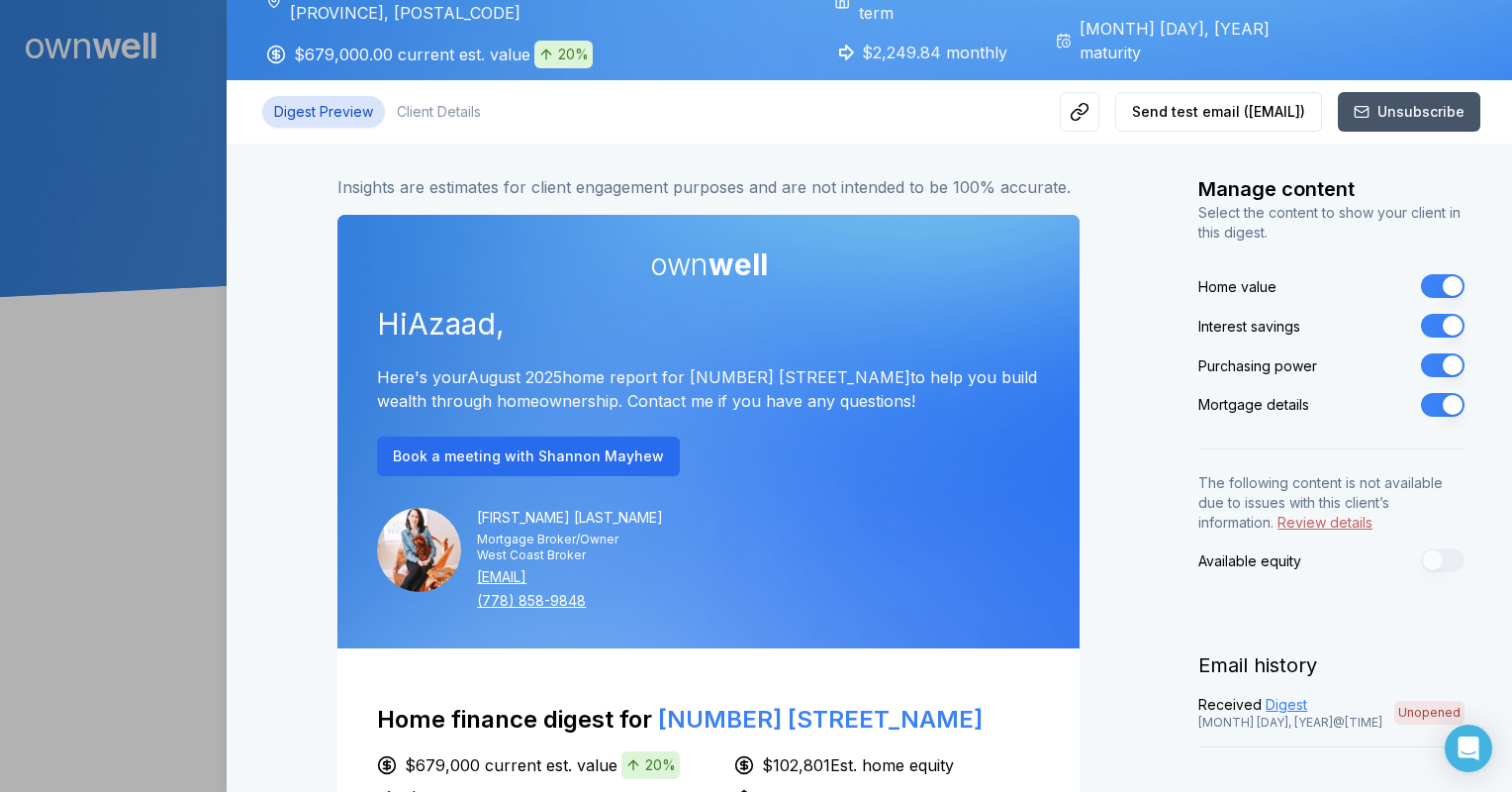 scroll, scrollTop: 0, scrollLeft: 0, axis: both 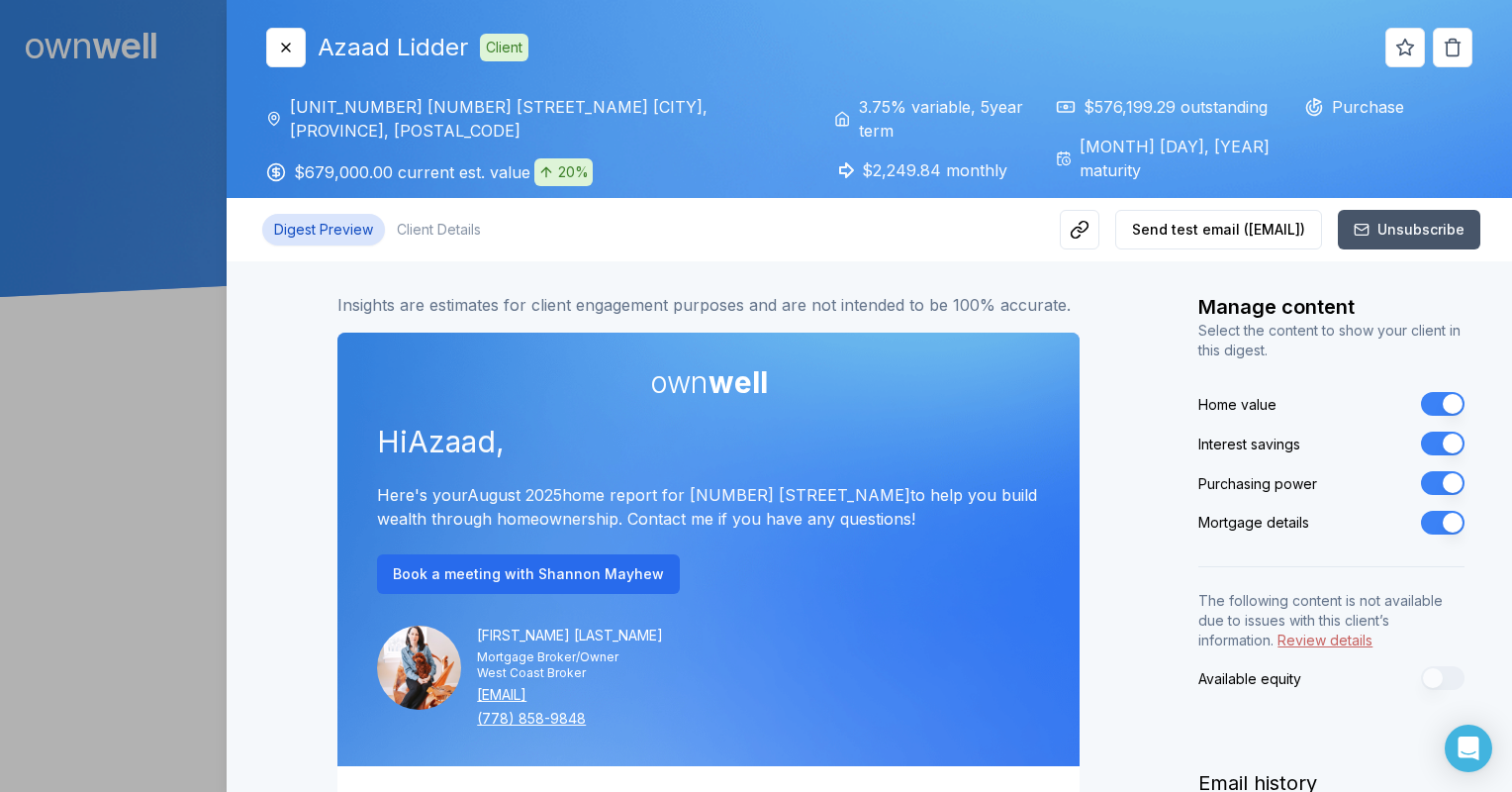 click on "January 1, 2027   maturity" at bounding box center [1168, 158] 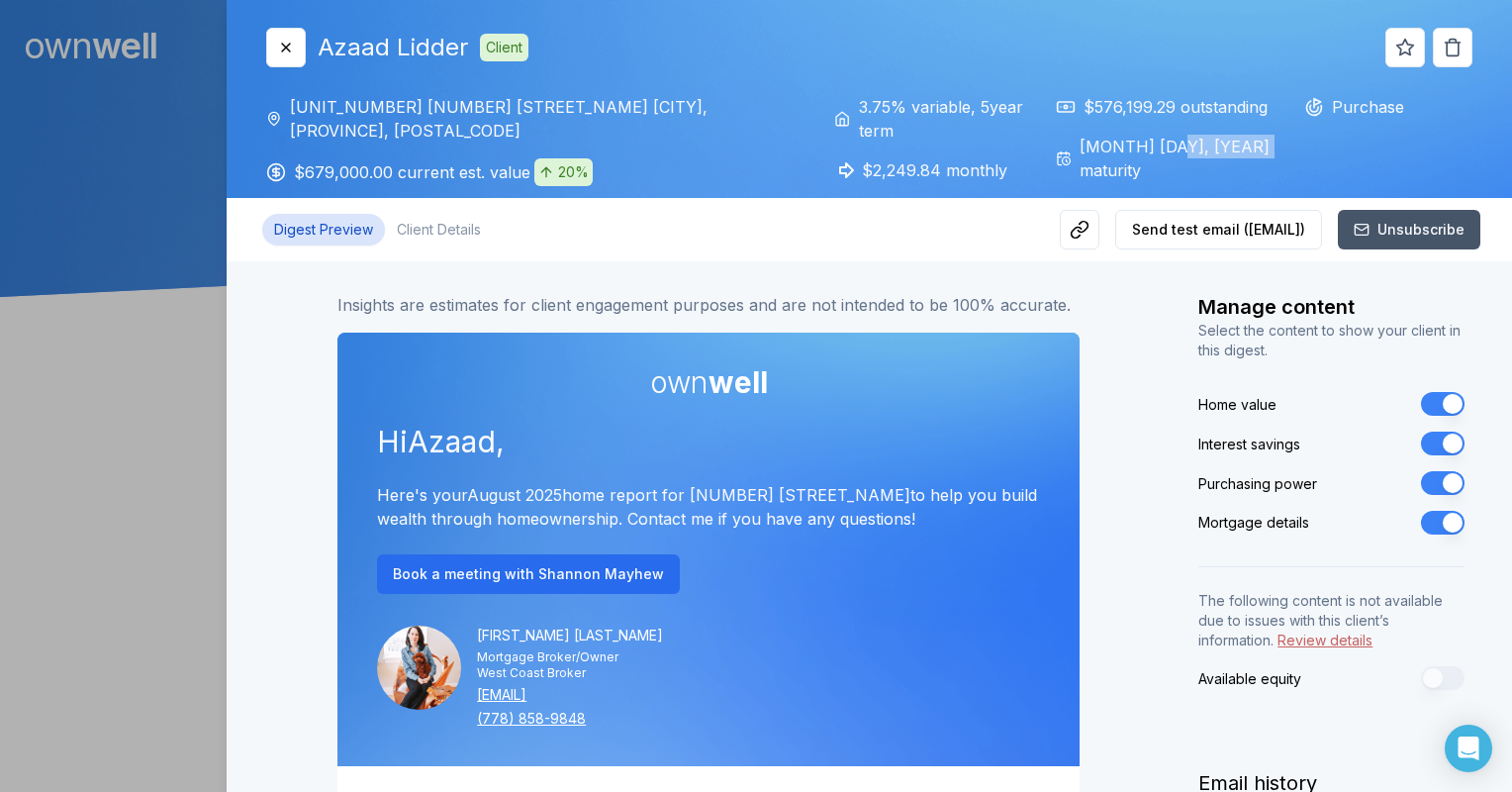 click on "January 1, 2027   maturity" at bounding box center [1168, 158] 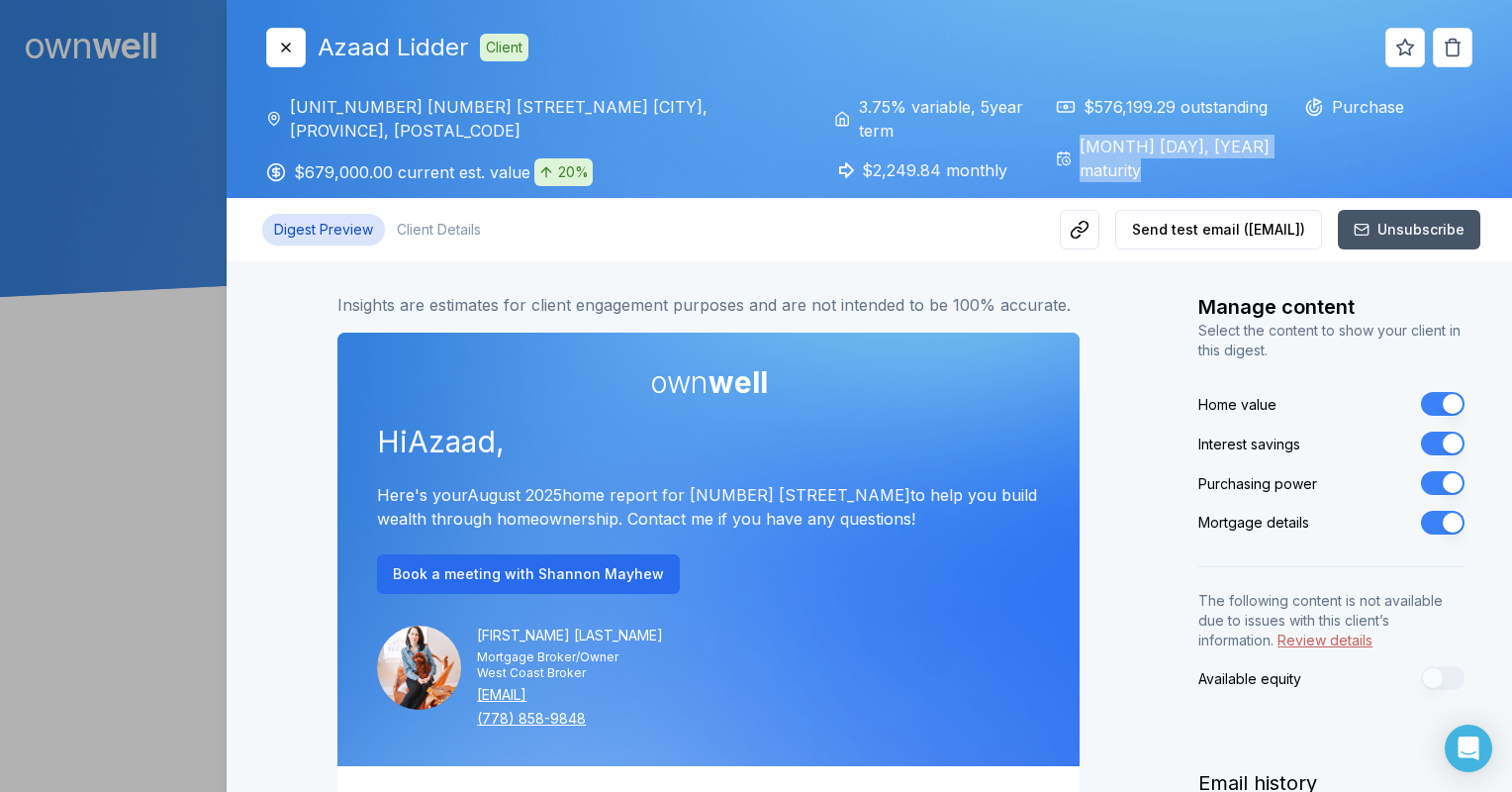 click on "January 1, 2027   maturity" at bounding box center (1168, 158) 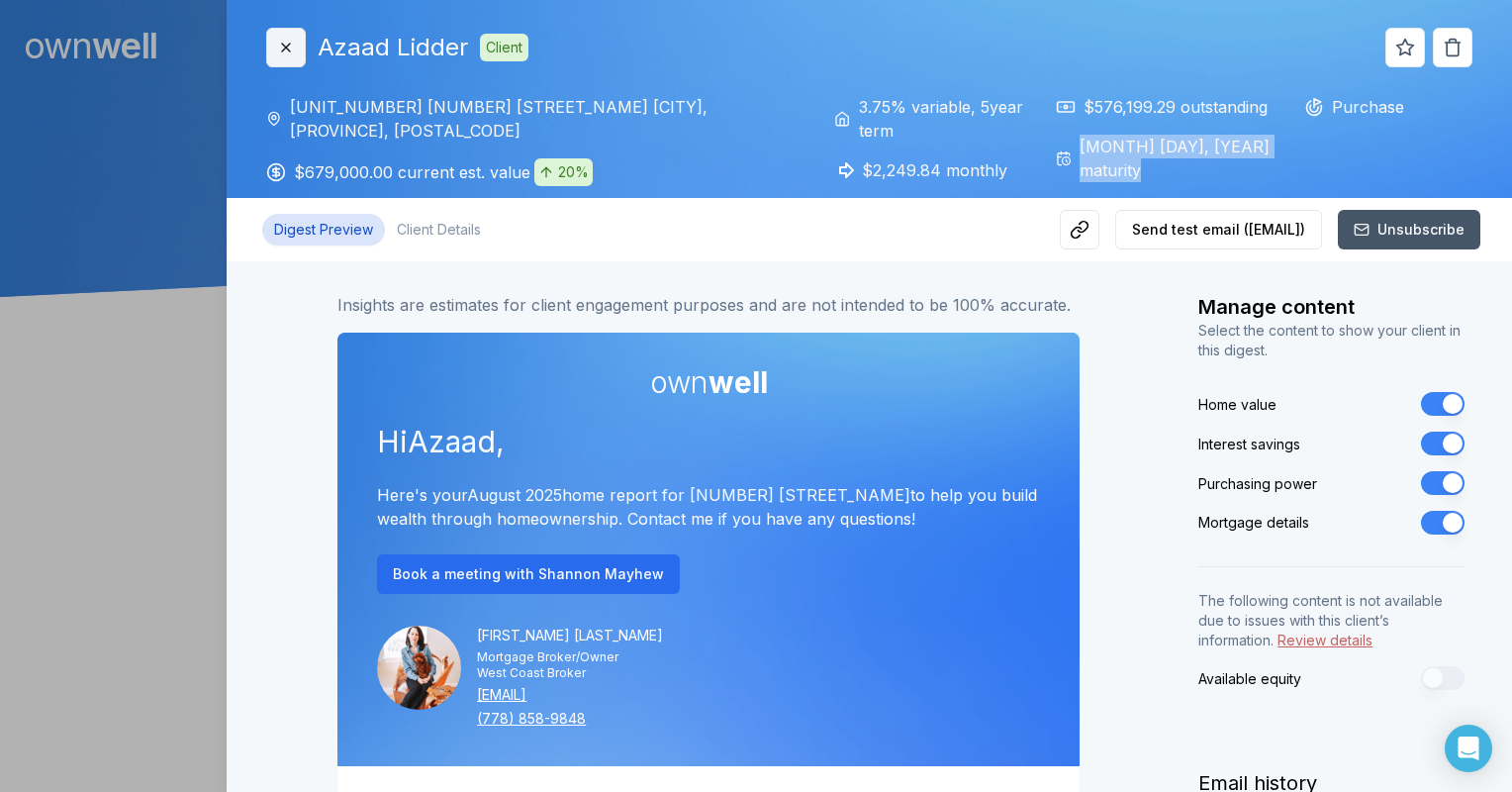 click 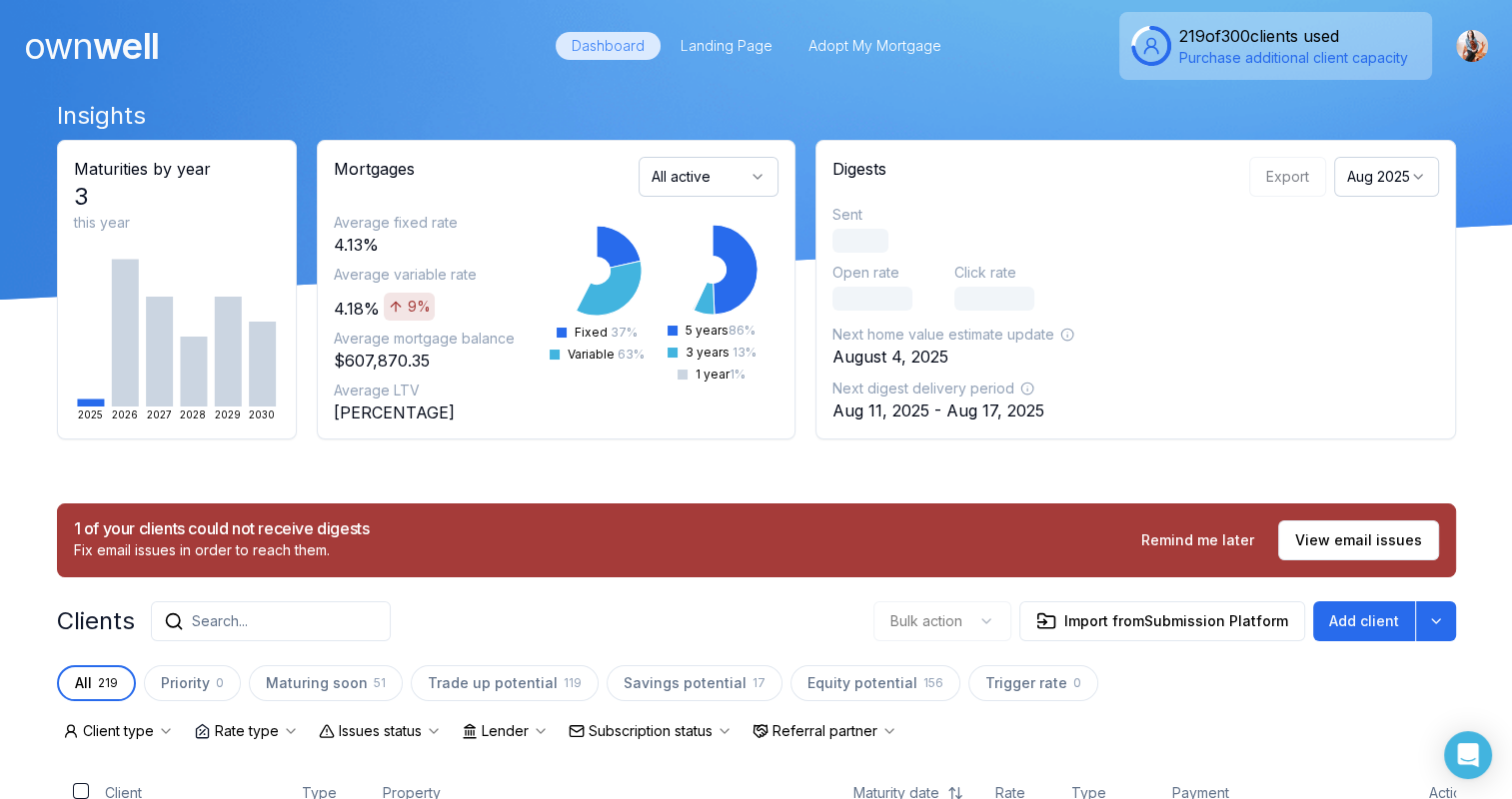 click on "Search..." at bounding box center [220, 621] 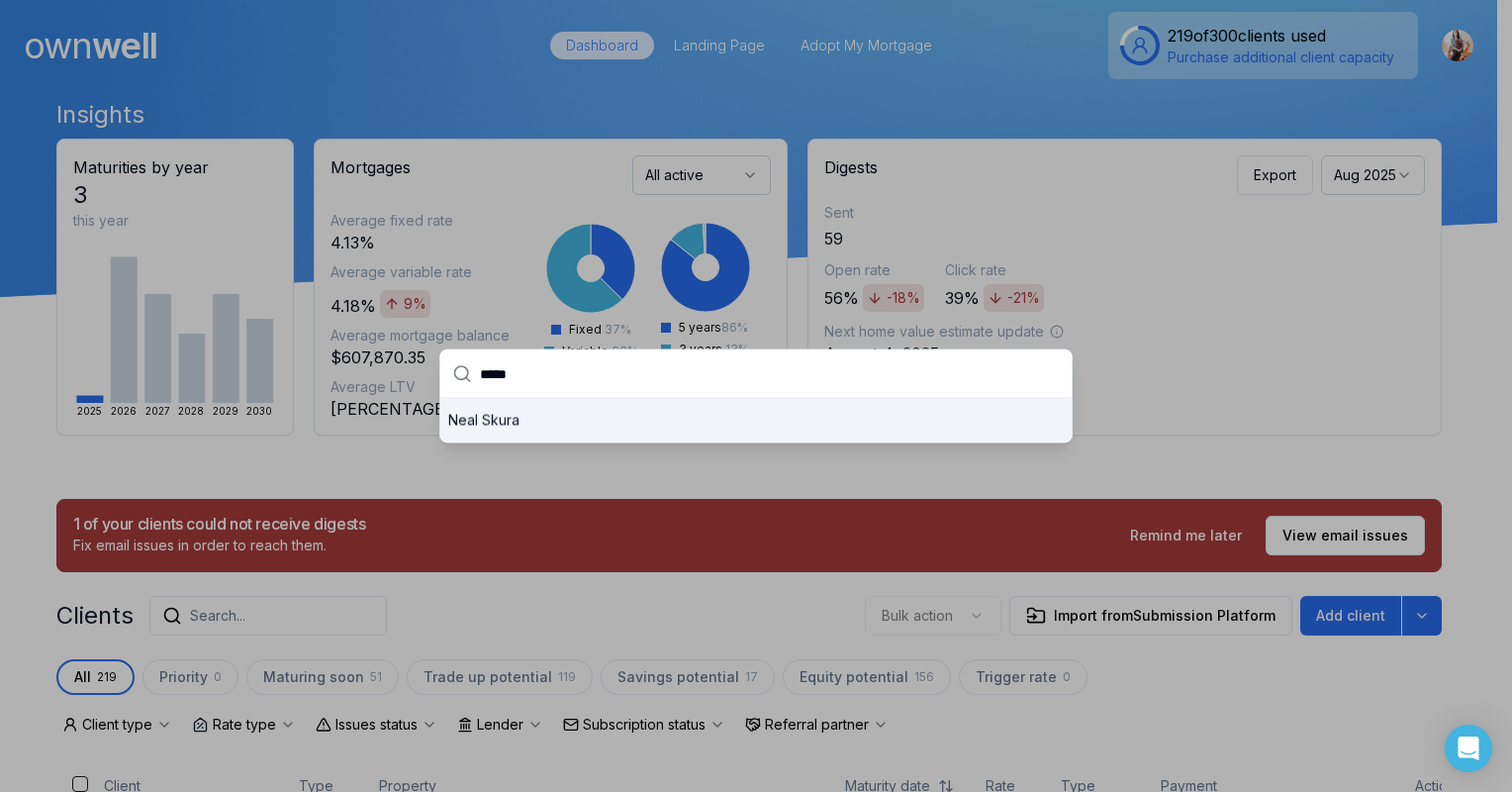 type on "*****" 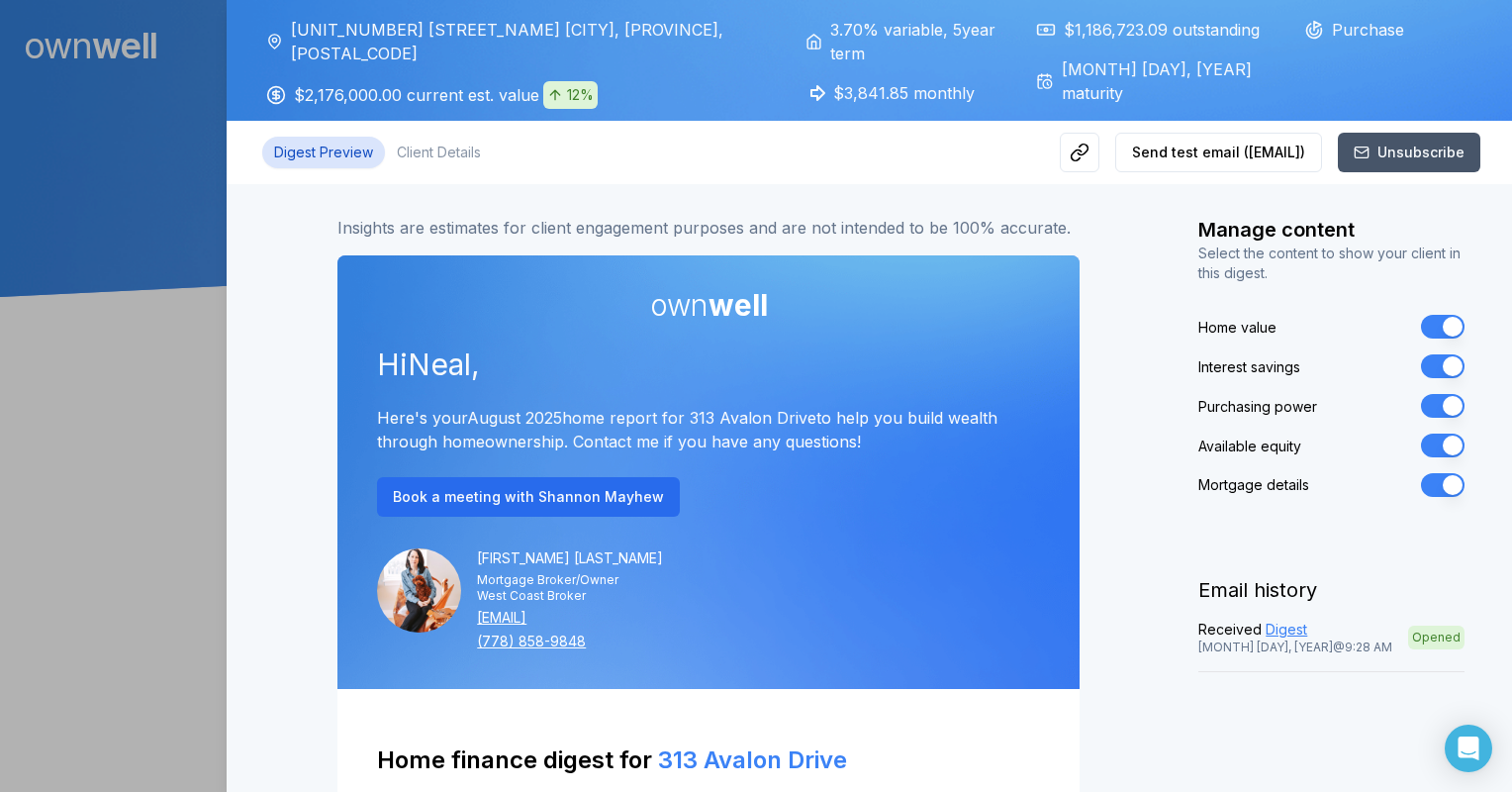 scroll, scrollTop: 99, scrollLeft: 0, axis: vertical 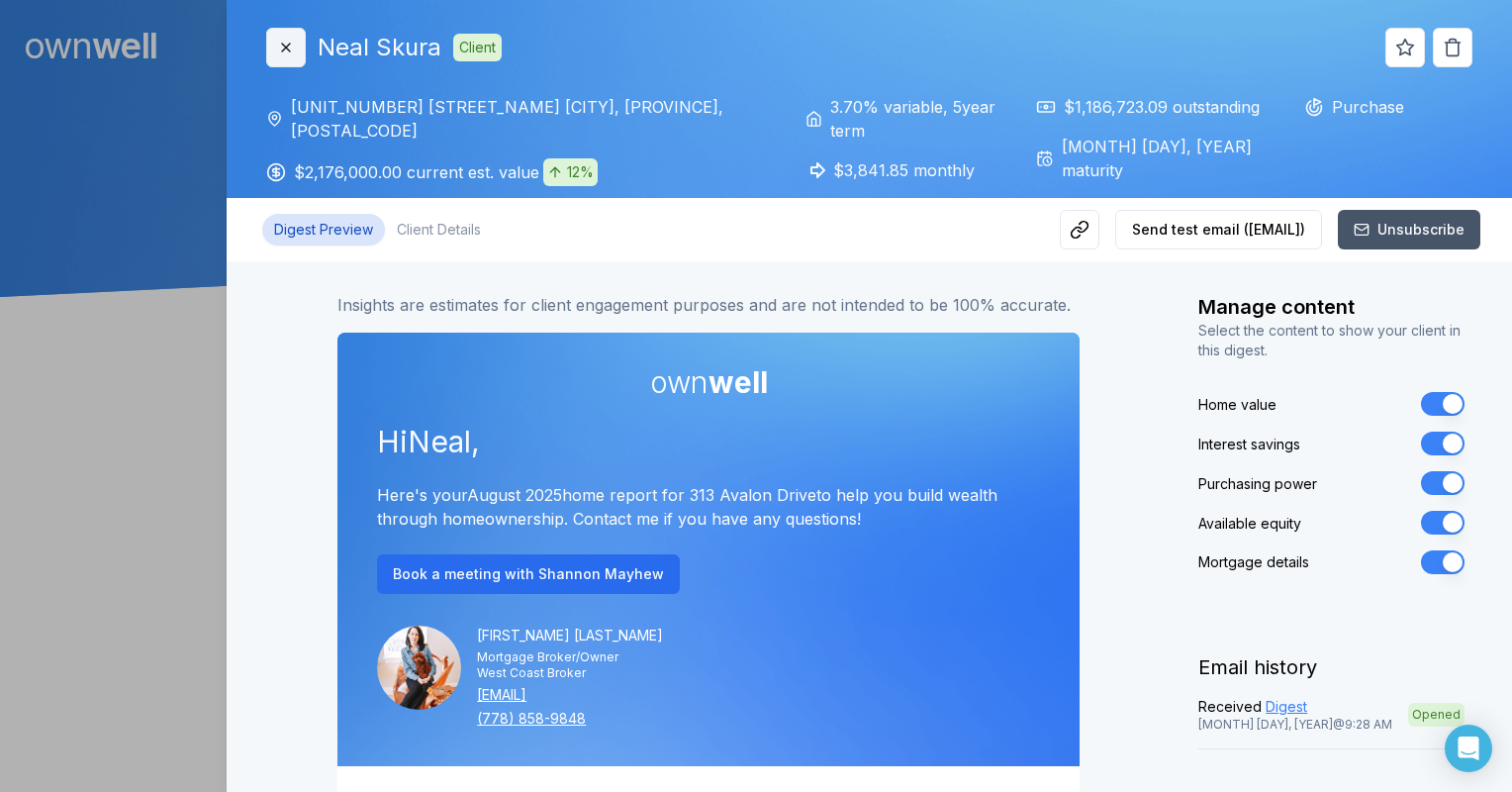 click 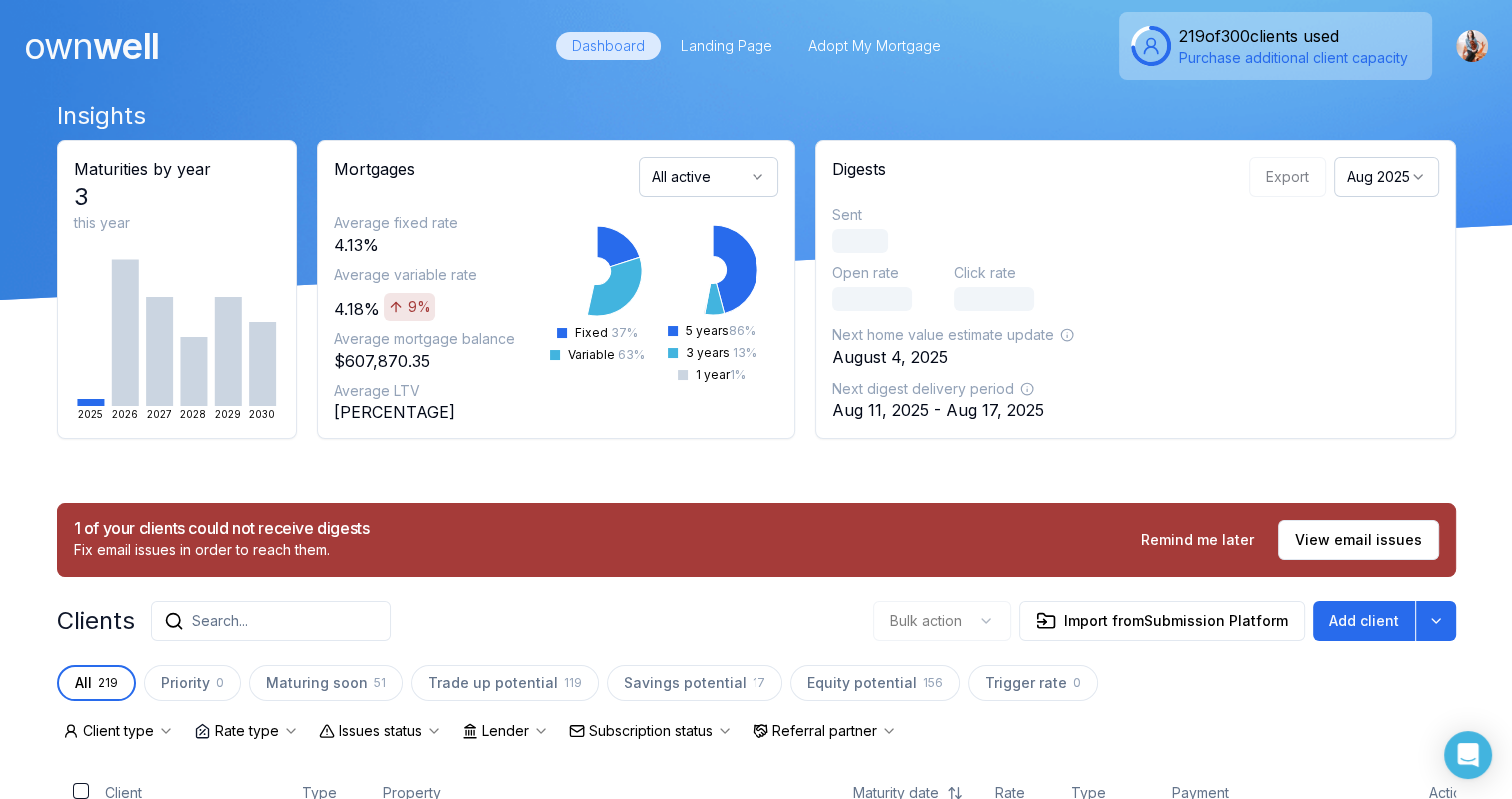 click on "Search..." at bounding box center (220, 621) 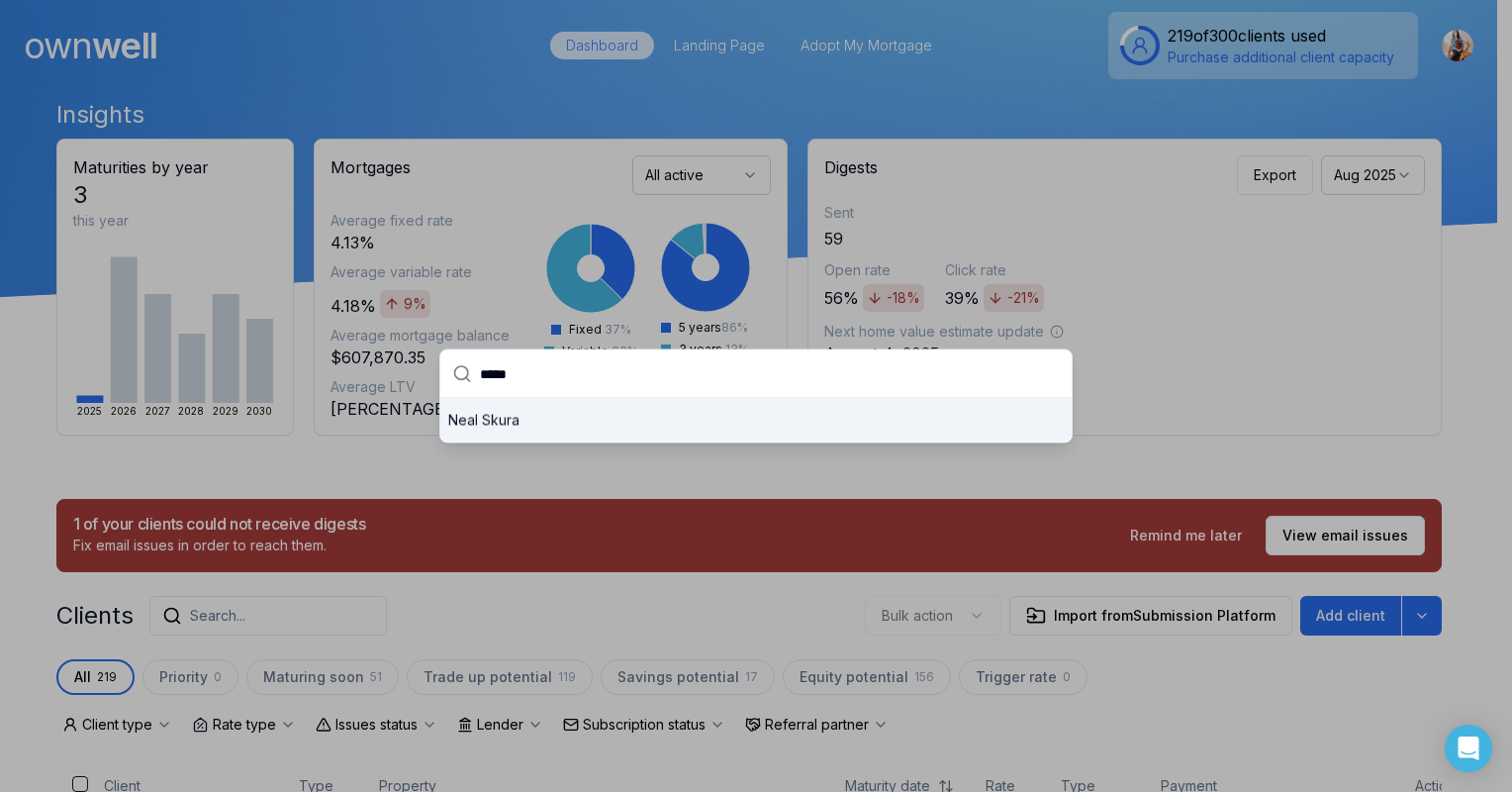 type on "*****" 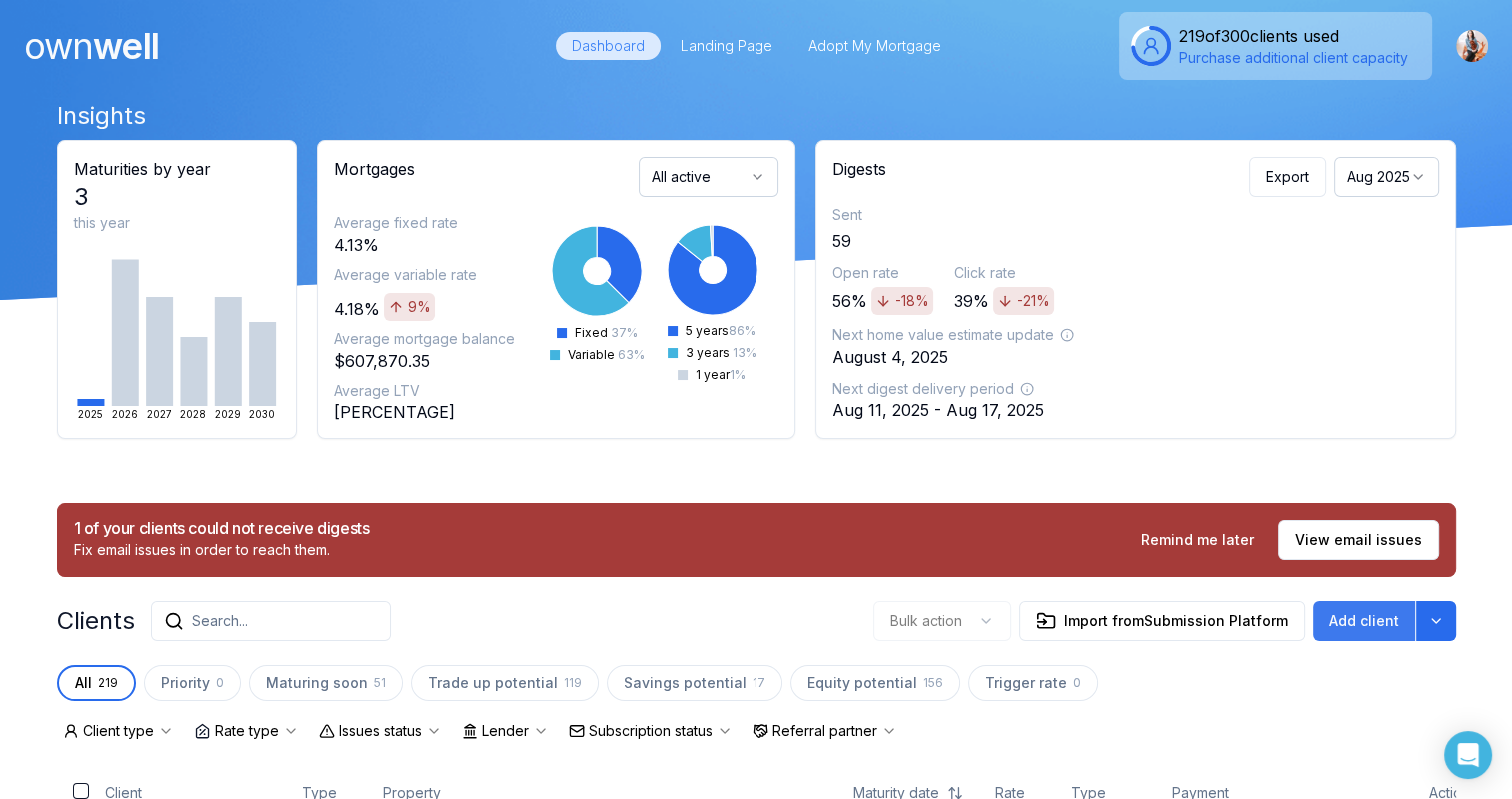 click on "Add client" at bounding box center (1364, 621) 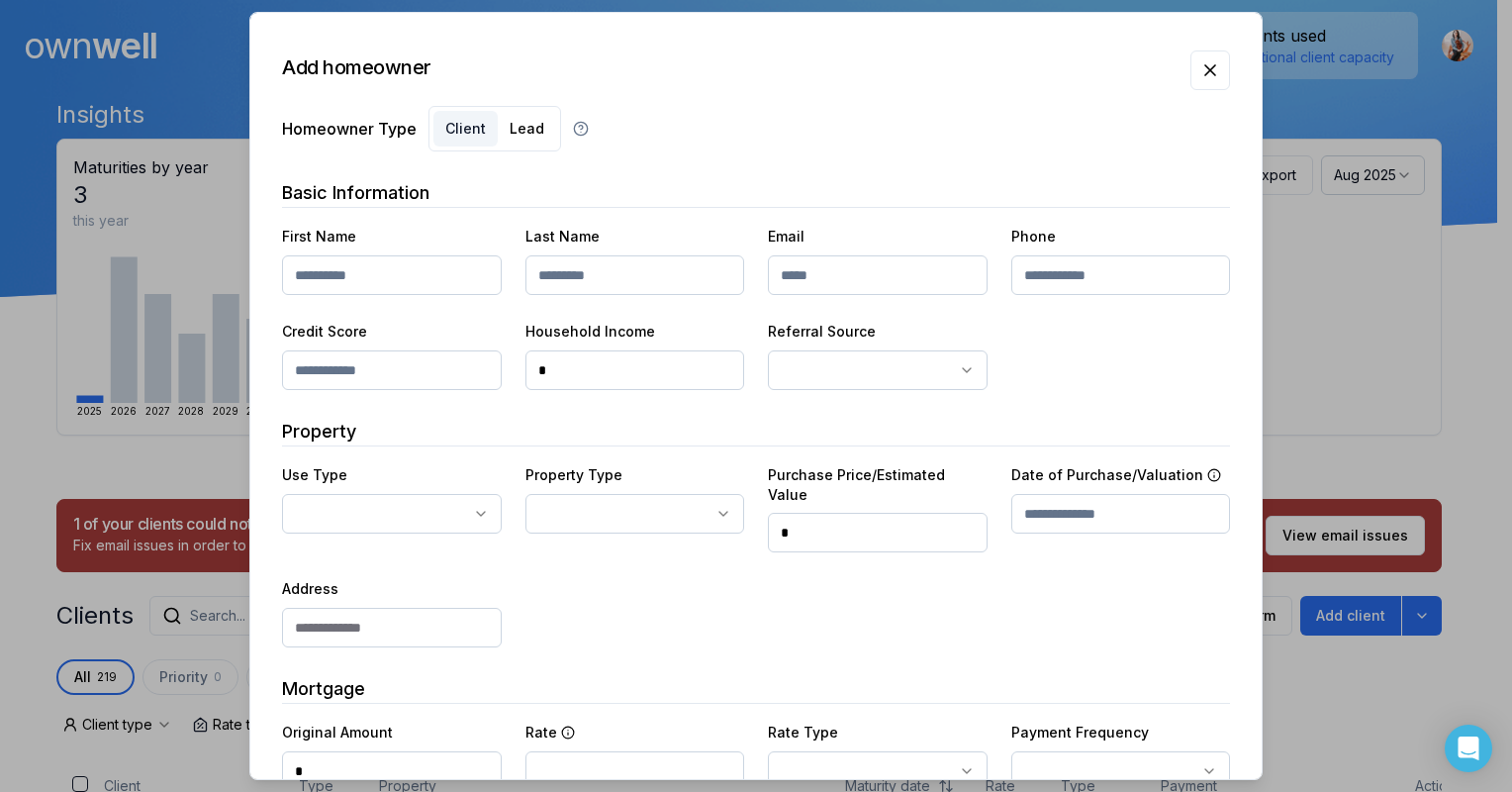 click at bounding box center [392, 275] 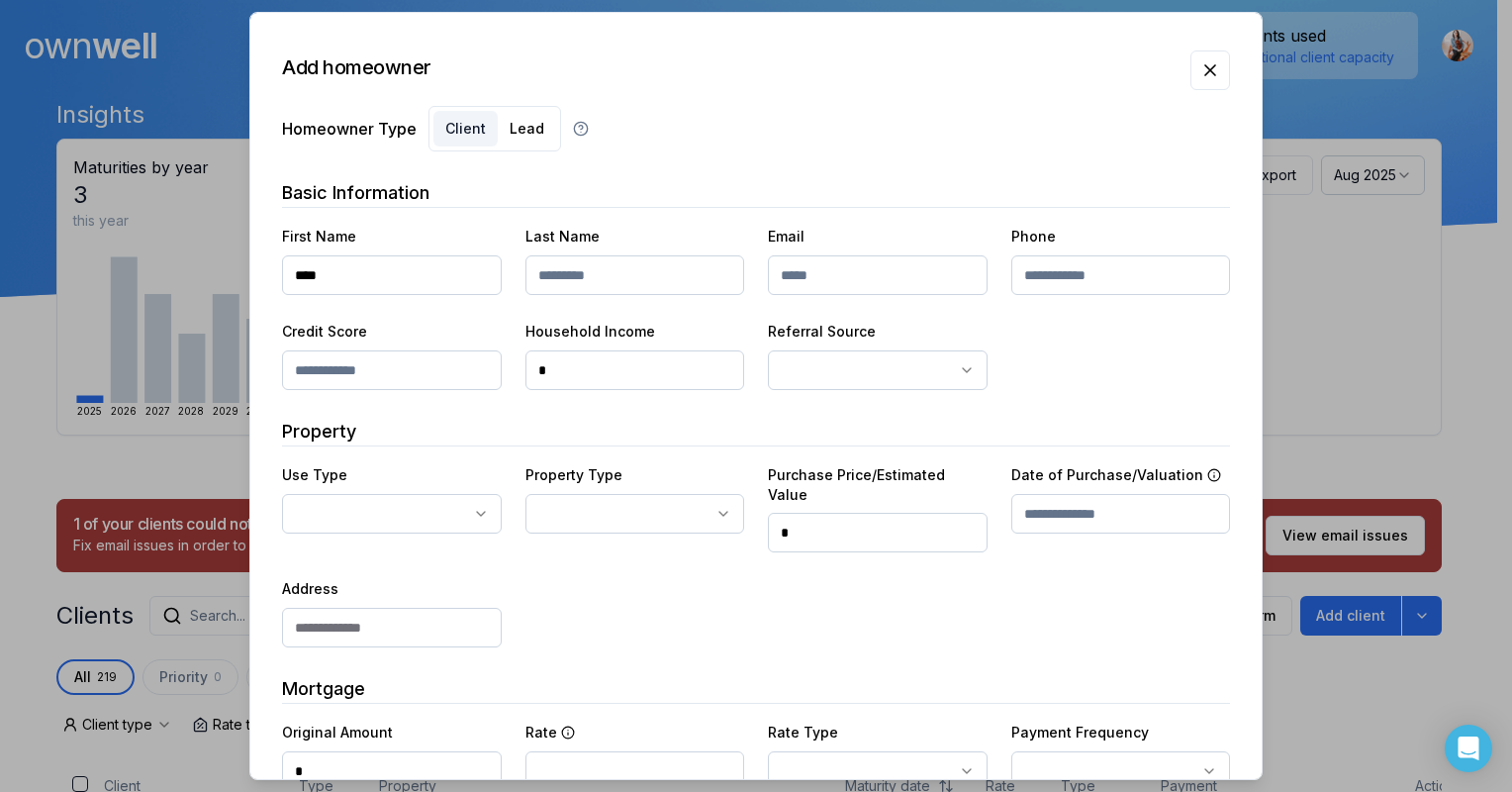 type on "****" 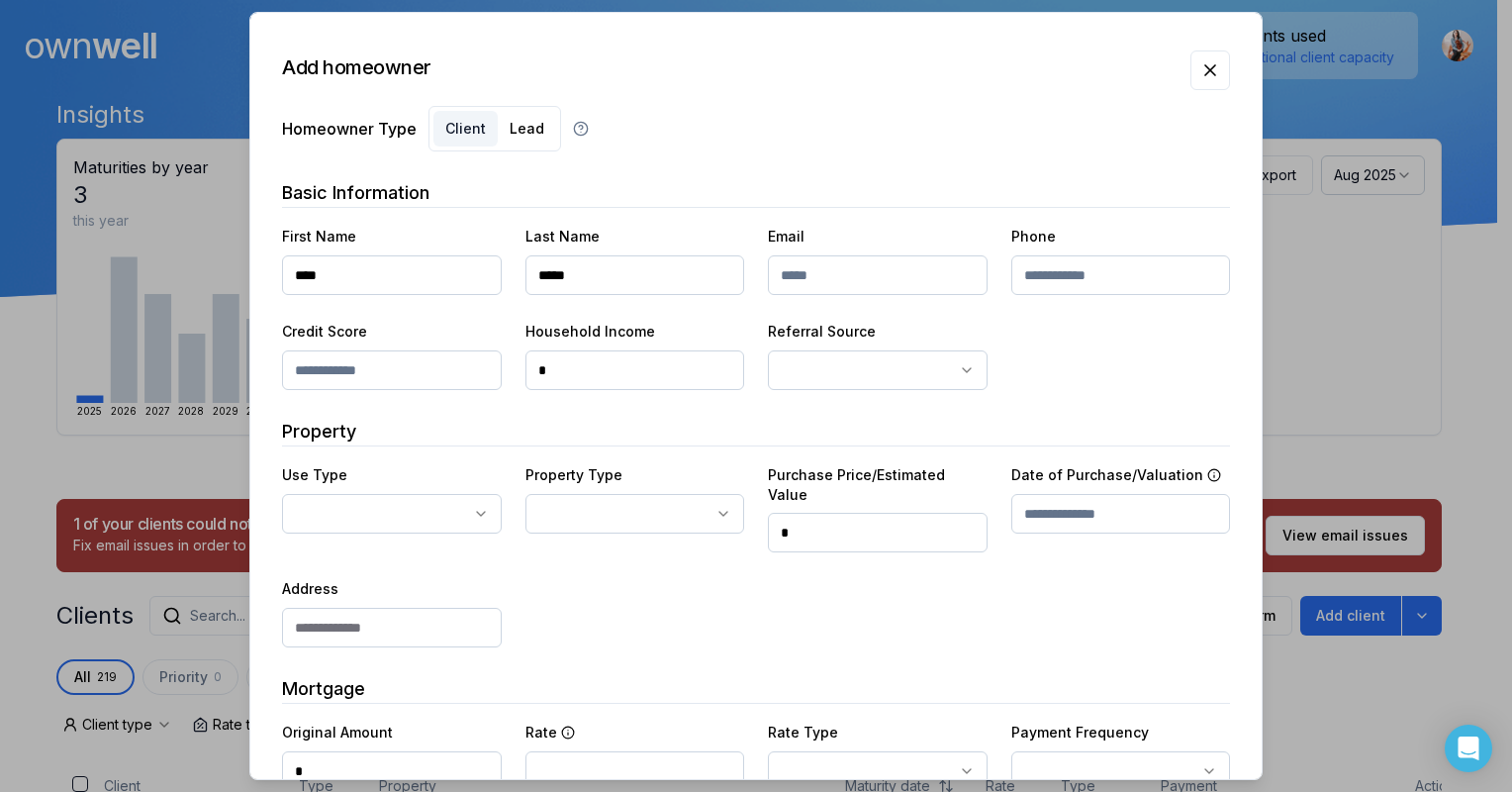 type on "*****" 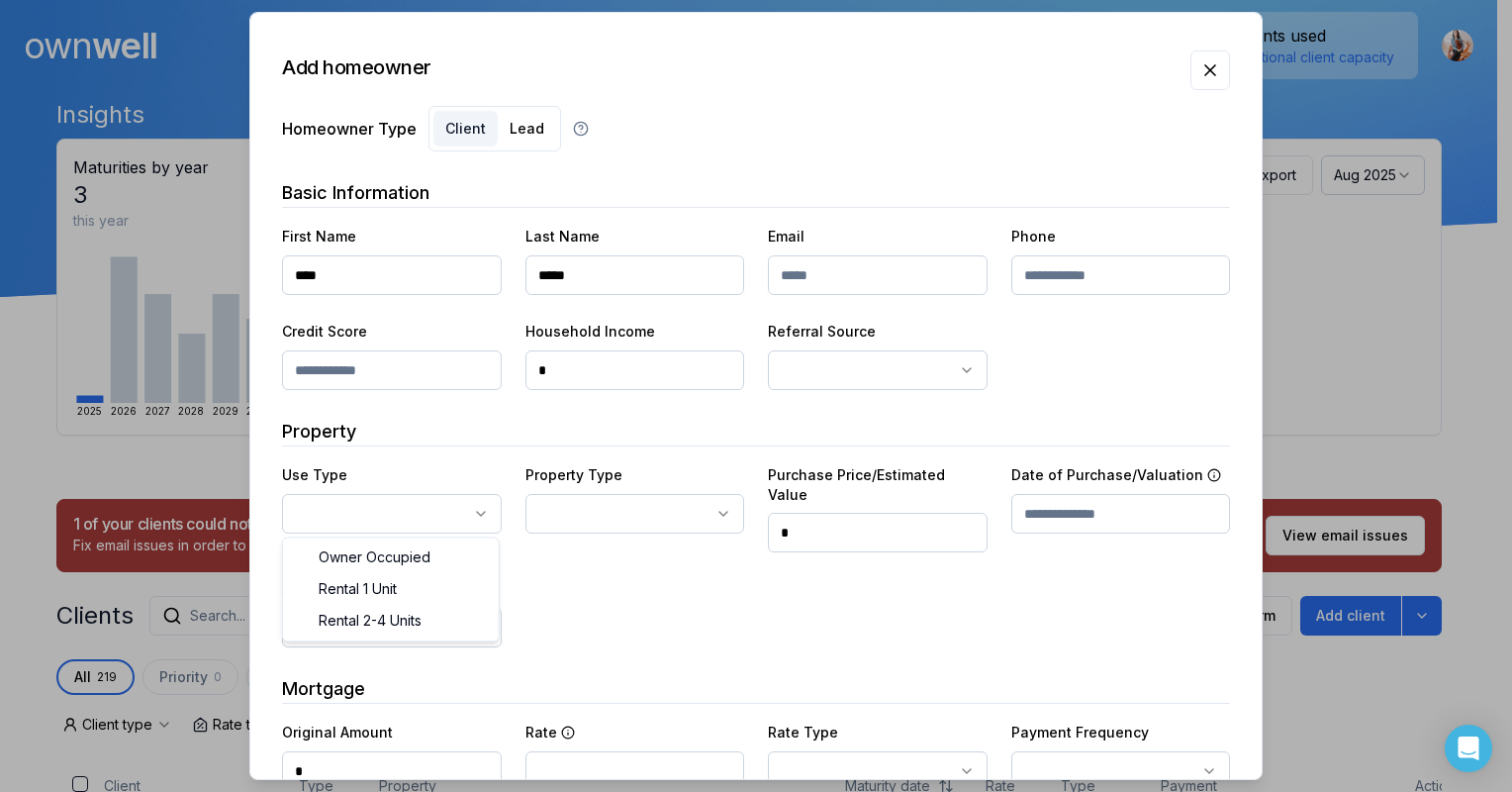 click on "Ownwell's platform is not optimized for mobile at this time. For the best experience, please use a desktop or laptop to manage your account. Note: The personalized homeownership reports you generate for clients are fully mobile-friendly and can be easily viewed on any device. own well Dashboard Landing Page Adopt My Mortgage [NUMBER] of [NUMBER] clients used Purchase additional client capacity Insights Maturities by year [NUMBER] this year [YEAR] [YEAR] [YEAR] [YEAR] [YEAR] [YEAR] Mortgages All active Average fixed rate [RATE] Average variable rate [RATE] [PERCENTAGE] Average mortgage balance [AMOUNT] Average LTV [PERCENTAGE] Fixed [PERCENTAGE] Variable [PERCENTAGE] [TERM] [PERCENTAGE] [TERM] [PERCENTAGE] [TERM] [PERCENTAGE] Digests Export [MONTH] [YEAR] Sent [PERCENTAGE] Open rate [PERCENTAGE] Click rate [PERCENTAGE] Next home value estimate update [DATE] Next digest delivery period [DATE] - [DATE] [NUMBER] of your clients could not receive digests Fix email issues in order to reach them. Remind me later View email issues Clients Search... Bulk action Import from All [NUMBER]" at bounding box center [748, 148] 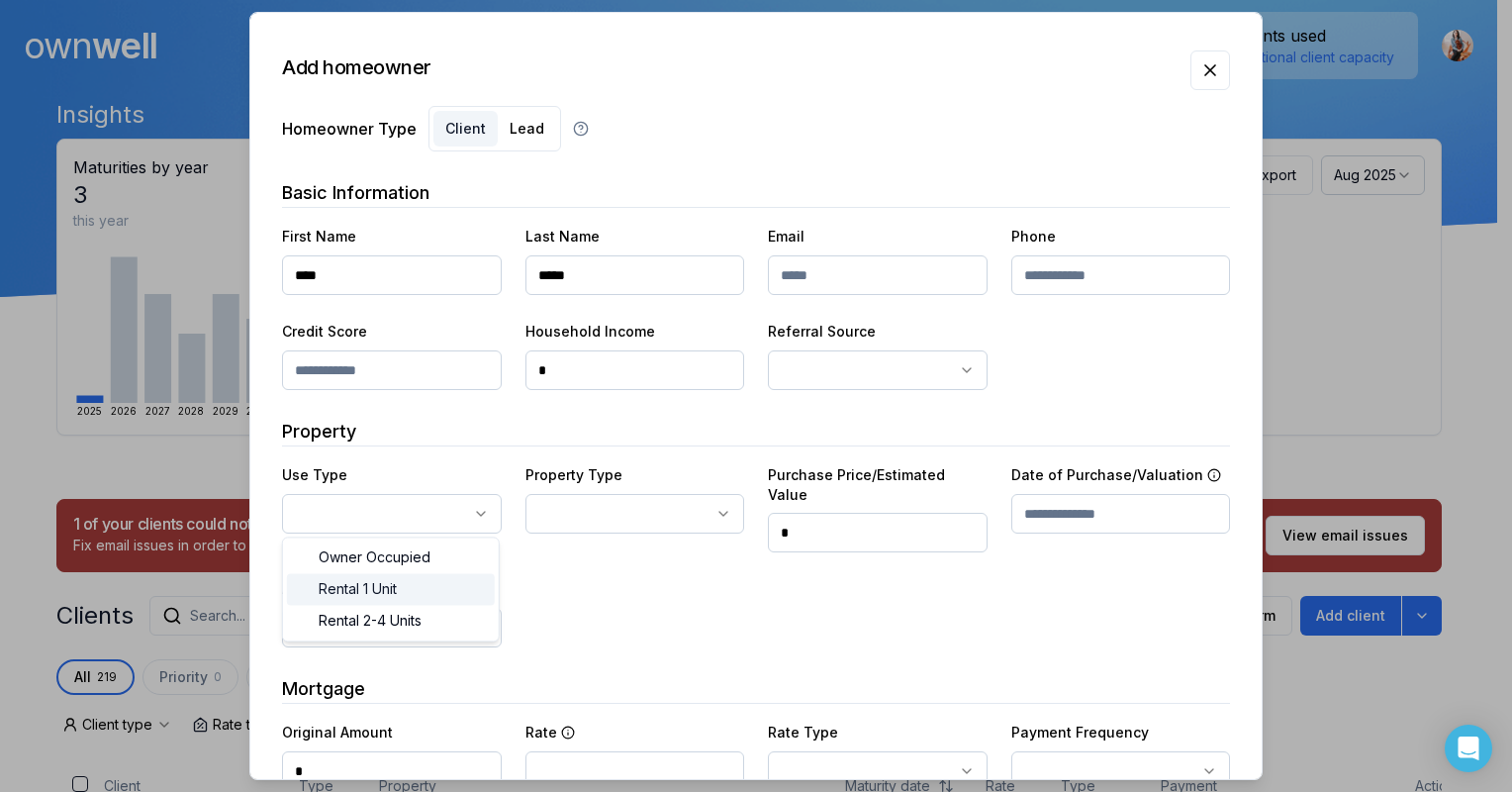 select on "********" 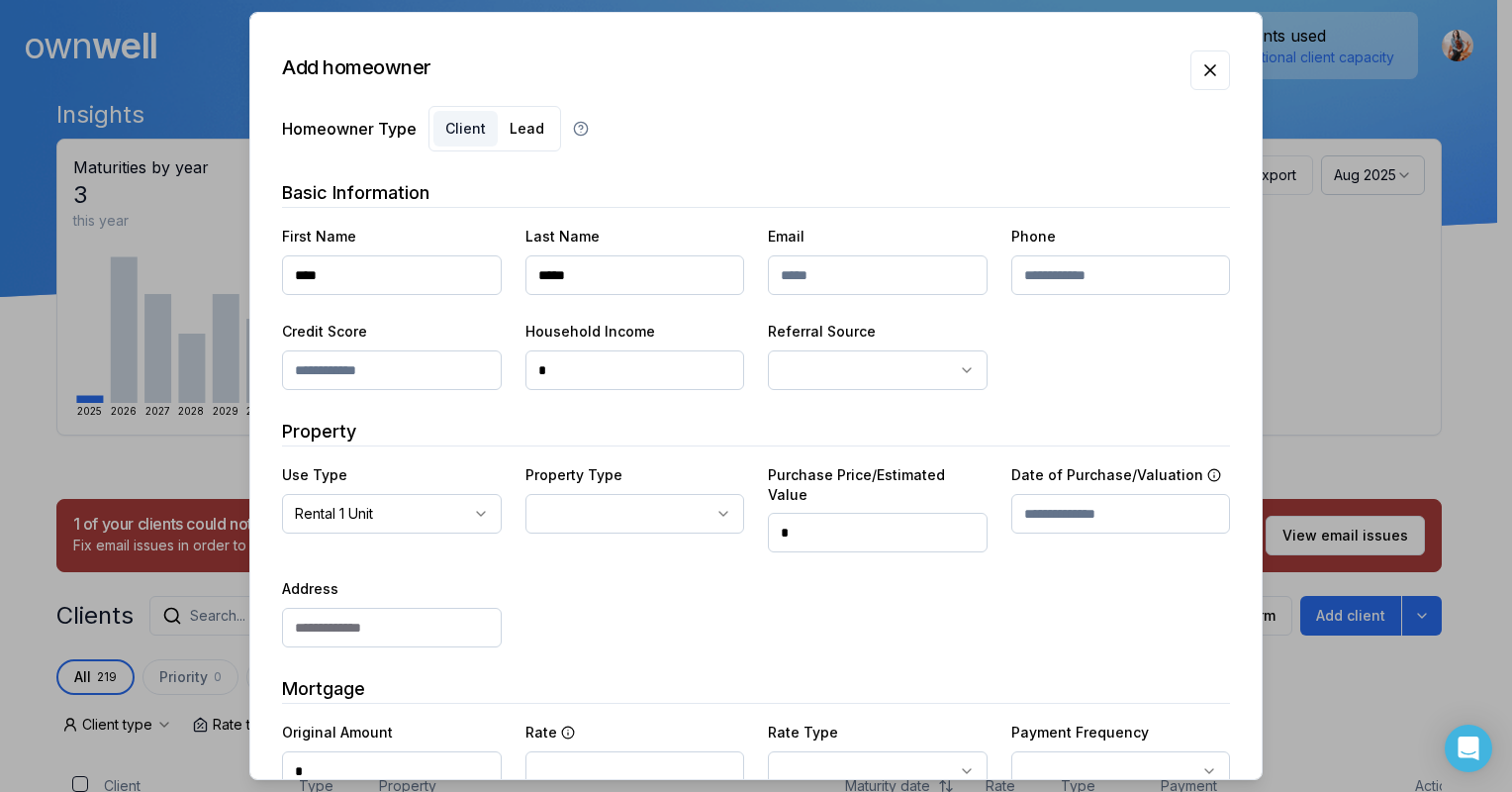 click on "Ownwell's platform is not optimized for mobile at this time. For the best experience, please use a desktop or laptop to manage your account. Note: The personalized homeownership reports you generate for clients are fully mobile-friendly and can be easily viewed on any device. own well Dashboard Landing Page Adopt My Mortgage [NUMBER] of [NUMBER] clients used Purchase additional client capacity Insights Maturities by year [NUMBER] this year [YEAR] [YEAR] [YEAR] [YEAR] [YEAR] [YEAR] Mortgages All active Average fixed rate [RATE] Average variable rate [RATE] [PERCENTAGE] Average mortgage balance [AMOUNT] Average LTV [PERCENTAGE] Fixed [PERCENTAGE] Variable [PERCENTAGE] [TERM] [PERCENTAGE] [TERM] [PERCENTAGE] [TERM] [PERCENTAGE] Digests Export [MONTH] [YEAR] Sent [PERCENTAGE] Open rate [PERCENTAGE] Click rate [PERCENTAGE] Next home value estimate update [DATE] Next digest delivery period [DATE] - [DATE] [NUMBER] of your clients could not receive digests Fix email issues in order to reach them. Remind me later View email issues Clients Search... Bulk action Import from All [NUMBER]" at bounding box center [748, 148] 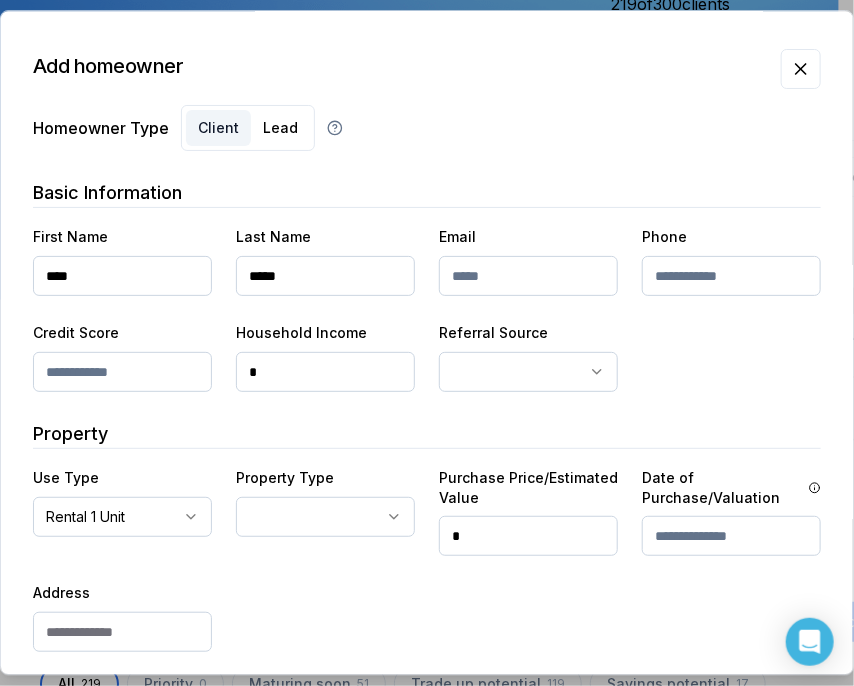 click on "**********" at bounding box center [427, 581] 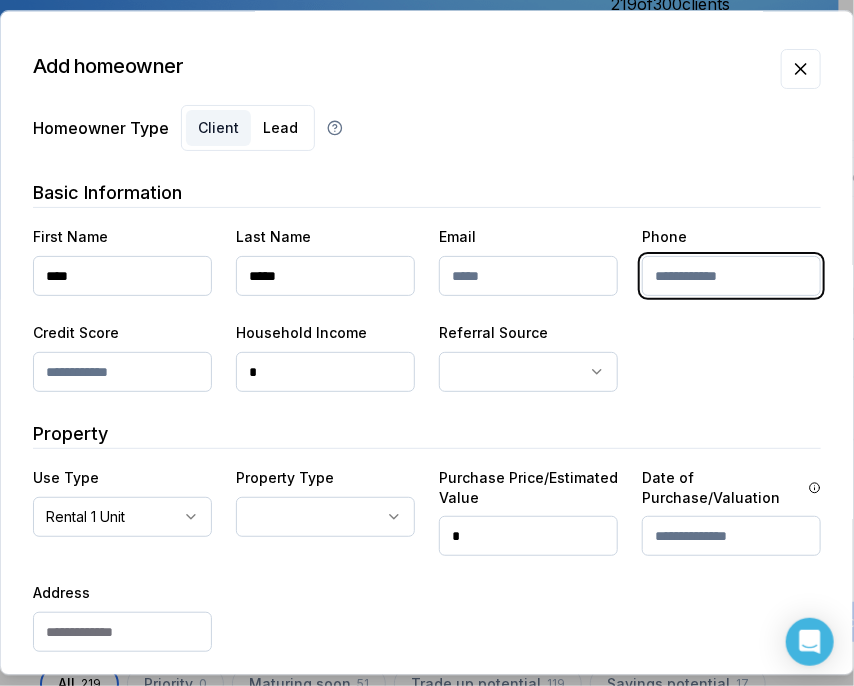 click at bounding box center (731, 276) 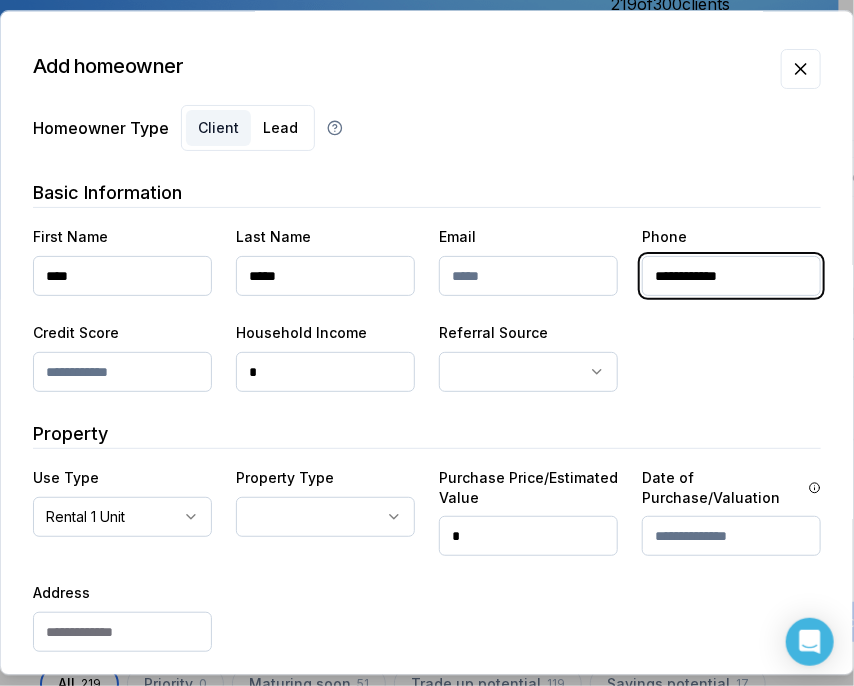 drag, startPoint x: 735, startPoint y: 265, endPoint x: 724, endPoint y: 267, distance: 11.18034 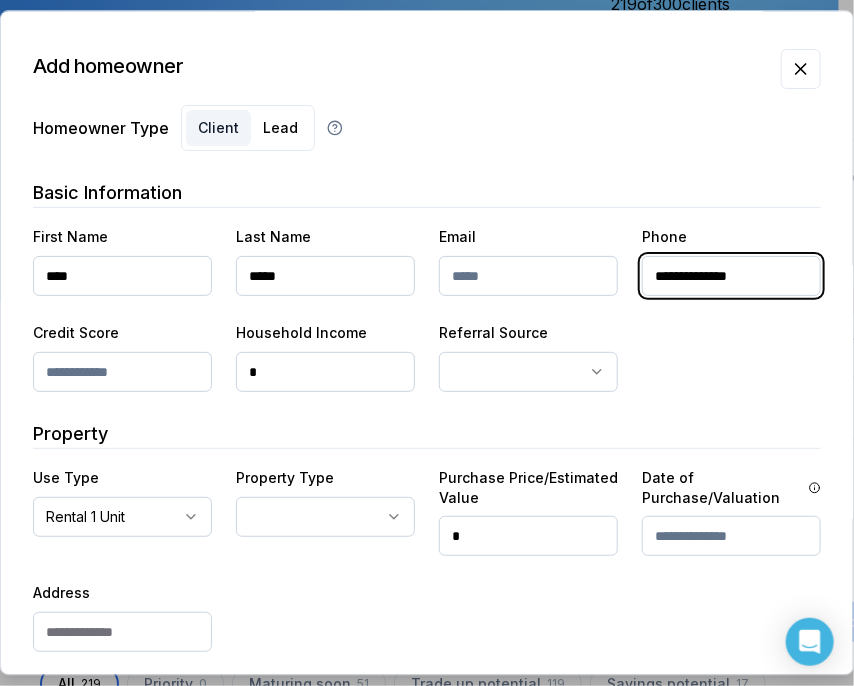 type on "**********" 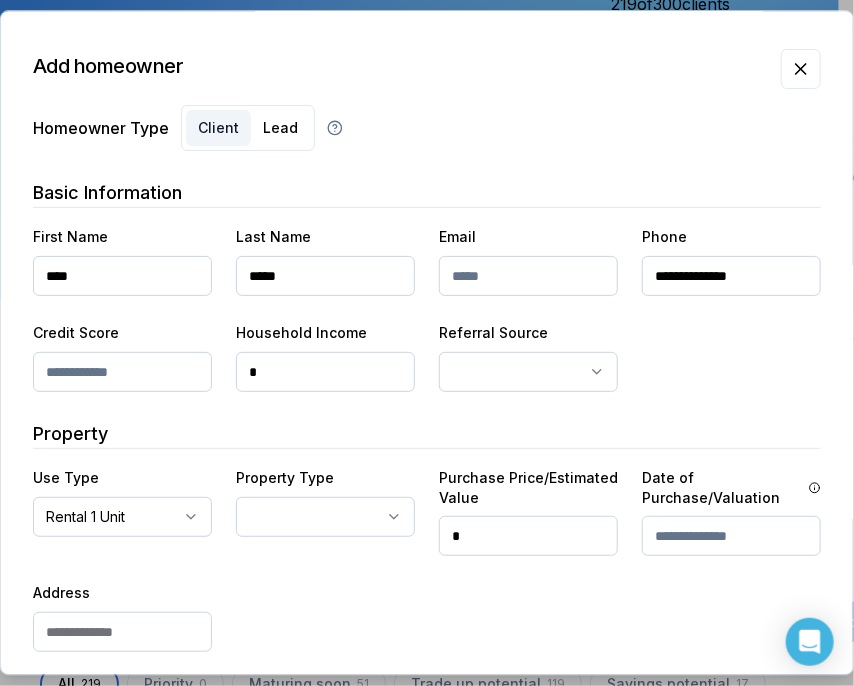 click at bounding box center (528, 276) 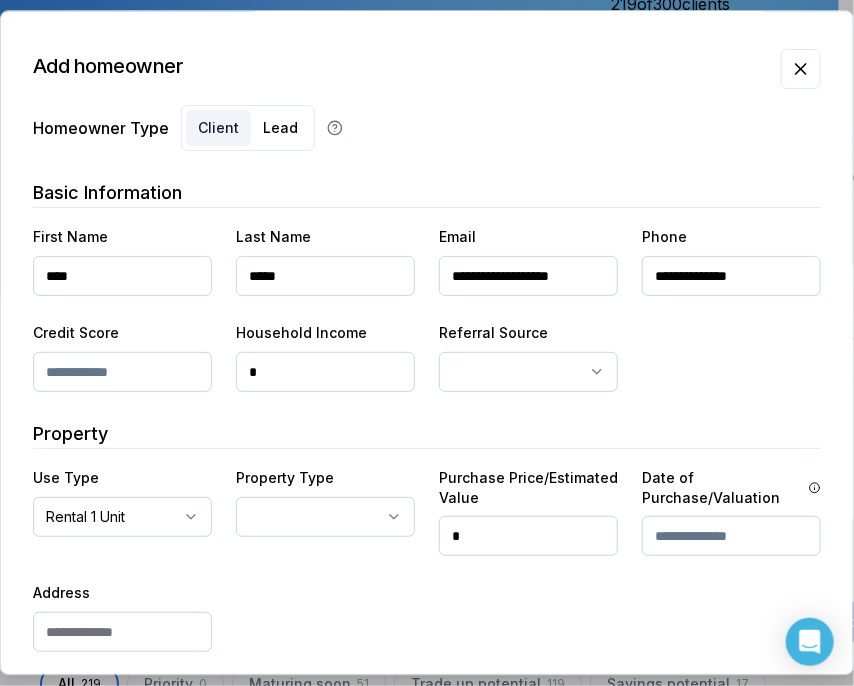 type on "**********" 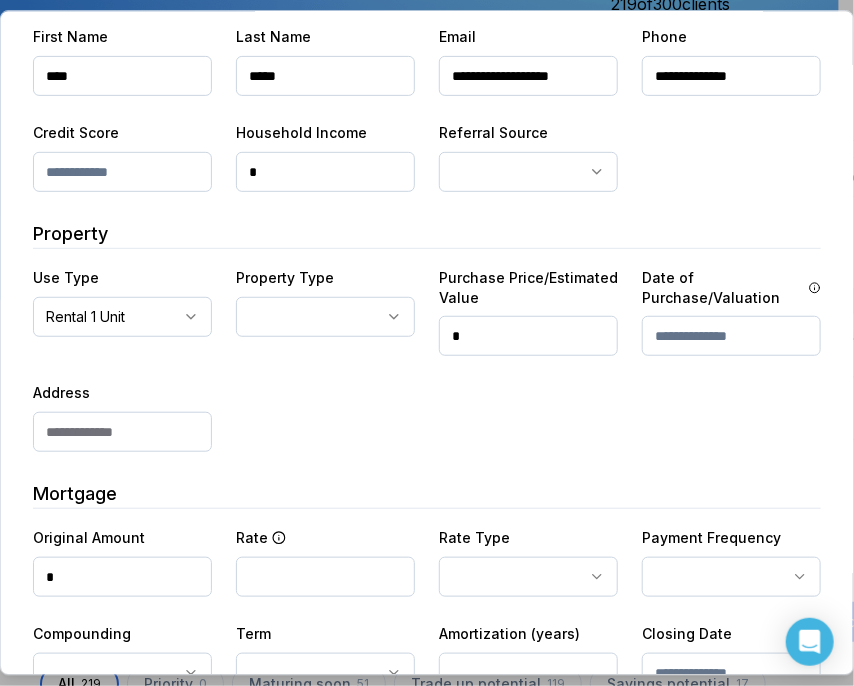 click at bounding box center [122, 432] 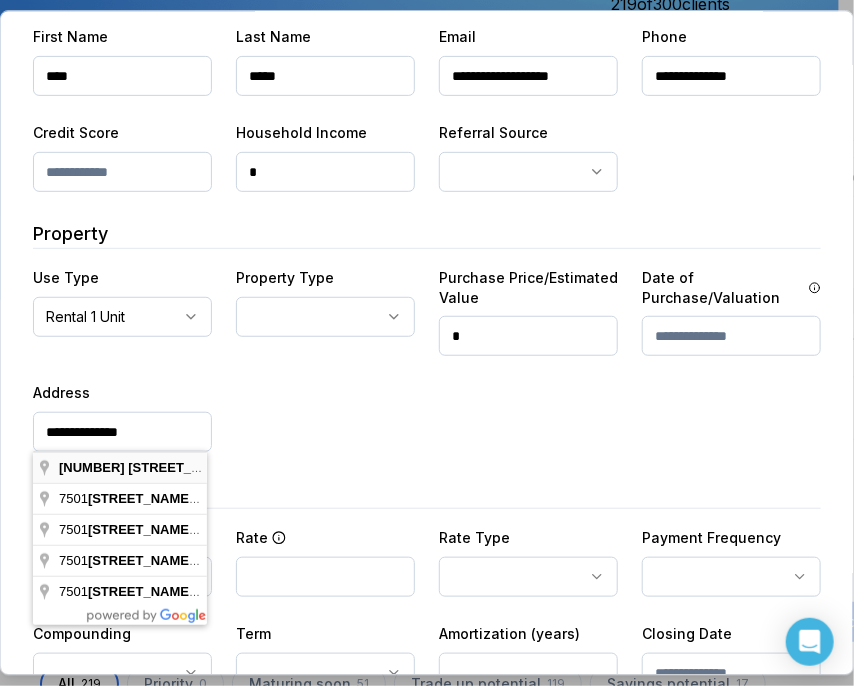 type on "**********" 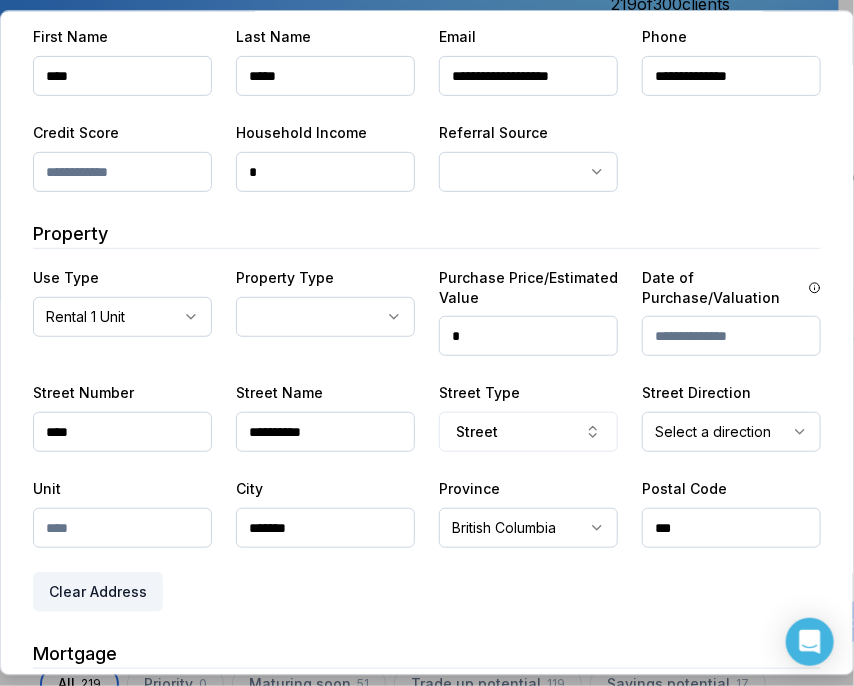 click at bounding box center (122, 528) 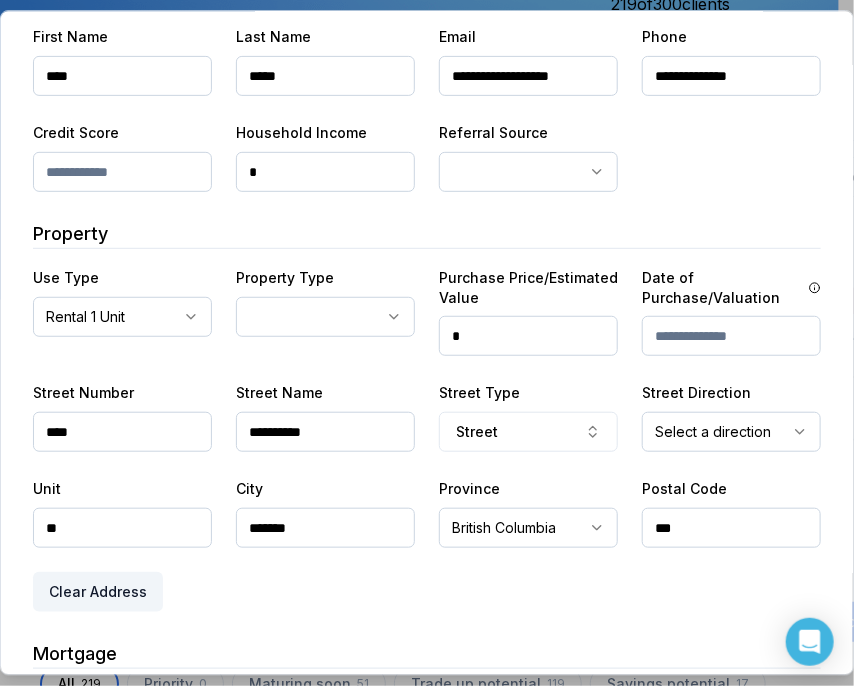 type on "**" 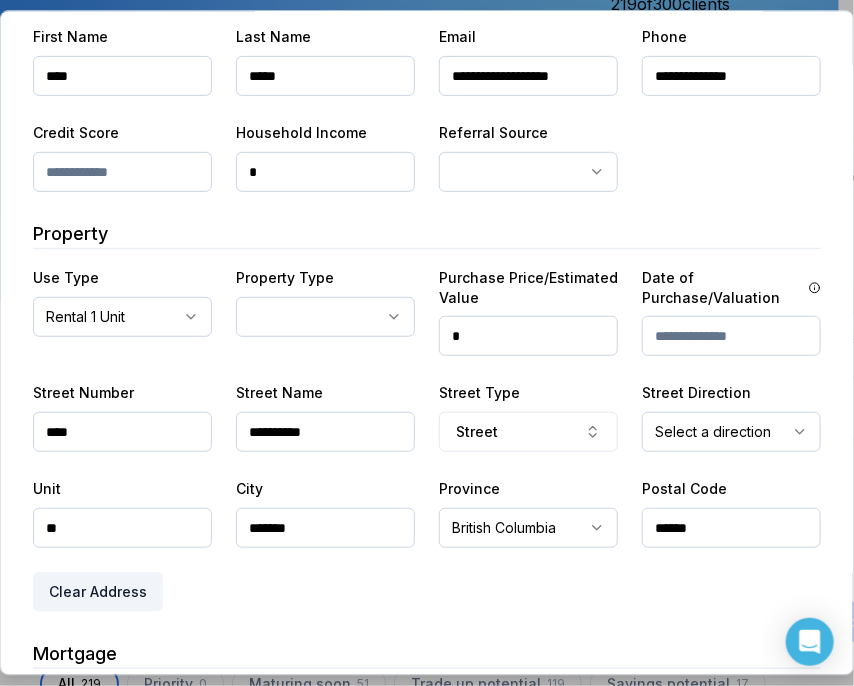type on "******" 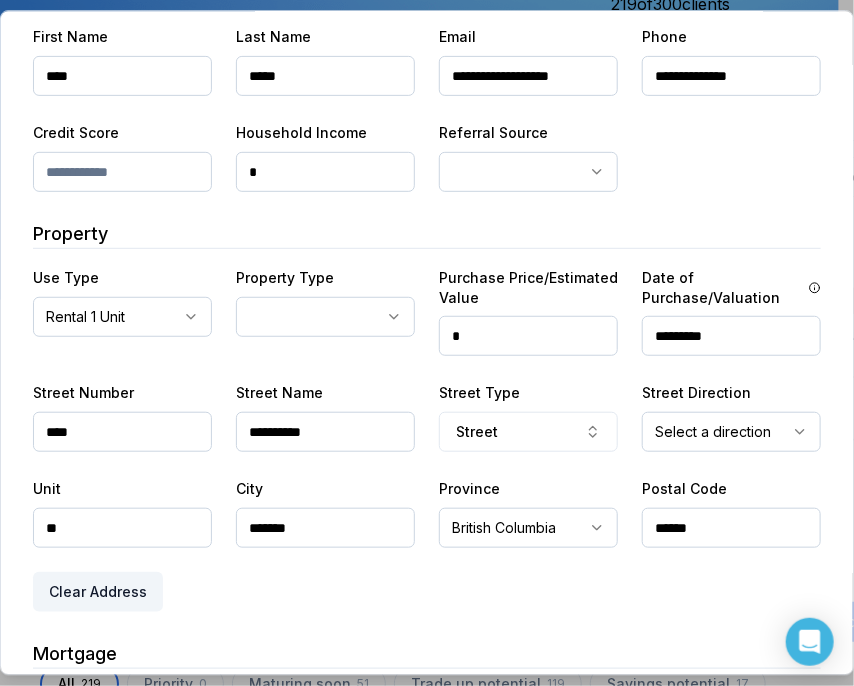 type on "*********" 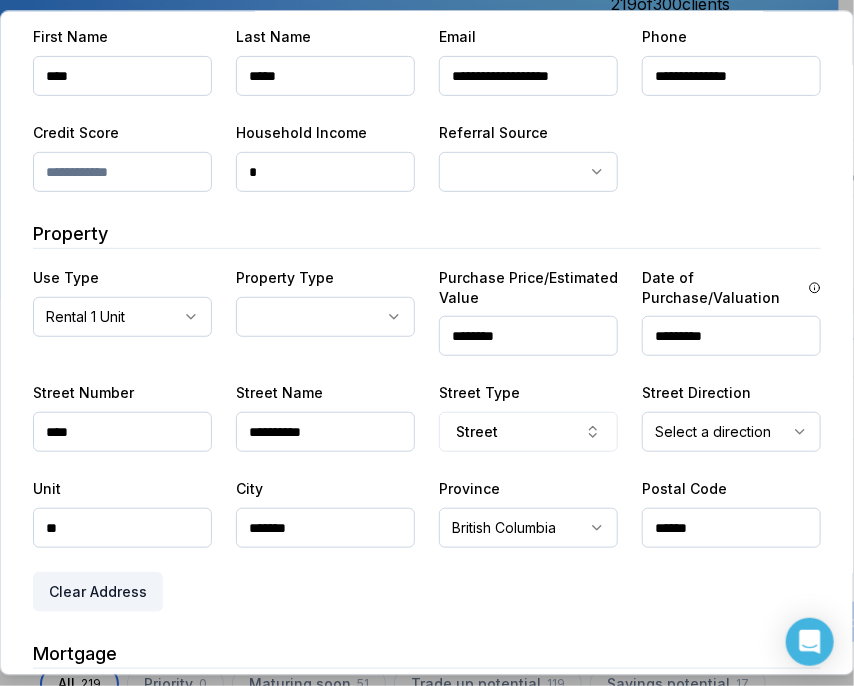 type on "********" 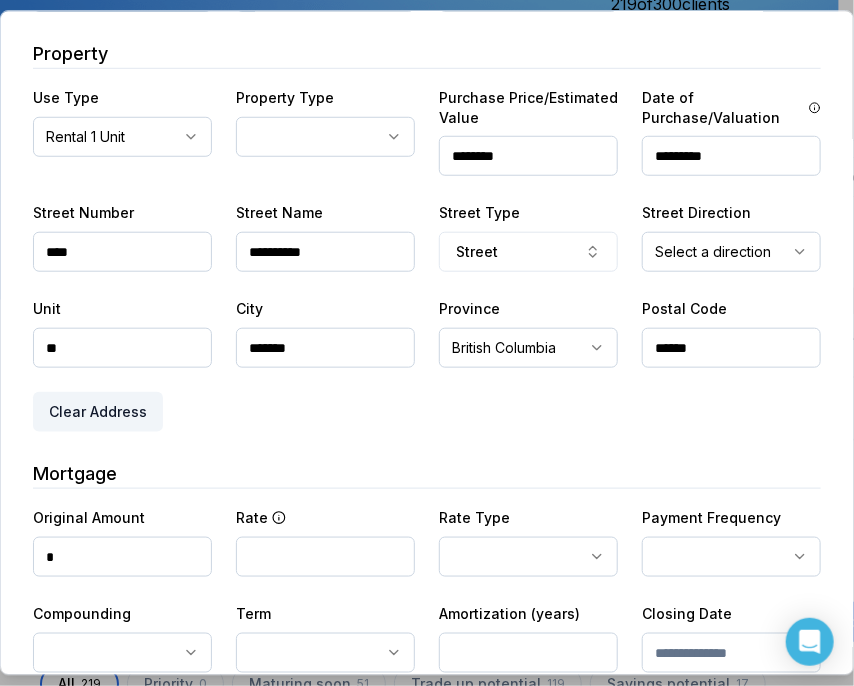 scroll, scrollTop: 573, scrollLeft: 0, axis: vertical 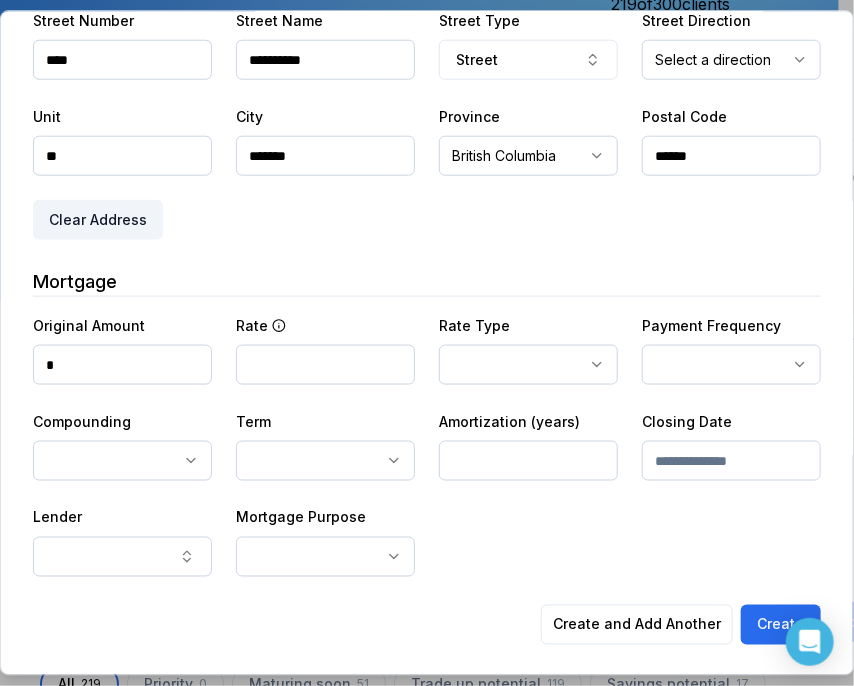 click on "*" at bounding box center [122, 364] 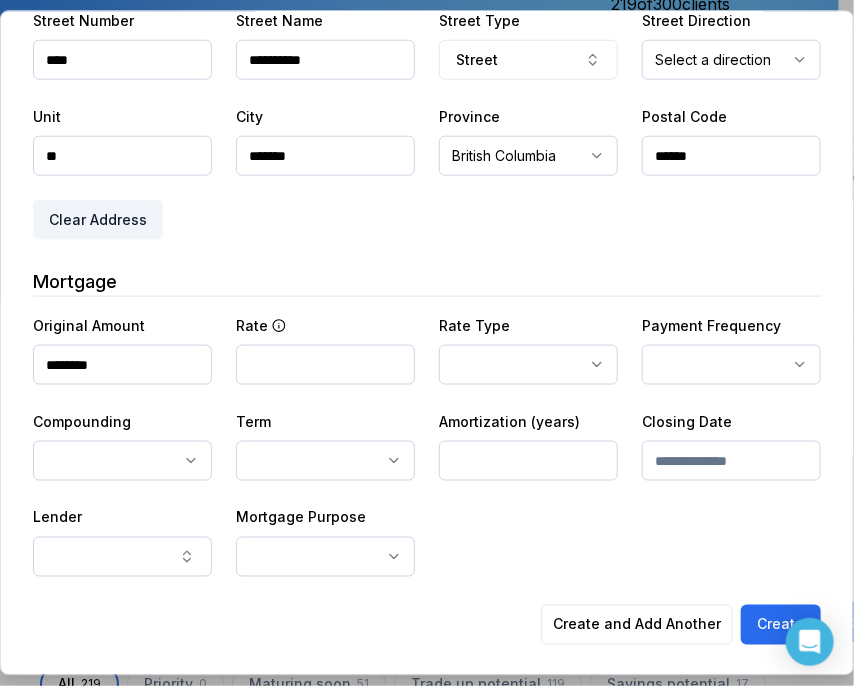 type on "********" 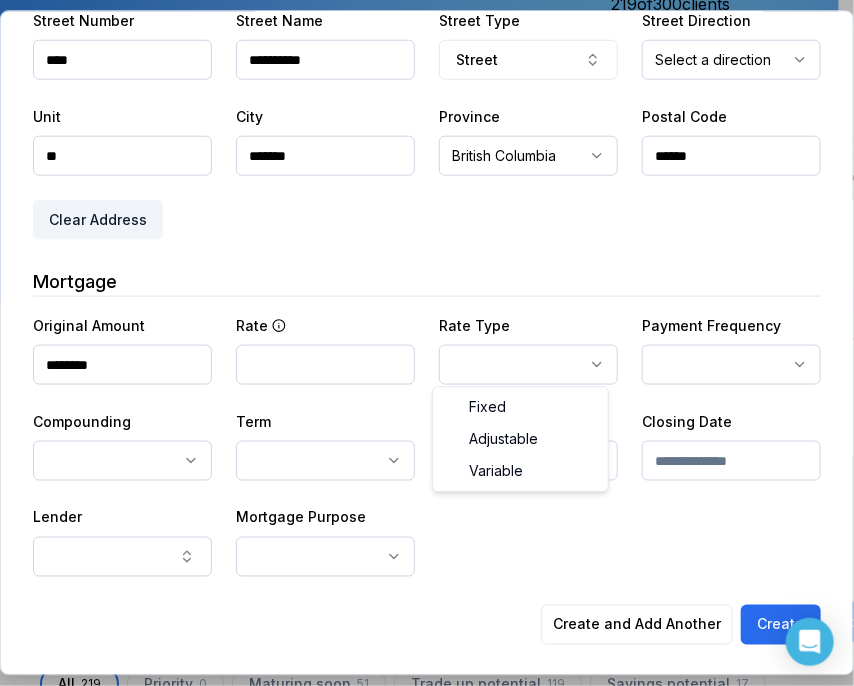 select on "********" 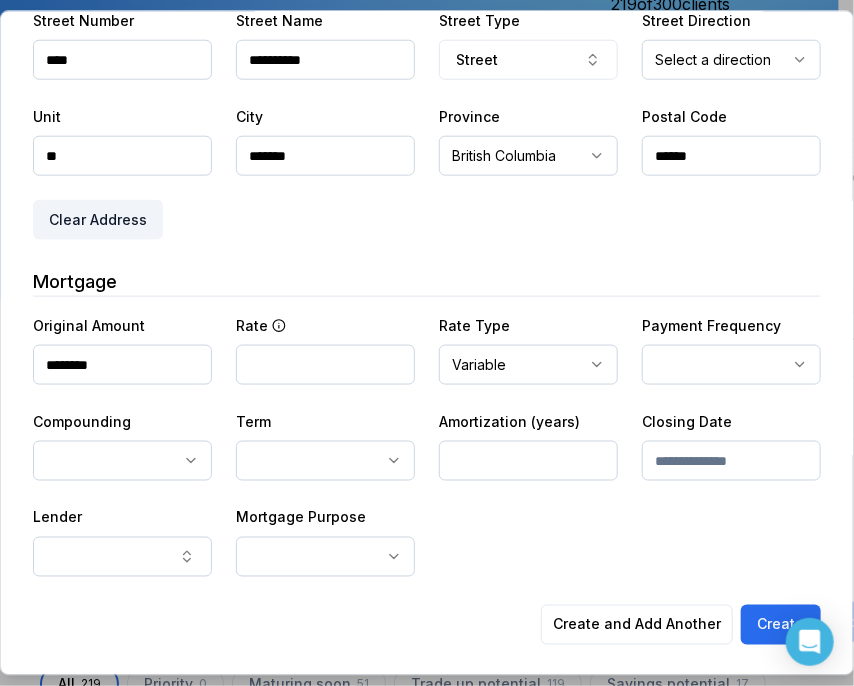 click on "Ownwell's platform is not optimized for mobile at this time. For the best experience, please use a desktop or laptop to manage your account. Note: The personalized homeownership reports you generate for clients are fully mobile-friendly and can be easily viewed on any device. own well Dashboard Landing Page Adopt My Mortgage [NUMBER] of [NUMBER] clients used Purchase additional client capacity Insights Maturities by year [NUMBER] this year [YEAR] [YEAR] [YEAR] [YEAR] [YEAR] [YEAR] Mortgages All active Average fixed rate [RATE] Average variable rate [RATE] [PERCENTAGE] Average mortgage balance [AMOUNT] Average LTV [PERCENTAGE] Fixed [PERCENTAGE] Variable [PERCENTAGE] [TERM] [PERCENTAGE] [TERM] [PERCENTAGE] [TERM] [PERCENTAGE] Digests Export [MONTH] [YEAR] Sent [PERCENTAGE] Open rate [PERCENTAGE] Click rate [PERCENTAGE] Next home value estimate update [DATE] Next digest delivery period [DATE] - [DATE] [NUMBER] of your clients could not receive digests Fix email issues in order to reach them. Remind me later View email issues Clients Search... Bulk action Import from All [NUMBER]" at bounding box center (419, 150) 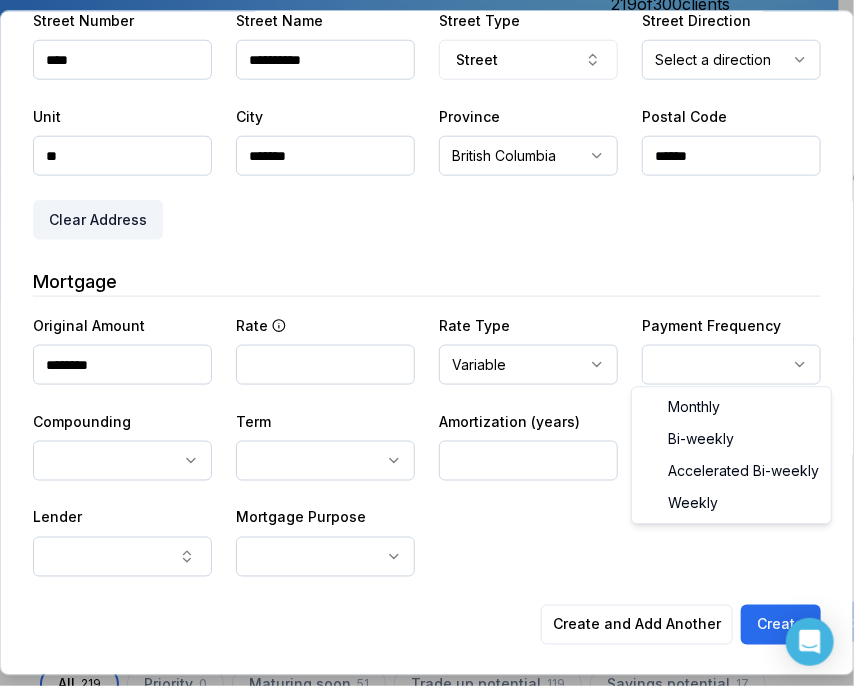 select on "*******" 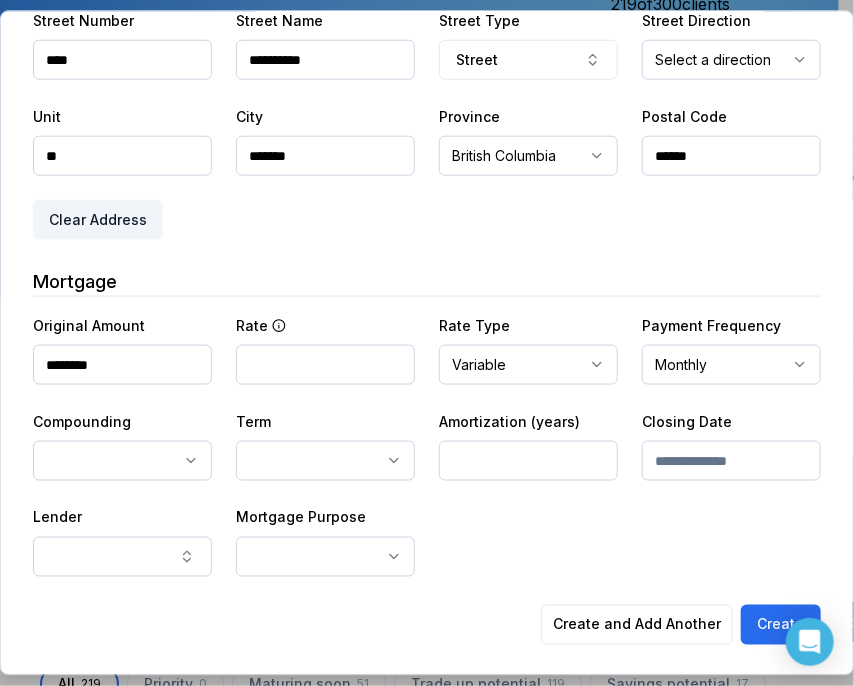 click on "**********" at bounding box center [427, 444] 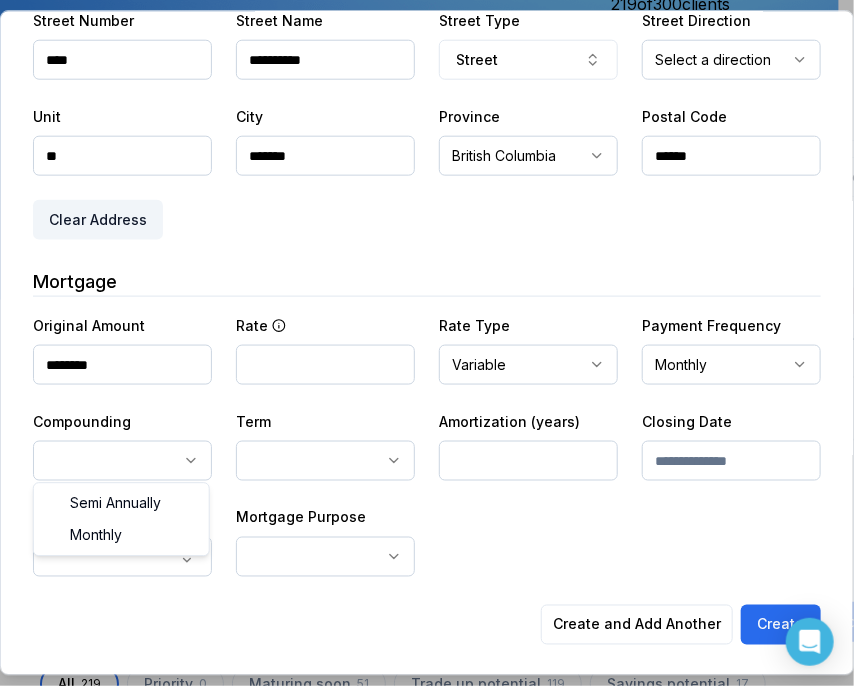 select on "*******" 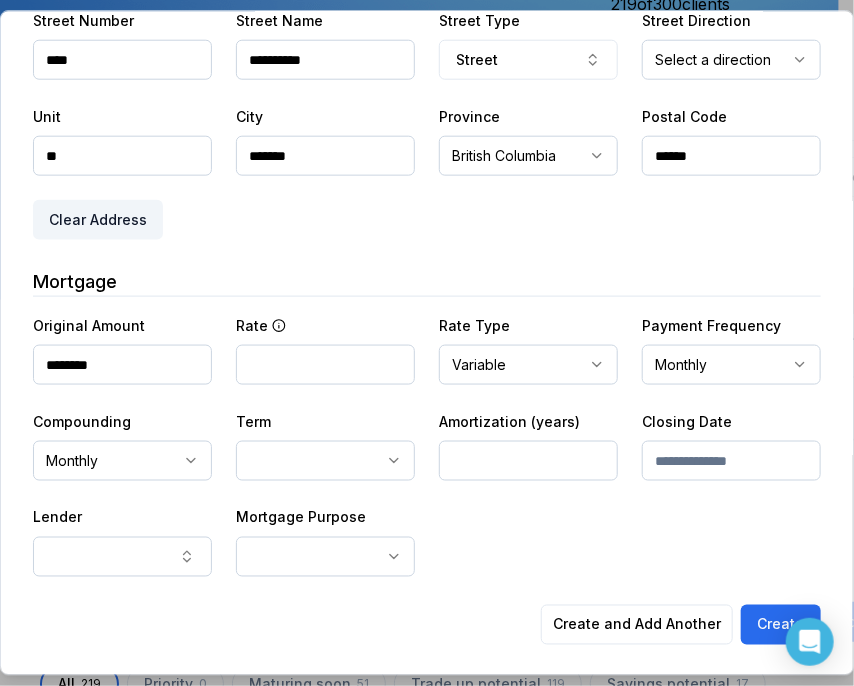 click on "Ownwell's platform is not optimized for mobile at this time. For the best experience, please use a desktop or laptop to manage your account. Note: The personalized homeownership reports you generate for clients are fully mobile-friendly and can be easily viewed on any device. own well Dashboard Landing Page Adopt My Mortgage [NUMBER] of [NUMBER] clients used Purchase additional client capacity Insights Maturities by year [NUMBER] this year [YEAR] [YEAR] [YEAR] [YEAR] [YEAR] [YEAR] Mortgages All active Average fixed rate [RATE] Average variable rate [RATE] [PERCENTAGE] Average mortgage balance [AMOUNT] Average LTV [PERCENTAGE] Fixed [PERCENTAGE] Variable [PERCENTAGE] [TERM] [PERCENTAGE] [TERM] [PERCENTAGE] [TERM] [PERCENTAGE] Digests Export [MONTH] [YEAR] Sent [PERCENTAGE] Open rate [PERCENTAGE] Click rate [PERCENTAGE] Next home value estimate update [DATE] Next digest delivery period [DATE] - [DATE] [NUMBER] of your clients could not receive digests Fix email issues in order to reach them. Remind me later View email issues Clients Search... Bulk action Import from All [NUMBER]" at bounding box center [419, 150] 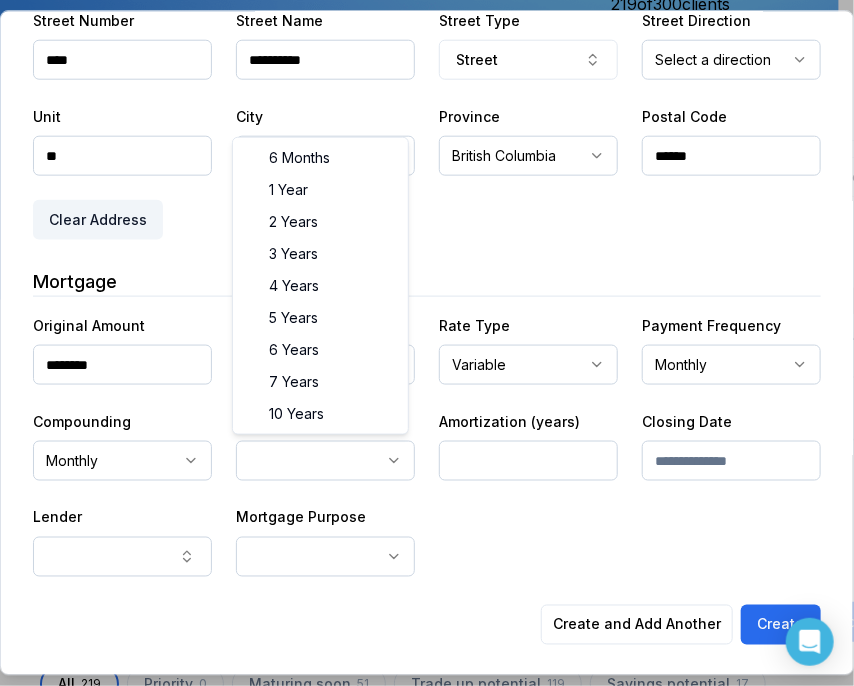 select on "**" 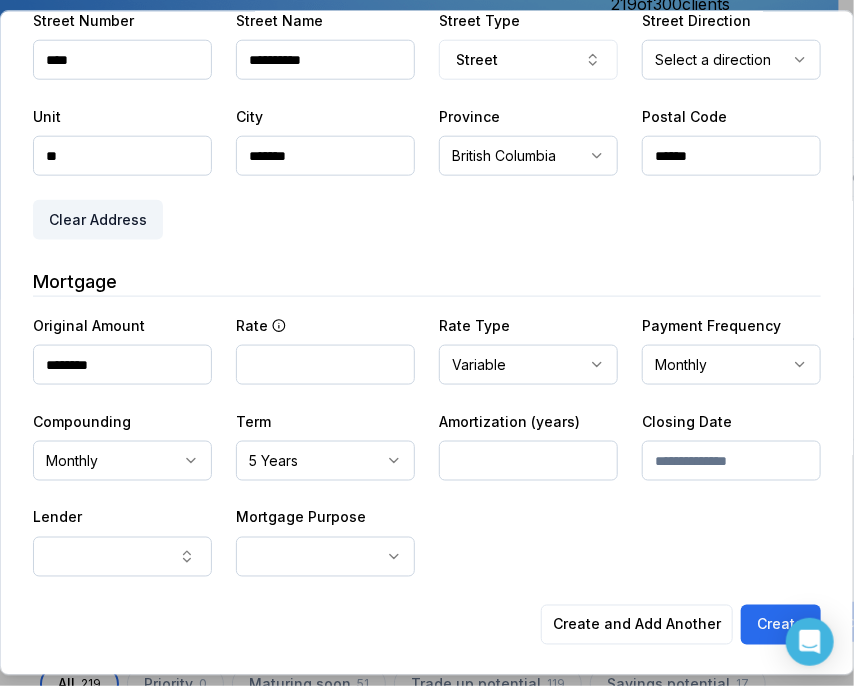 click at bounding box center (528, 460) 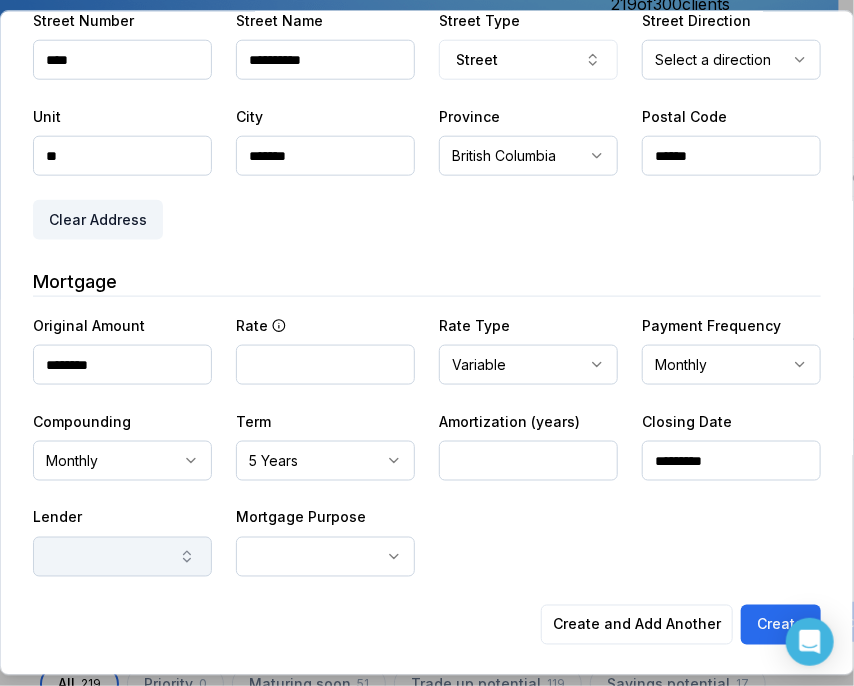 type on "*********" 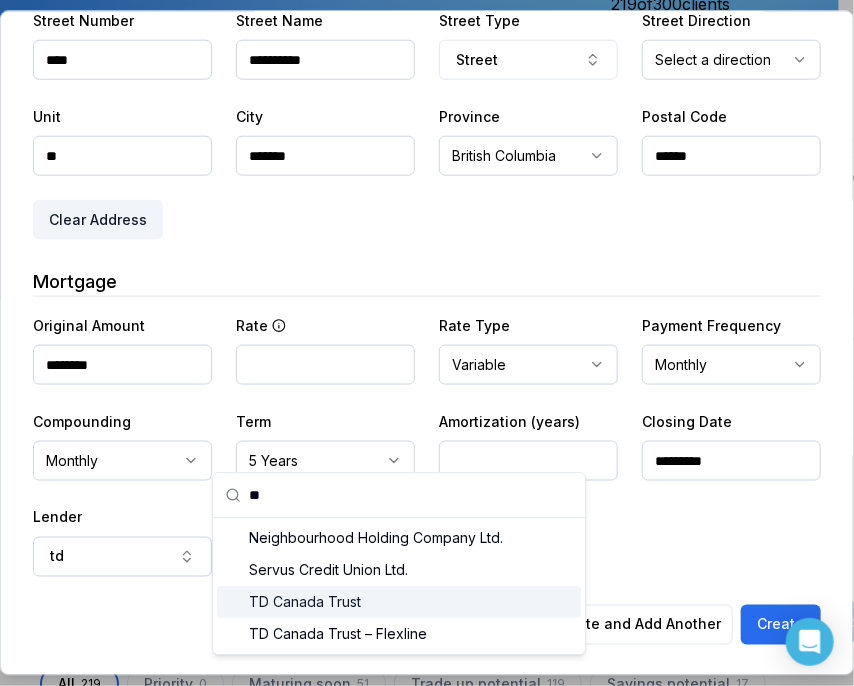 click on "TD Canada Trust" at bounding box center (399, 602) 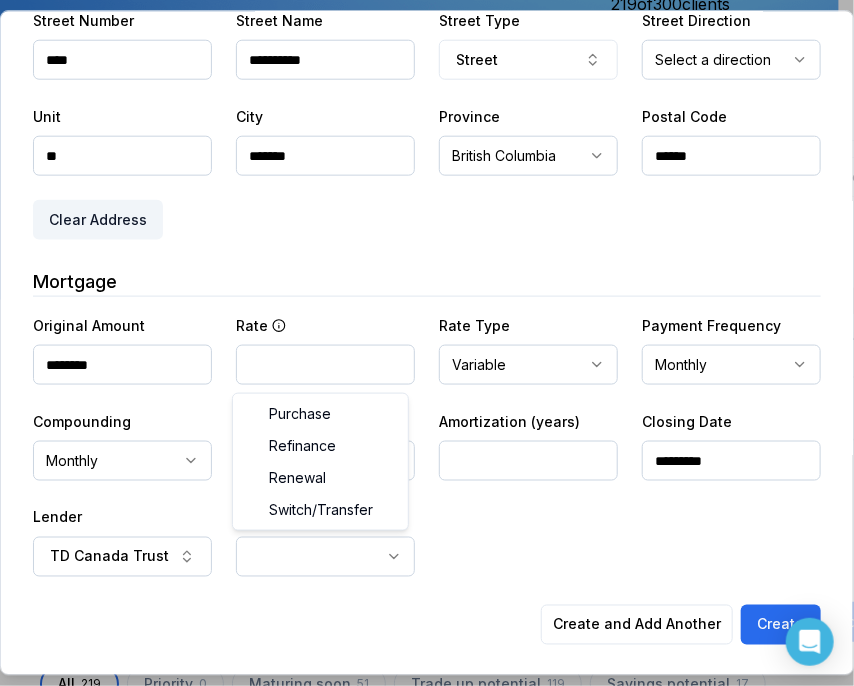 click on "Ownwell's platform is not optimized for mobile at this time. For the best experience, please use a desktop or laptop to manage your account. Note: The personalized homeownership reports you generate for clients are fully mobile-friendly and can be easily viewed on any device. own well Dashboard Landing Page Adopt My Mortgage [NUMBER] of [NUMBER] clients used Purchase additional client capacity Insights Maturities by year [NUMBER] this year [YEAR] [YEAR] [YEAR] [YEAR] [YEAR] [YEAR] Mortgages All active Average fixed rate [RATE] Average variable rate [RATE] [PERCENTAGE] Average mortgage balance [AMOUNT] Average LTV [PERCENTAGE] Fixed [PERCENTAGE] Variable [PERCENTAGE] [TERM] [PERCENTAGE] [TERM] [PERCENTAGE] [TERM] [PERCENTAGE] Digests Export [MONTH] [YEAR] Sent [PERCENTAGE] Open rate [PERCENTAGE] Click rate [PERCENTAGE] Next home value estimate update [DATE] Next digest delivery period [DATE] - [DATE] [NUMBER] of your clients could not receive digests Fix email issues in order to reach them. Remind me later View email issues Clients Search... Bulk action Import from All [NUMBER]" at bounding box center [419, 150] 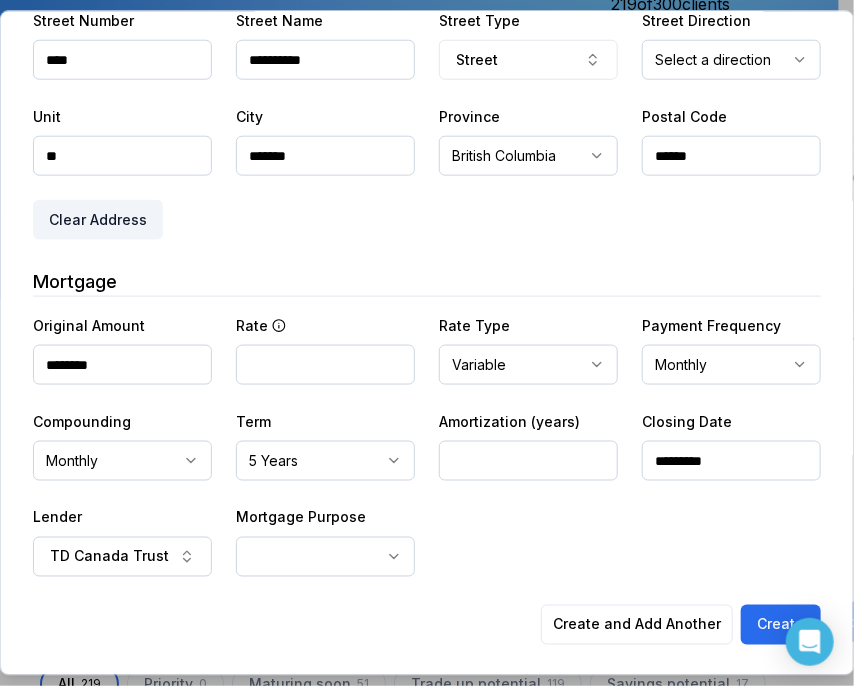 click on "Ownwell's platform is not optimized for mobile at this time. For the best experience, please use a desktop or laptop to manage your account. Note: The personalized homeownership reports you generate for clients are fully mobile-friendly and can be easily viewed on any device. own well Dashboard Landing Page Adopt My Mortgage [NUMBER] of [NUMBER] clients used Purchase additional client capacity Insights Maturities by year [NUMBER] this year [YEAR] [YEAR] [YEAR] [YEAR] [YEAR] [YEAR] Mortgages All active Average fixed rate [RATE] Average variable rate [RATE] [PERCENTAGE] Average mortgage balance [AMOUNT] Average LTV [PERCENTAGE] Fixed [PERCENTAGE] Variable [PERCENTAGE] [TERM] [PERCENTAGE] [TERM] [PERCENTAGE] [TERM] [PERCENTAGE] Digests Export [MONTH] [YEAR] Sent [PERCENTAGE] Open rate [PERCENTAGE] Click rate [PERCENTAGE] Next home value estimate update [DATE] Next digest delivery period [DATE] - [DATE] [NUMBER] of your clients could not receive digests Fix email issues in order to reach them. Remind me later View email issues Clients Search... Bulk action Import from All [NUMBER]" at bounding box center [419, 150] 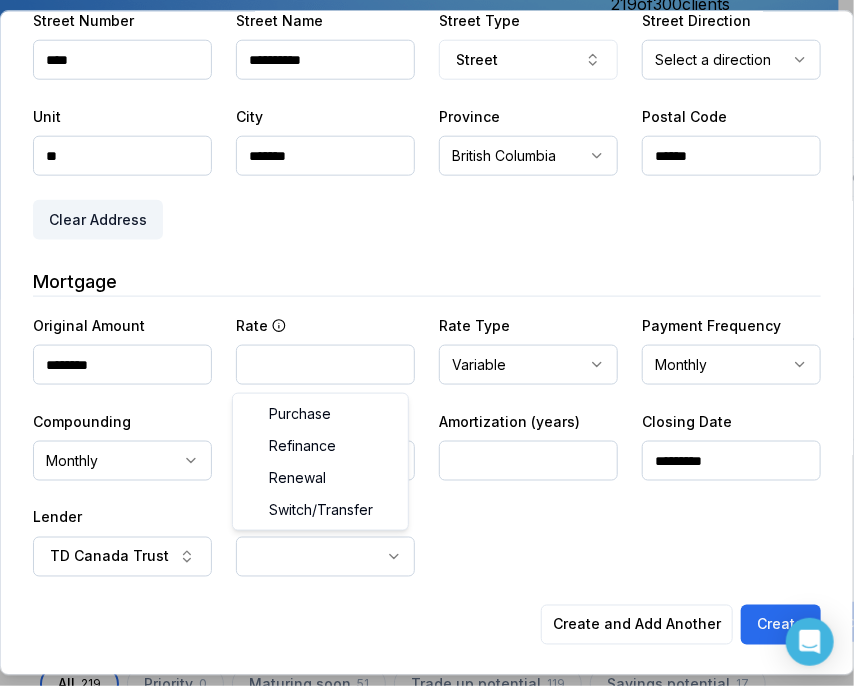 select on "*********" 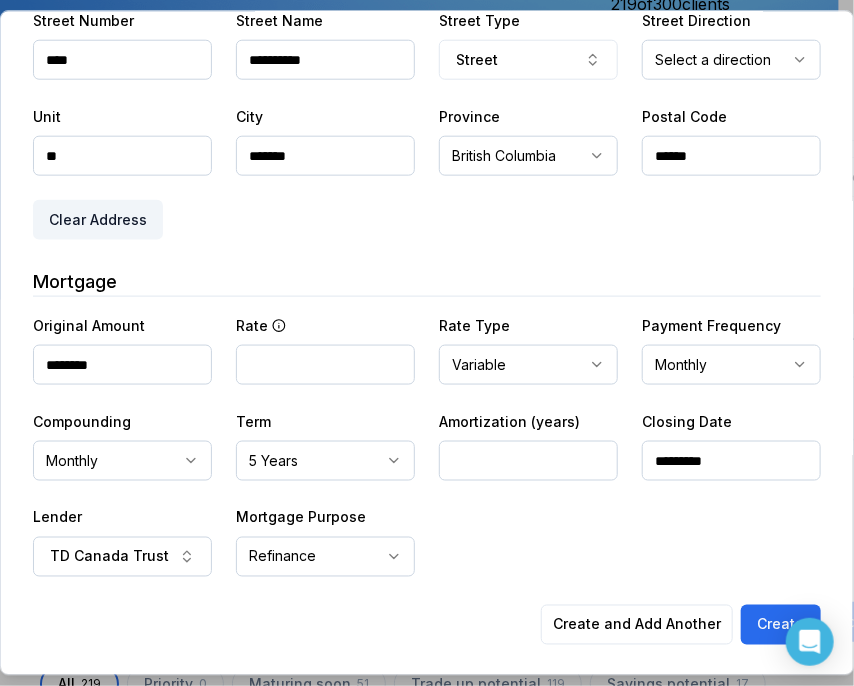 click on "**********" at bounding box center (427, 444) 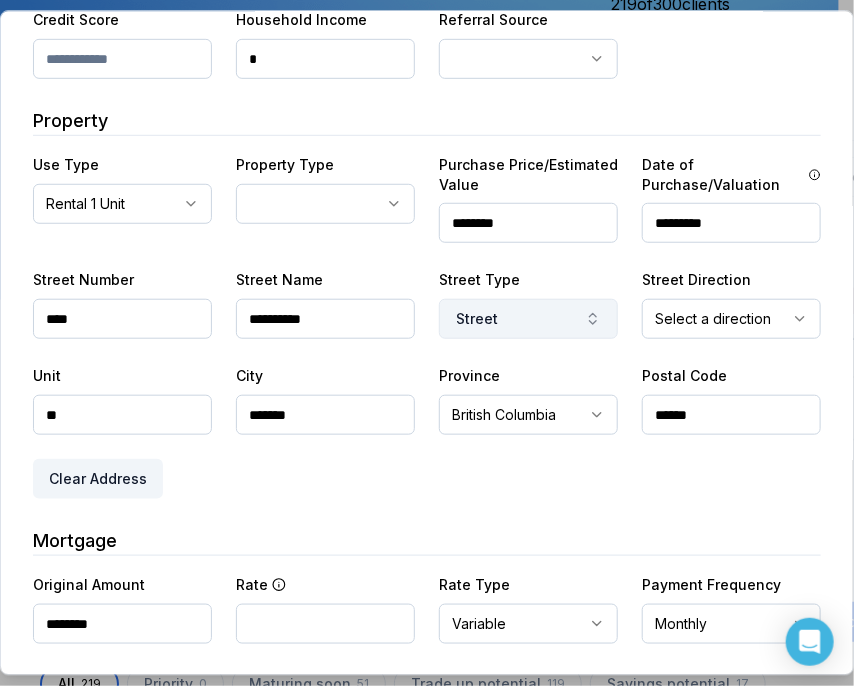 scroll, scrollTop: 273, scrollLeft: 0, axis: vertical 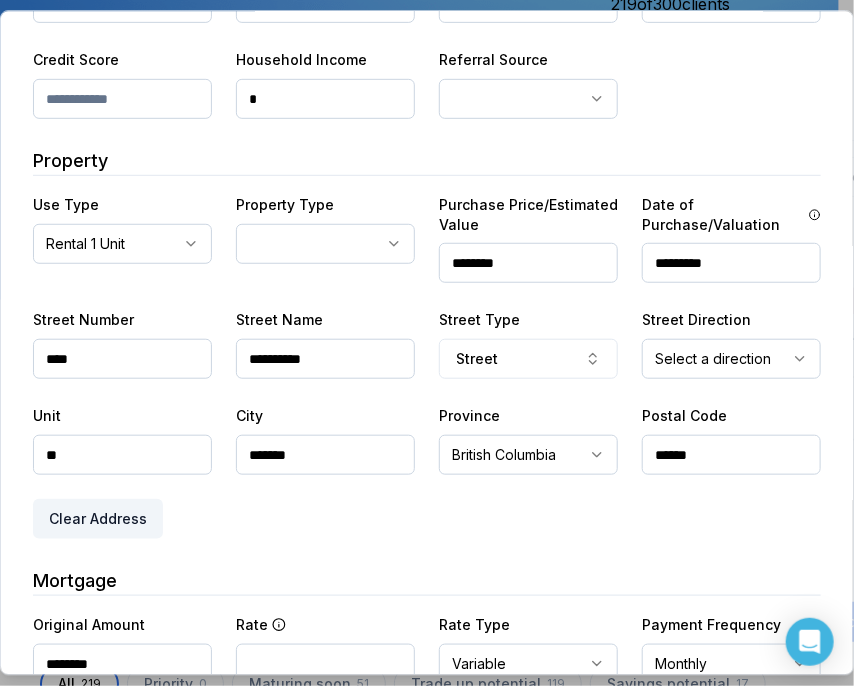 click on "********" at bounding box center (528, 263) 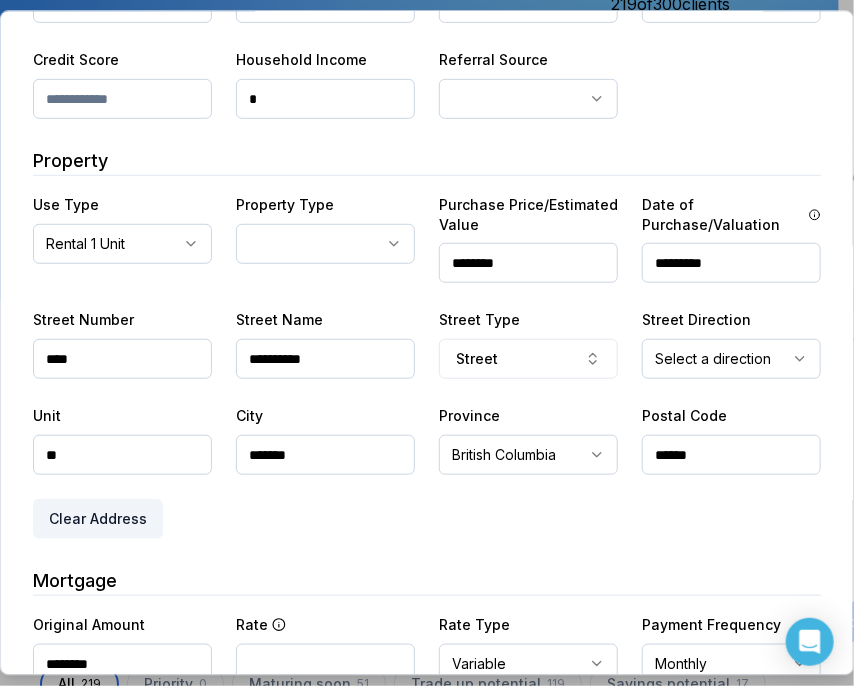 type on "********" 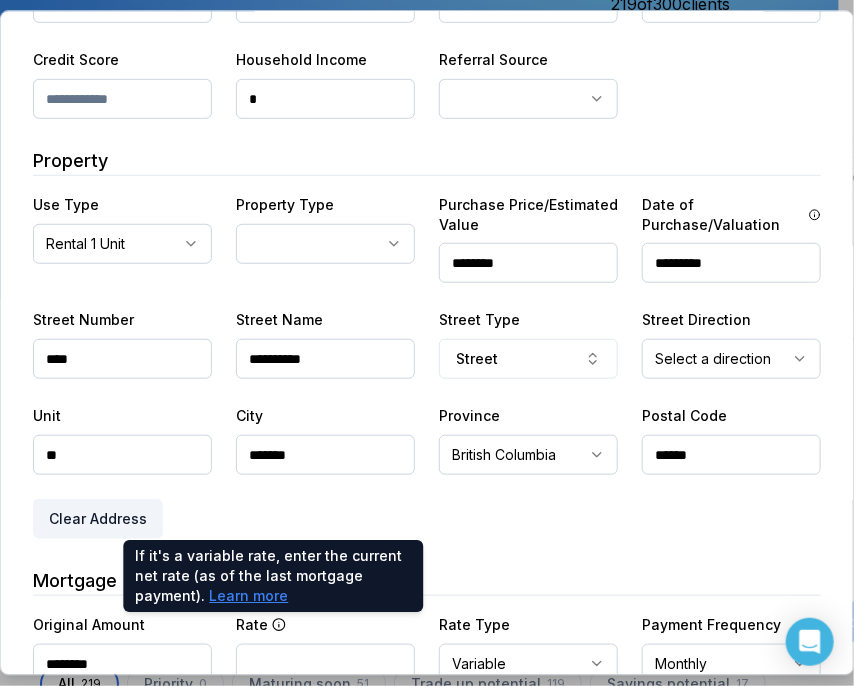 click at bounding box center (325, 664) 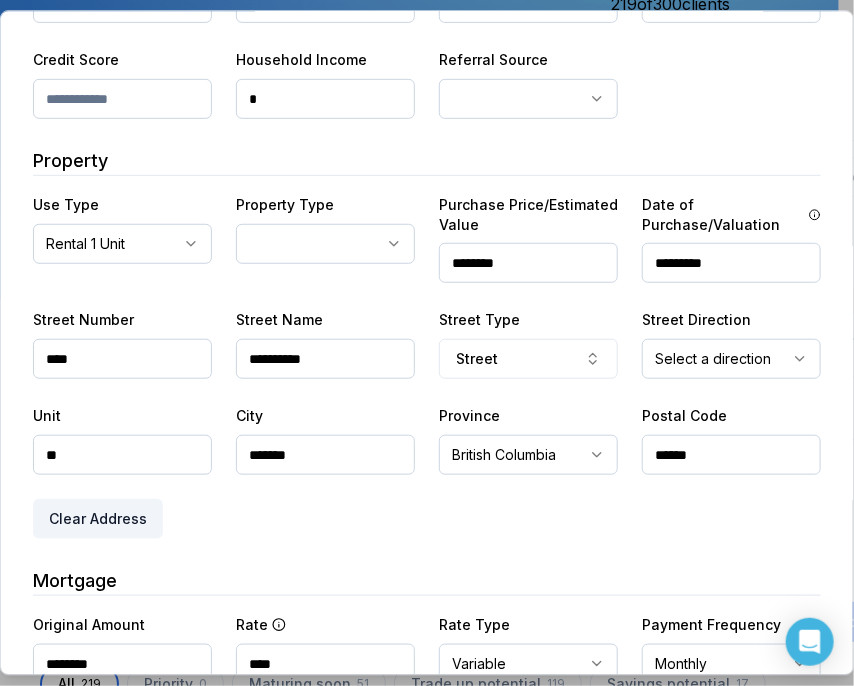 type on "****" 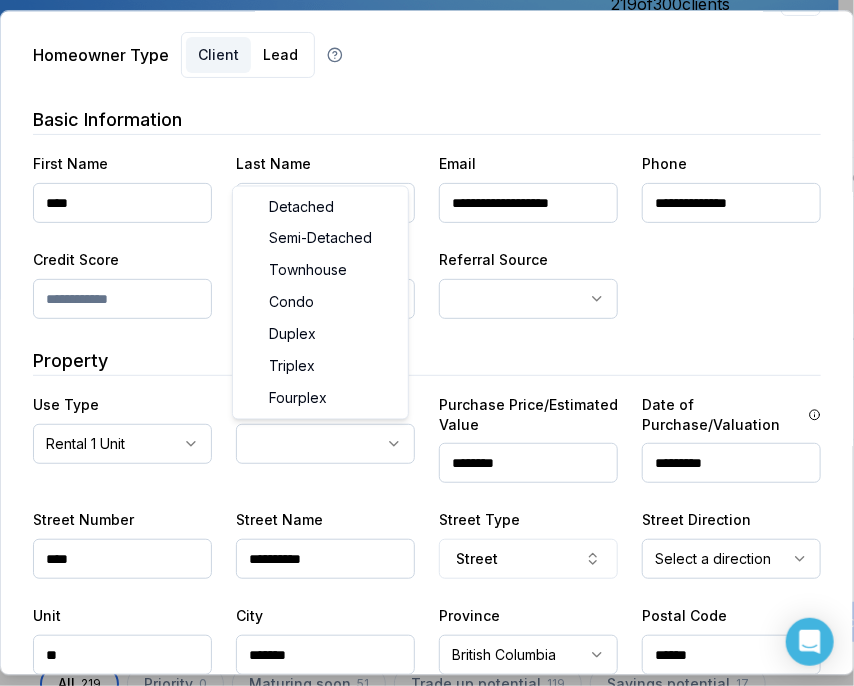 click on "Ownwell's platform is not optimized for mobile at this time. For the best experience, please use a desktop or laptop to manage your account. Note: The personalized homeownership reports you generate for clients are fully mobile-friendly and can be easily viewed on any device. own well Dashboard Landing Page Adopt My Mortgage [NUMBER] of [NUMBER] clients used Purchase additional client capacity Insights Maturities by year [NUMBER] this year [YEAR] [YEAR] [YEAR] [YEAR] [YEAR] [YEAR] Mortgages All active Average fixed rate [RATE] Average variable rate [RATE] [PERCENTAGE] Average mortgage balance [AMOUNT] Average LTV [PERCENTAGE] Fixed [PERCENTAGE] Variable [PERCENTAGE] [TERM] [PERCENTAGE] [TERM] [PERCENTAGE] [TERM] [PERCENTAGE] Digests Export [MONTH] [YEAR] Sent [PERCENTAGE] Open rate [PERCENTAGE] Click rate [PERCENTAGE] Next home value estimate update [DATE] Next digest delivery period [DATE] - [DATE] [NUMBER] of your clients could not receive digests Fix email issues in order to reach them. Remind me later View email issues Clients Search... Bulk action Import from All [NUMBER]" at bounding box center (419, 150) 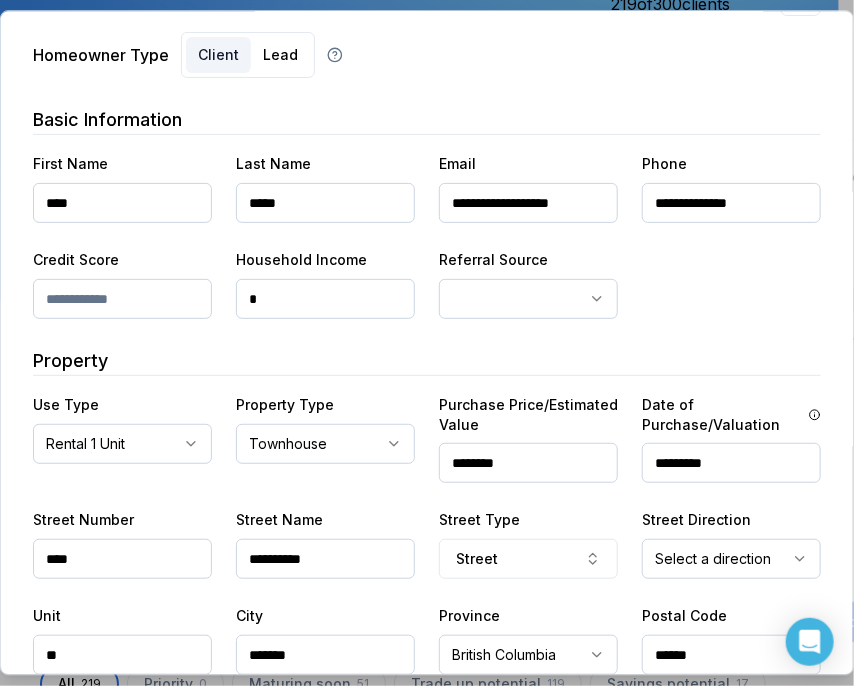 click on "*" at bounding box center [325, 299] 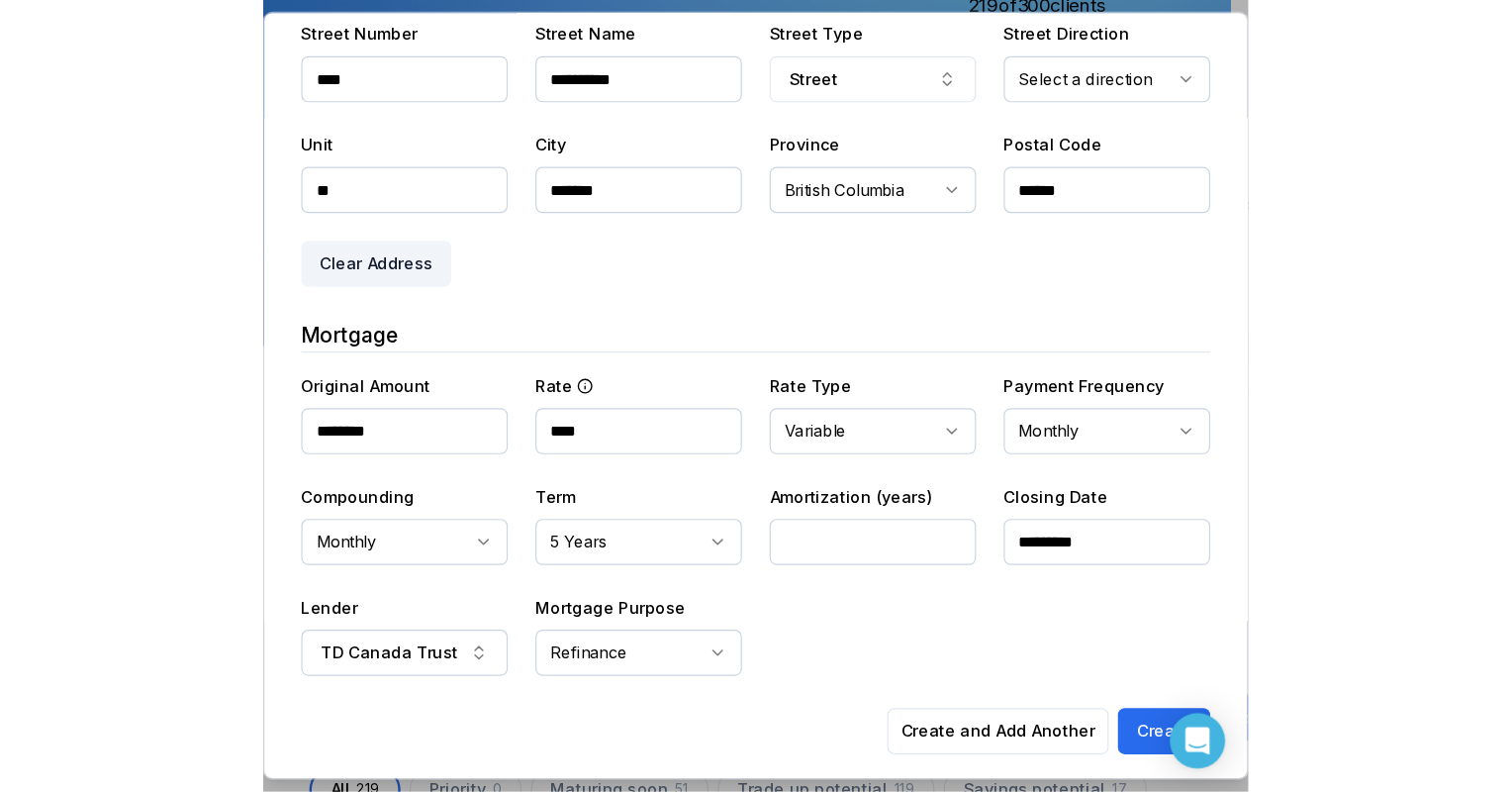 scroll, scrollTop: 567, scrollLeft: 0, axis: vertical 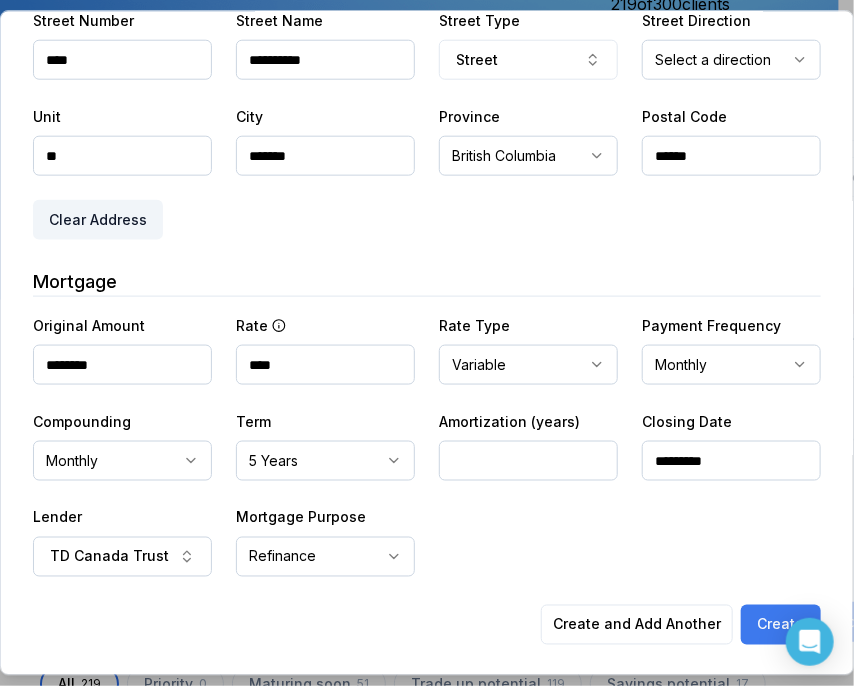type on "********" 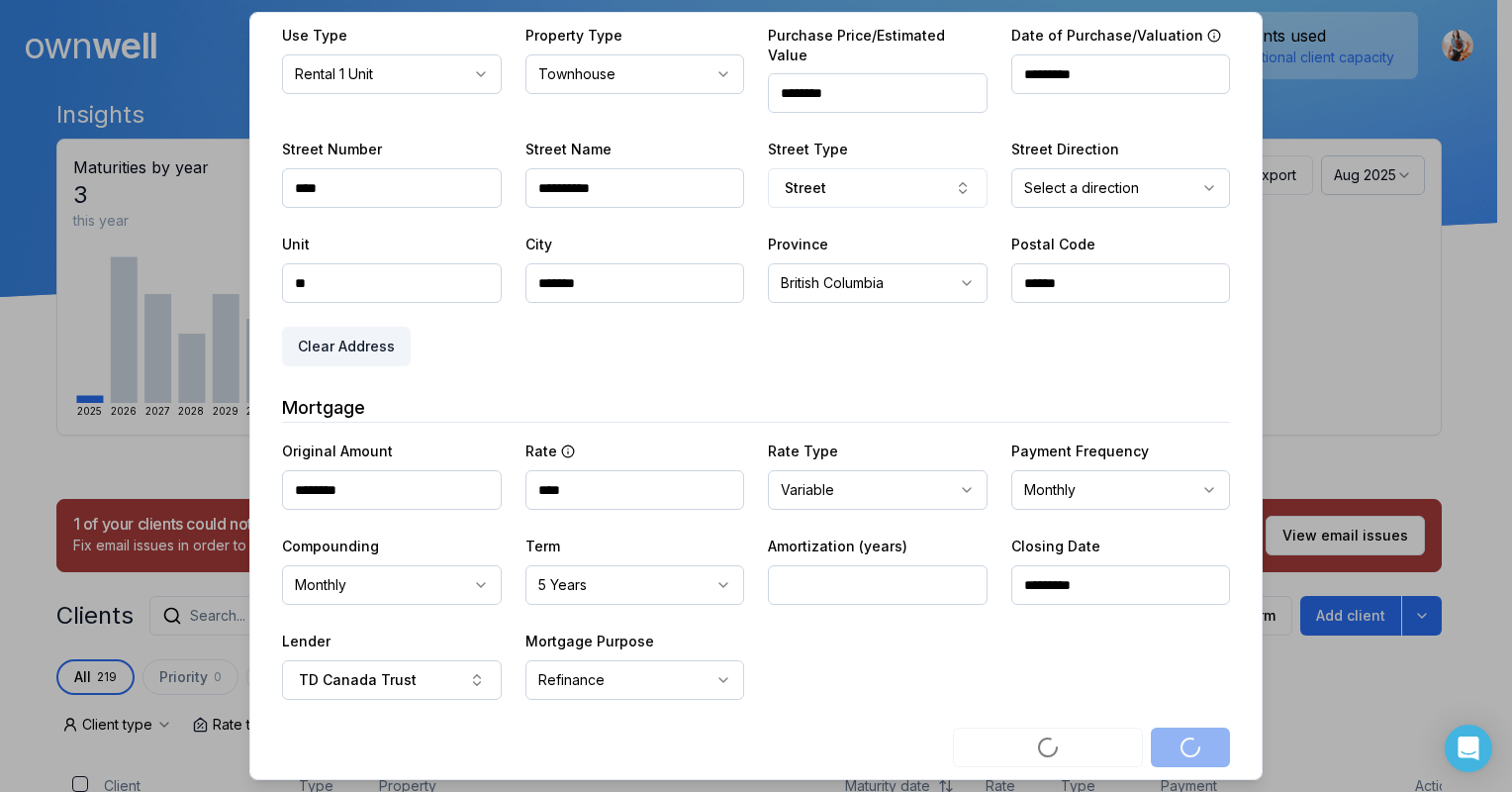 scroll, scrollTop: 143, scrollLeft: 0, axis: vertical 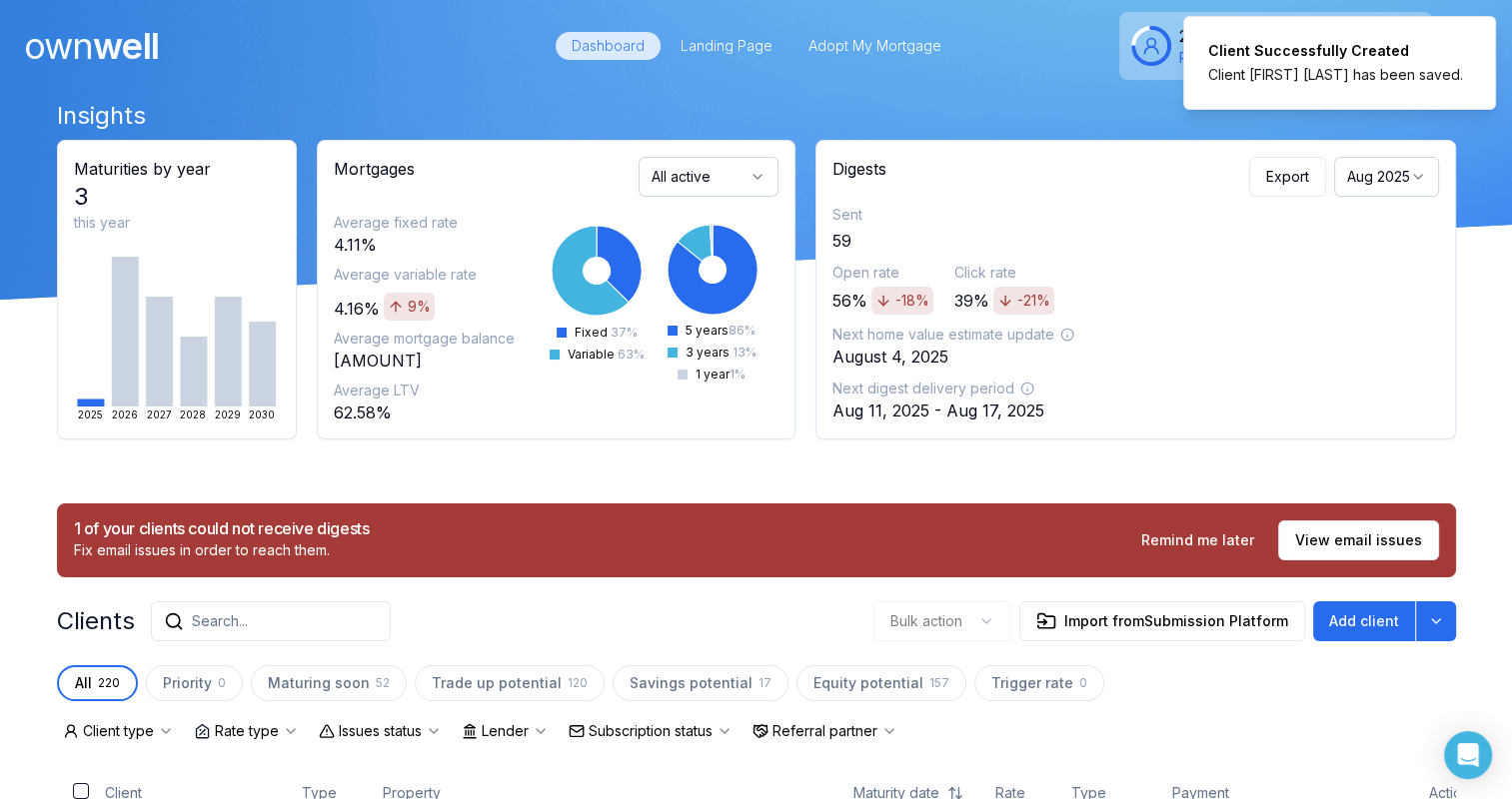 click on "Search..." at bounding box center [220, 621] 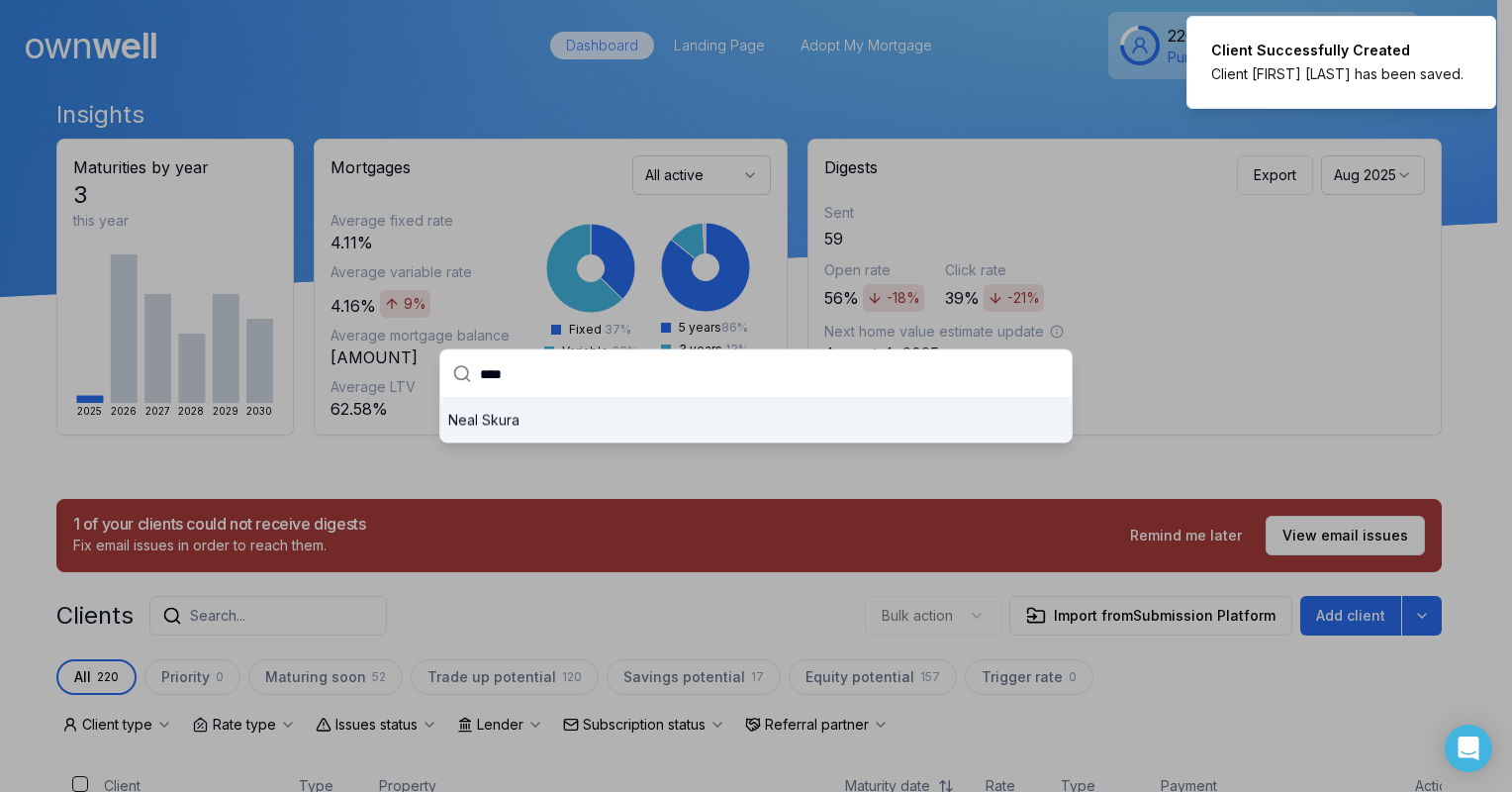 type on "*****" 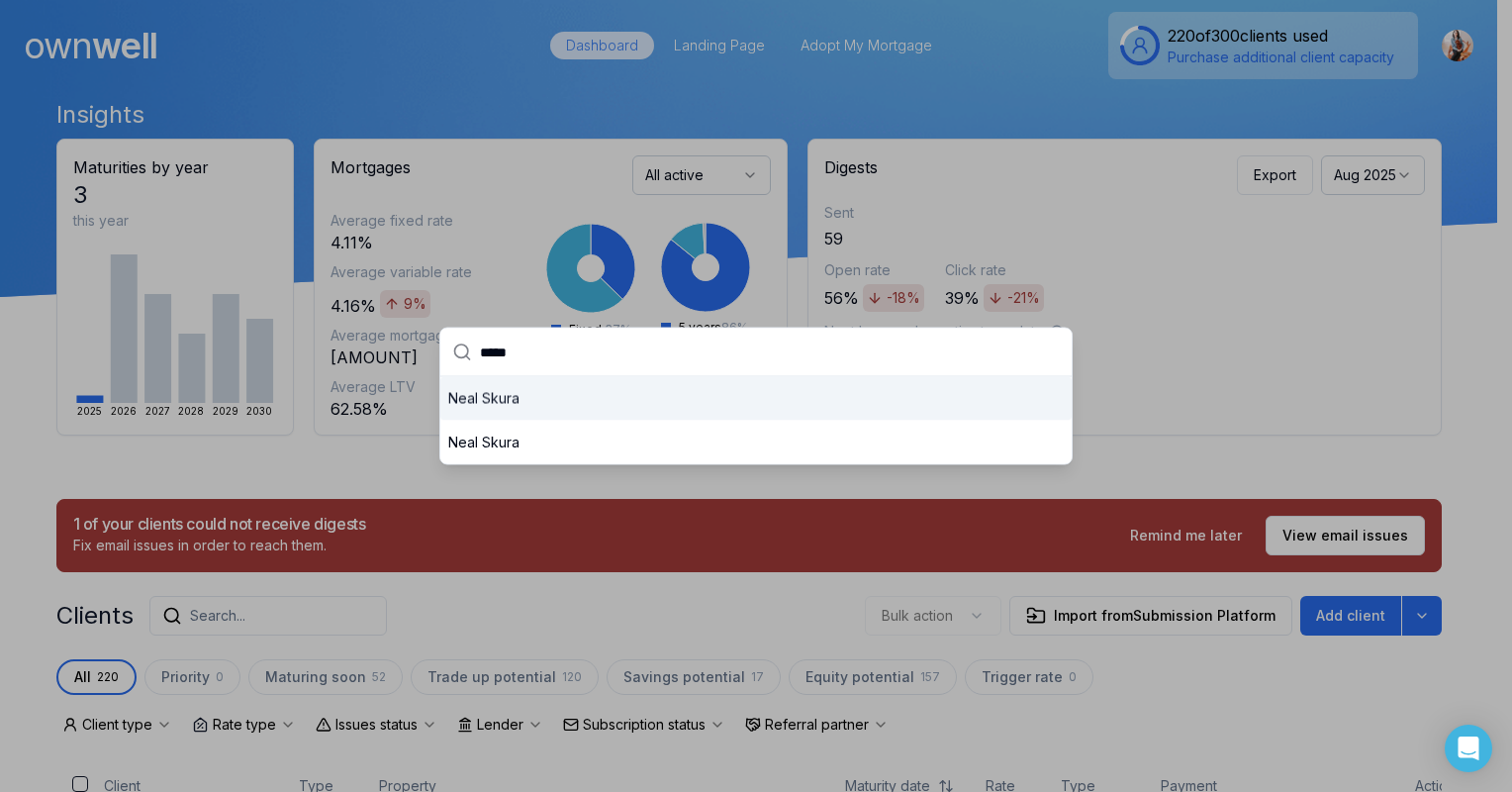 click on "[FIRST] [LAST]" at bounding box center (756, 399) 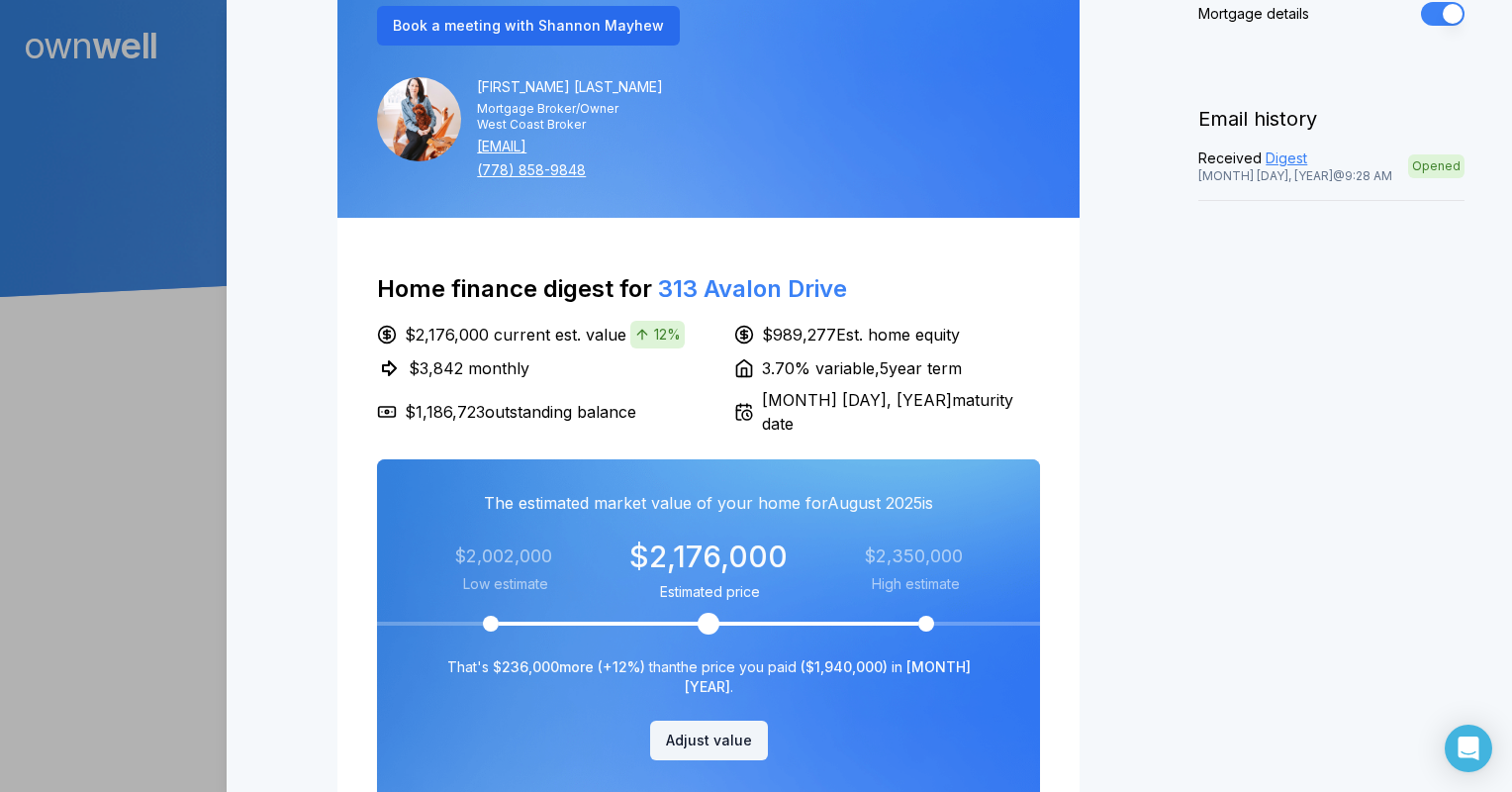 scroll, scrollTop: 297, scrollLeft: 0, axis: vertical 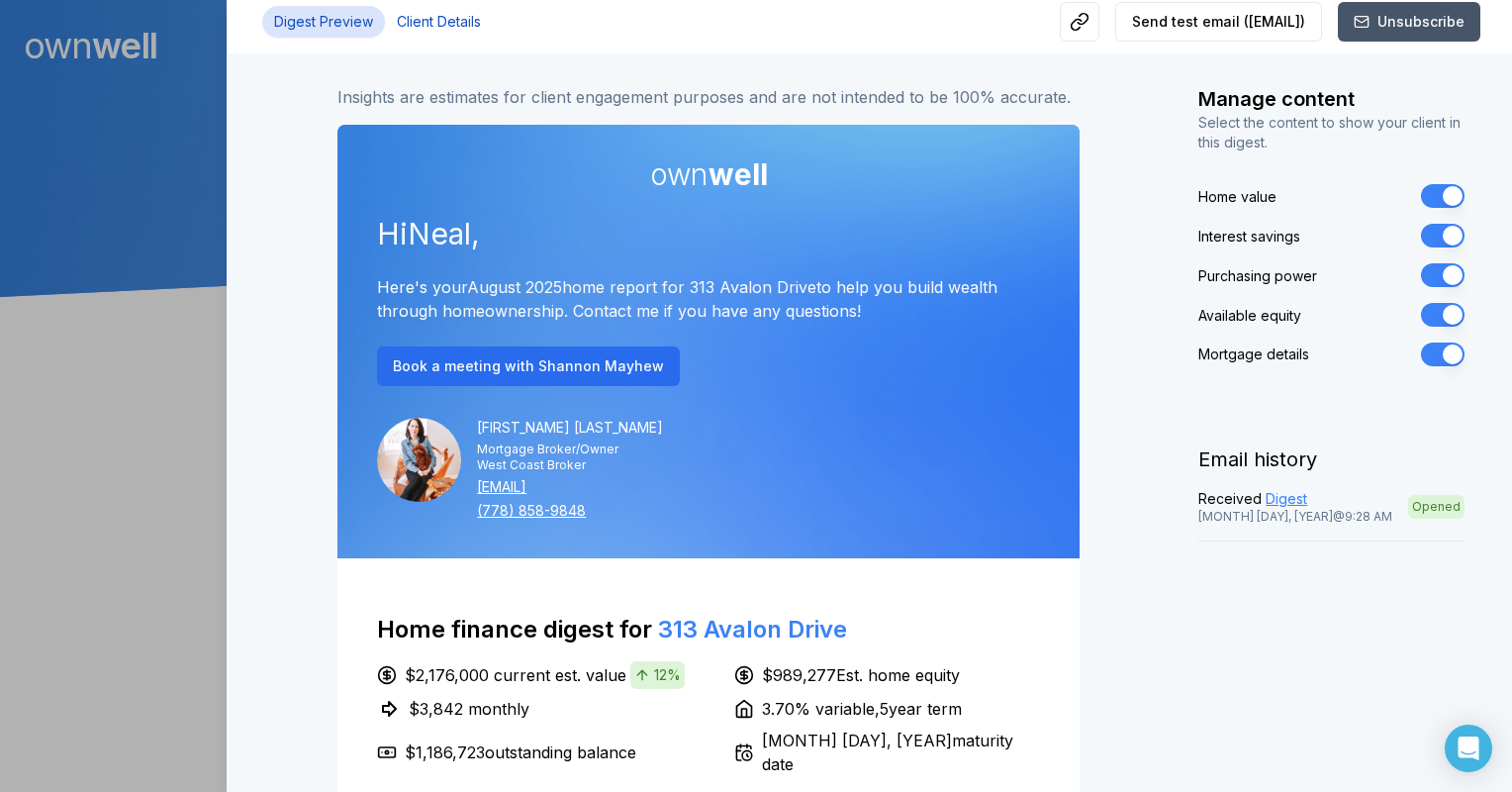 click on "Client Details" at bounding box center [438, 22] 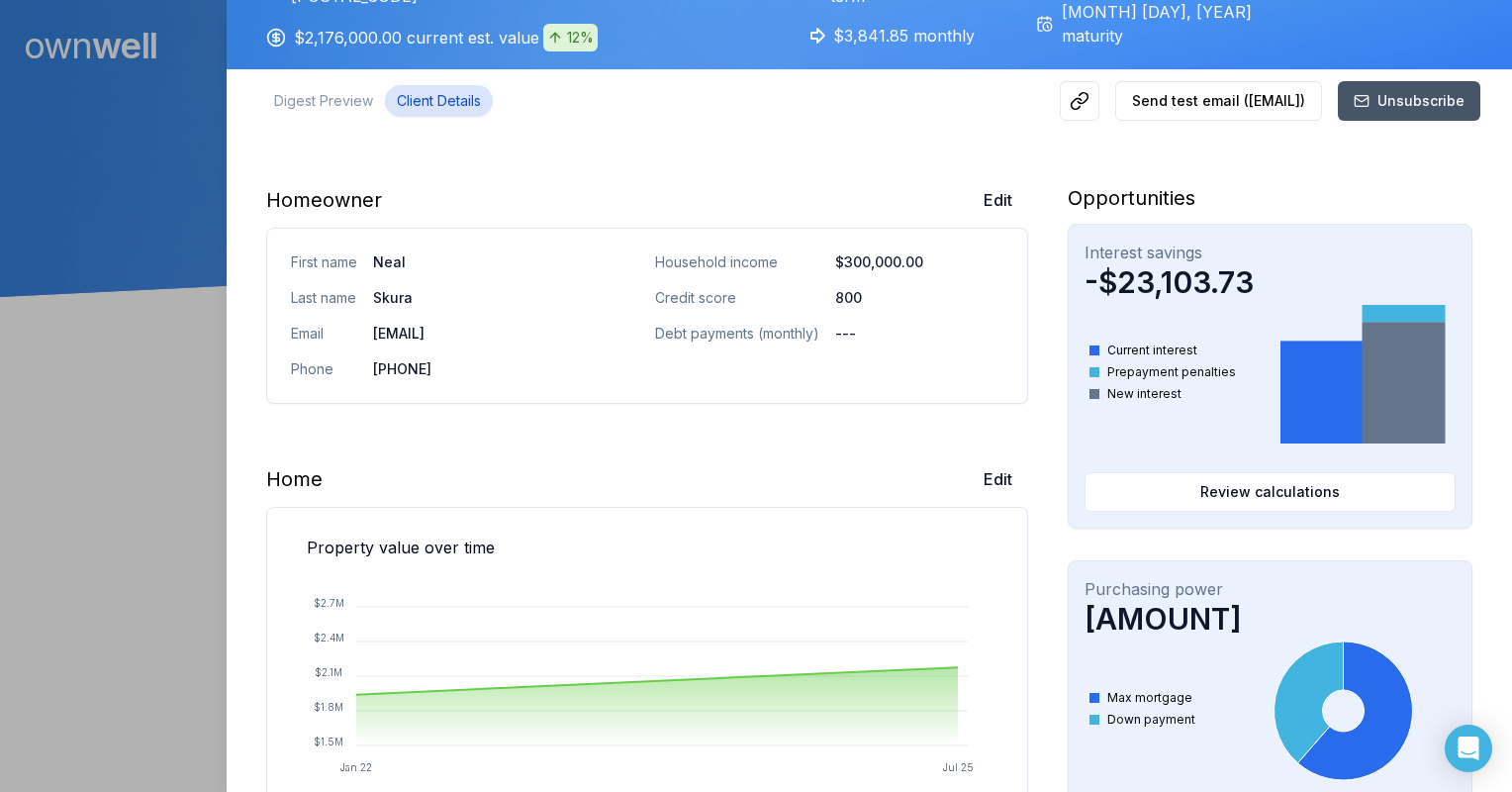 scroll, scrollTop: 0, scrollLeft: 0, axis: both 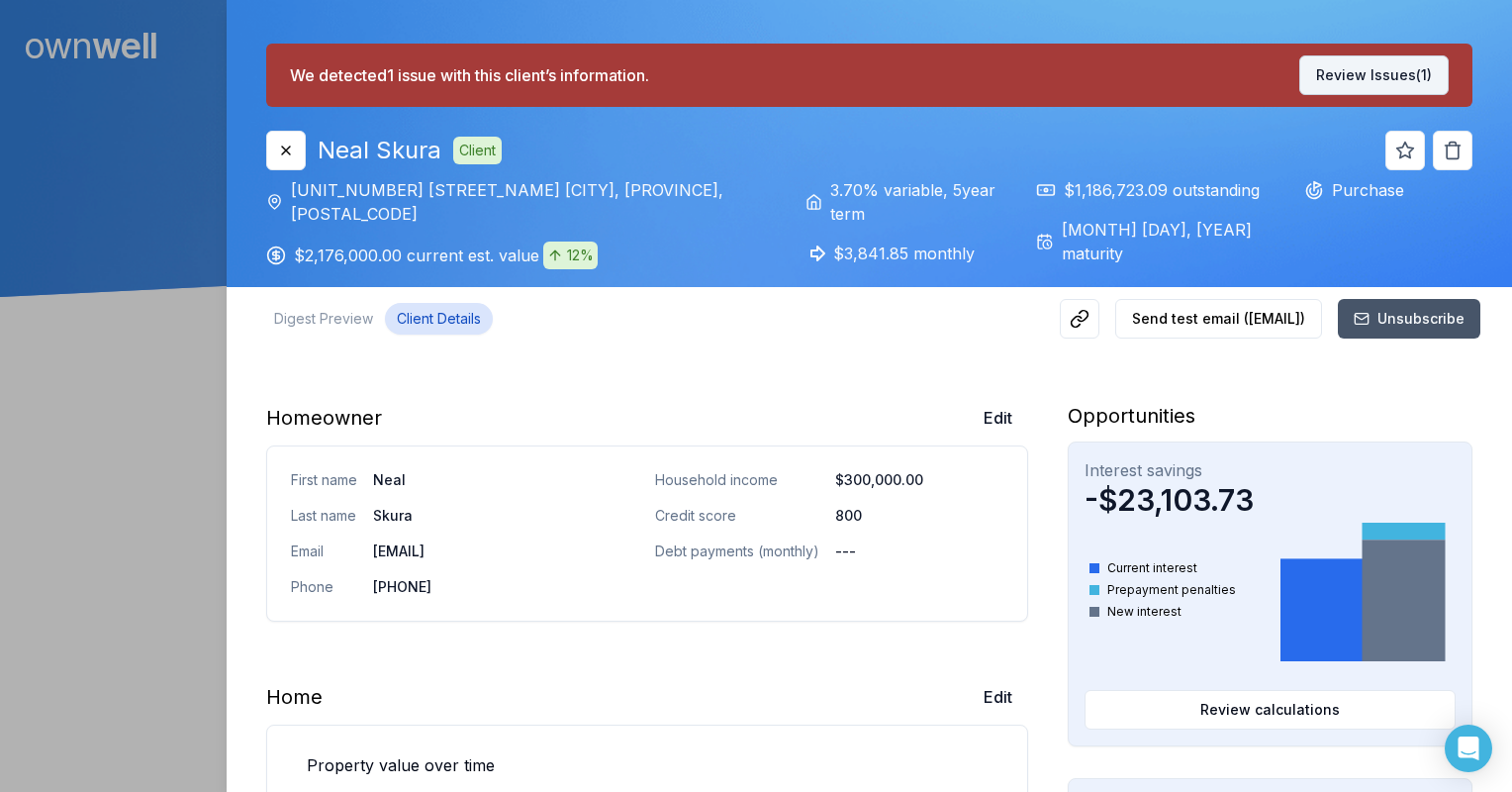 click on "Review Issues  (1)" at bounding box center [1373, 75] 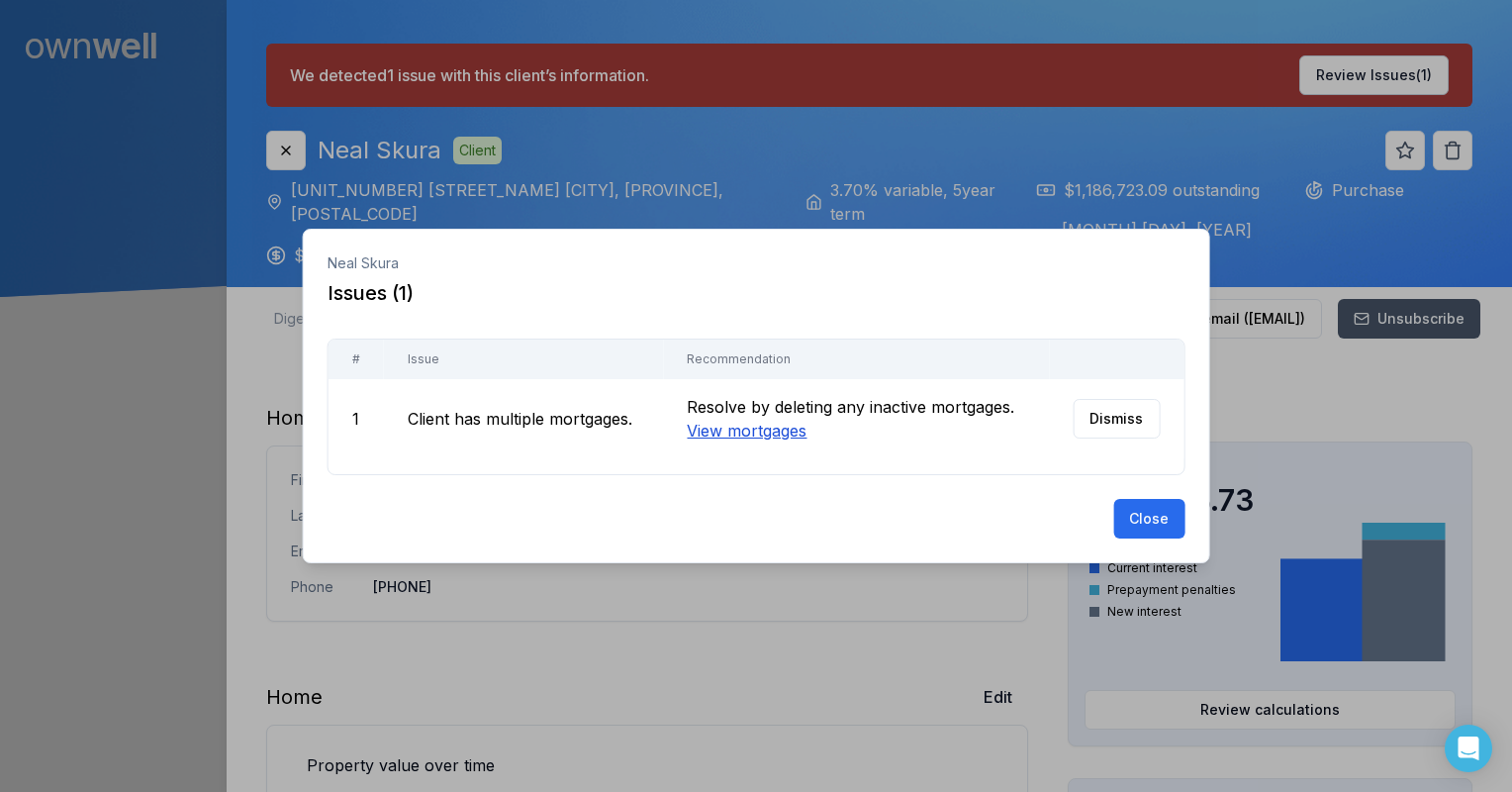 click on "View mortgages" at bounding box center [746, 431] 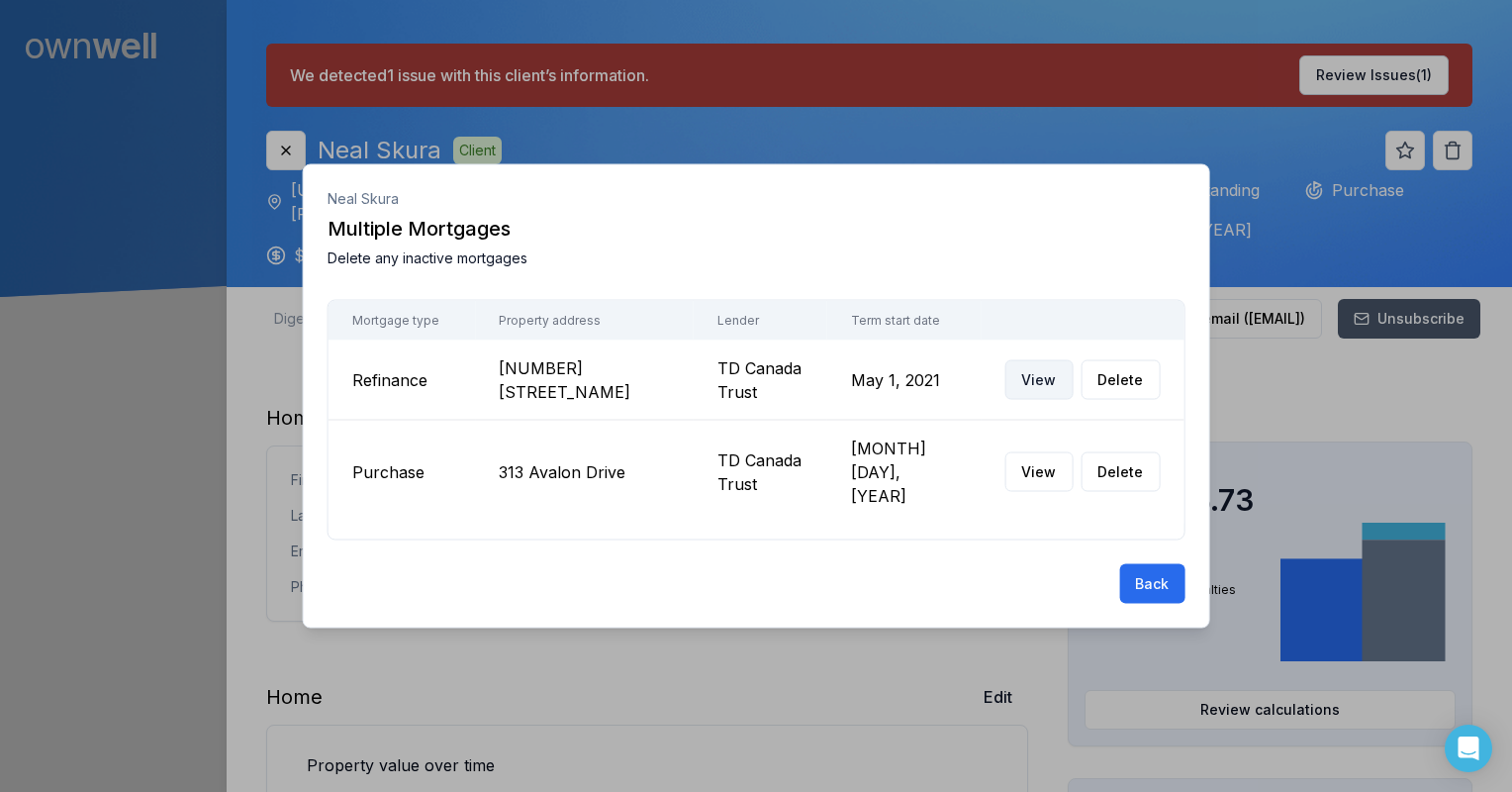 click on "View" at bounding box center (1038, 380) 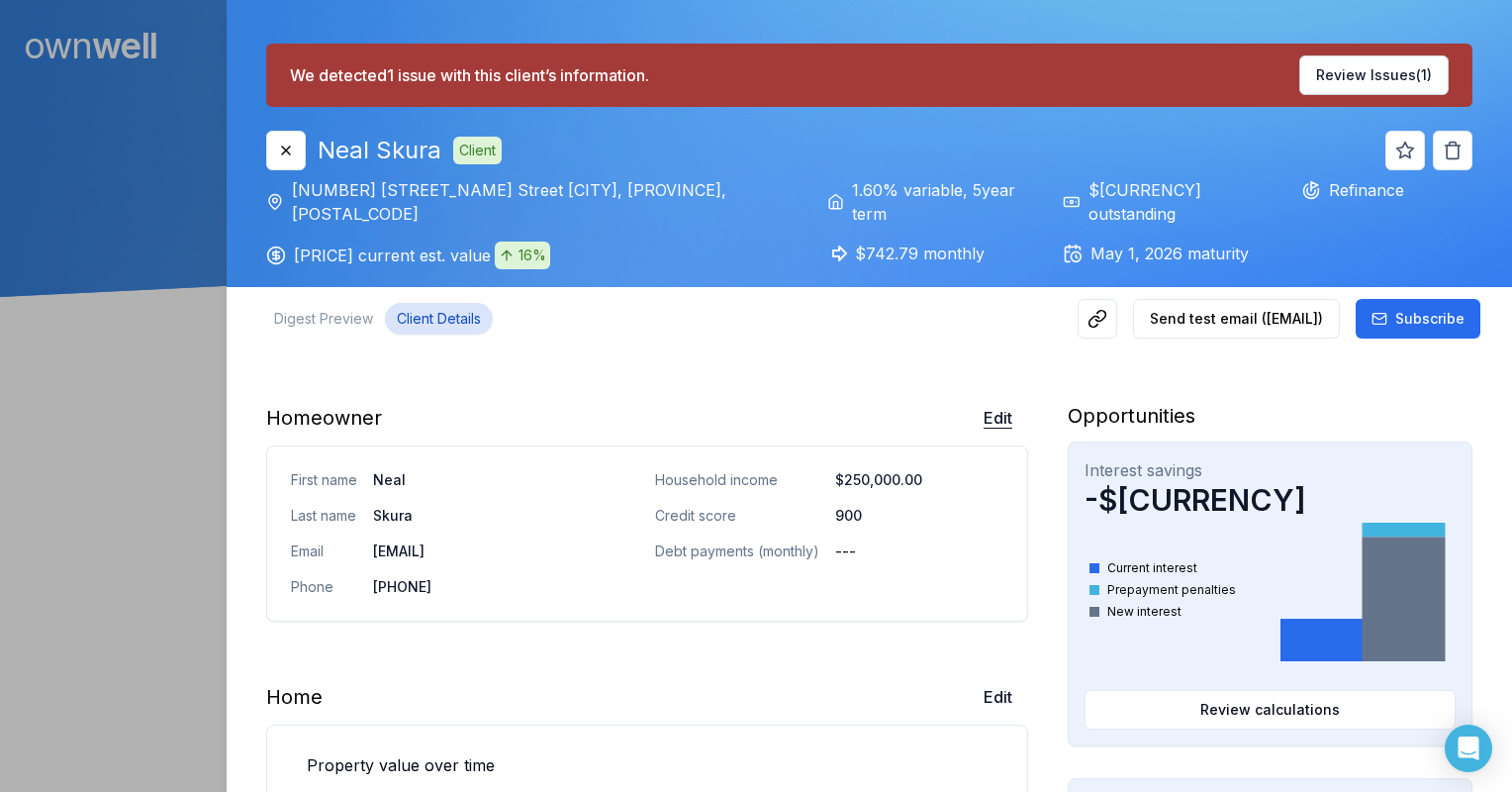 click on "Edit" at bounding box center [997, 418] 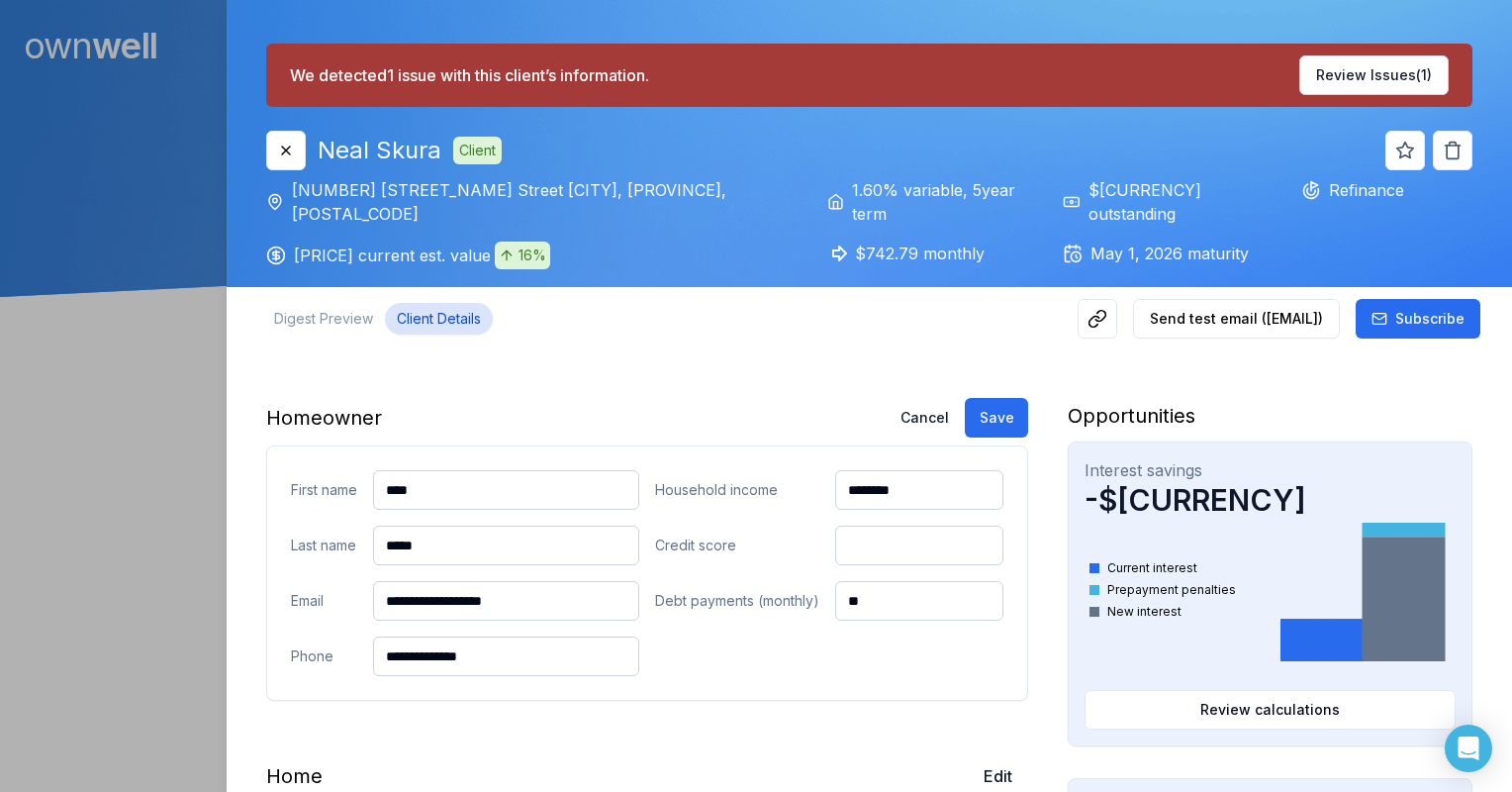 click on "Submit First name [FIRST] Last name [LAST] Email [EMAIL] Phone [PHONE] Household income [INCOME] Credit score [CREDIT_SCORE] Debt payments (monthly) [DEBT_PAYMENTS]" at bounding box center (647, 573) 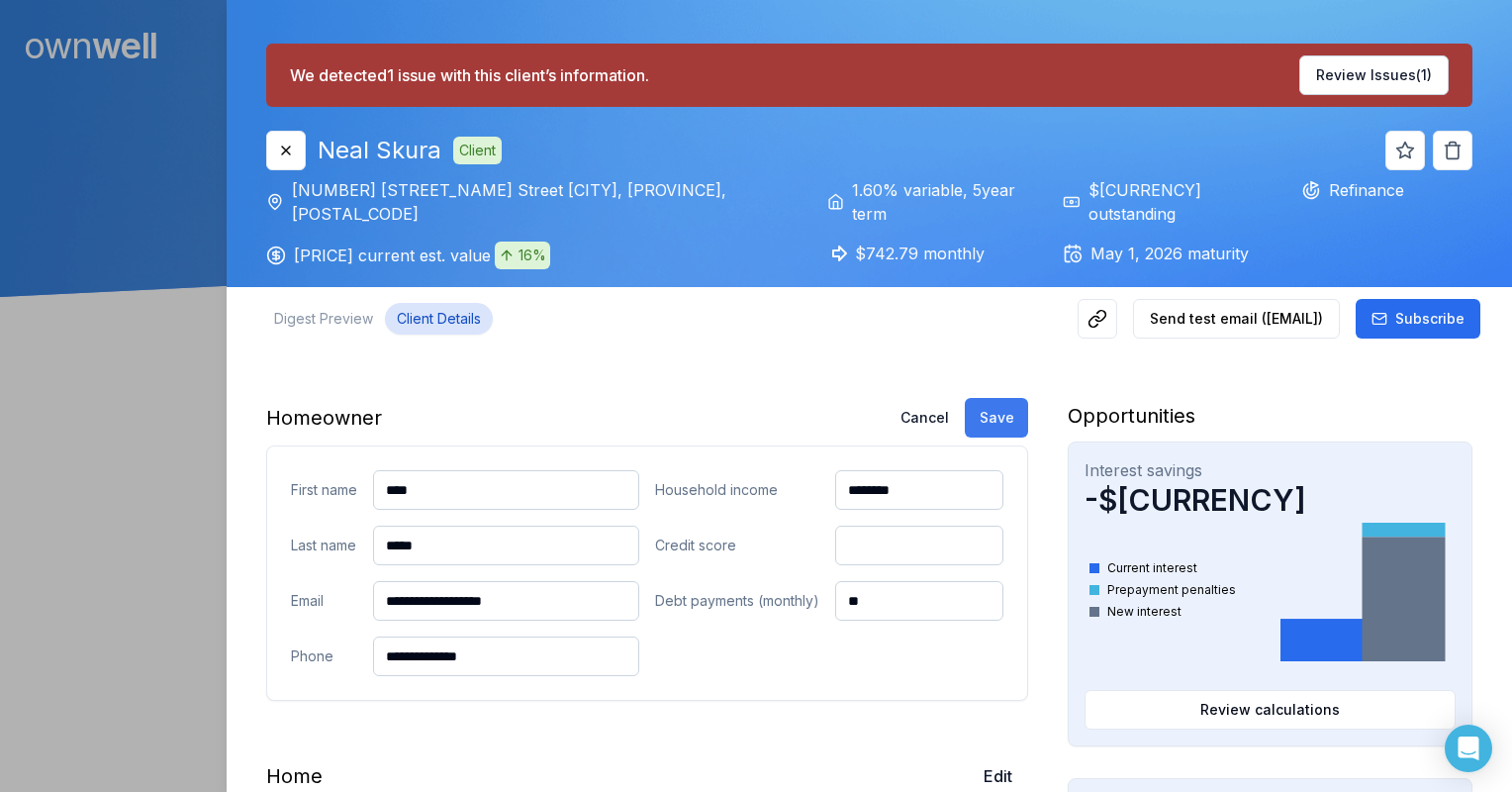 type on "********" 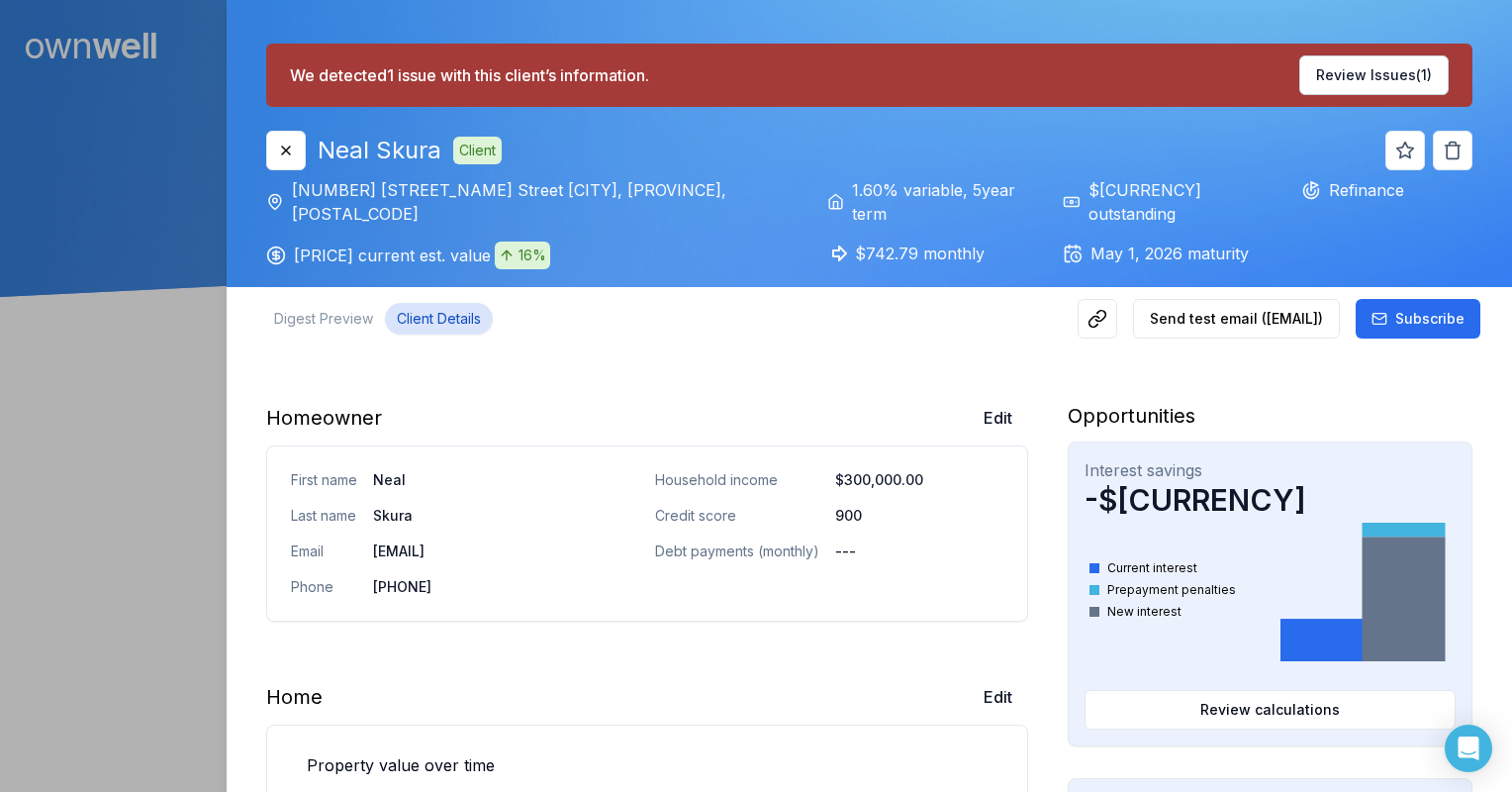 drag, startPoint x: 740, startPoint y: 378, endPoint x: 772, endPoint y: 442, distance: 71.55418 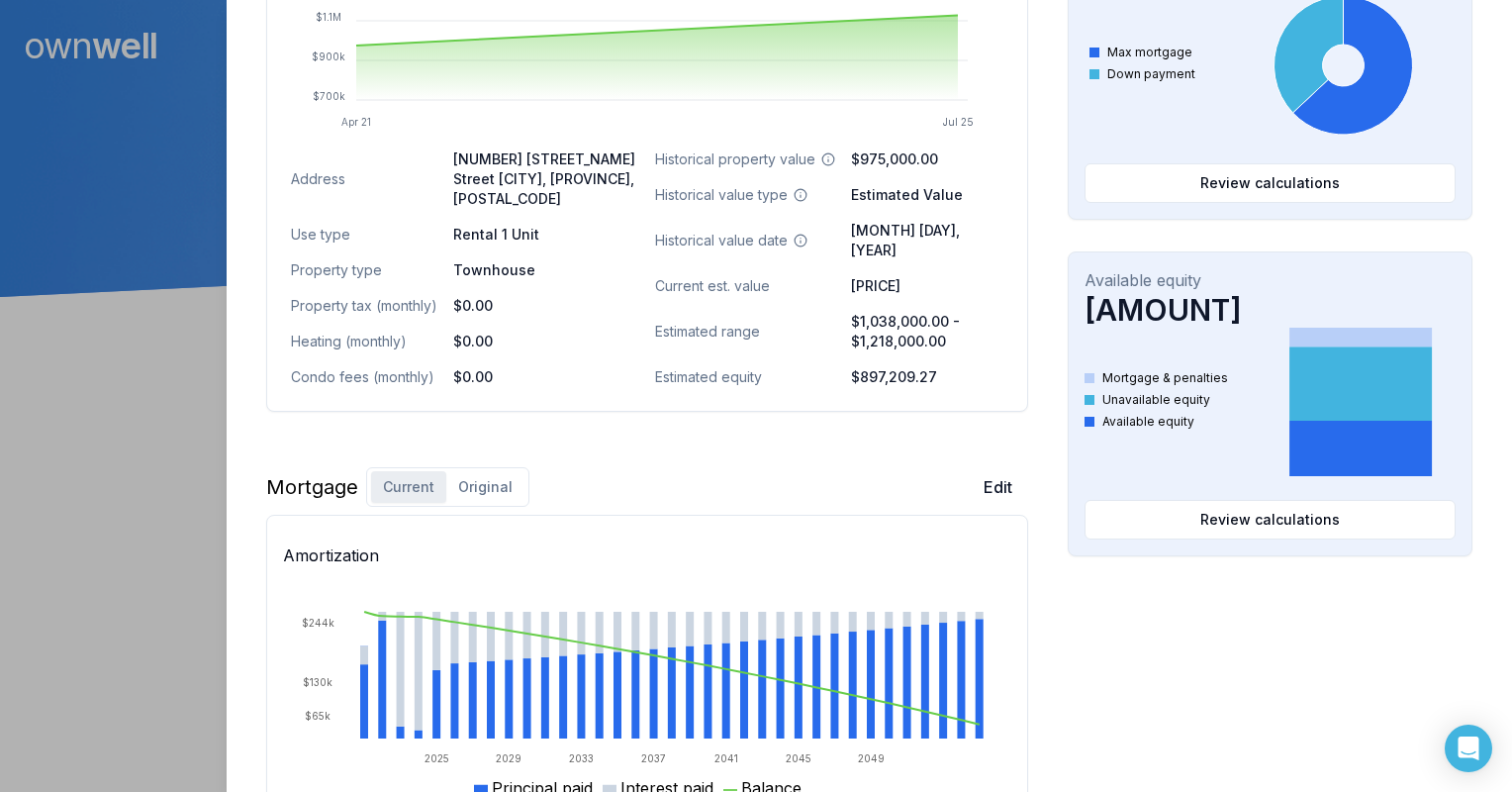 scroll, scrollTop: 1188, scrollLeft: 0, axis: vertical 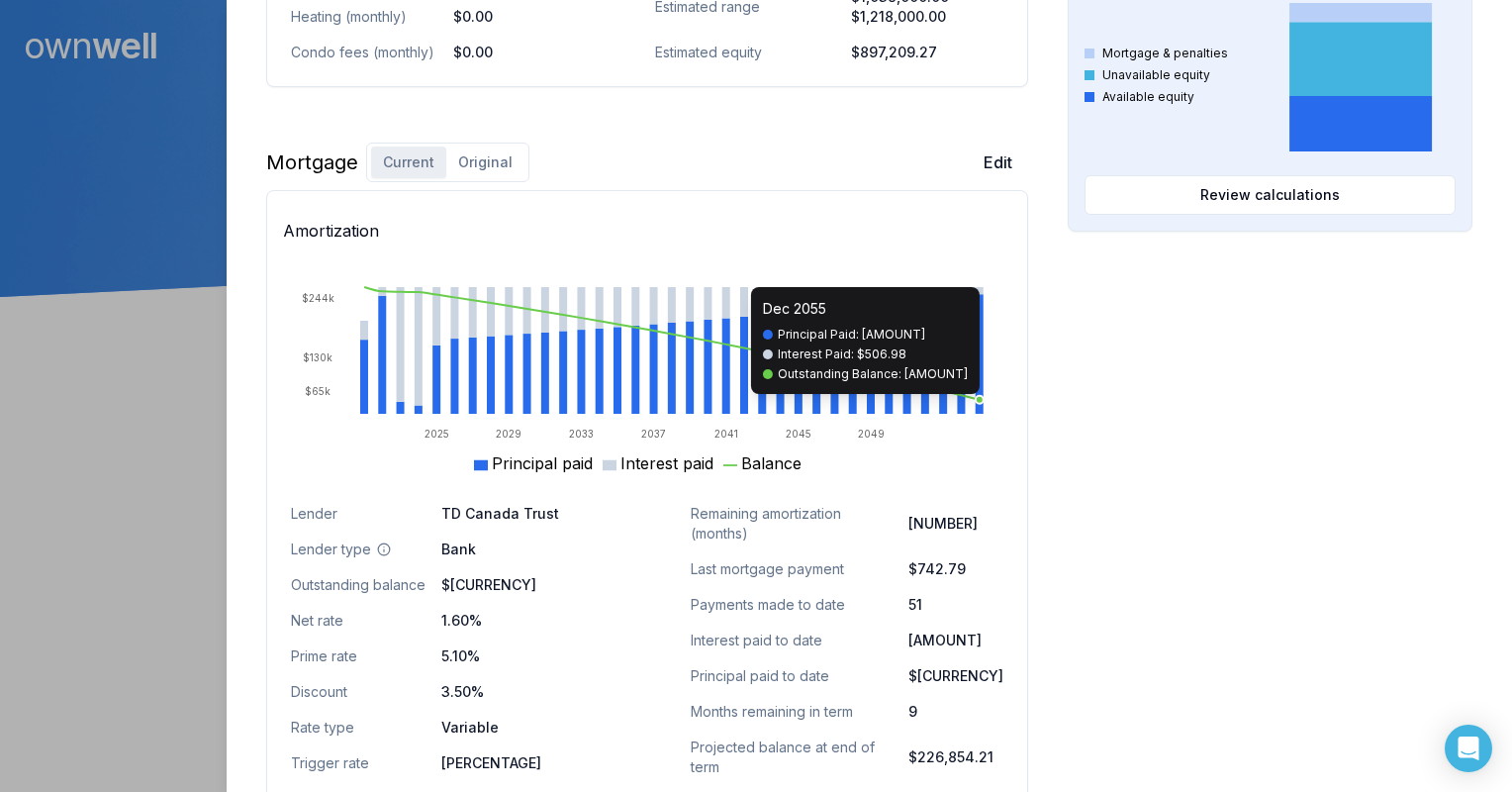 click on "2025 2029 2033 2037 2041 2045 2049 $65k $130k $244k" 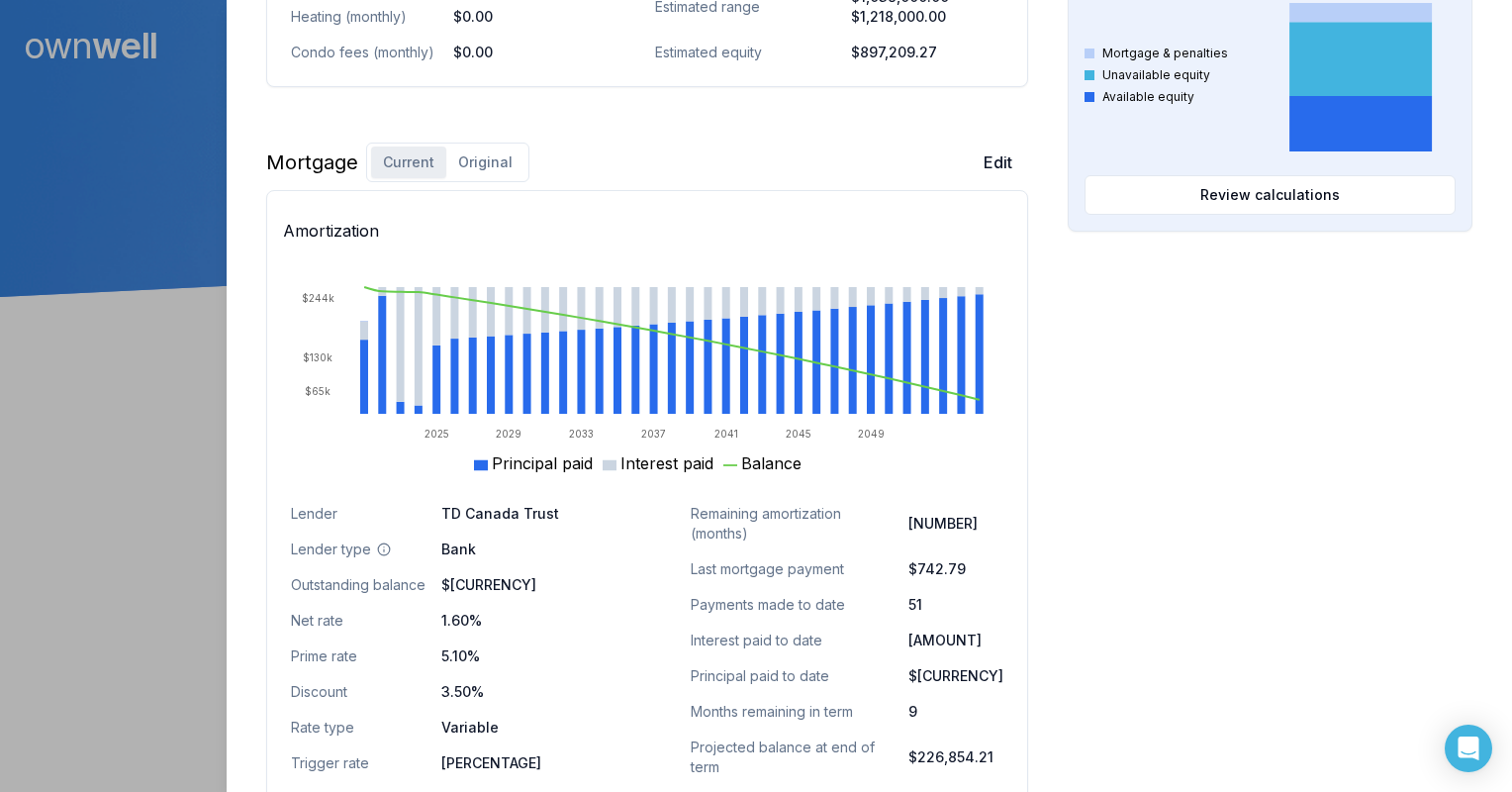 click on "Original" at bounding box center (485, 162) 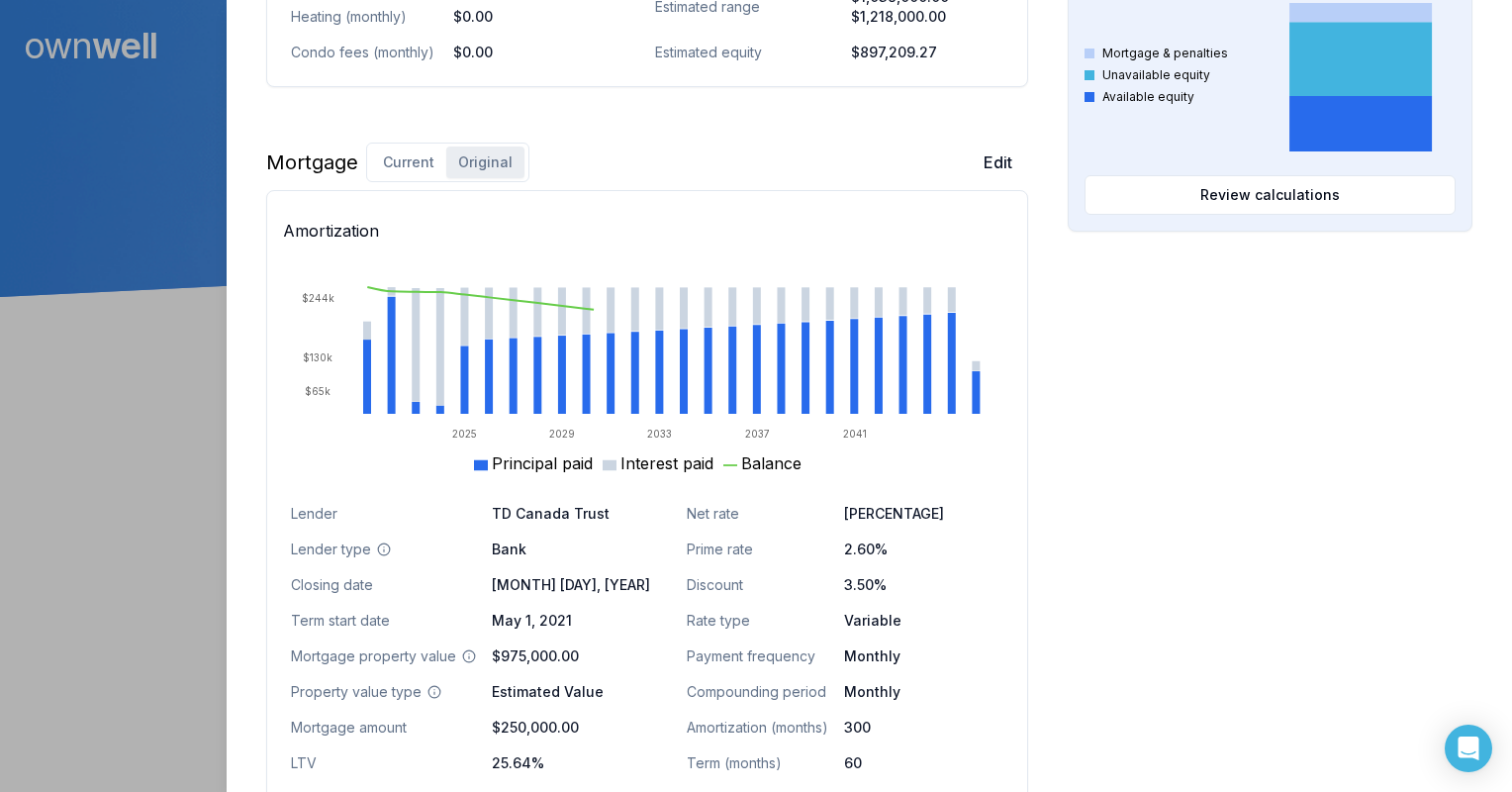click on "Homeowner   Edit First name [FIRST] Last name [LAST] Email [EMAIL] Phone ( [PHONE] ) Household income $300,000.00 Credit score 900 Debt payments (monthly) --- Home   Edit Property value over time Apr 21 Jul 25 $700k $900k $1.1M $1.4M     Address 56 [NUMBER] [STREET] [CITY], [PROVINCE], [POSTAL_CODE] Use type Rental 1 Unit Property type Townhouse Property tax (monthly) $0.00 Heating (monthly) $0.00 Condo fees (monthly) $0.00 Historical property value $975,000.00 Historical value type Estimated Value Historical value date April 22, 2021 Current est. value $1,128,000.00 Estimated range $1,038,000.00 - $1,218,000.00 Estimated equity $897,209.27 Mortgage   Current Original Edit Amortization 2025 2029 2033 2037 2041 $65k $130k $244k Principal paid Interest paid Balance Lender TD Canada Trust Lender type Bank Closing date April 22, 2021 Term start date May 1, 2021 Mortgage property value $975,000.00 Property value type Estimated Value Mortgage amount $250,000.00 LTV 25.64% Insurance status Uninsurable Net rate 300" at bounding box center [869, 128] 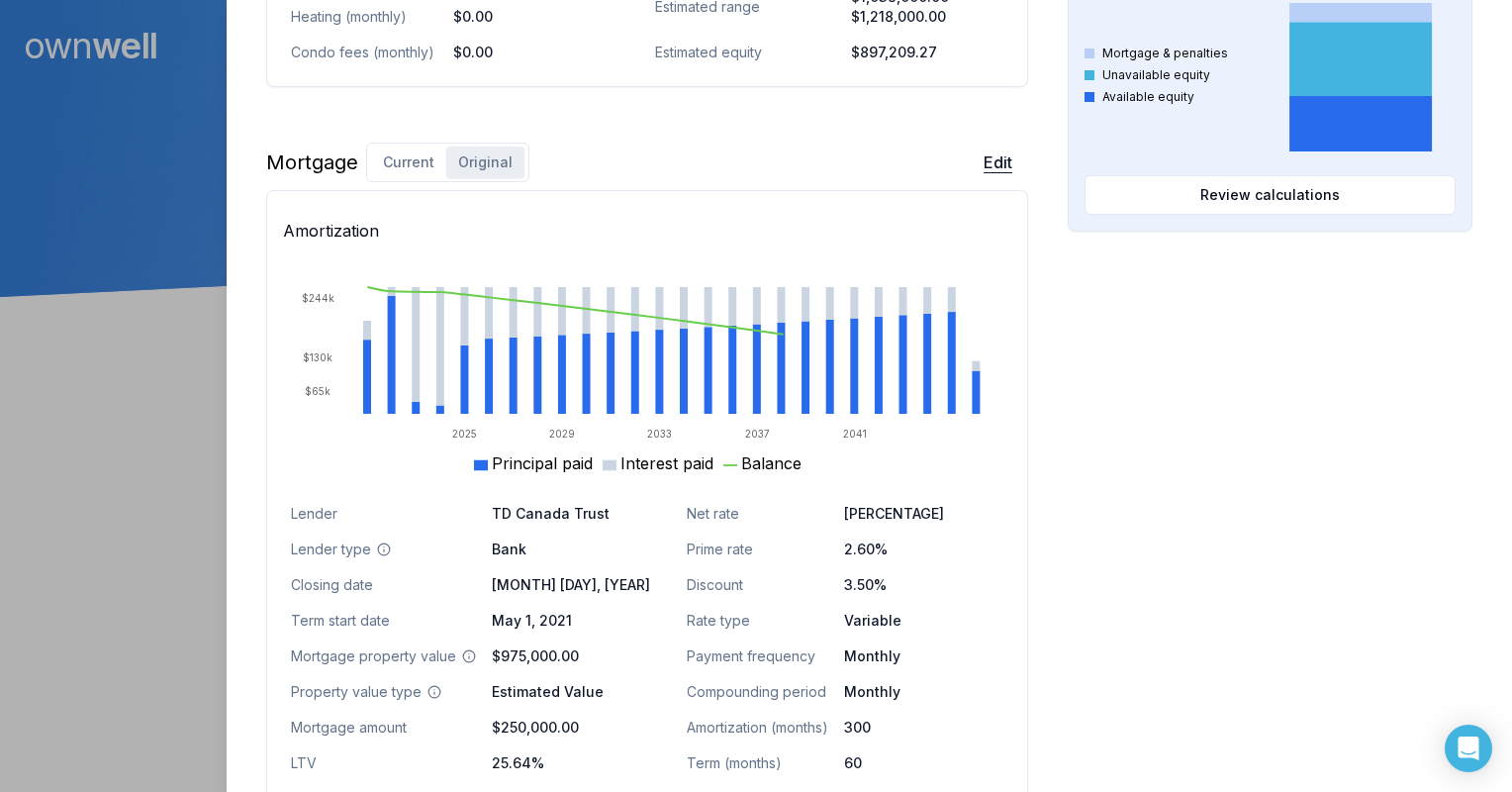 click on "Edit" at bounding box center (997, 162) 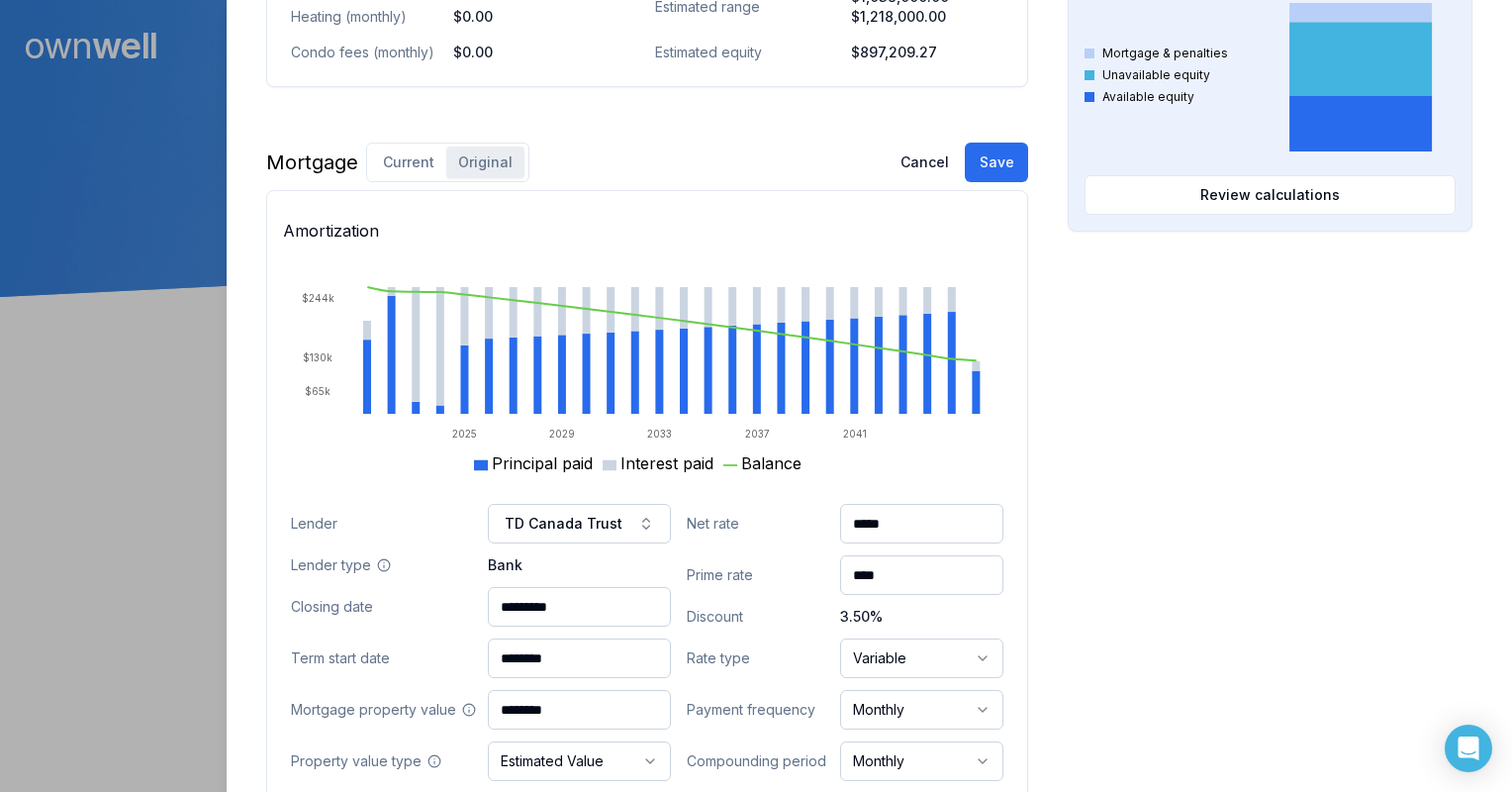 click on "*****" at bounding box center (921, 524) 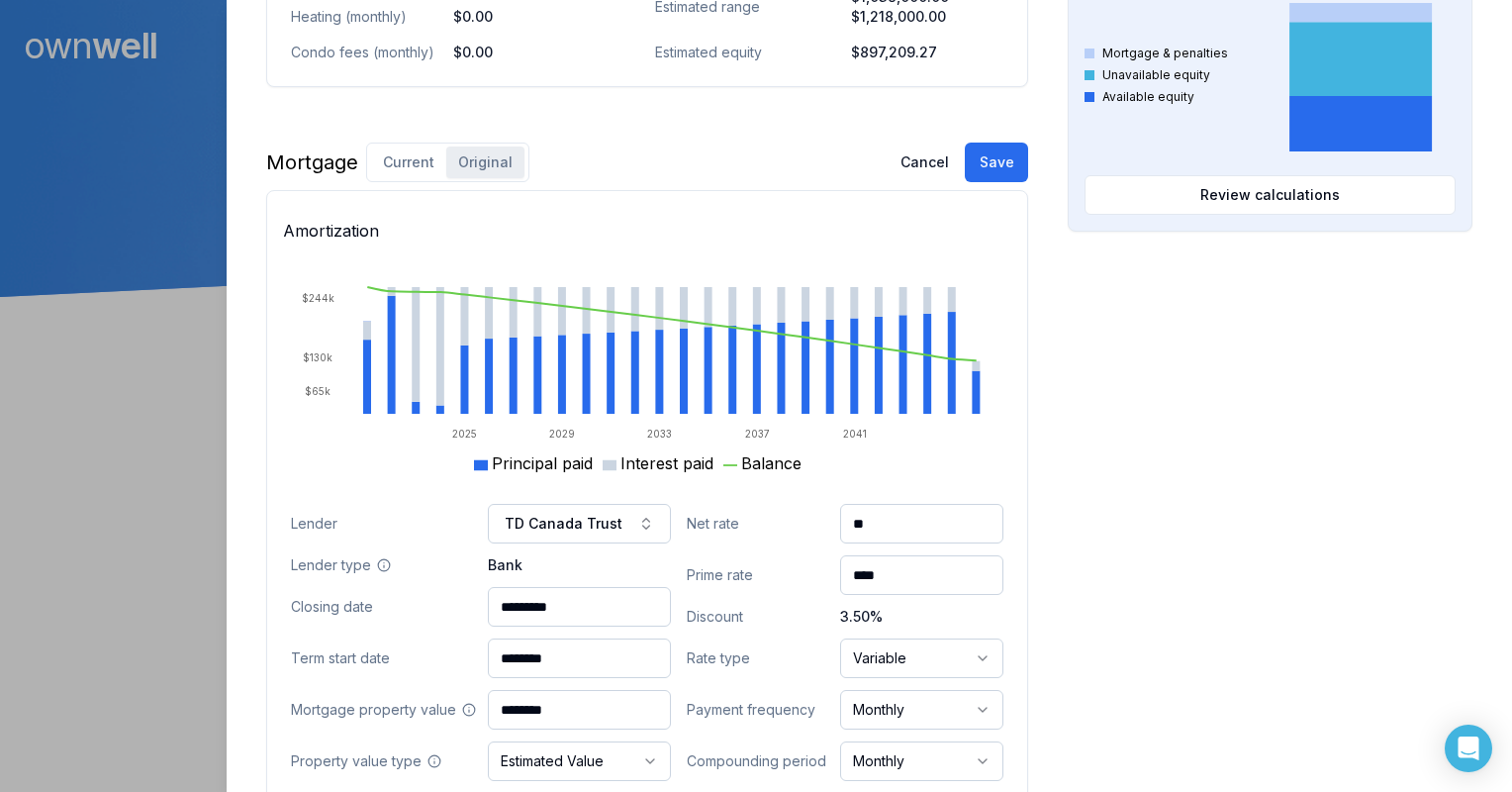 type on "*" 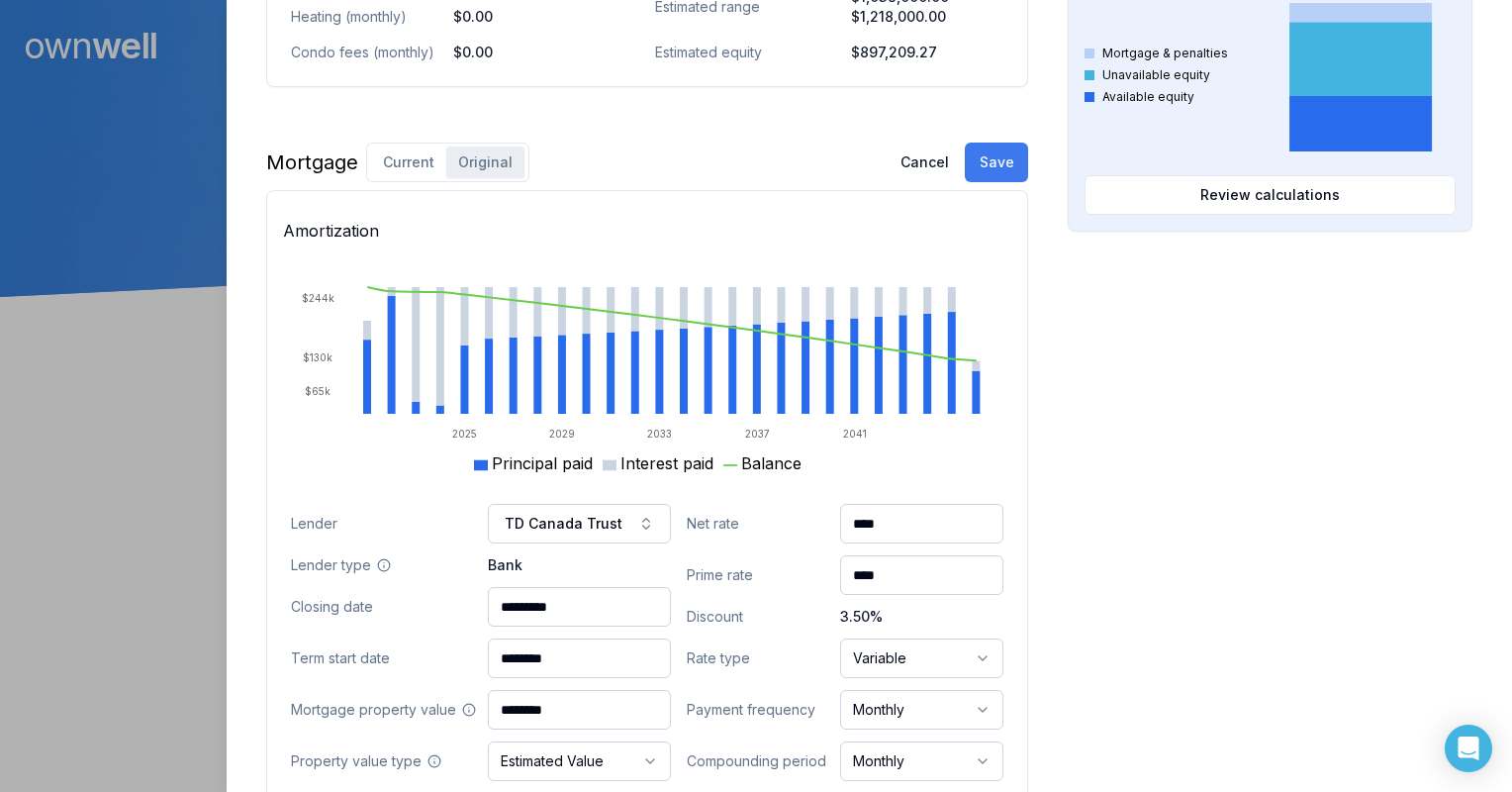 type on "****" 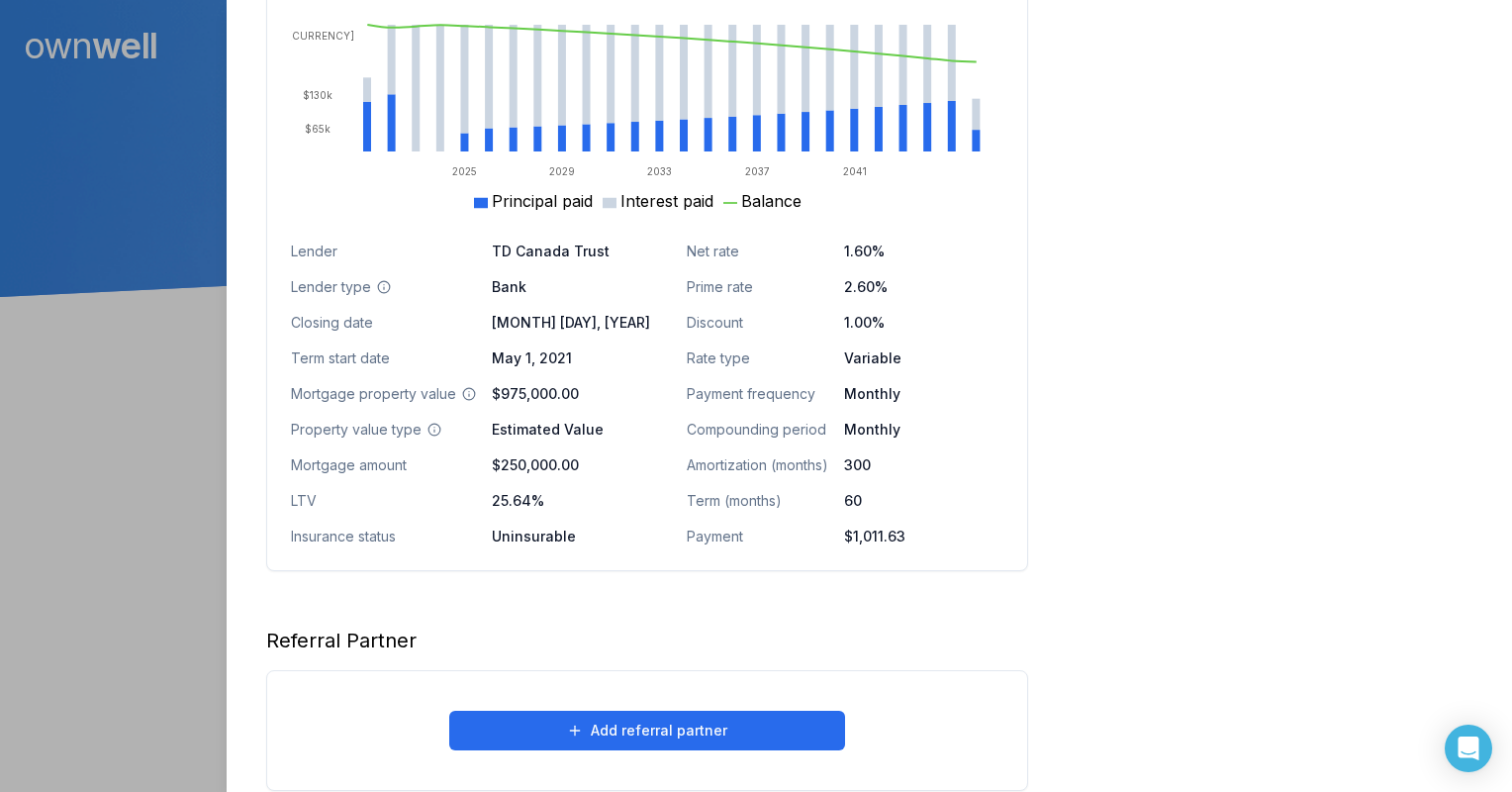 scroll, scrollTop: 1467, scrollLeft: 0, axis: vertical 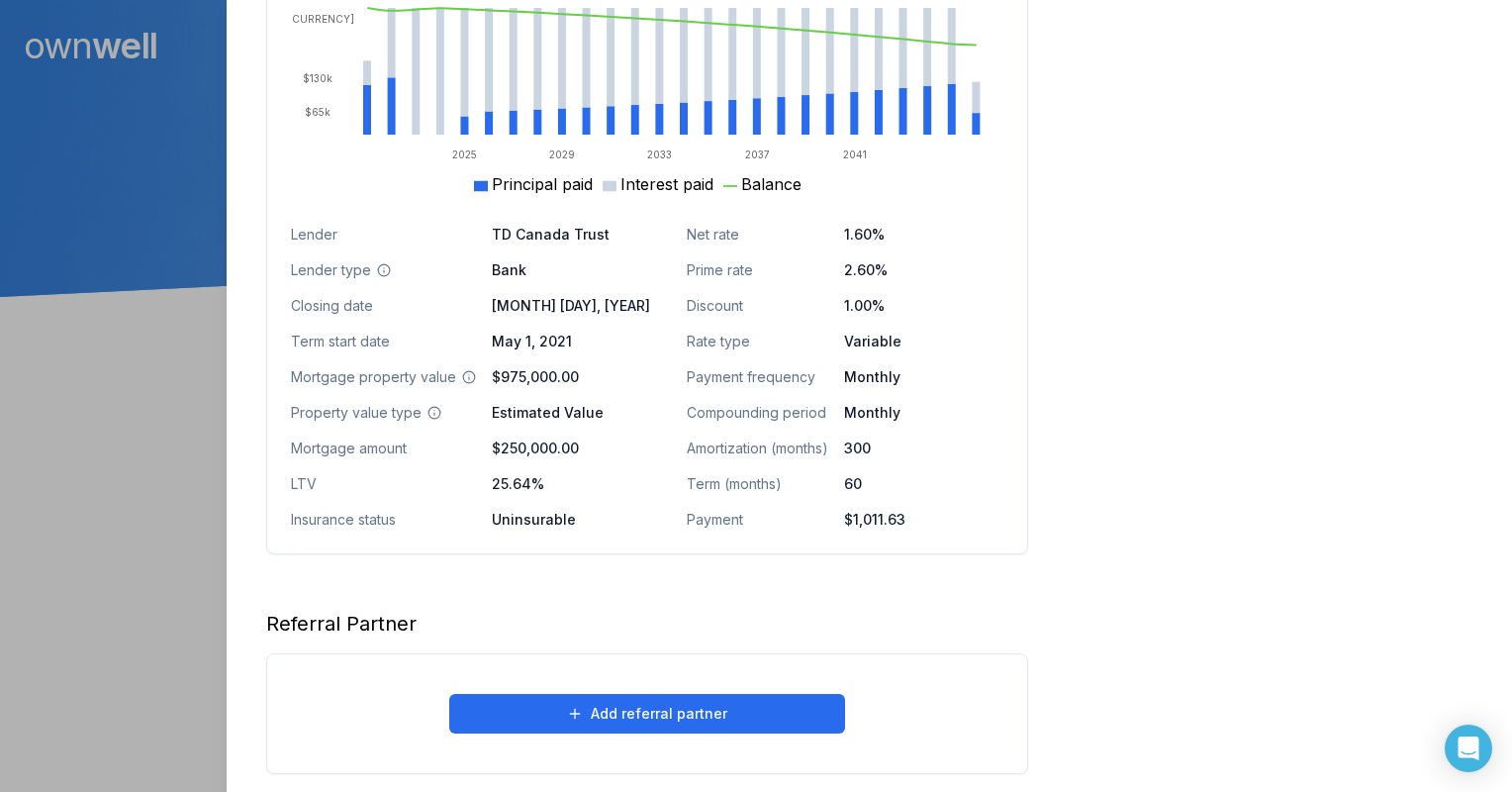 click on "Opportunities Interest savings -$3,514.67 Current interest Prepayment penalties New interest Review calculations Purchasing power $2,411,257.39 Max mortgage Down payment Review calculations Available equity $656,305.92 Mortgage & penalties Unavailable equity Available equity Review calculations" at bounding box center [1270, -151] 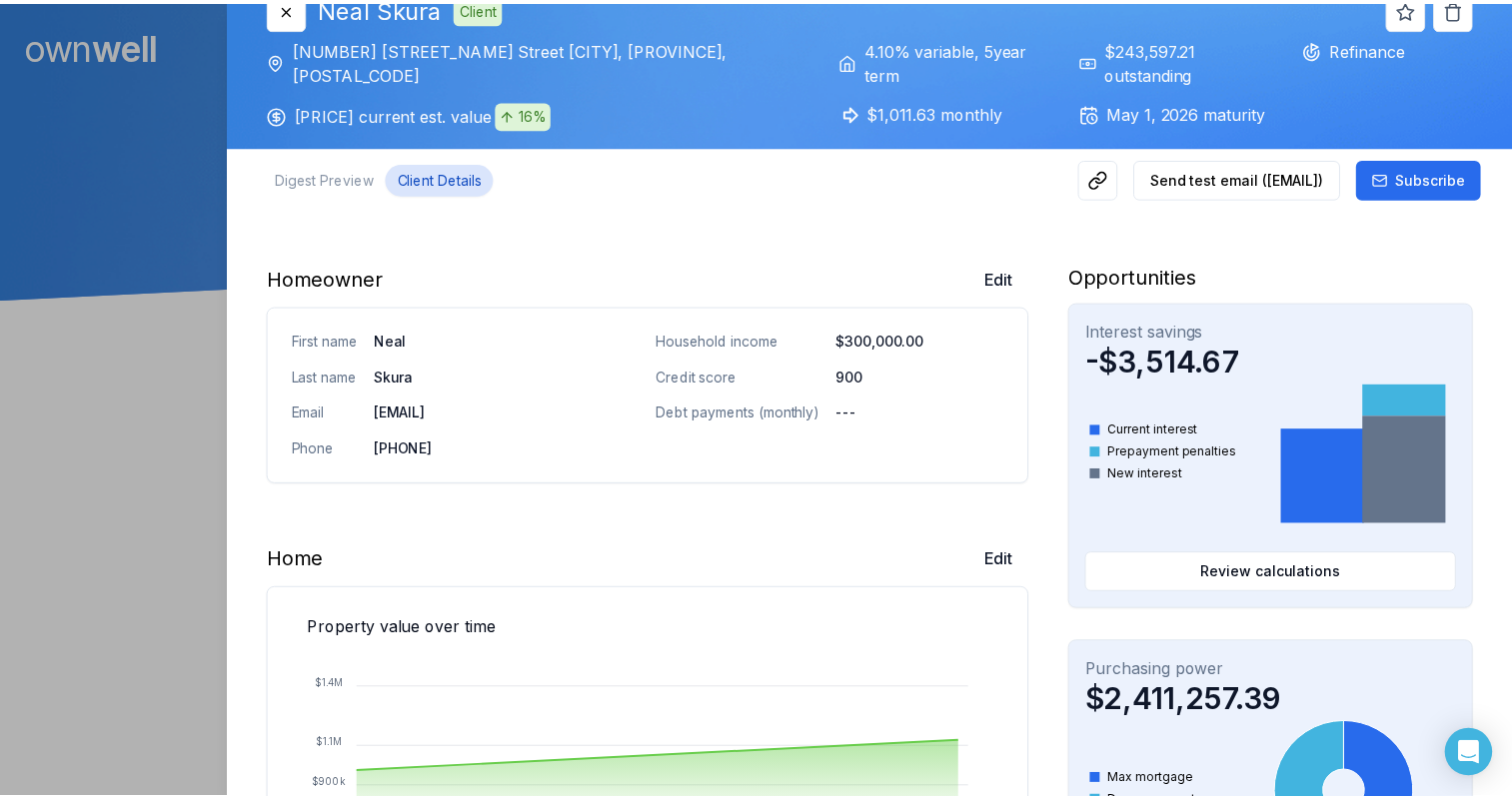 scroll, scrollTop: 0, scrollLeft: 0, axis: both 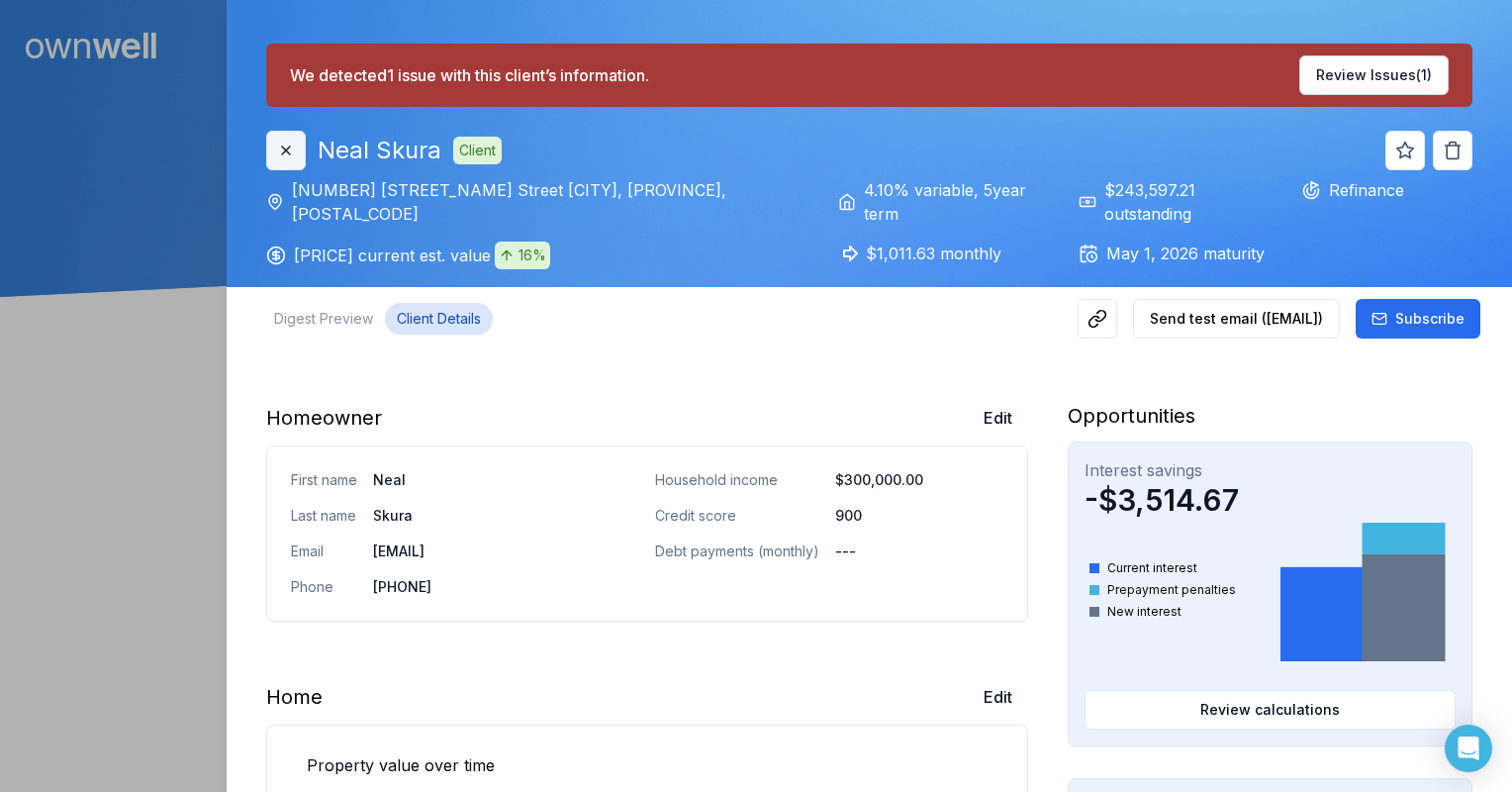 click on "Close" at bounding box center (286, 150) 